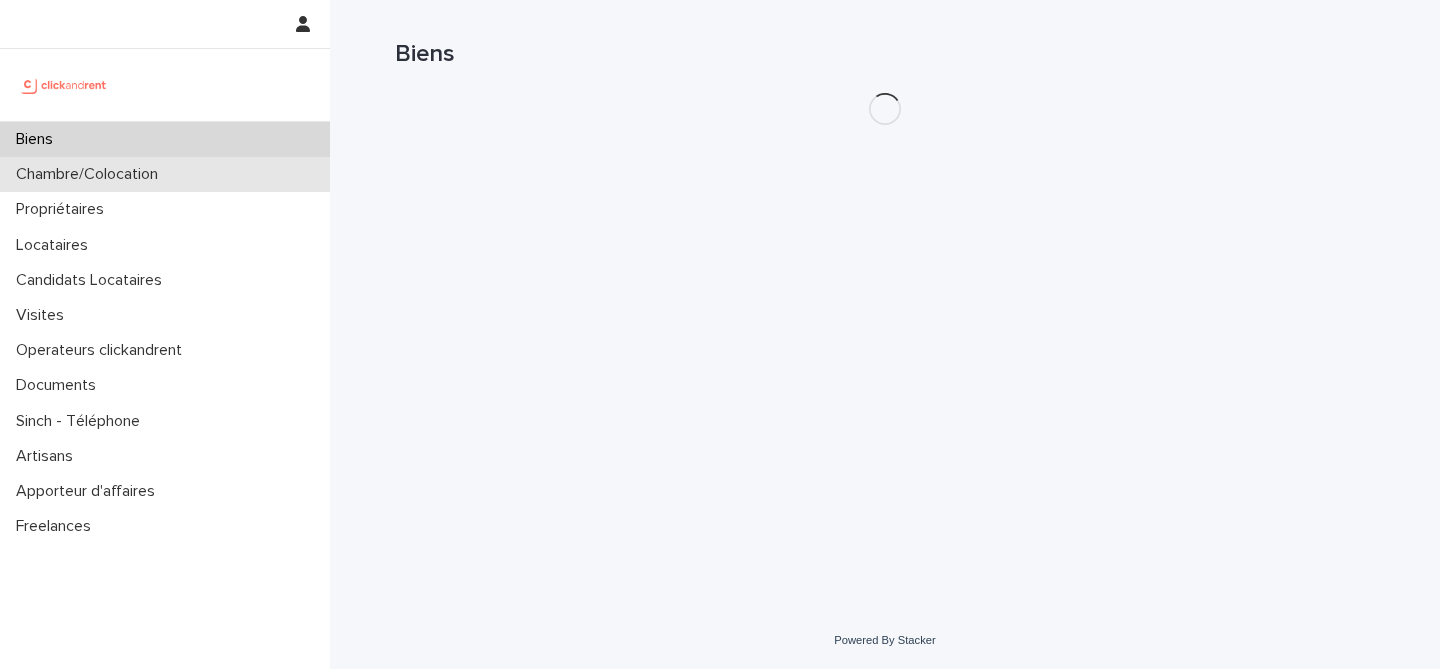 scroll, scrollTop: 0, scrollLeft: 0, axis: both 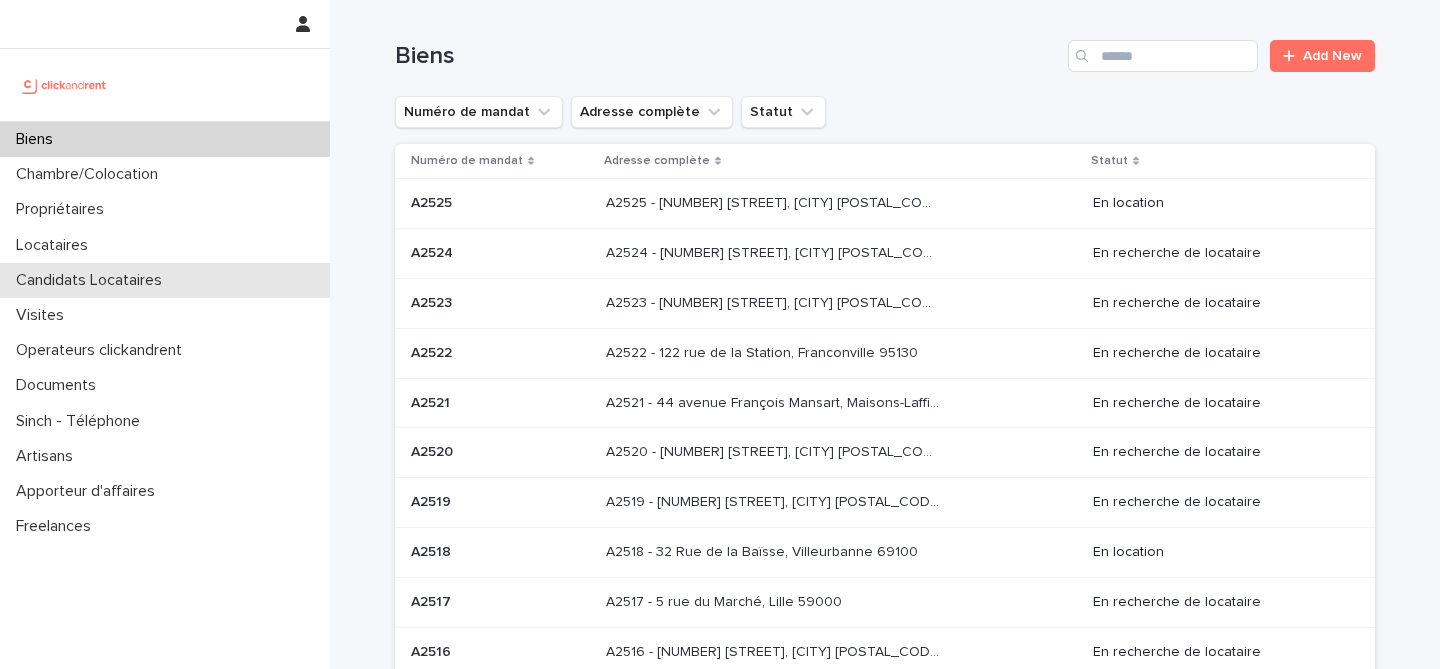 click on "Candidats Locataires" at bounding box center [93, 280] 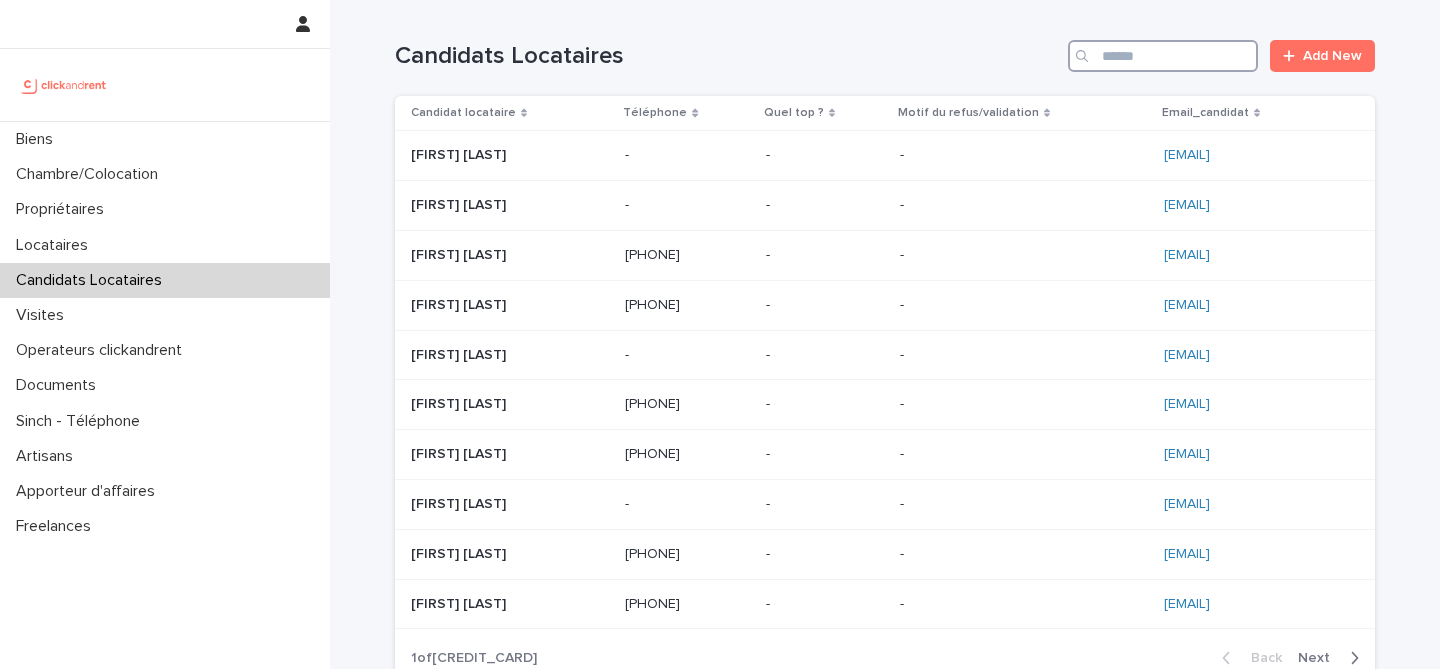 click at bounding box center (1163, 56) 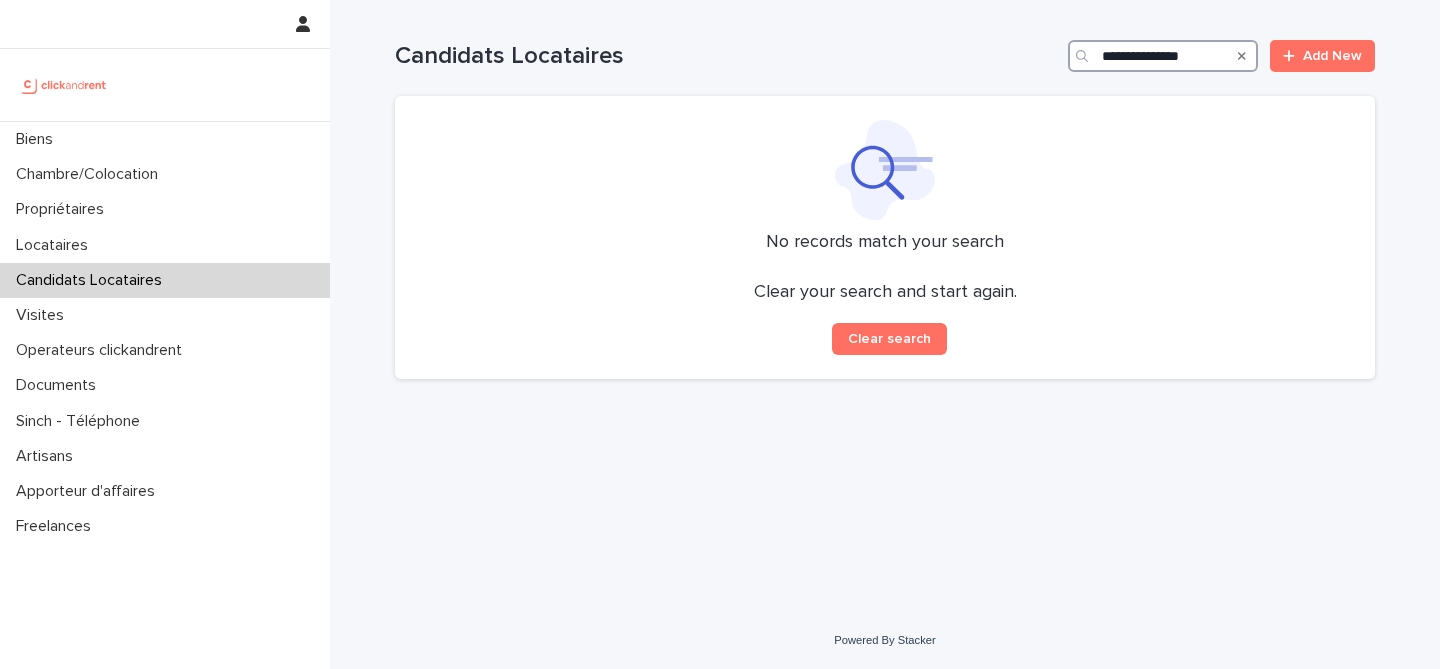 click on "**********" at bounding box center (1163, 56) 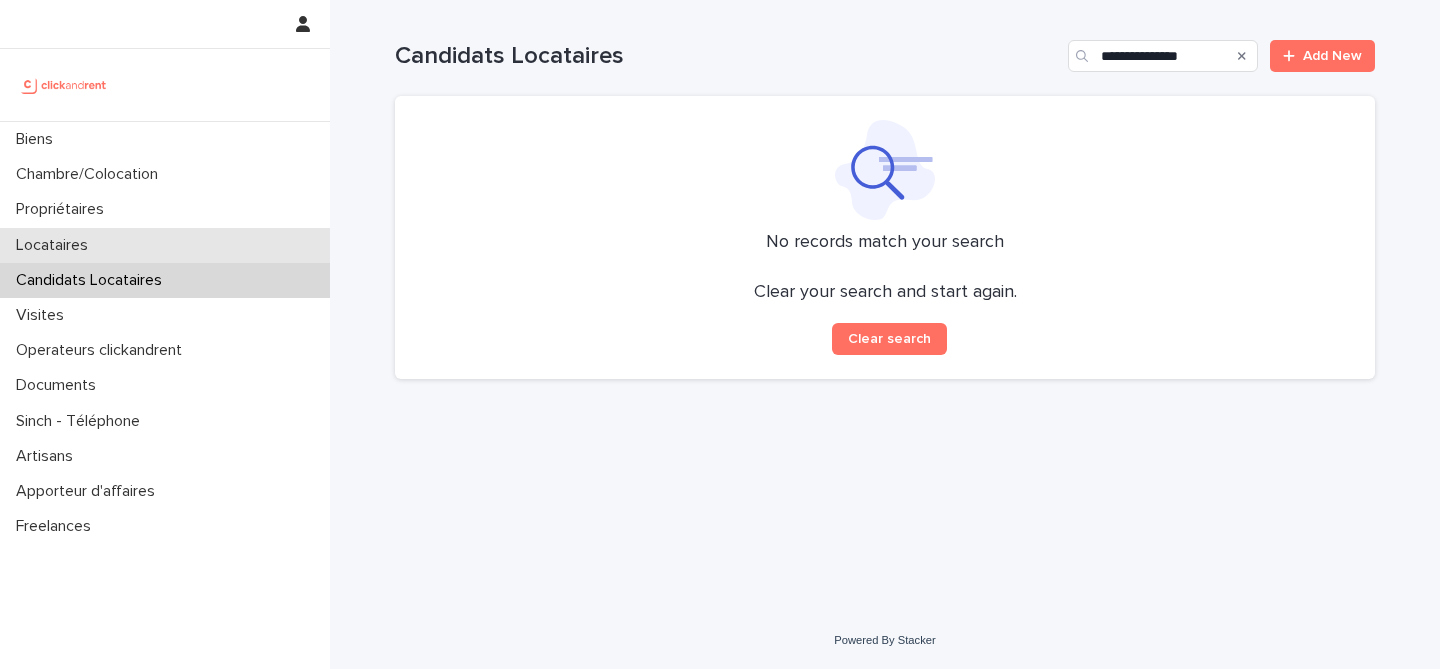 click on "Locataires" at bounding box center (165, 245) 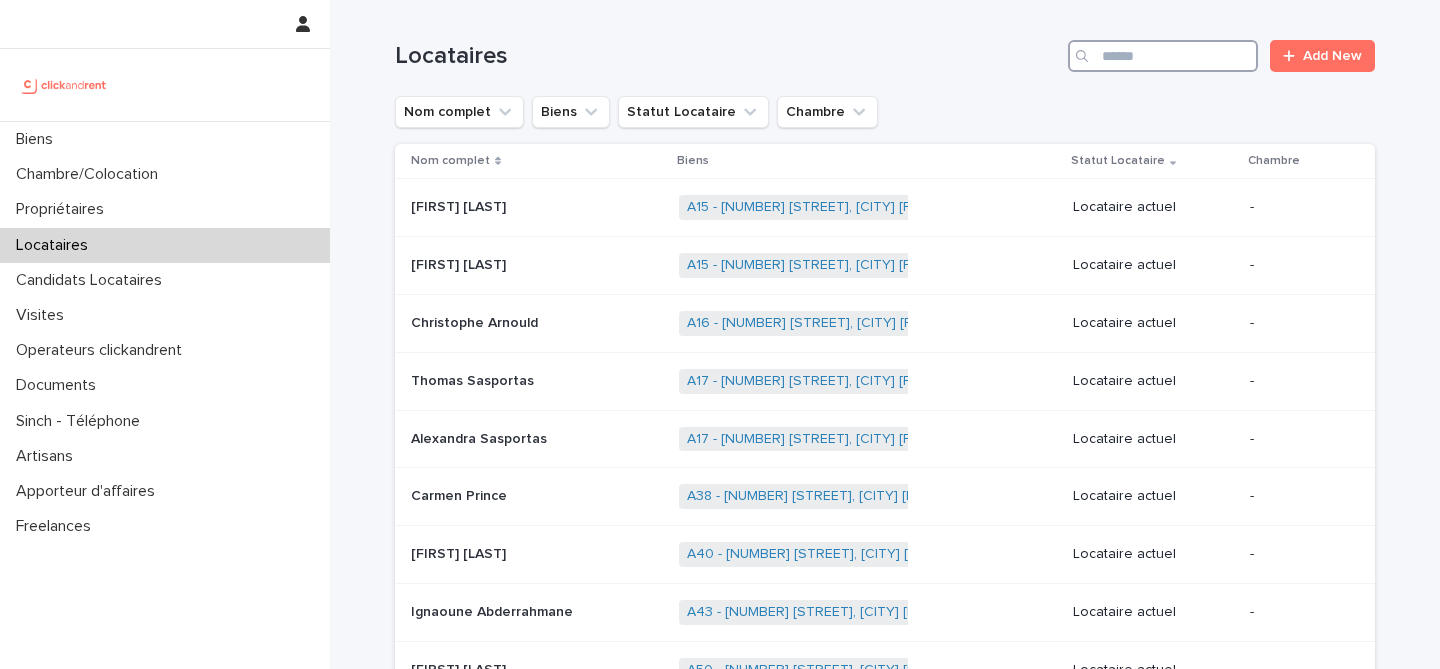 click at bounding box center [1163, 56] 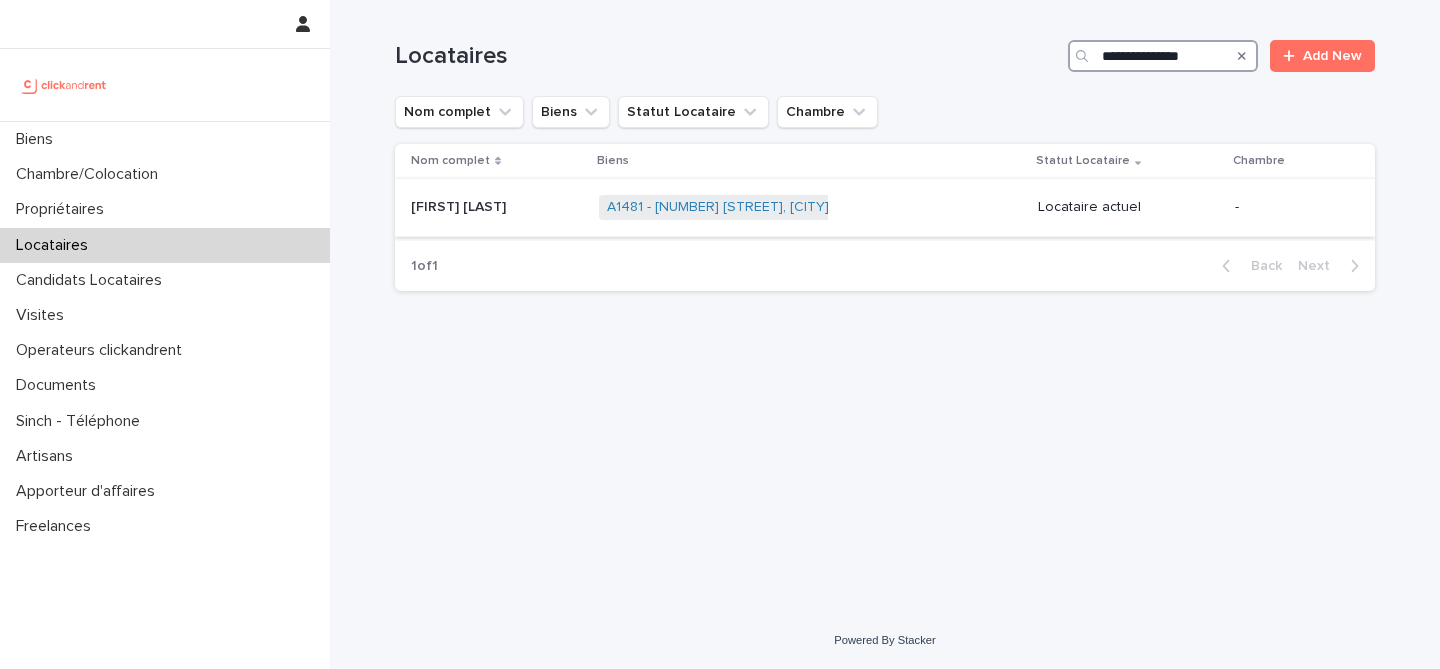 type on "**********" 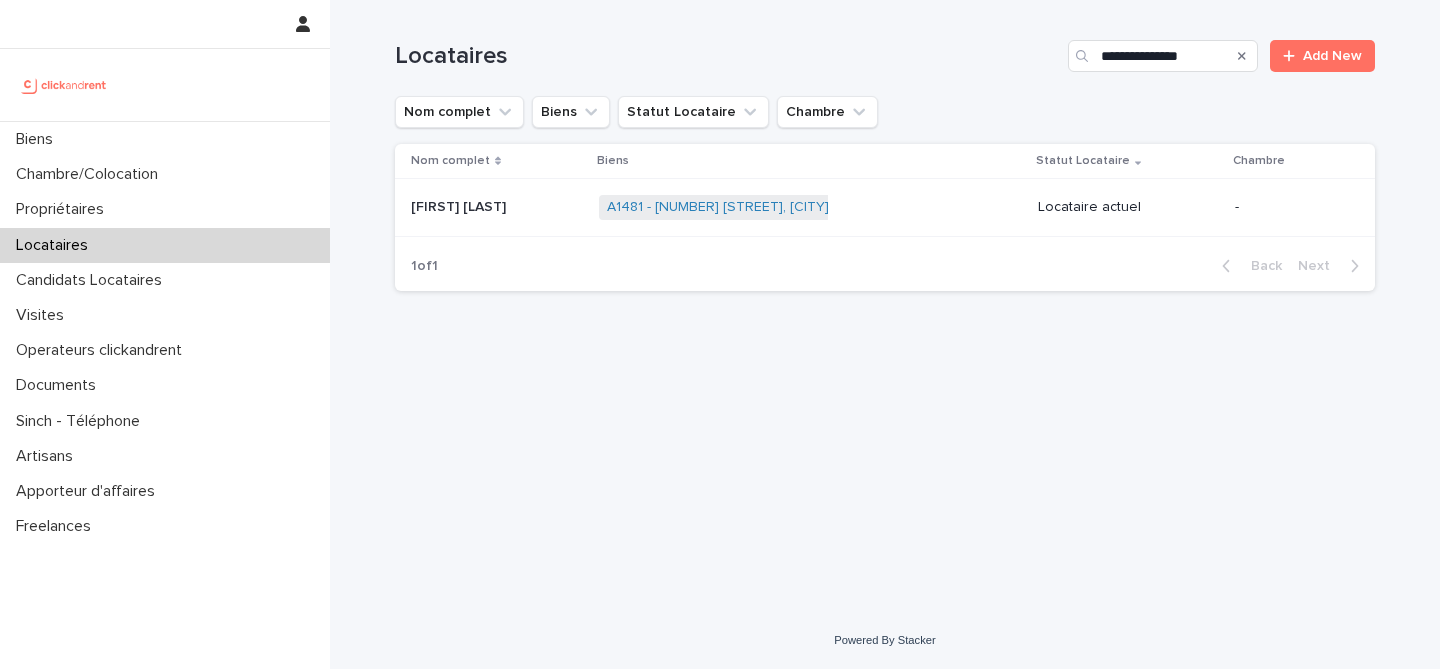 click at bounding box center (497, 207) 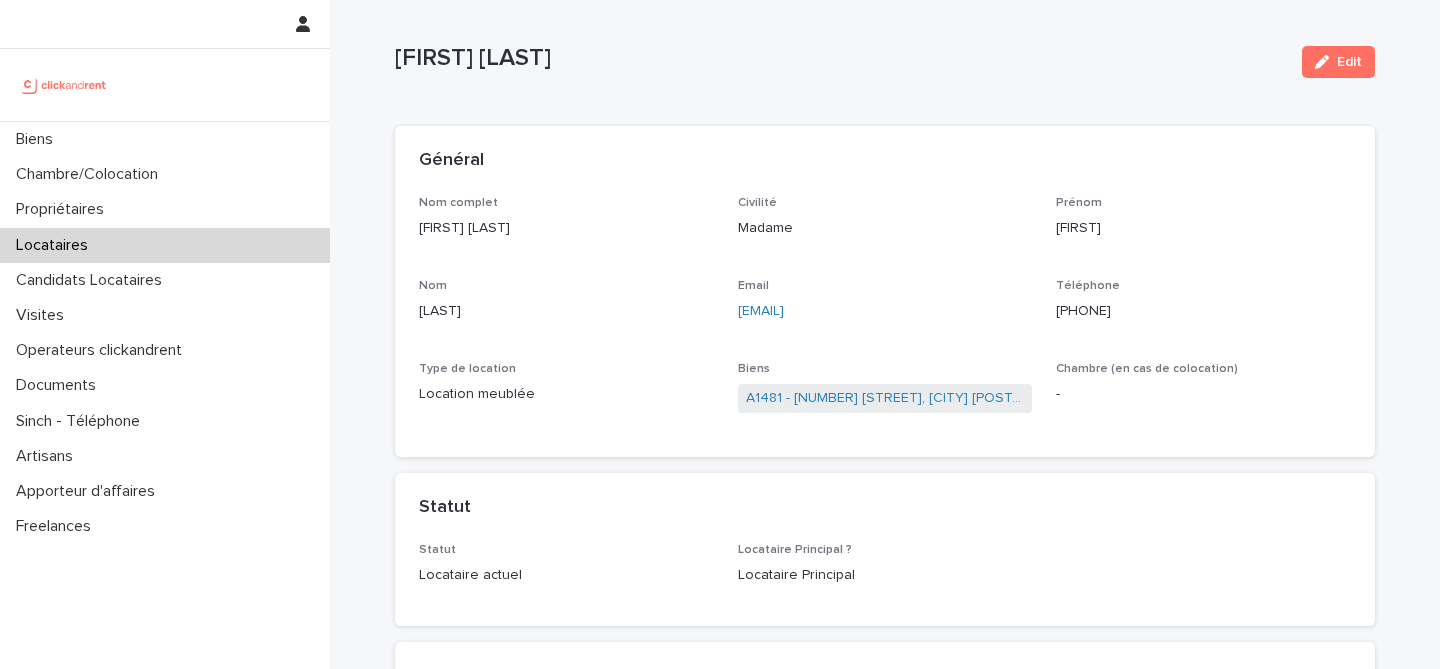 scroll, scrollTop: 25, scrollLeft: 0, axis: vertical 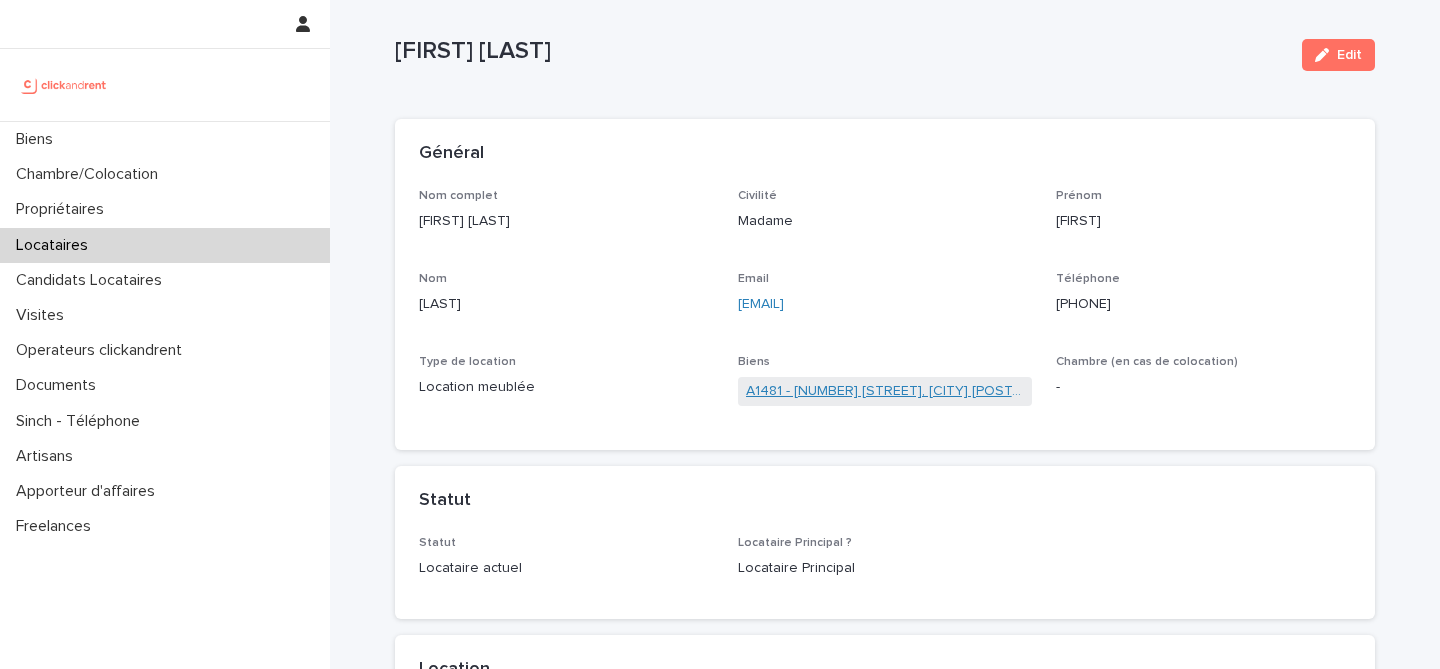 click on "A1481 - 5 allée Anatoli Vaisser,  Asnières-sur-Seine 92600" at bounding box center (885, 391) 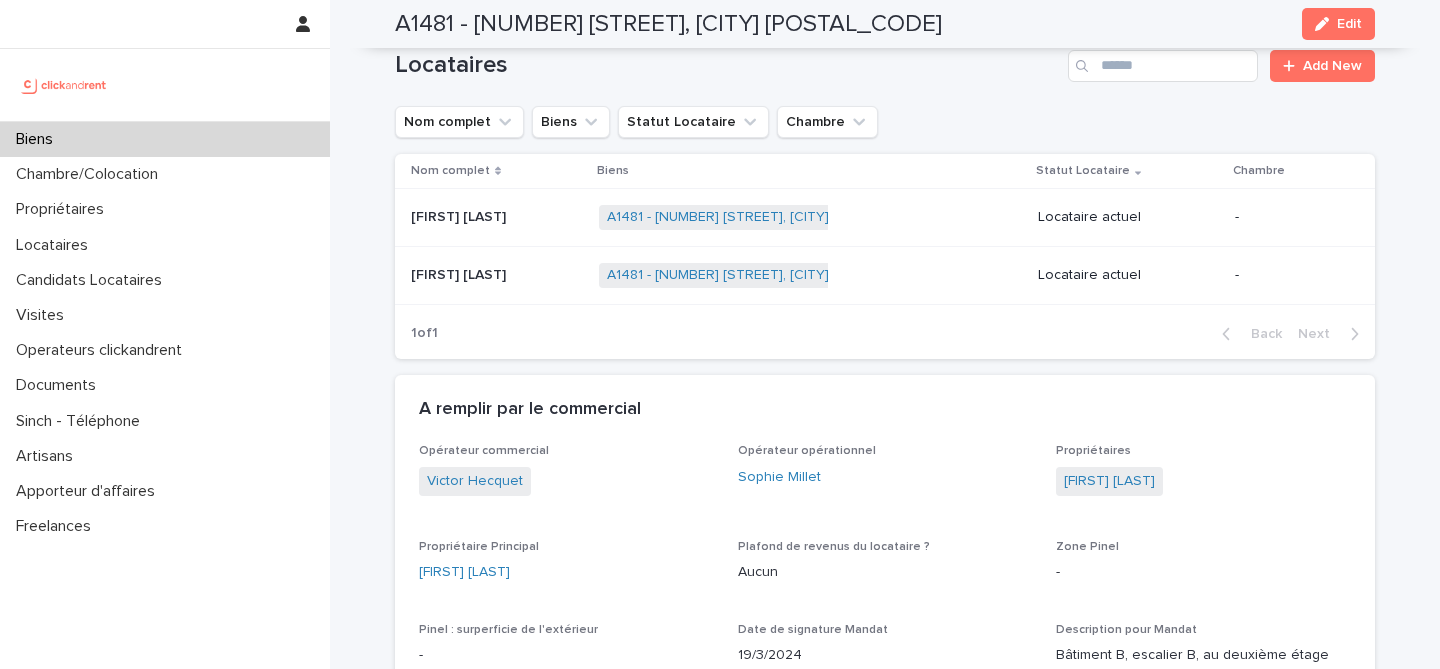 scroll, scrollTop: 1045, scrollLeft: 0, axis: vertical 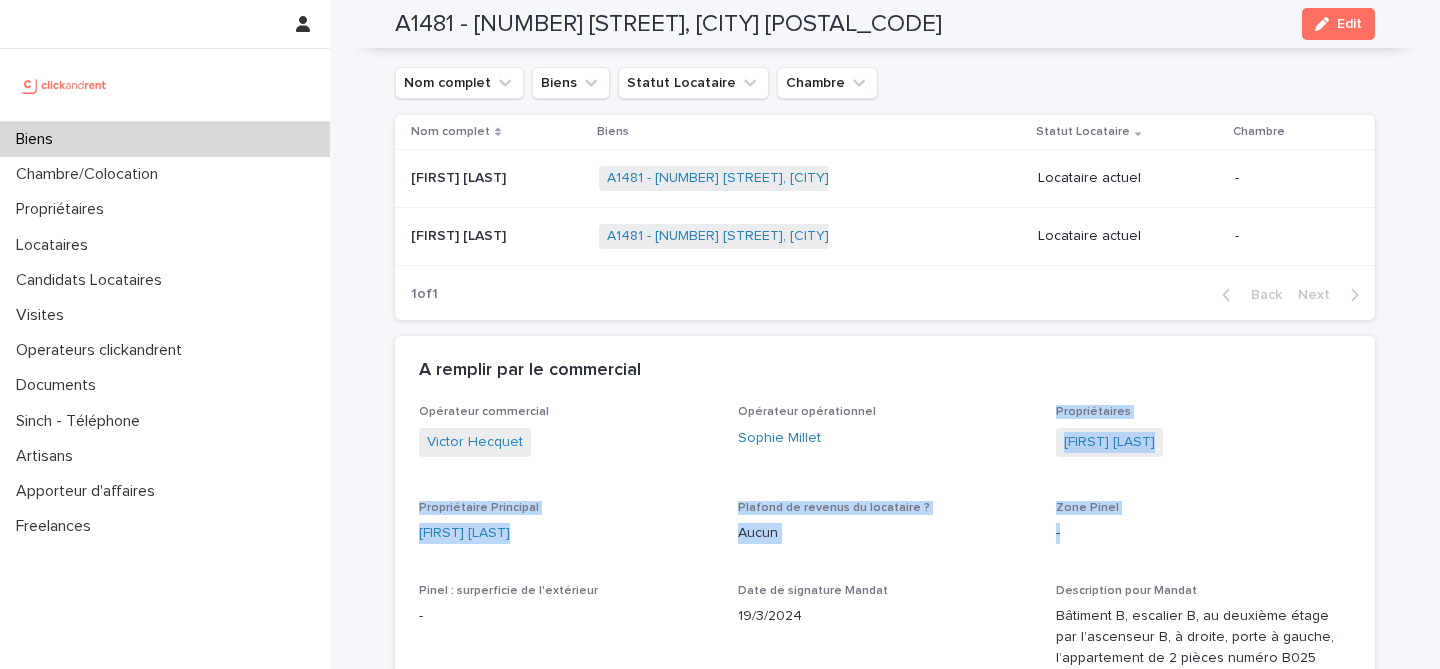 drag, startPoint x: 1042, startPoint y: 419, endPoint x: 1278, endPoint y: 522, distance: 257.49756 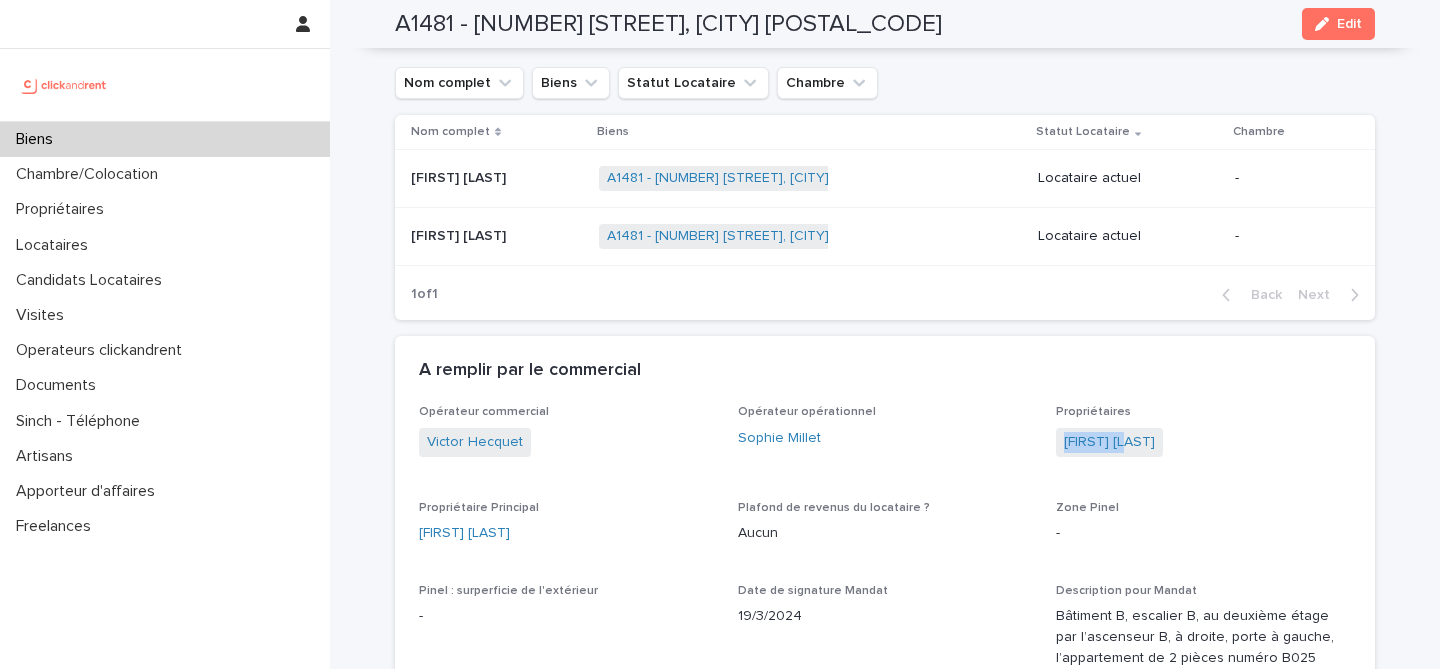 drag, startPoint x: 1049, startPoint y: 427, endPoint x: 1171, endPoint y: 430, distance: 122.03688 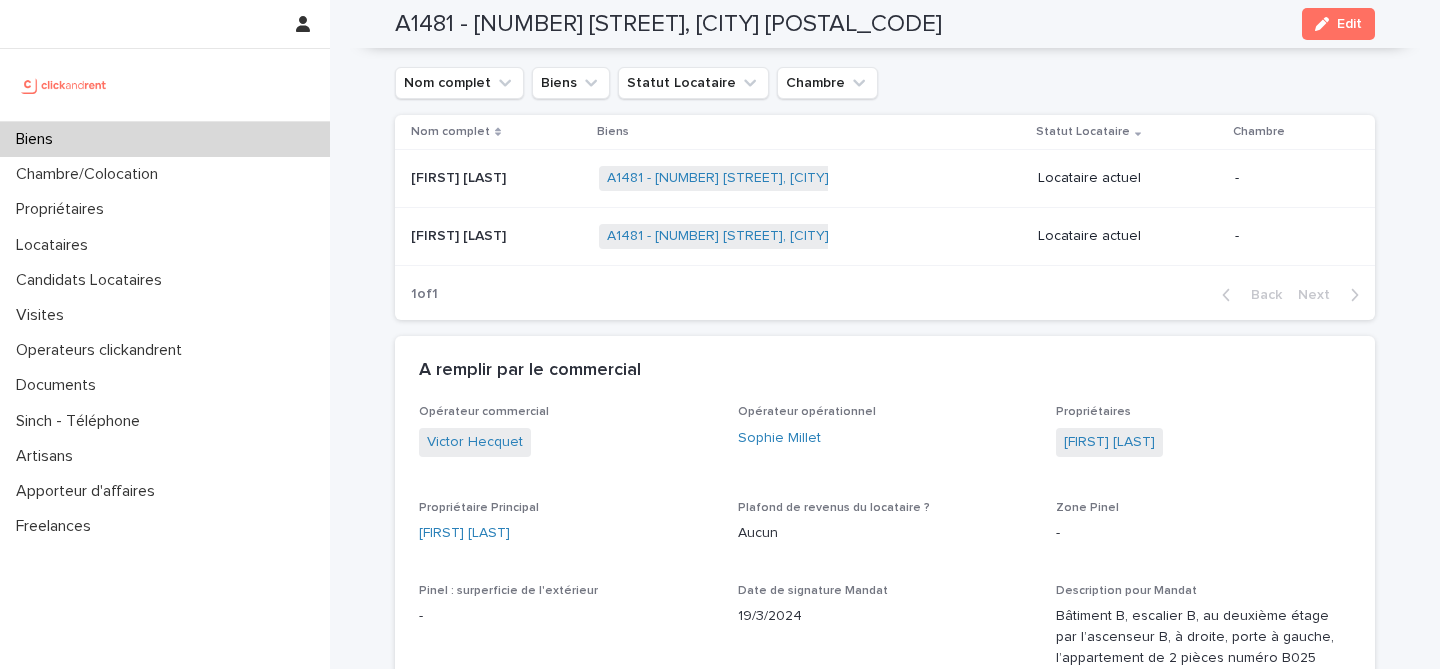 click on "Plafond de revenus du locataire ?" at bounding box center (885, 508) 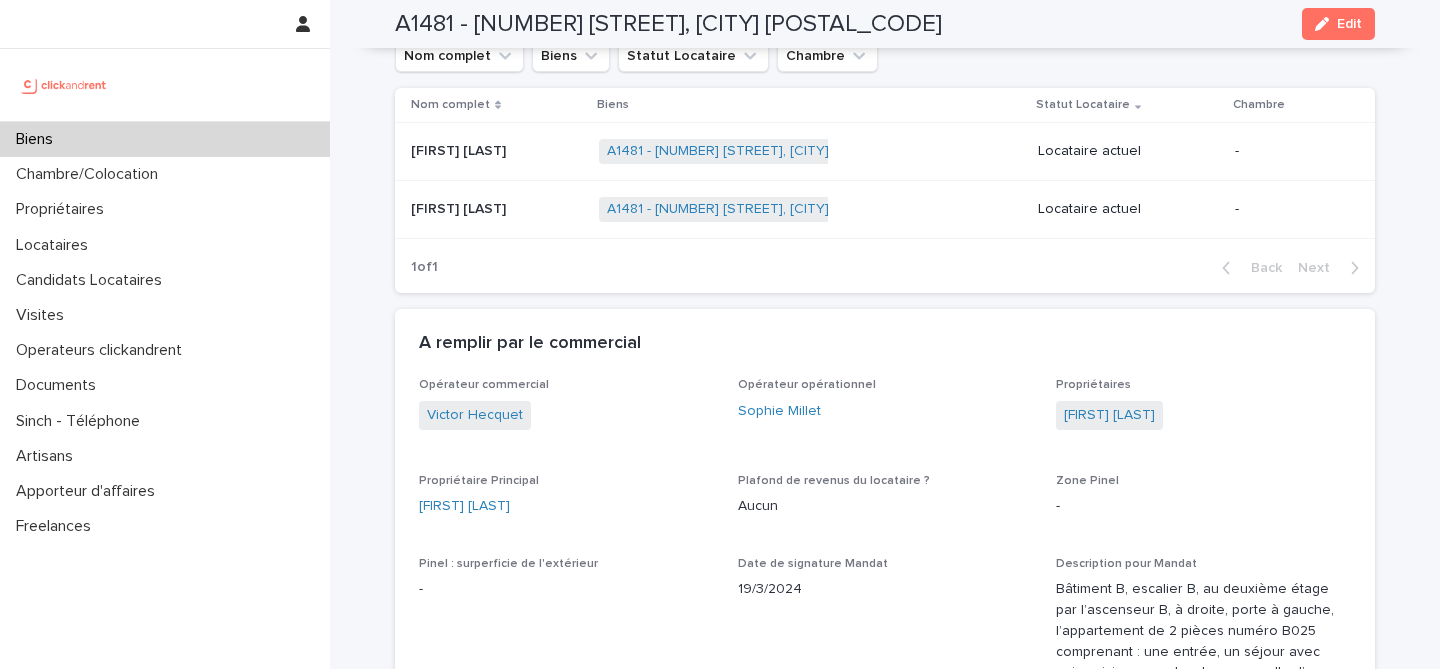scroll, scrollTop: 1098, scrollLeft: 0, axis: vertical 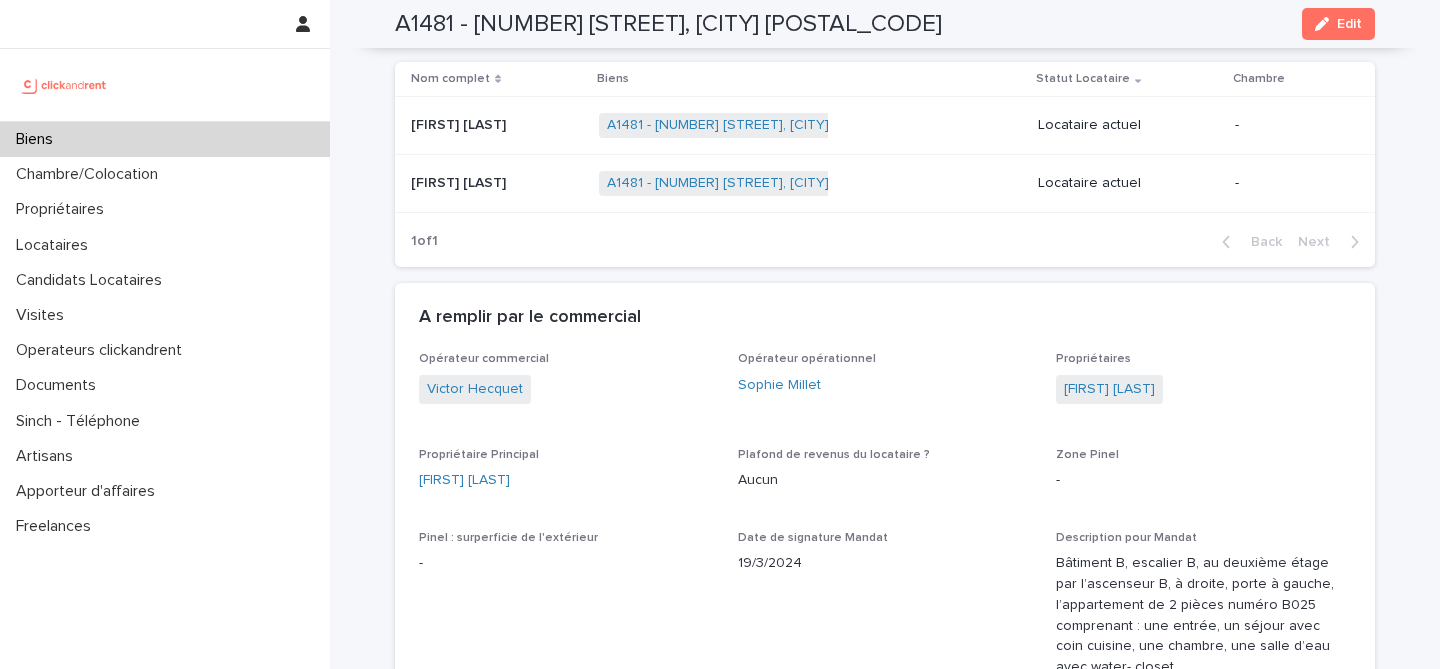 click on "Opérateur opérationnel Sophie Millet" at bounding box center (885, 387) 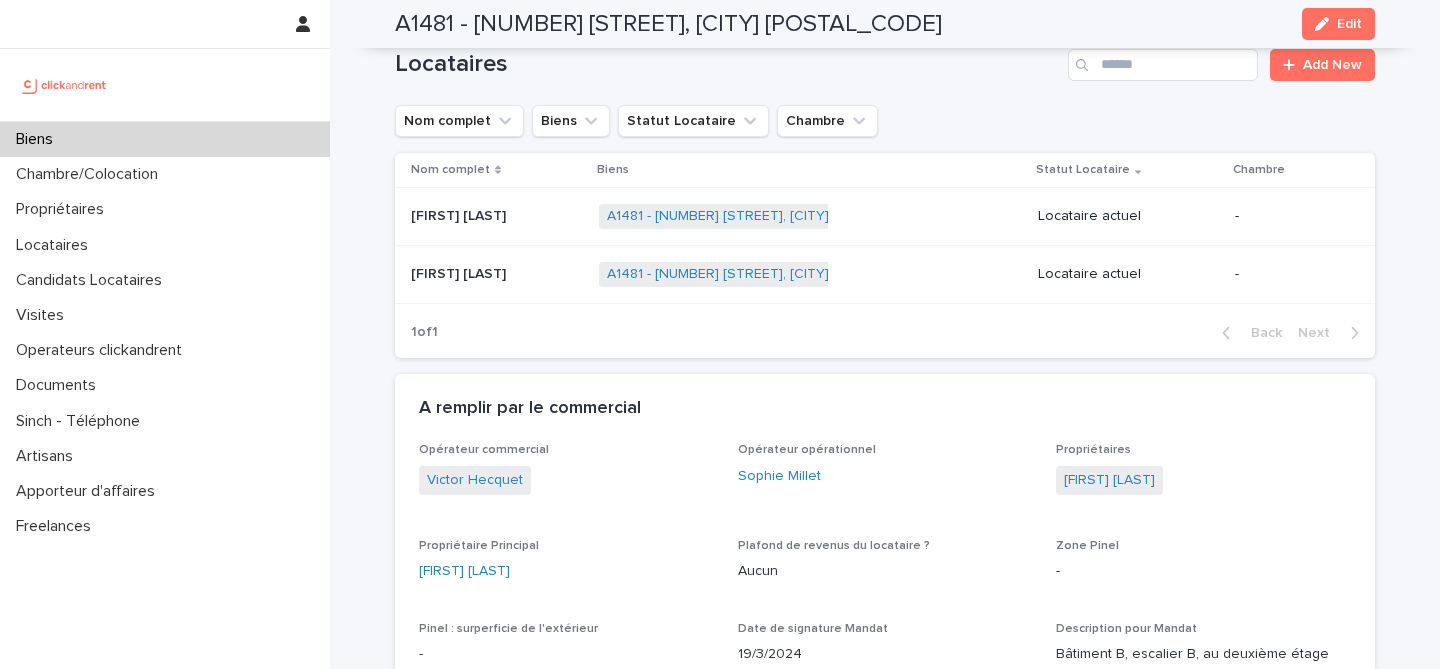 scroll, scrollTop: 996, scrollLeft: 0, axis: vertical 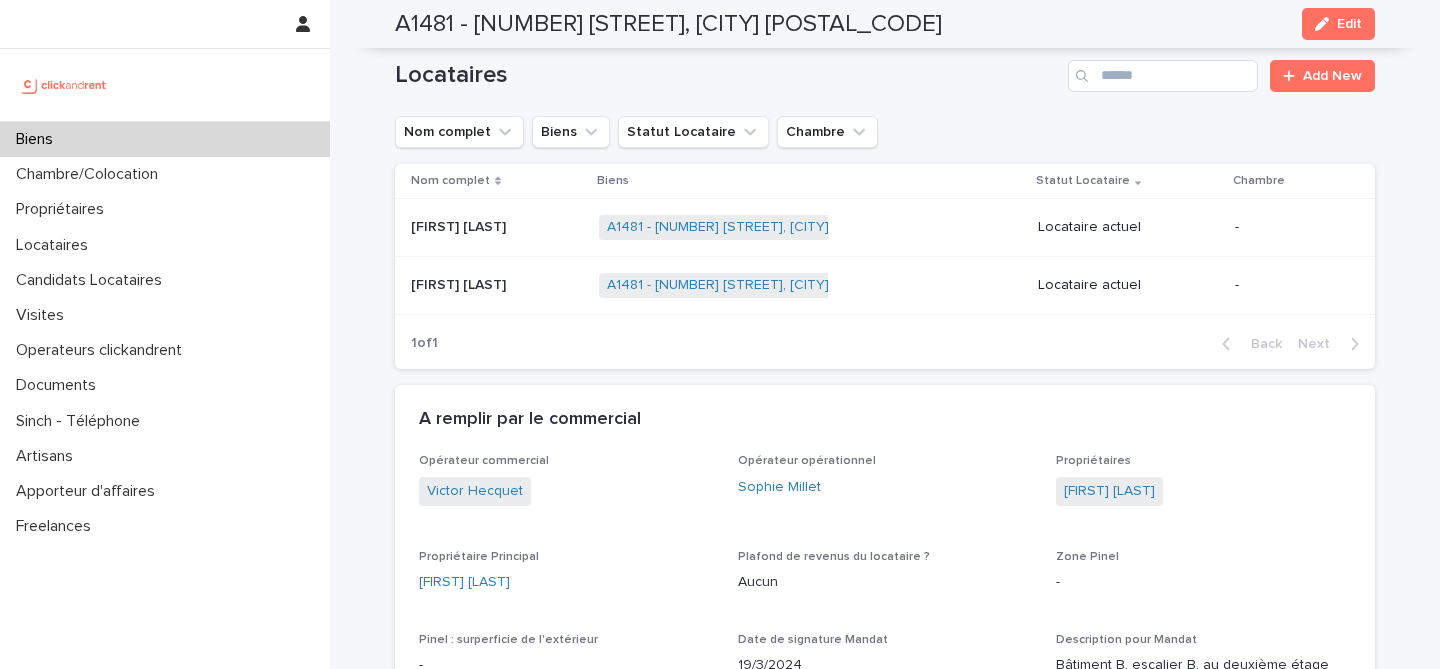 click on "Samia Medjebeur" at bounding box center (460, 225) 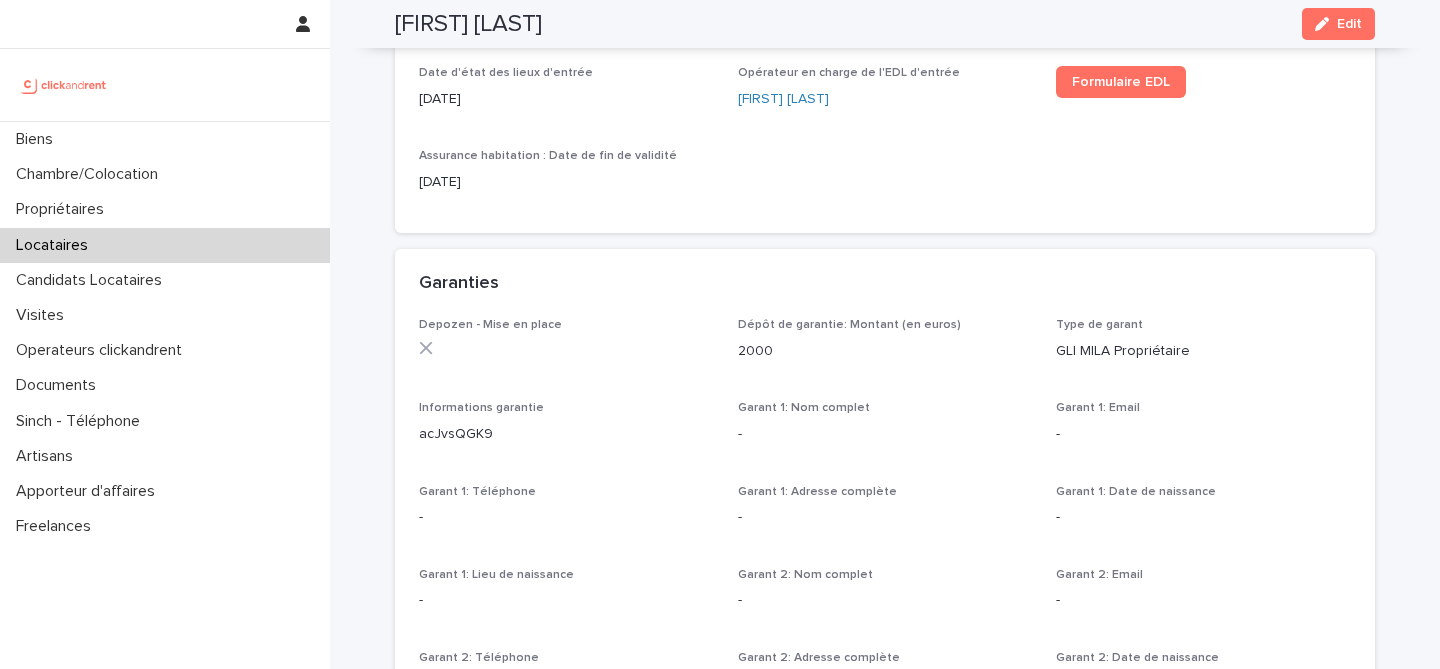 click on "Samia Medjebeur" at bounding box center (468, 24) 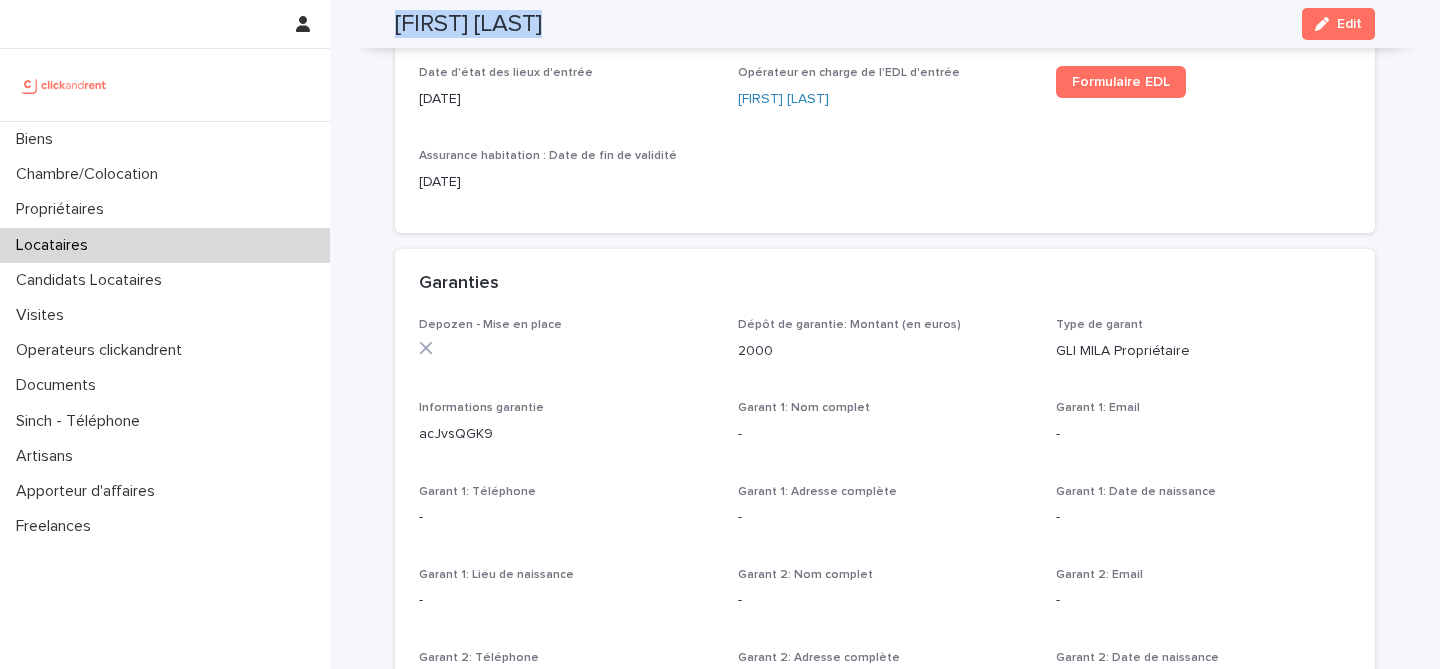 click on "Samia Medjebeur" at bounding box center (468, 24) 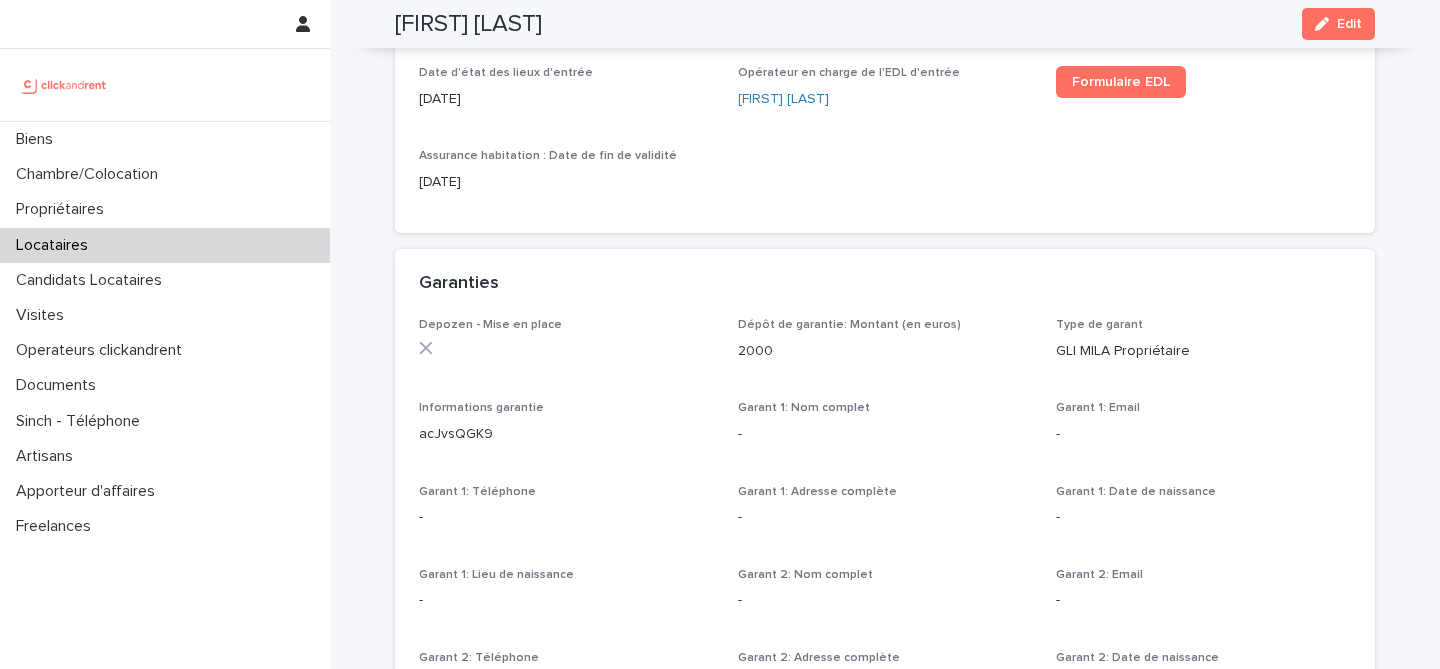 click on "Date de début du bail 26/4/2024 Date de fin du bail 25/4/2025 Durée du bail (en mois) 12 Loyer hors charges 1000 Charges 95 Loyers charges comprises 1095 Type de charges Provisions sur charges Trimestre de révision du loyer 1er trimestre Année de révision du loyer 2024 Nationalité du Locataire Française Date de naissance du locataire 18/6/1999 Lieu de naissance du Locataire Paris 10E Date d'état des lieux d'entrée 26/4/2024 18:00 Opérateur en charge de l'EDL d'entrée Jonathan Bensaid   Formulaire EDL Assurance habitation : Date de fin de validité 25/4/2026" at bounding box center (885, -17) 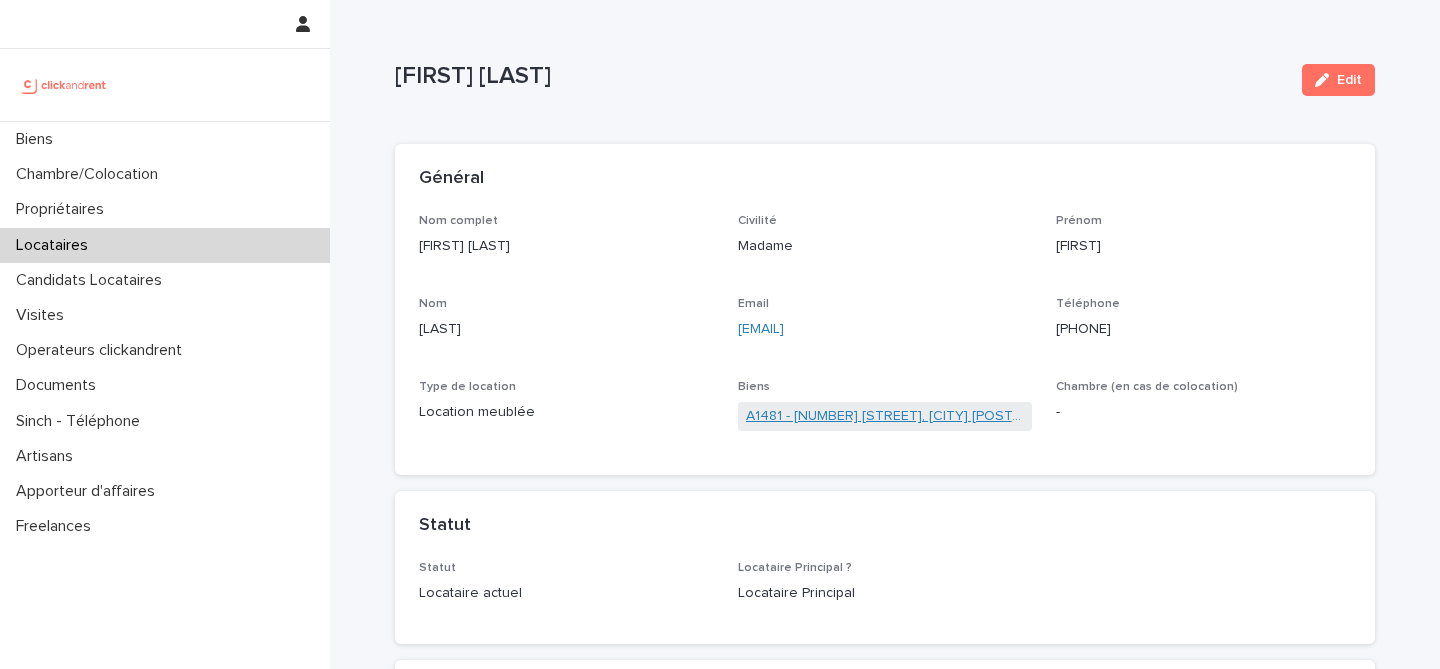 click on "A1481 - 5 allée Anatoli Vaisser,  Asnières-sur-Seine 92600" at bounding box center [885, 416] 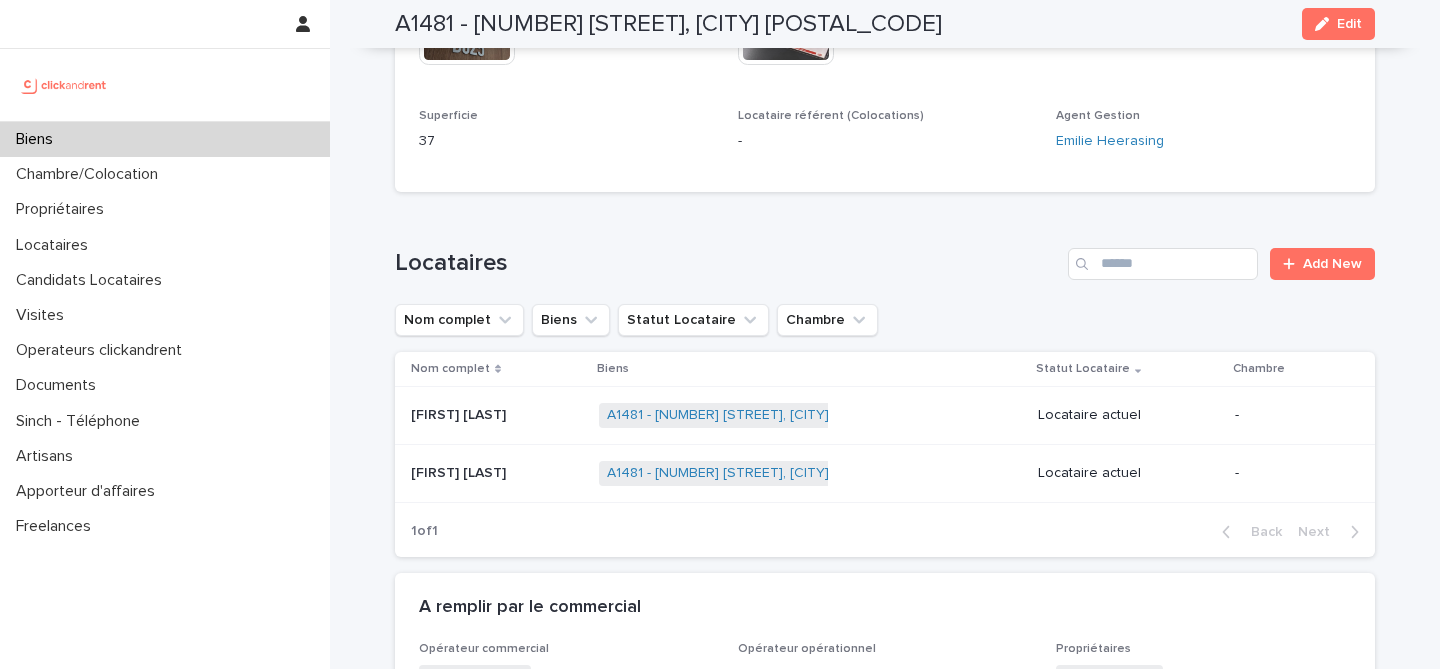 scroll, scrollTop: 810, scrollLeft: 0, axis: vertical 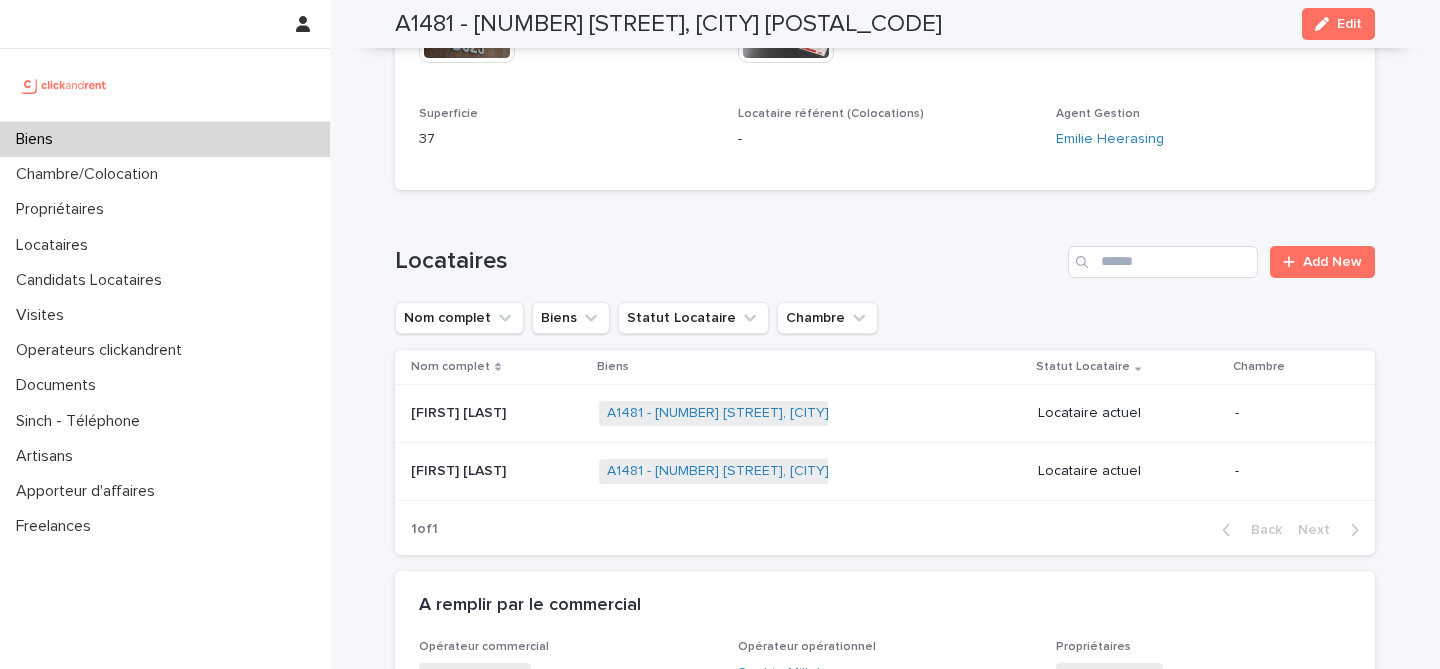 click at bounding box center [497, 471] 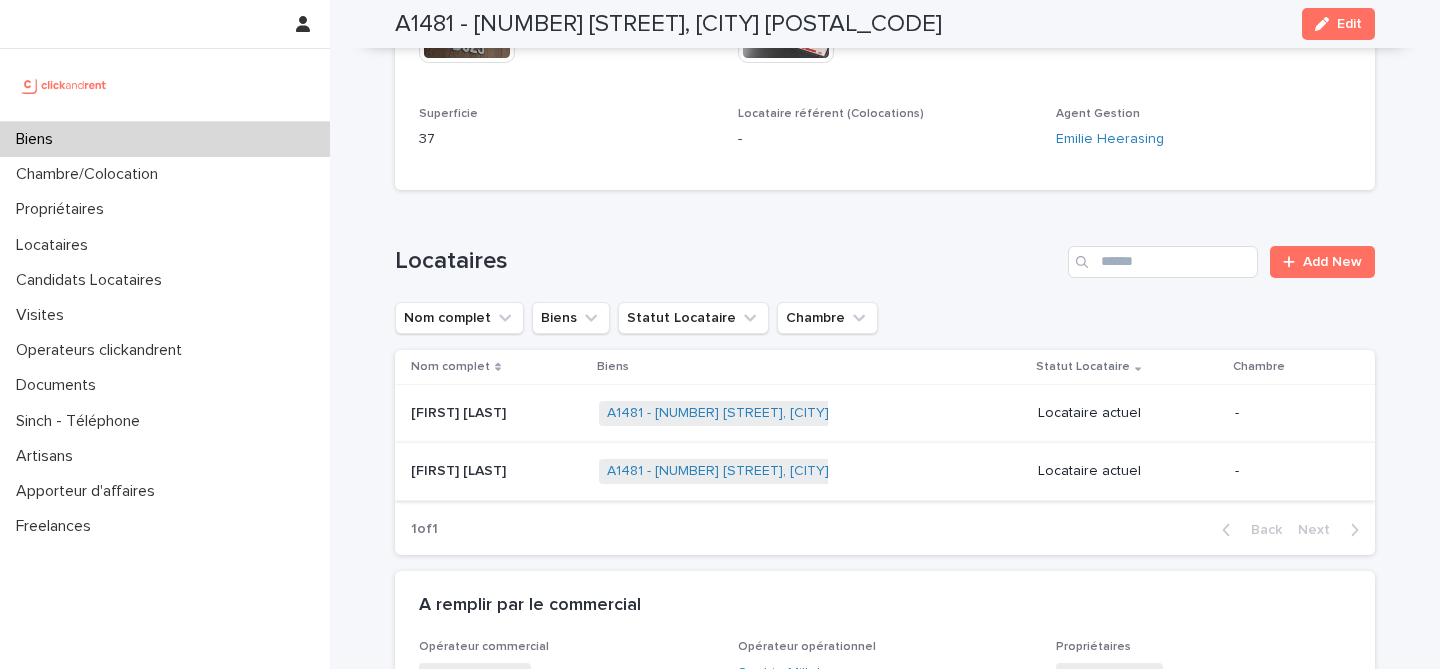 scroll, scrollTop: 0, scrollLeft: 0, axis: both 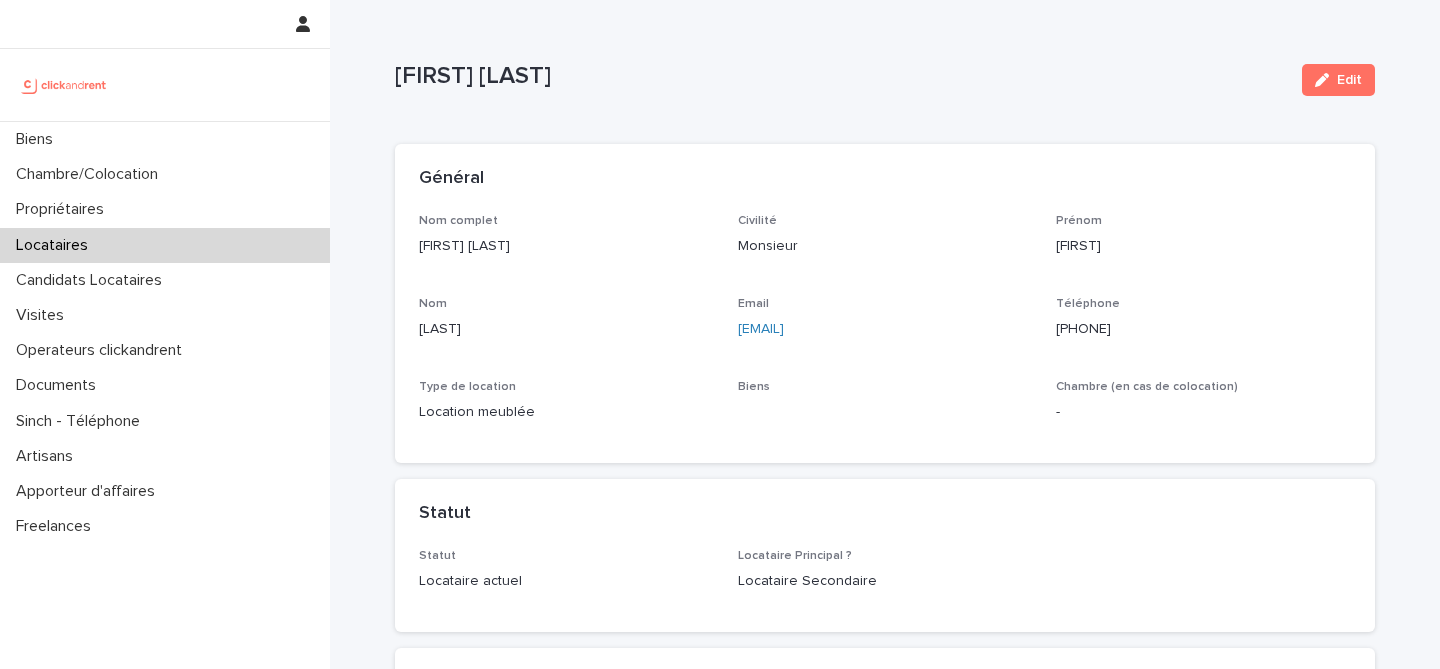 click on "Fares Belgacemi" at bounding box center (840, 76) 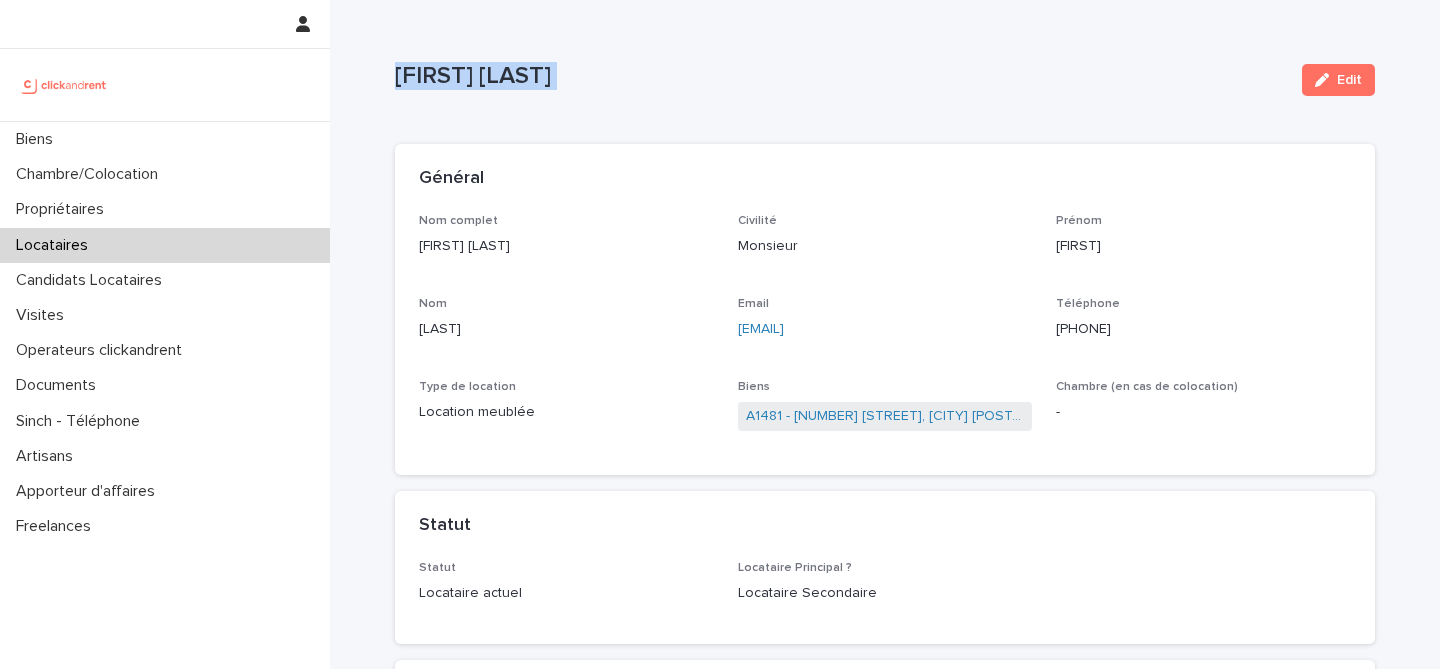 copy on "Fares Belgacemi Edit Sorry, there was an error saving your record. Please try again. Please fill out the required fields below. Loading... Saving… Loading... Saving… Loading... Saving…" 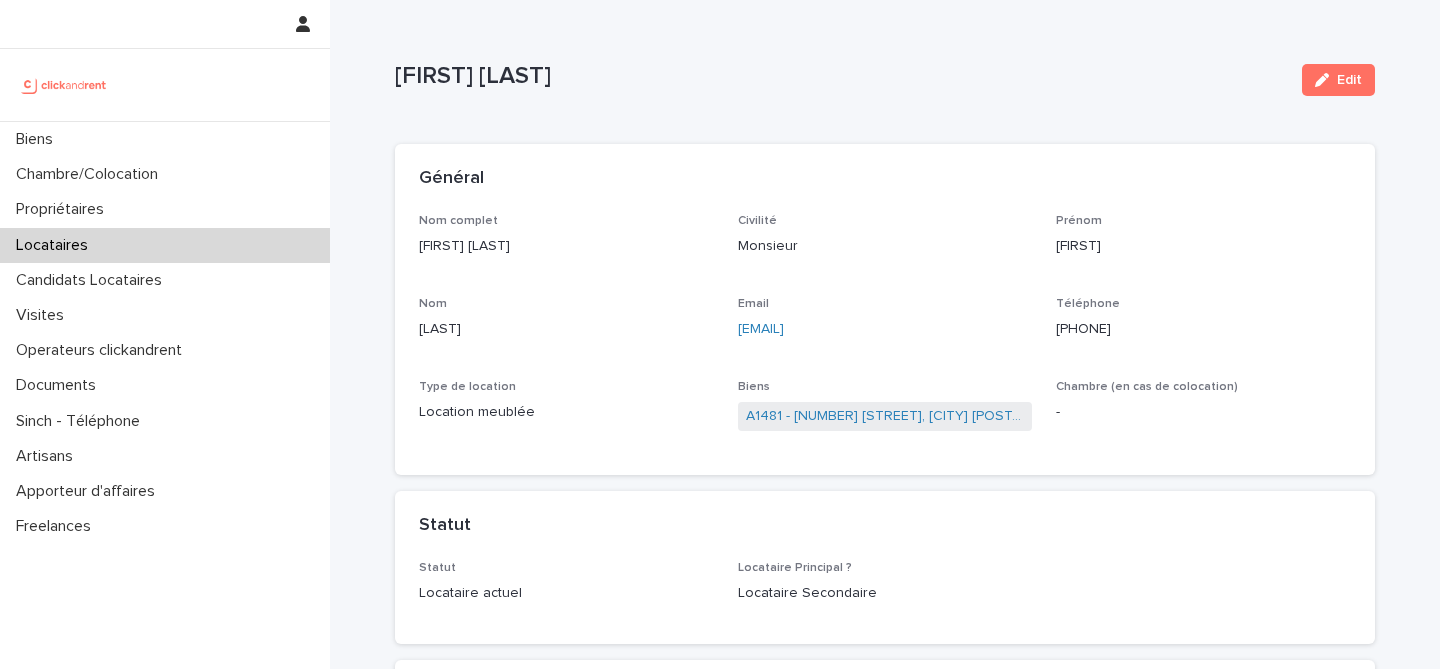 click on "Fares Belgacemi" at bounding box center (840, 76) 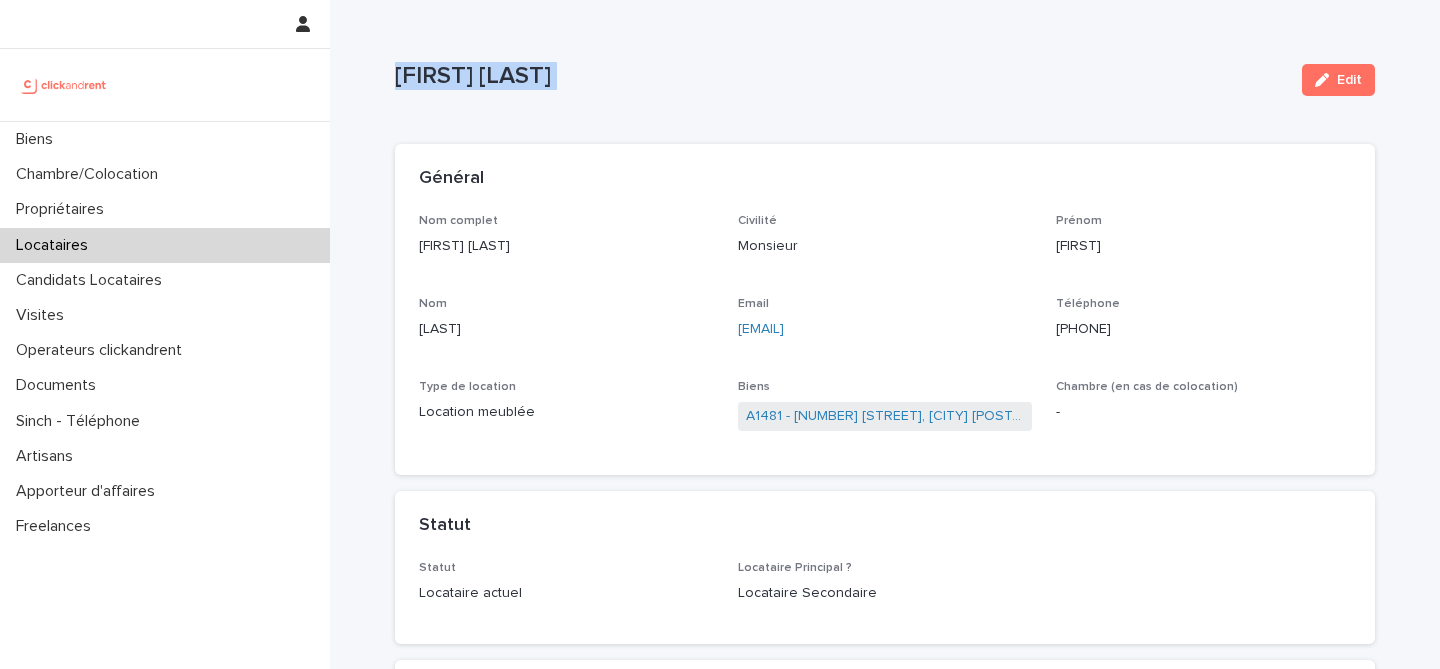 click on "Fares Belgacemi" at bounding box center (840, 76) 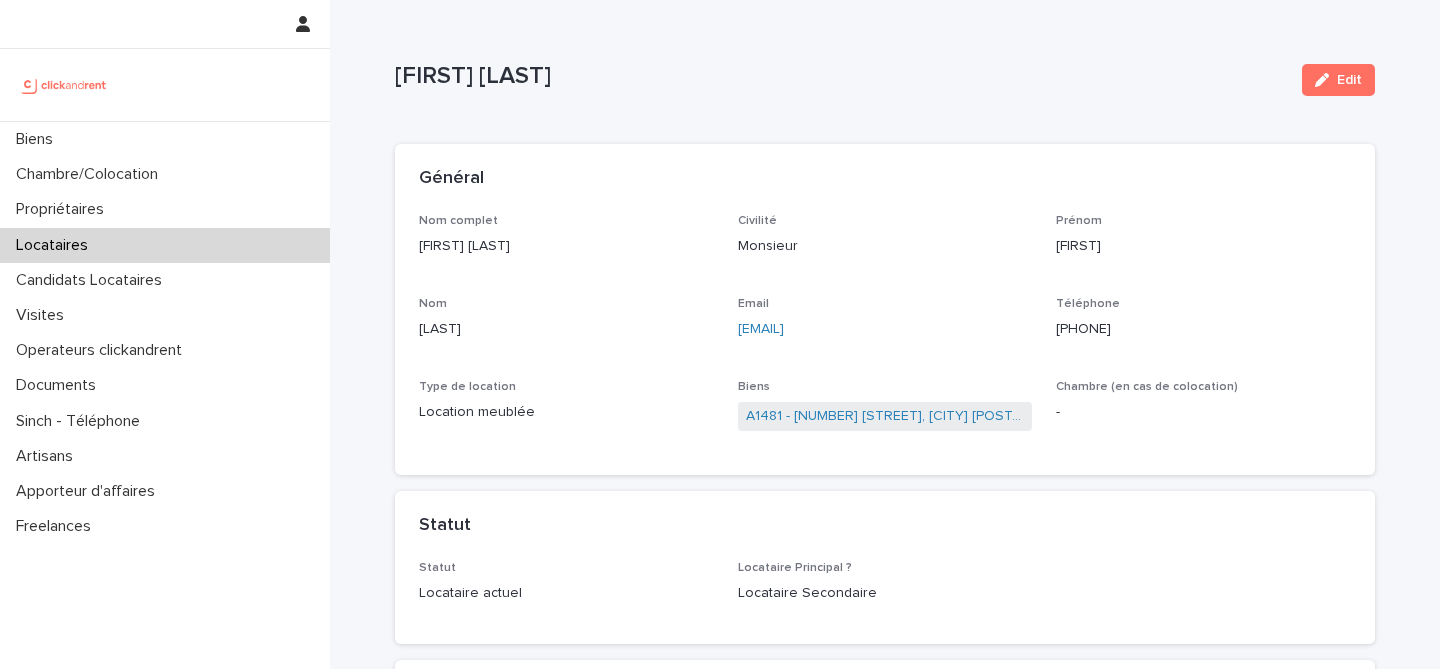 click on "Fares Belgacemi Edit" at bounding box center [885, 80] 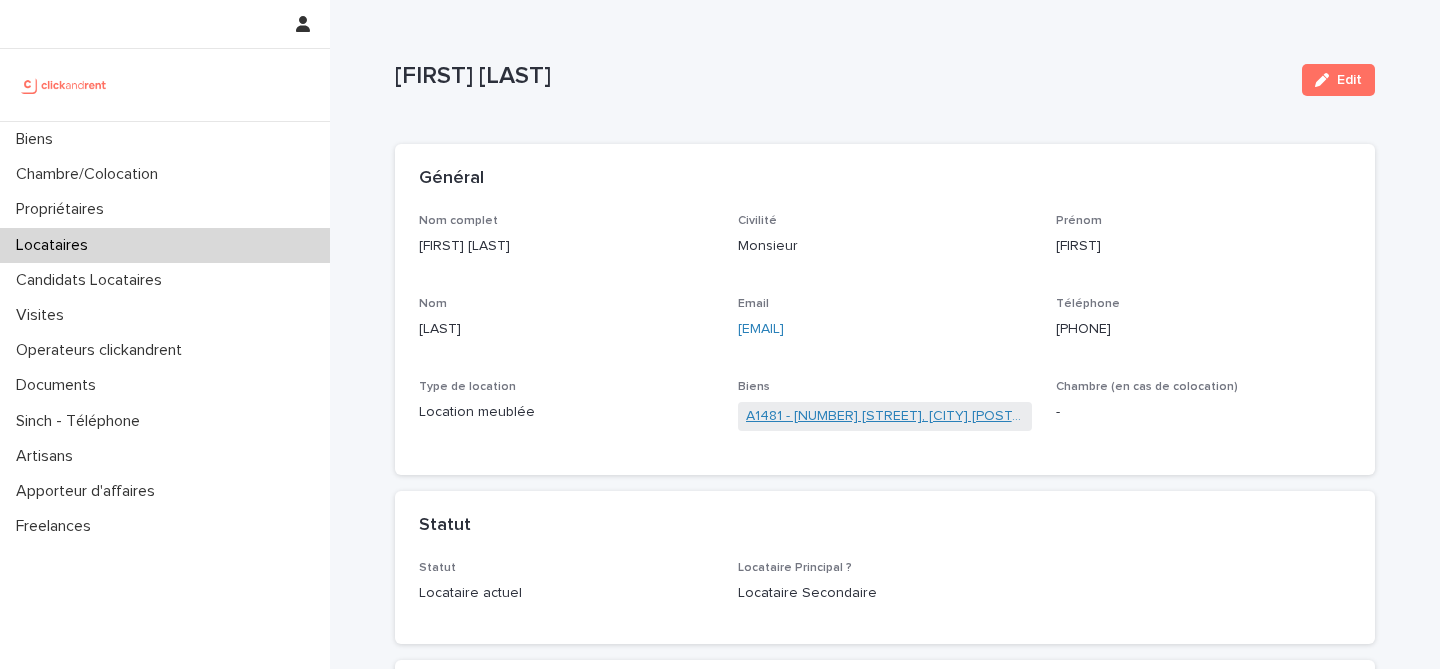 click on "A1481 - 5 allée Anatoli Vaisser,  Asnières-sur-Seine 92600" at bounding box center (885, 416) 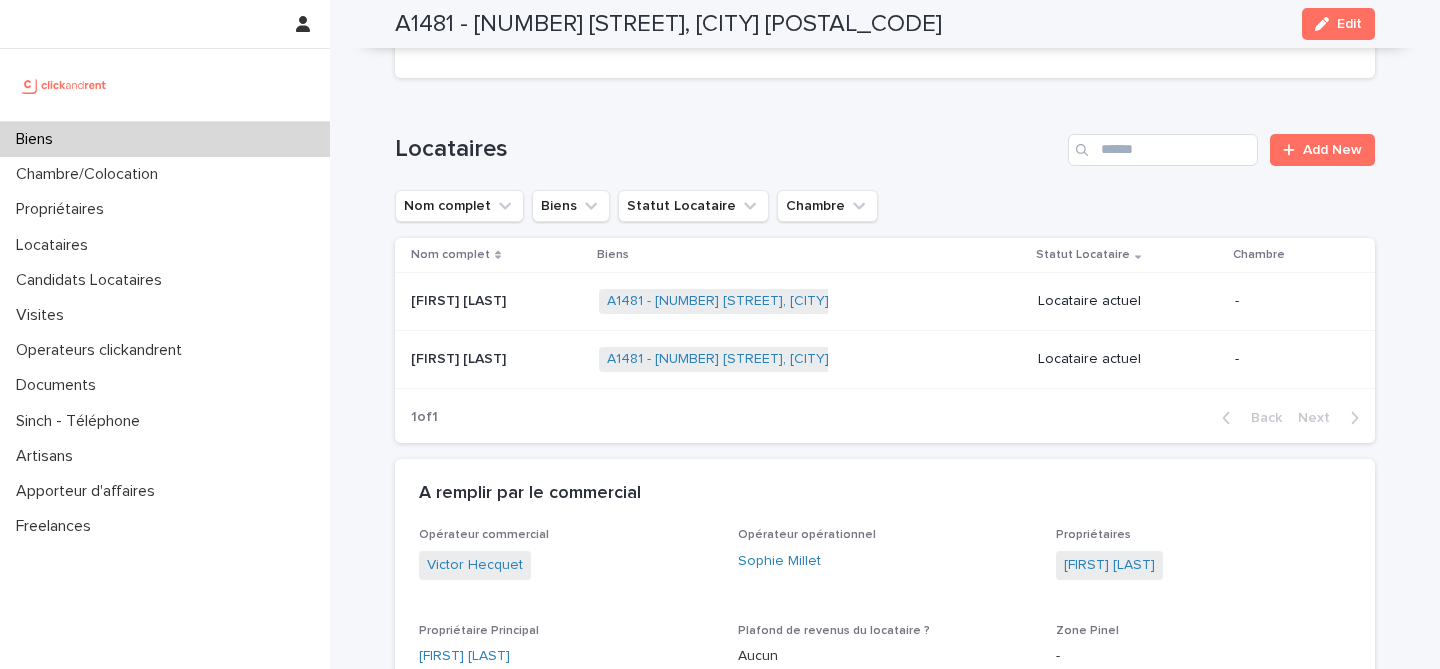 scroll, scrollTop: 892, scrollLeft: 0, axis: vertical 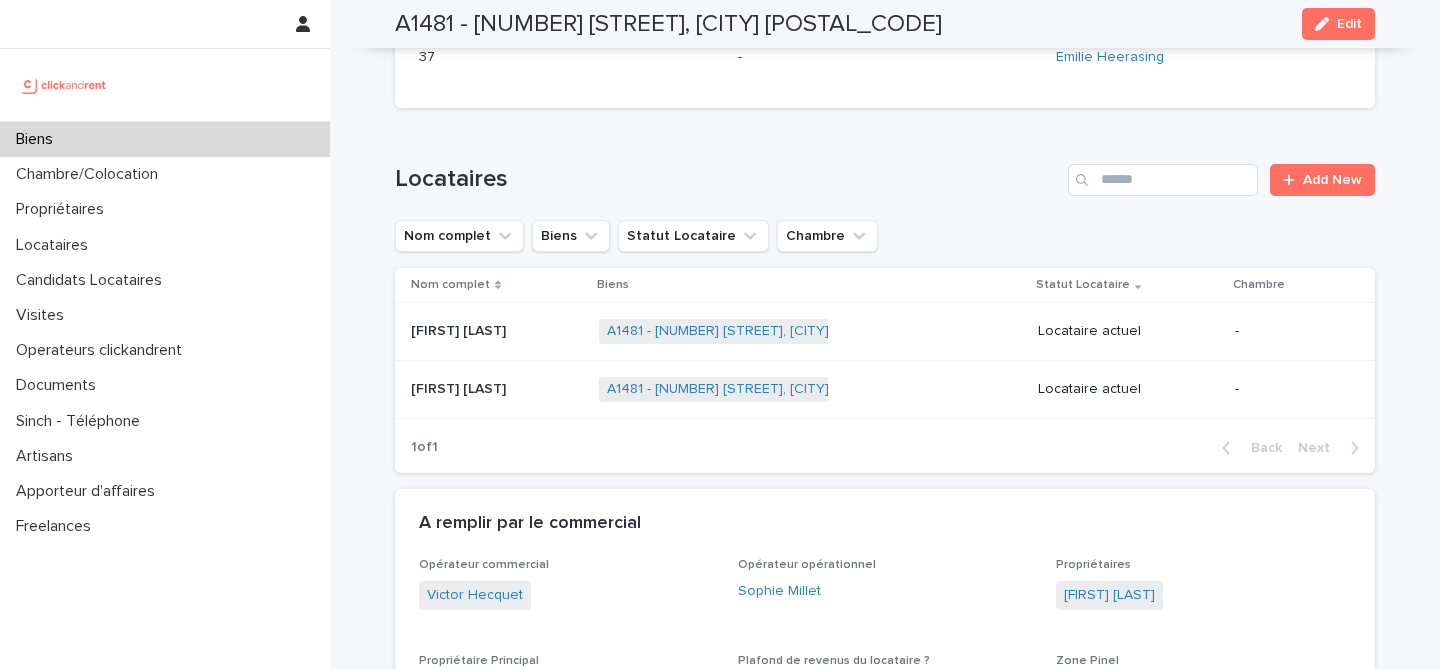click at bounding box center [497, 331] 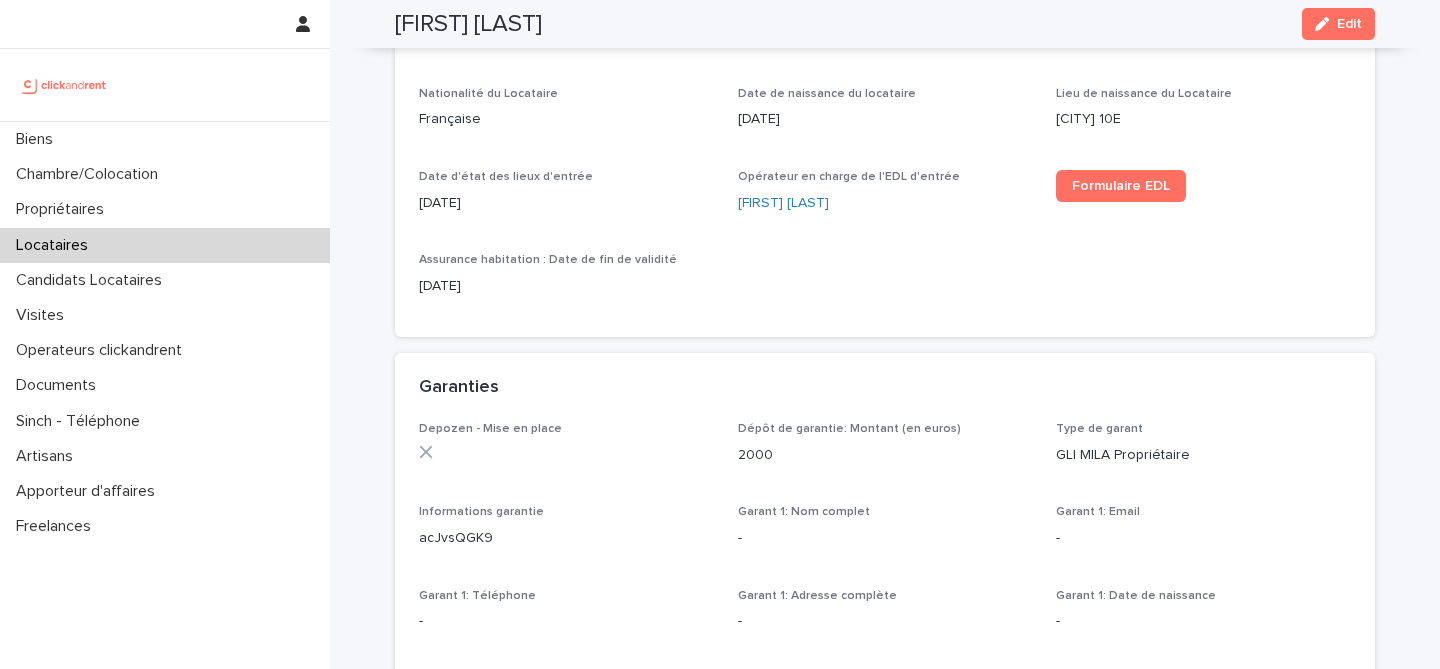 click on "Samia Medjebeur" at bounding box center [468, 24] 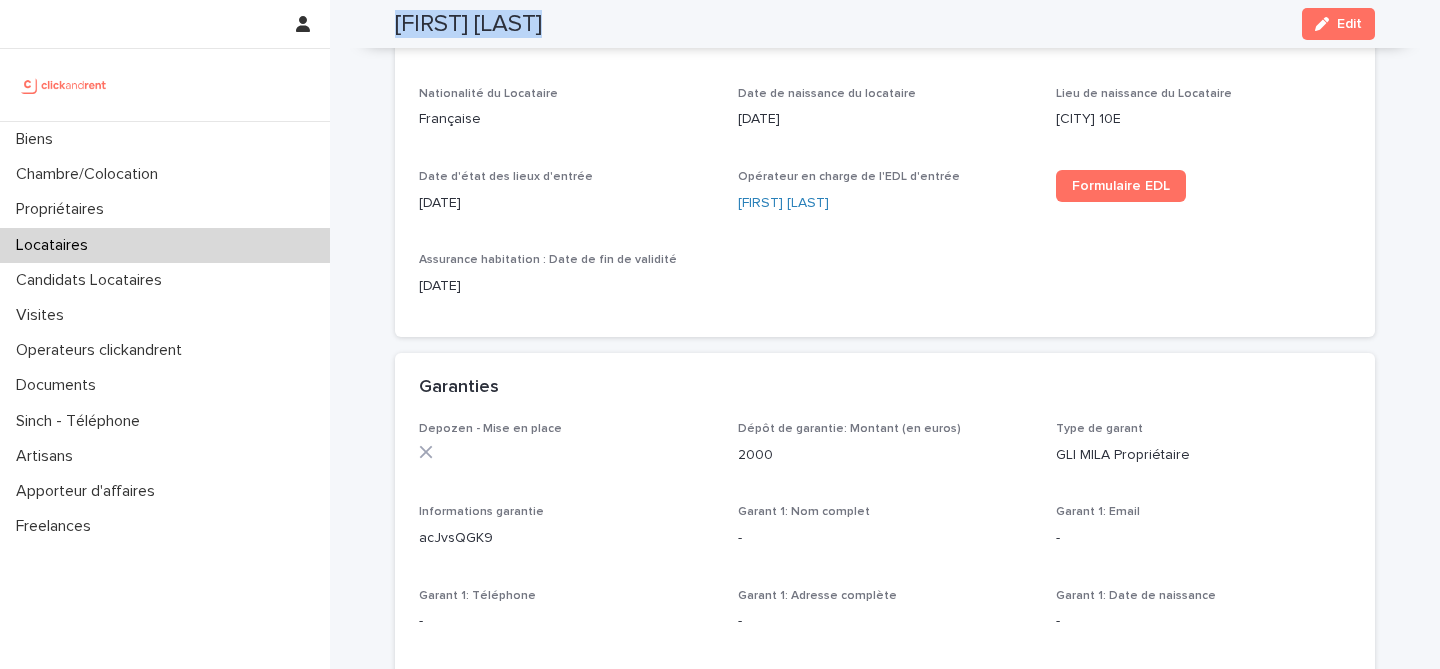 click on "Samia Medjebeur" at bounding box center [468, 24] 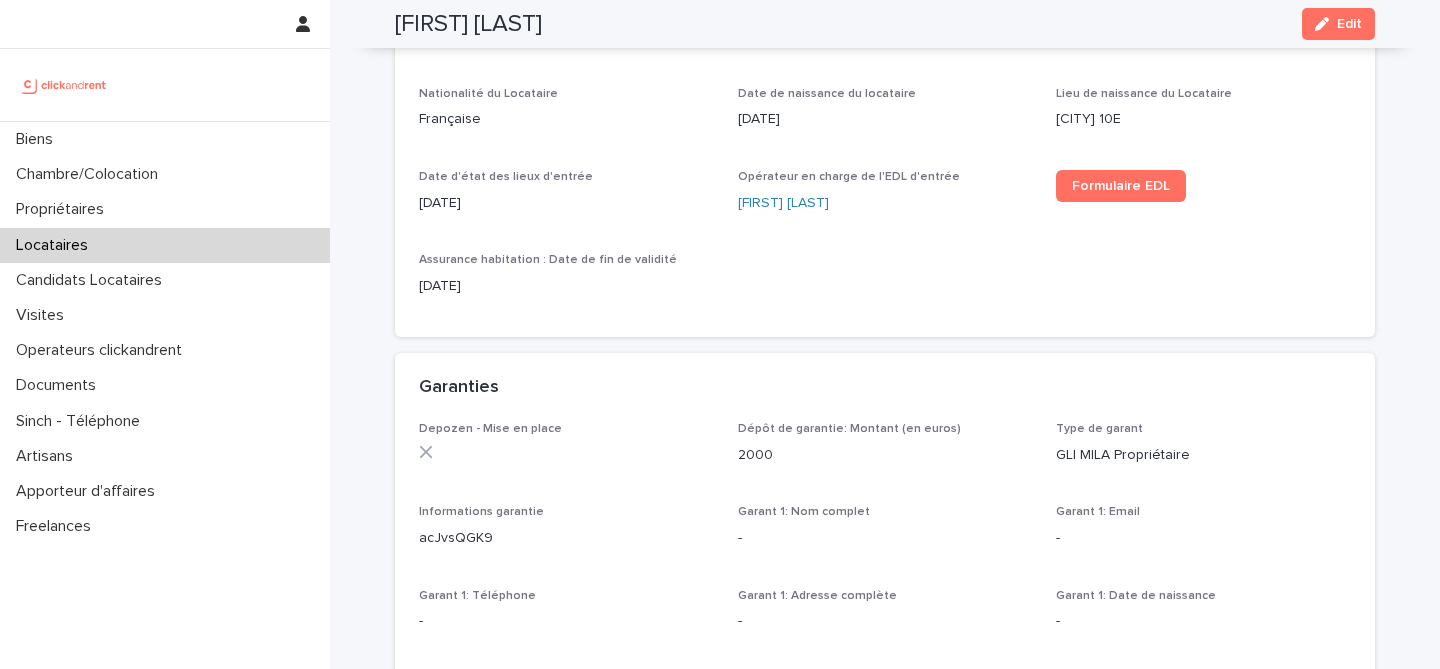 click on "Garanties" at bounding box center (885, 388) 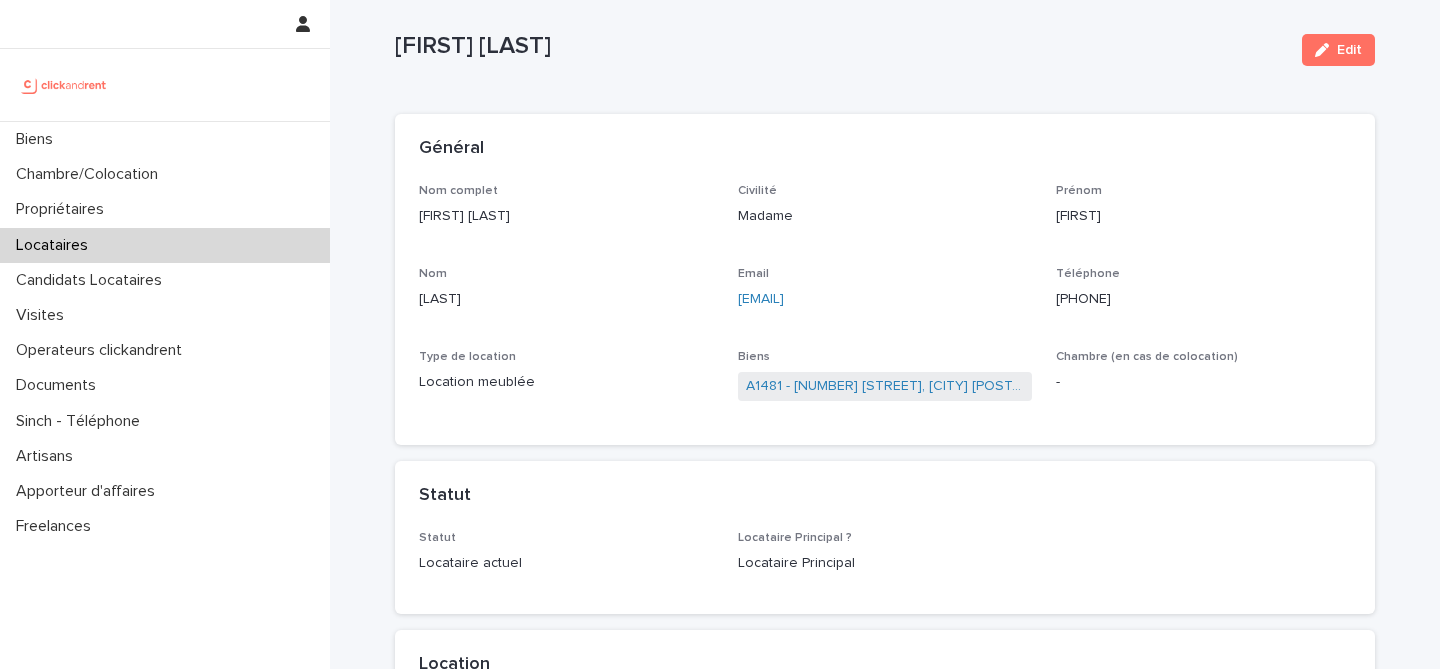 scroll, scrollTop: 0, scrollLeft: 0, axis: both 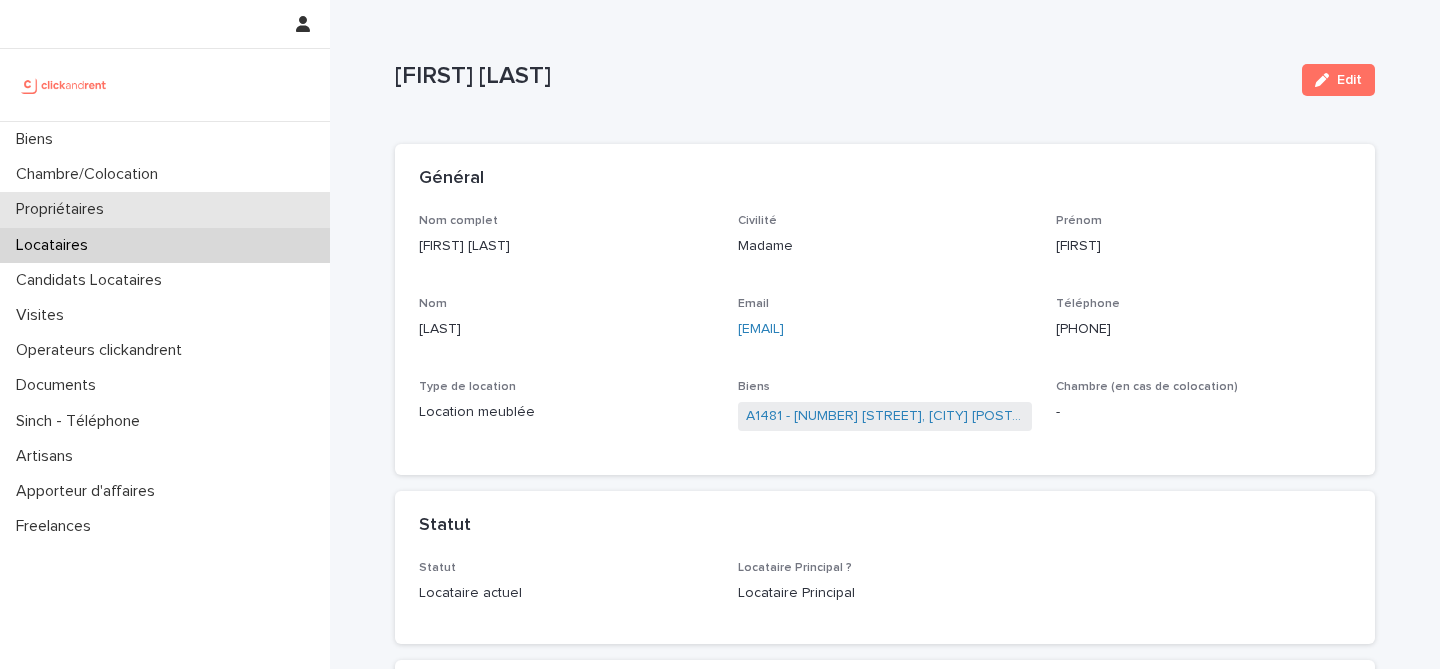 click on "Propriétaires" at bounding box center (165, 209) 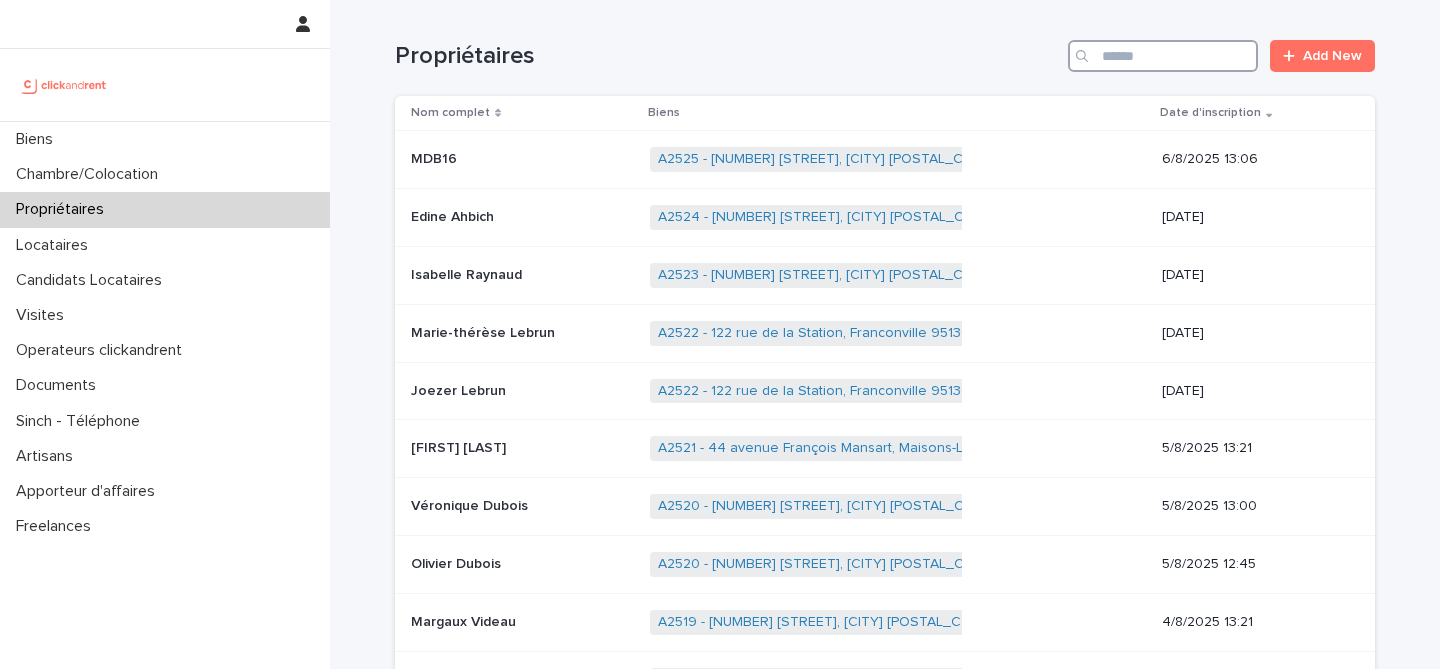 click at bounding box center (1163, 56) 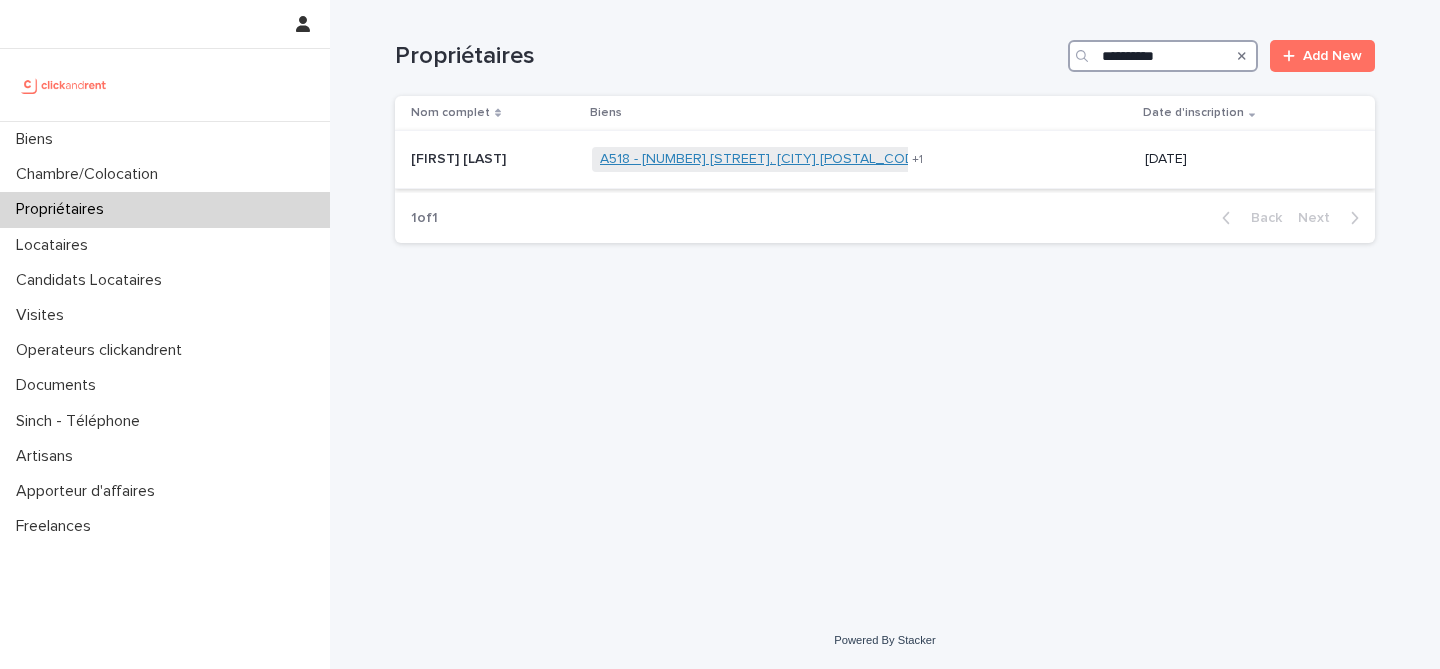 type on "**********" 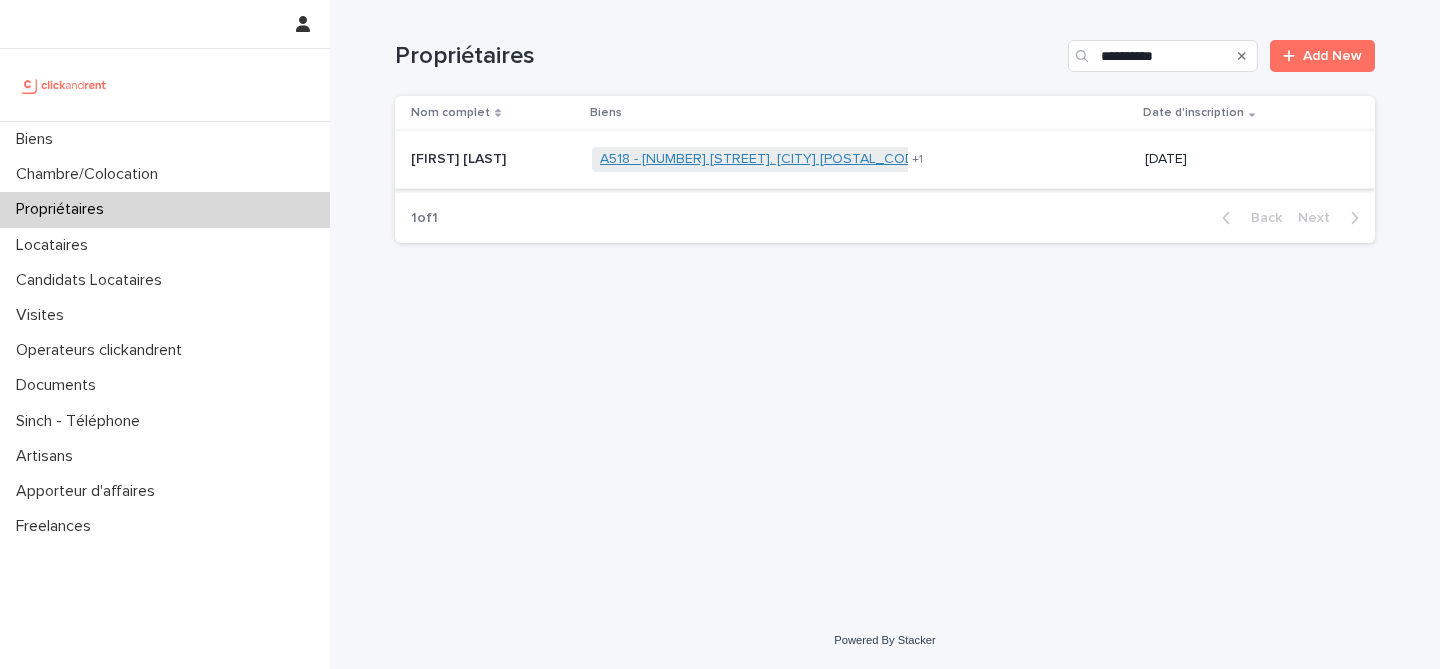 click on "A518 - 67 Rue de Meaux,  Vaujours 93410" at bounding box center [763, 159] 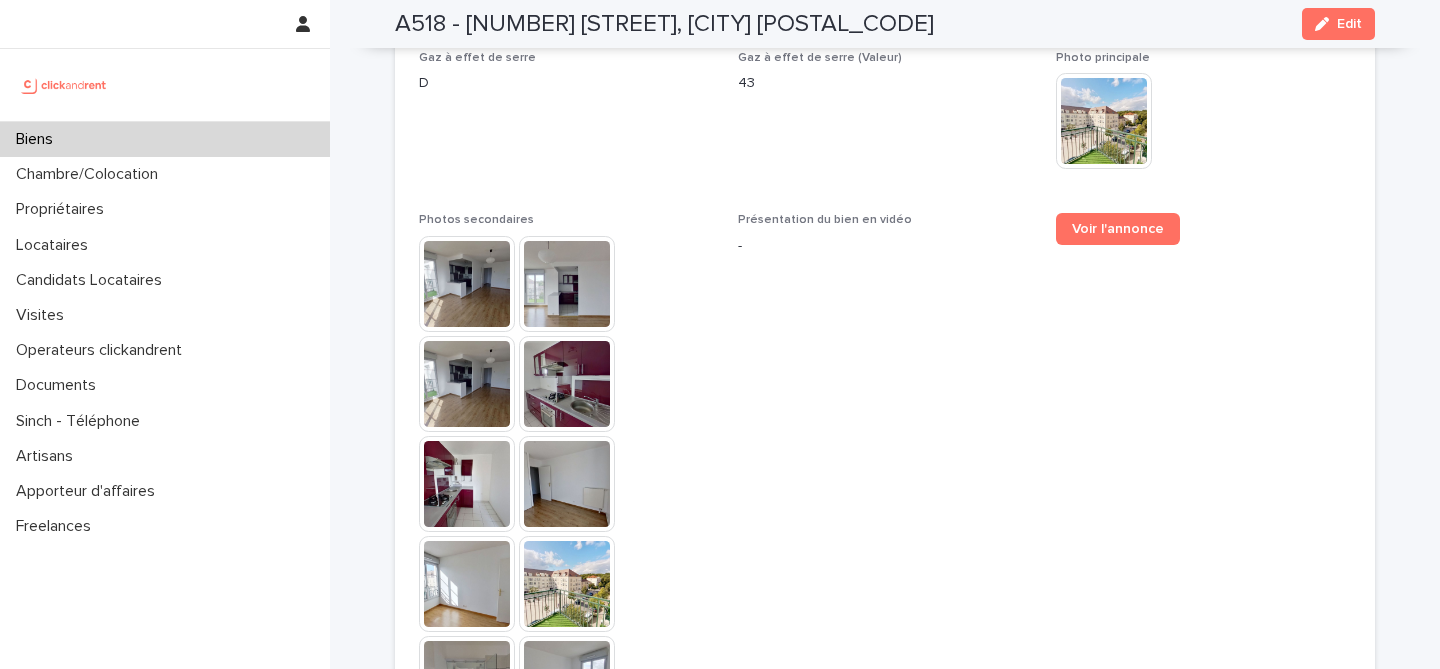 scroll, scrollTop: 4907, scrollLeft: 0, axis: vertical 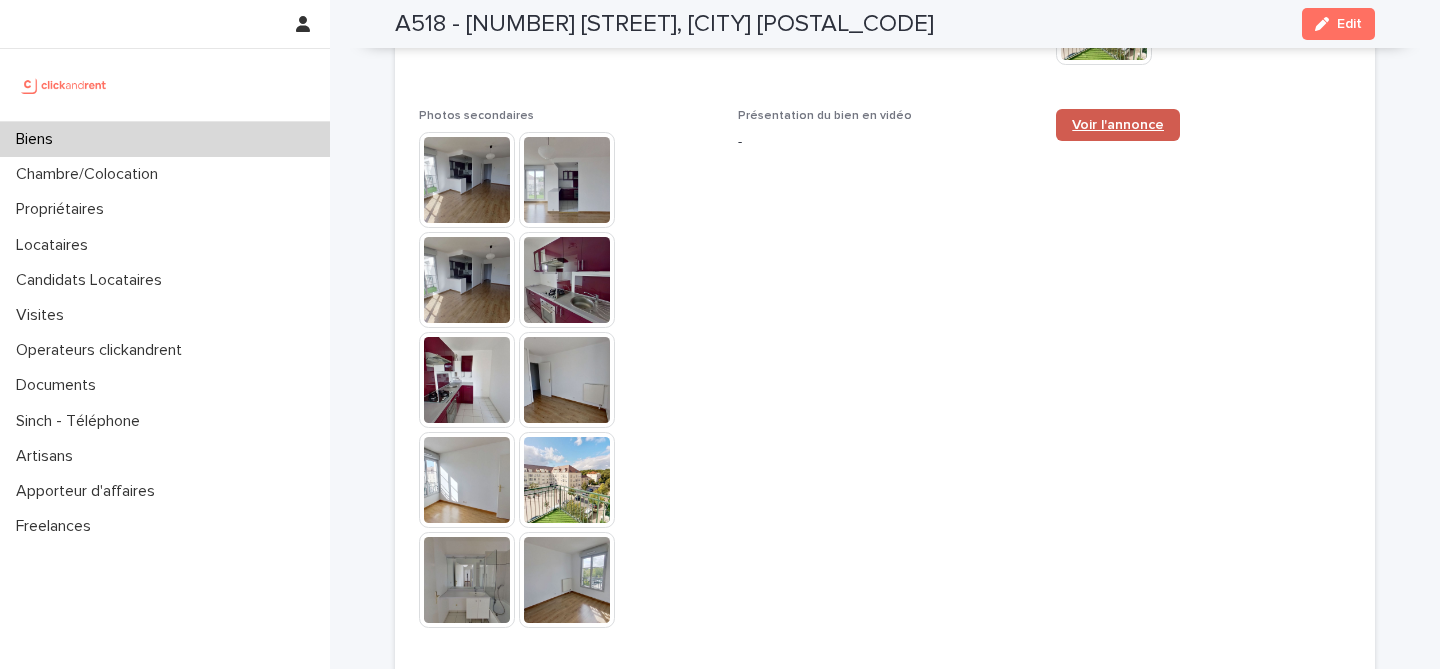 click on "Voir l'annonce" at bounding box center [1118, 125] 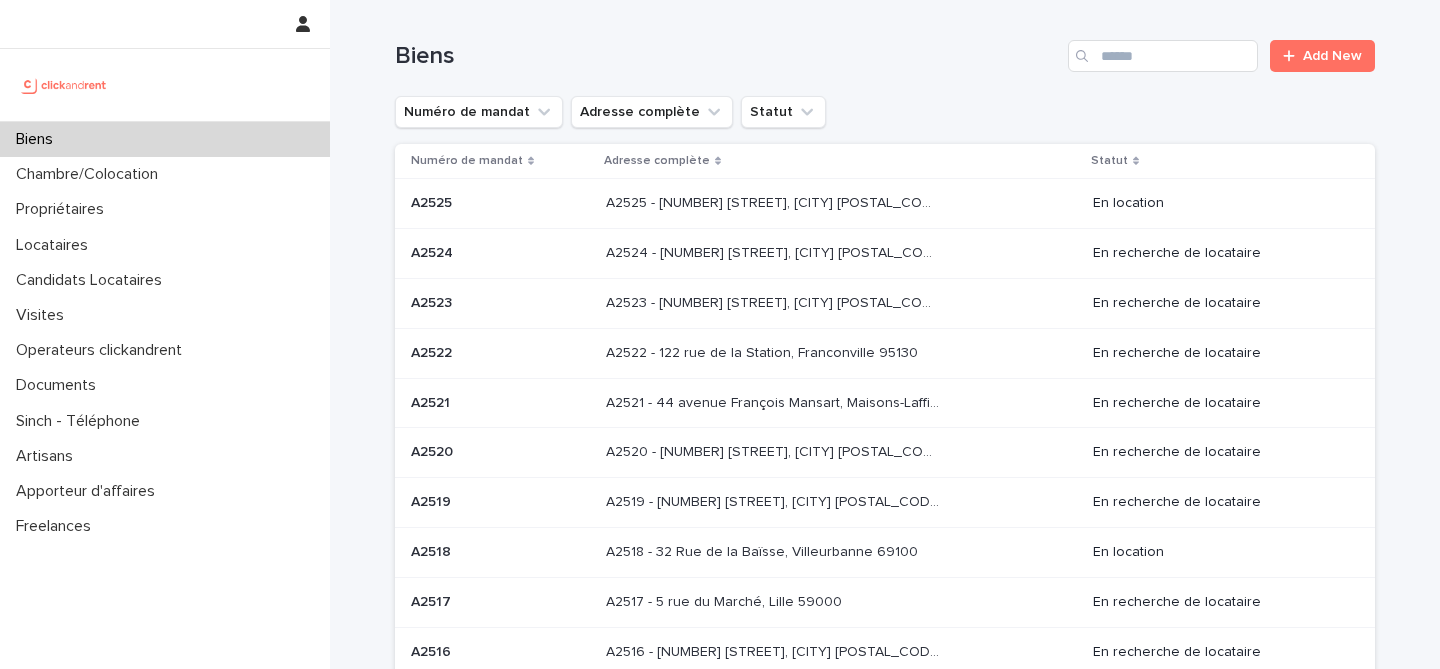 scroll, scrollTop: 0, scrollLeft: 0, axis: both 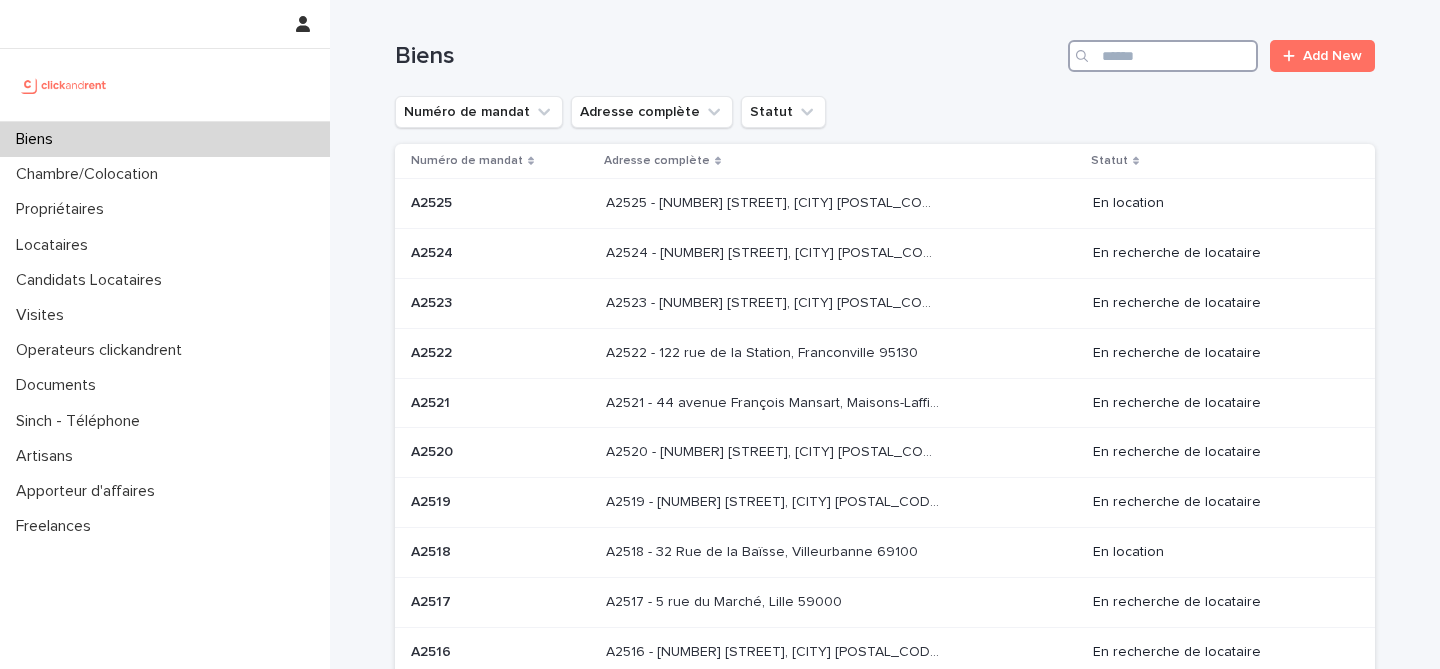 click at bounding box center (1163, 56) 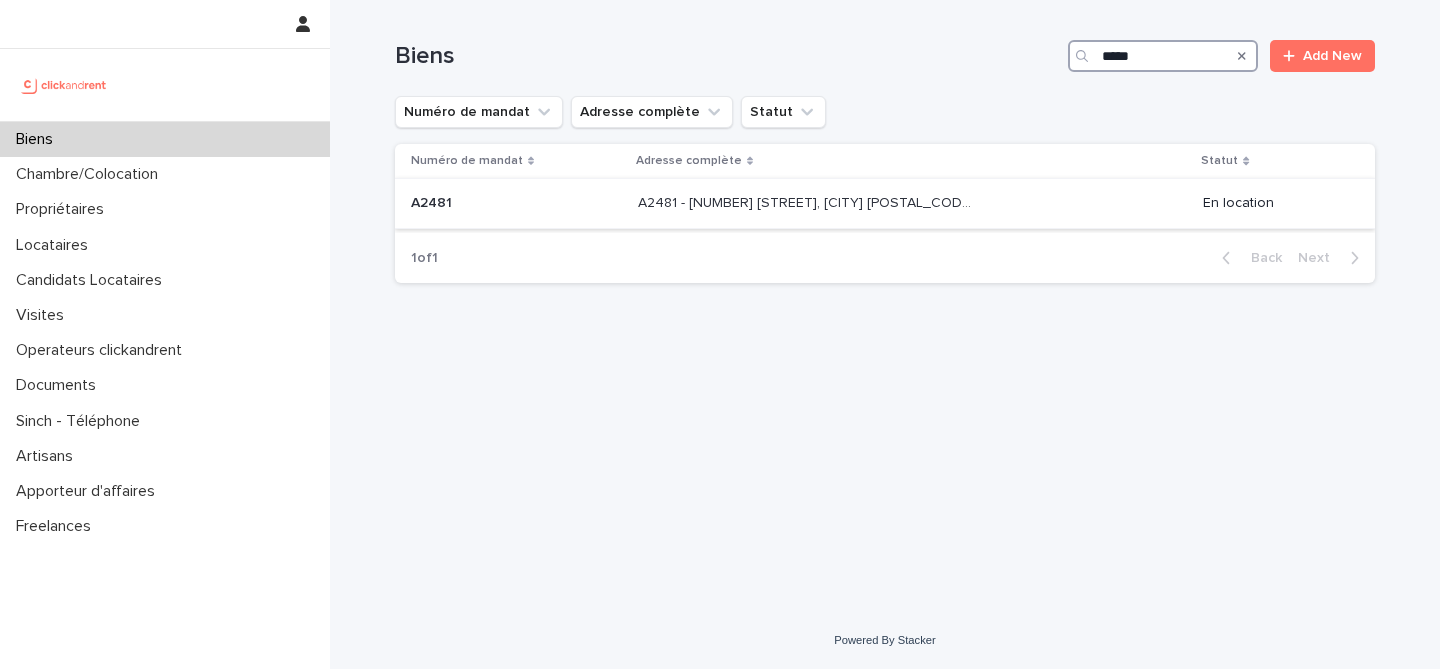 type on "*****" 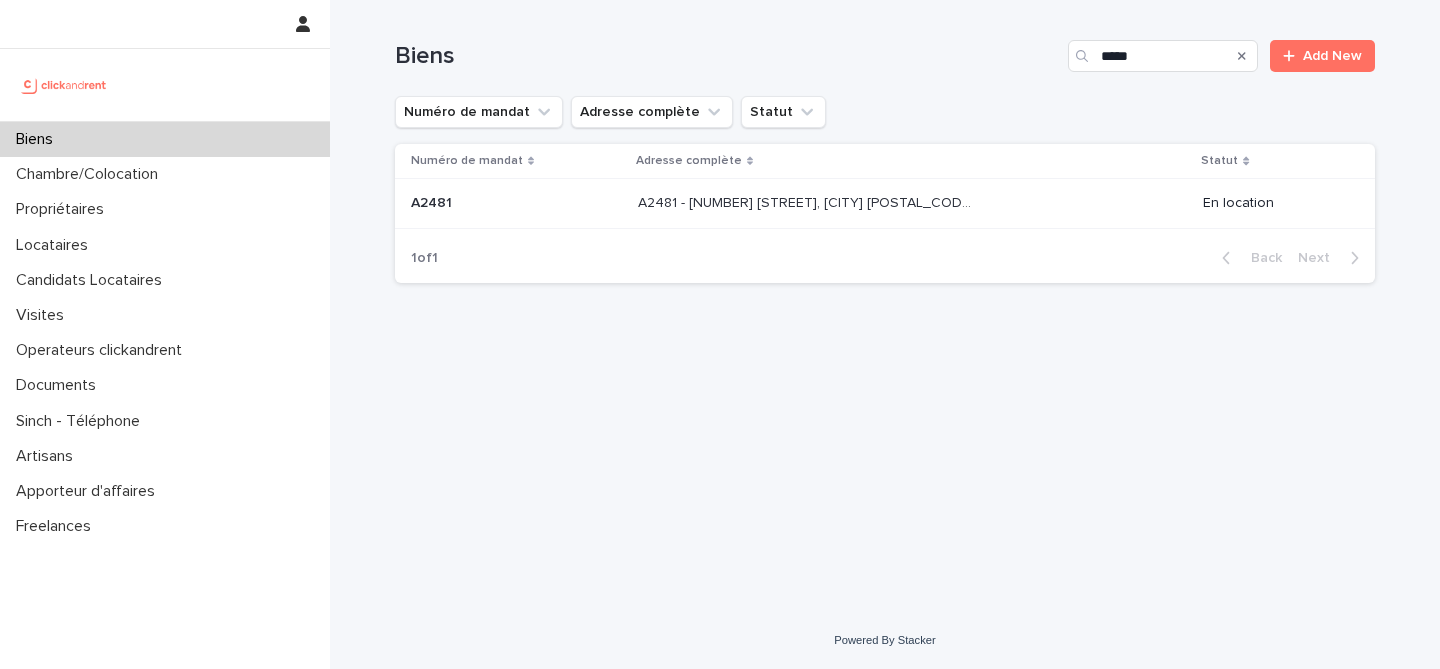 click at bounding box center [516, 203] 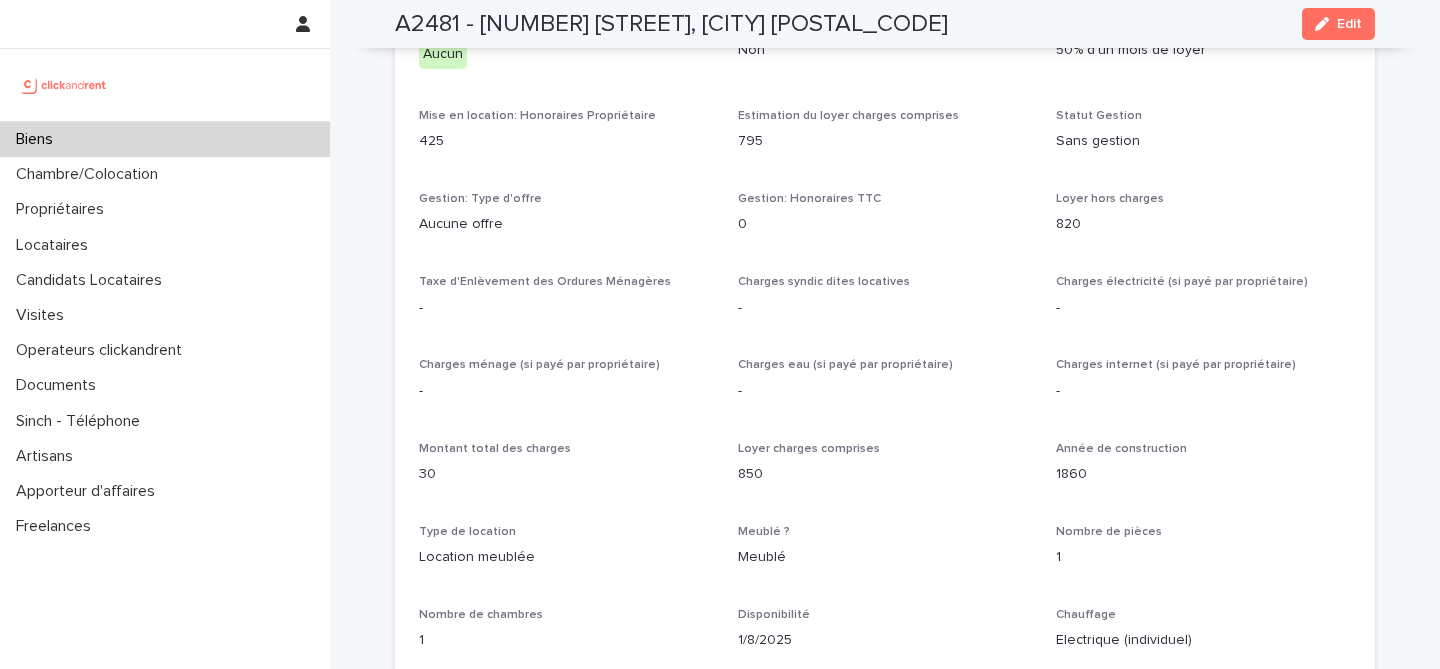 scroll, scrollTop: 1753, scrollLeft: 0, axis: vertical 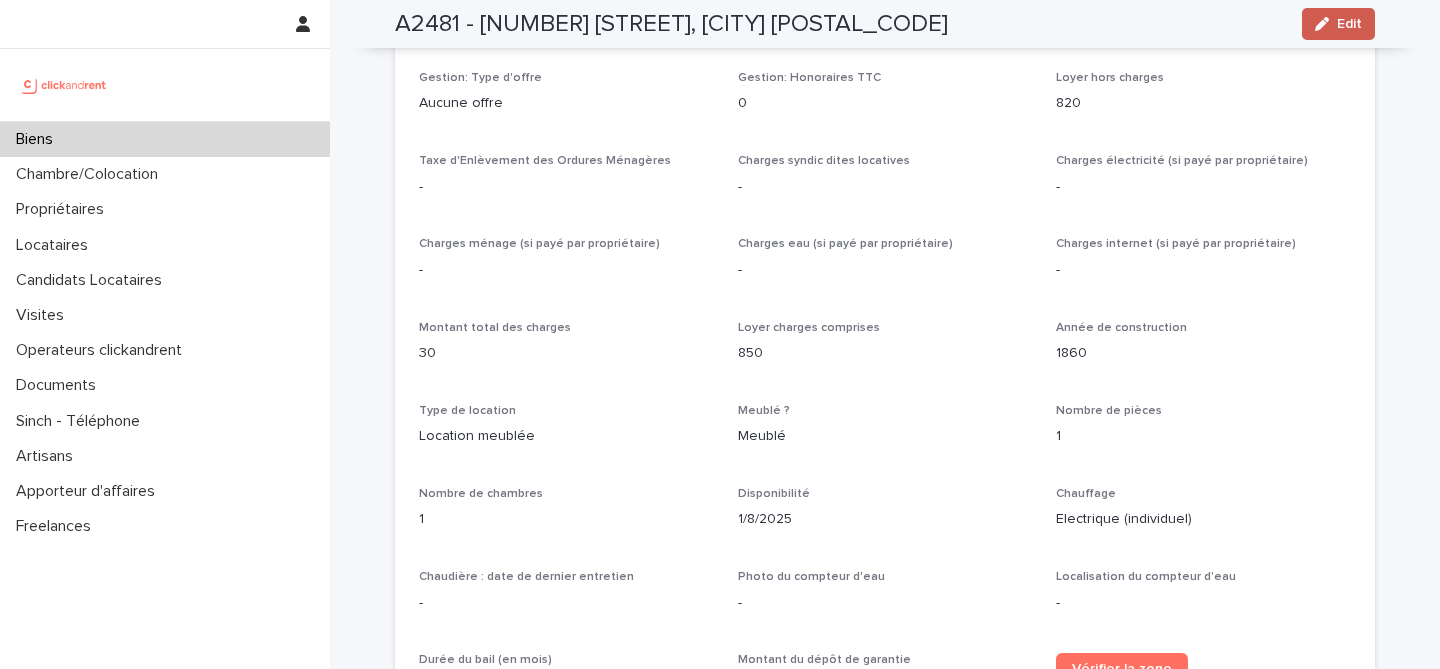 click on "Edit" at bounding box center [1349, 24] 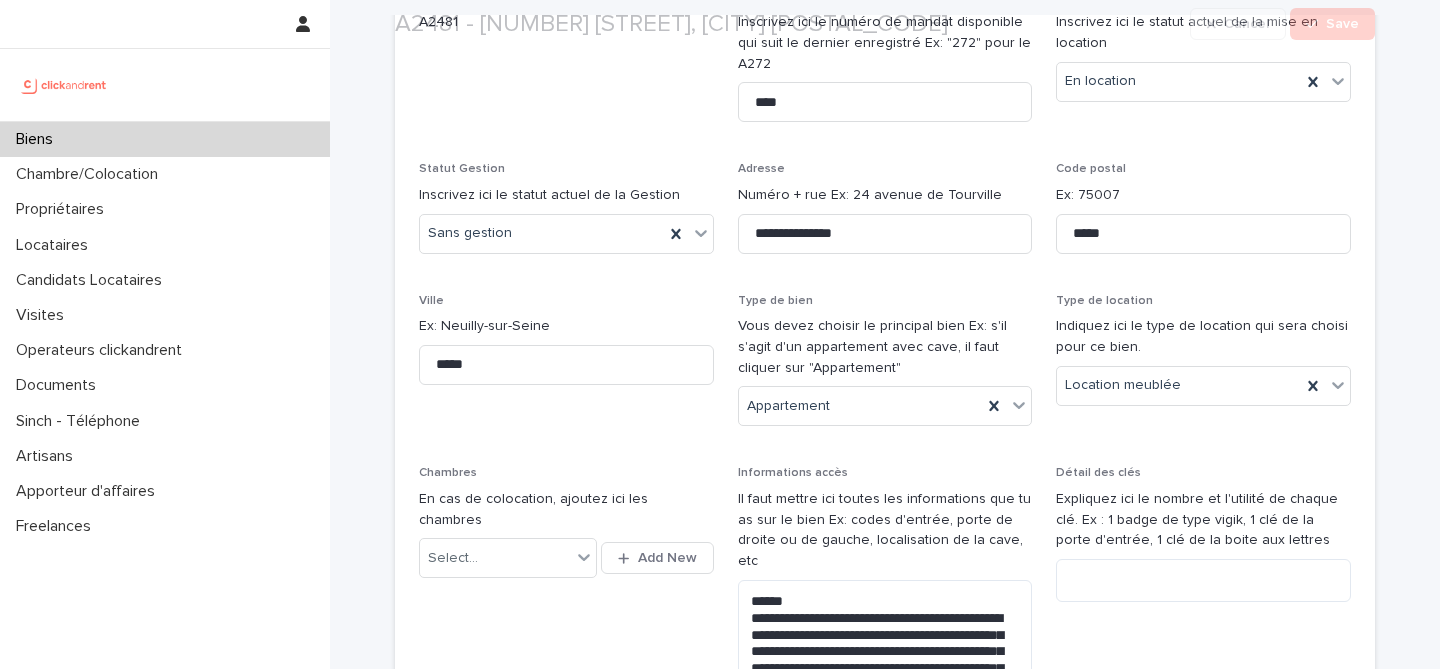 scroll, scrollTop: 487, scrollLeft: 0, axis: vertical 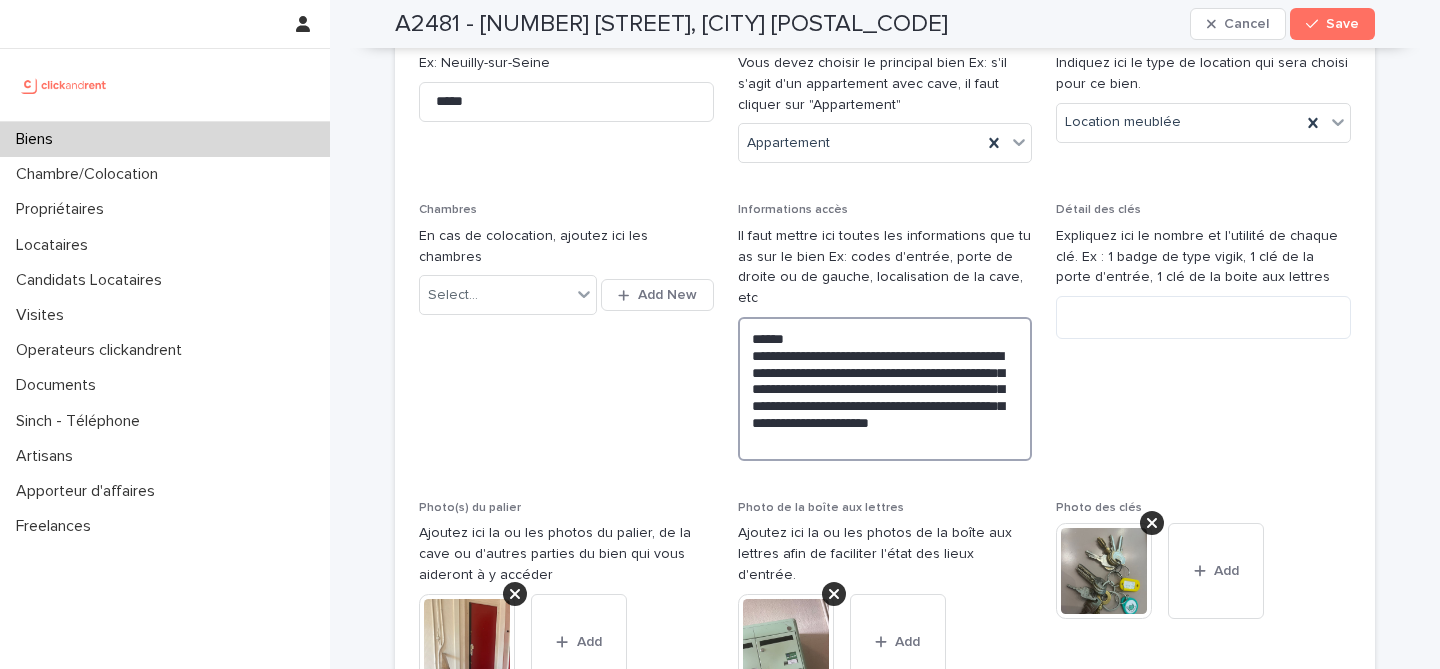 click on "**********" at bounding box center [885, 389] 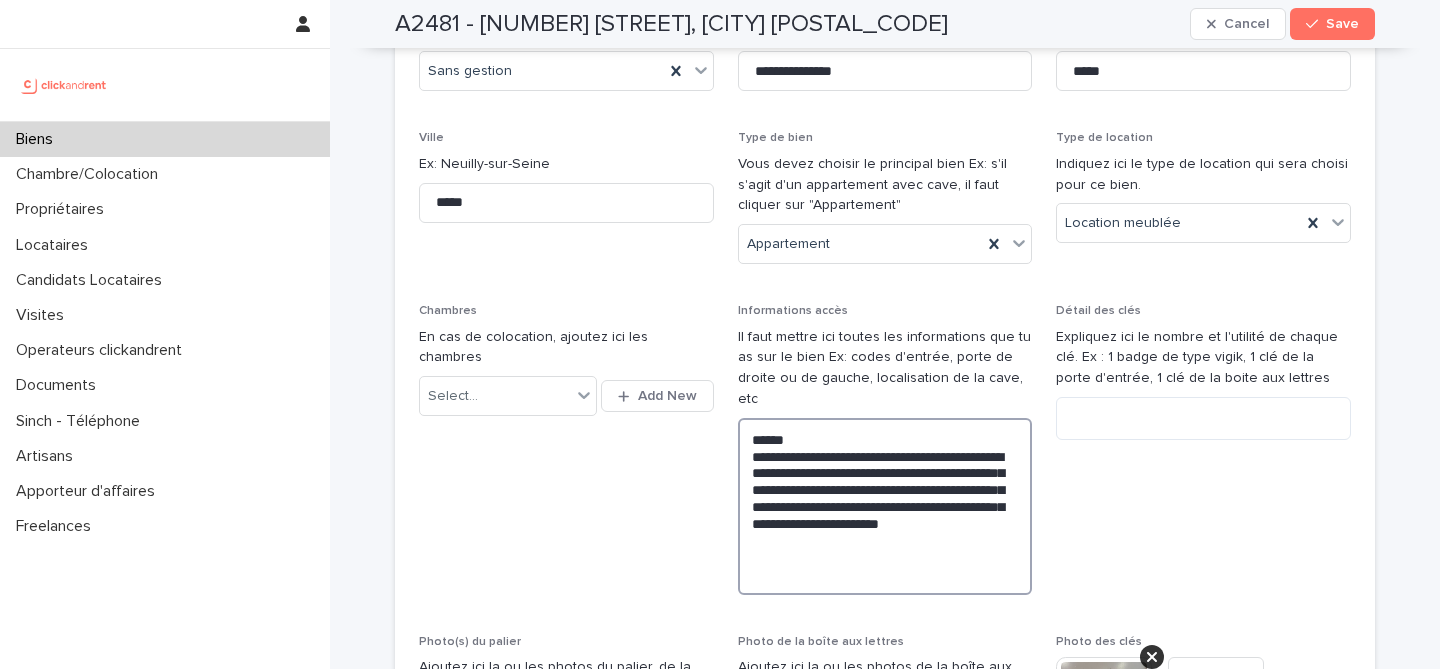 paste on "**********" 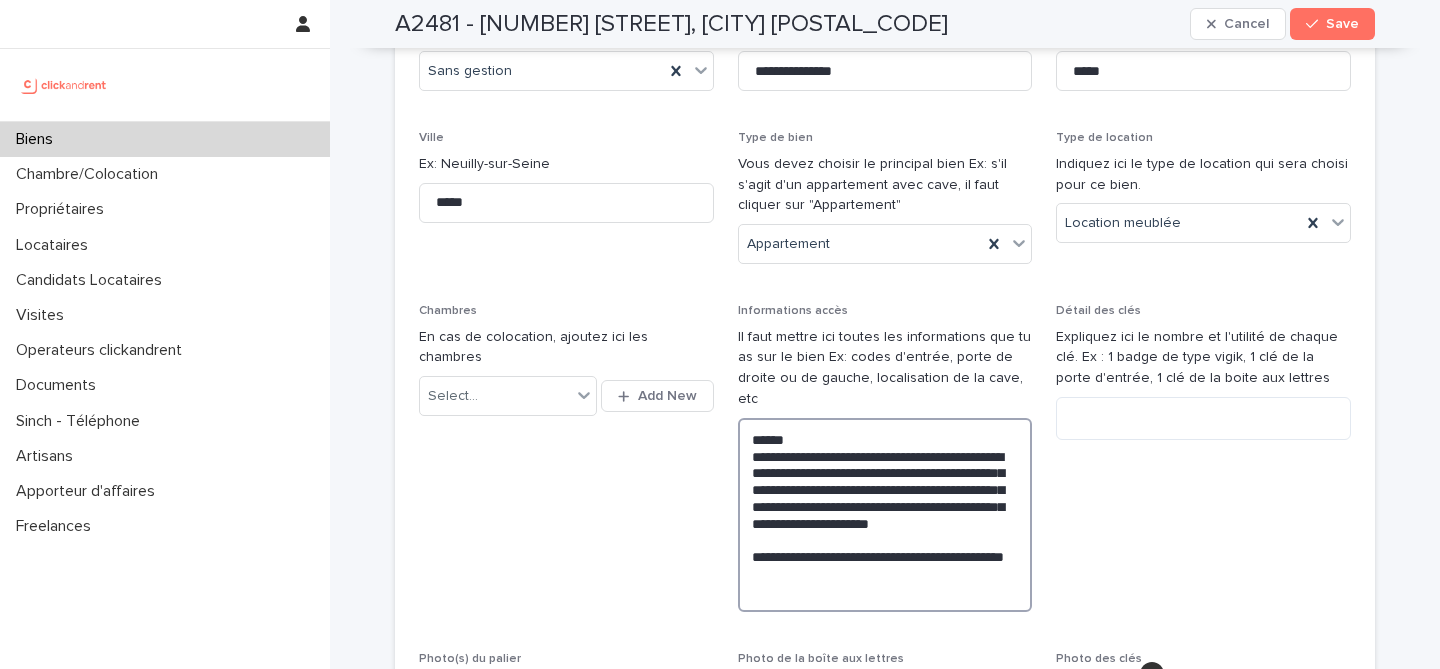 type on "**********" 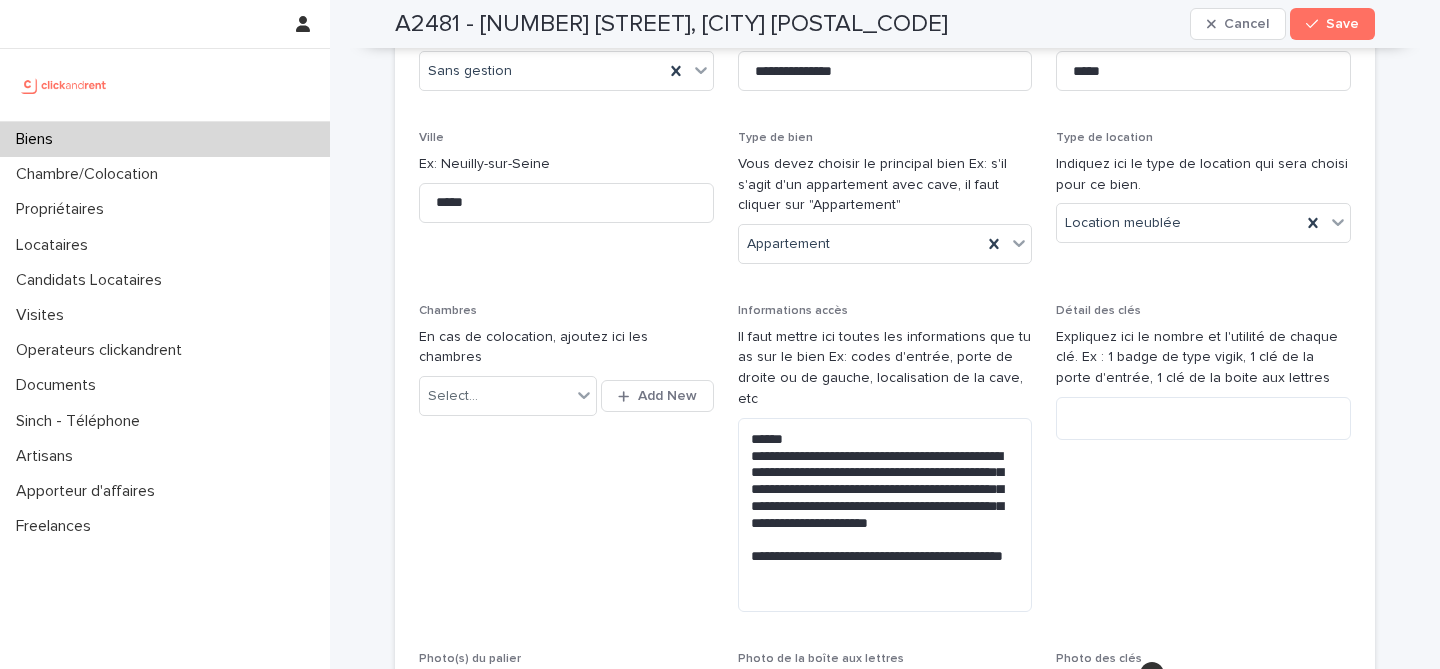 click on "Détail des clés Expliquez ici le nombre et l'utilité de chaque clé. Ex : 1 badge de type vigik, 1 clé de la porte d'entrée, 1 clé de la boite aux lettres" at bounding box center (1203, 466) 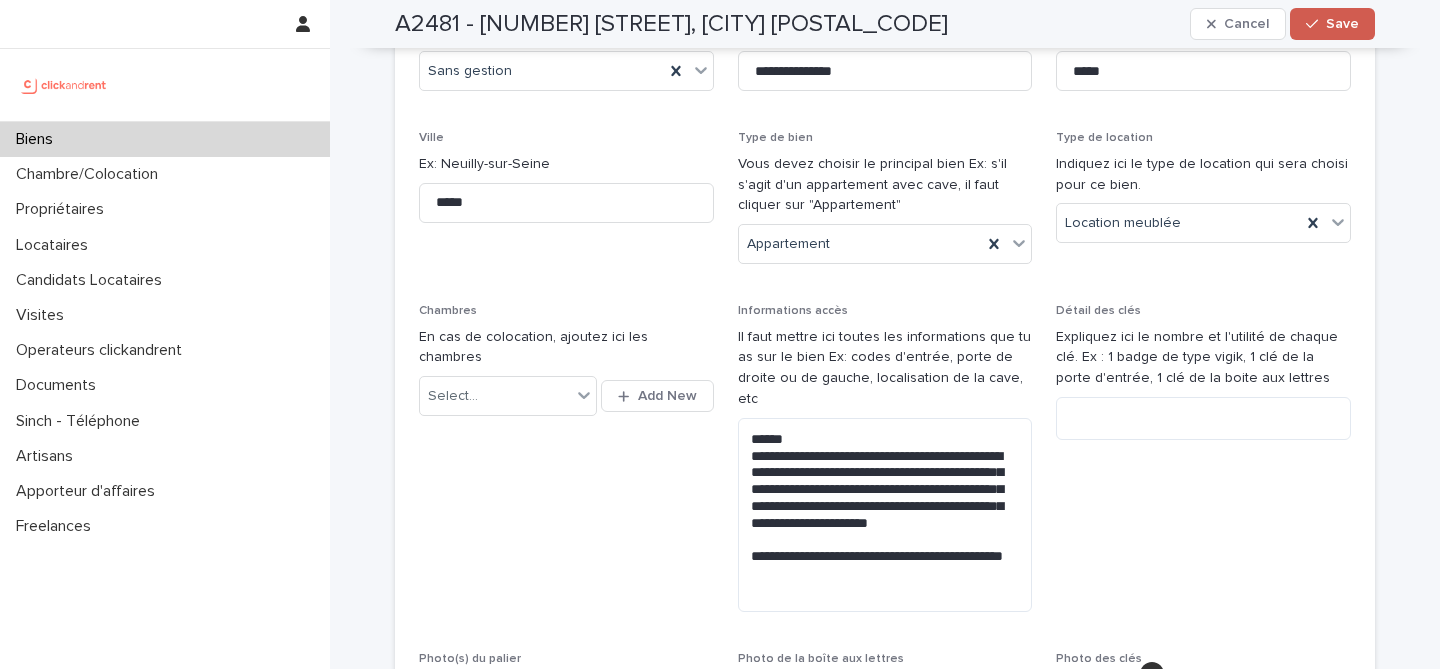 click on "Save" at bounding box center [1342, 24] 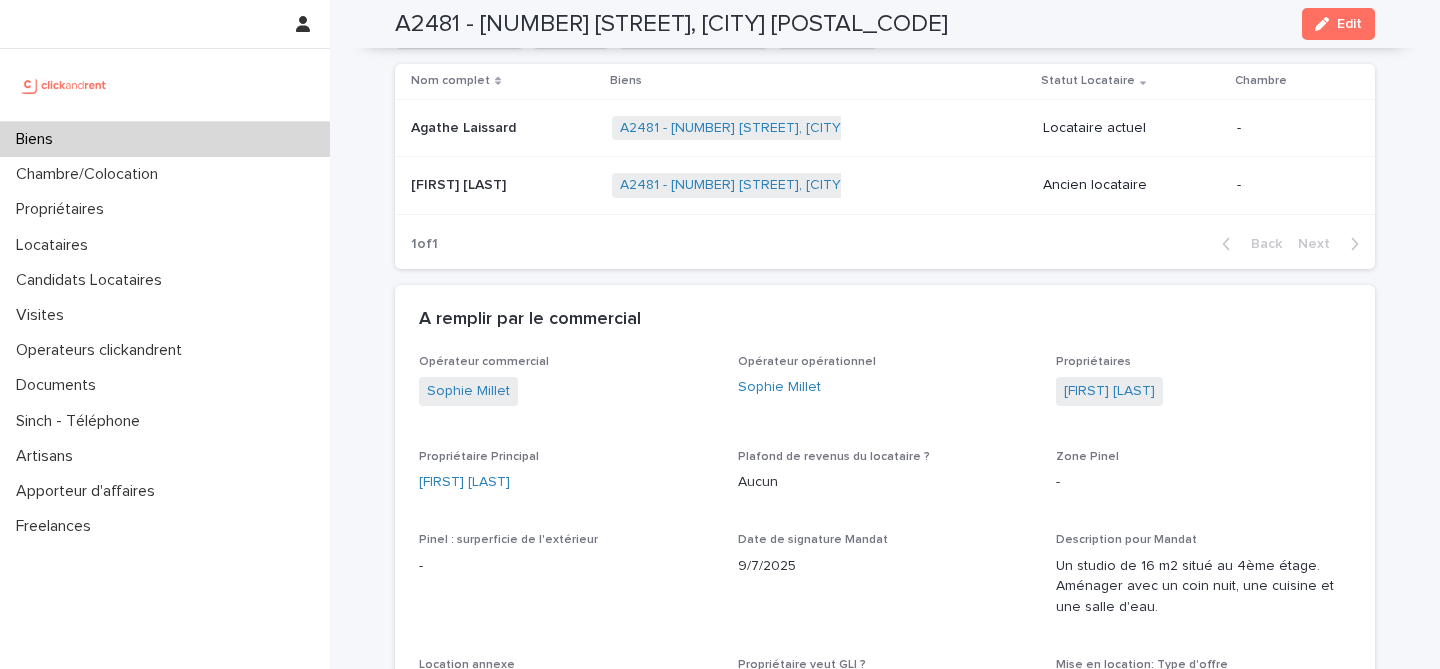 scroll, scrollTop: 1055, scrollLeft: 0, axis: vertical 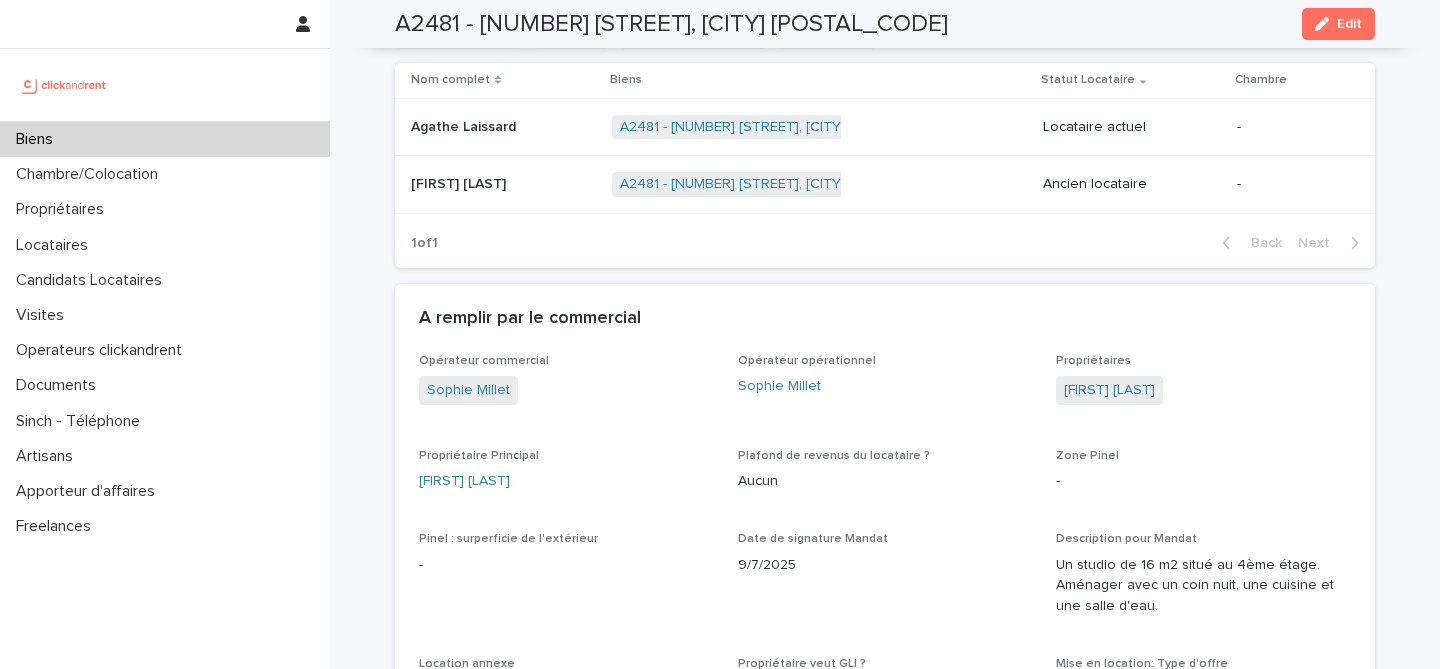 click at bounding box center [503, 127] 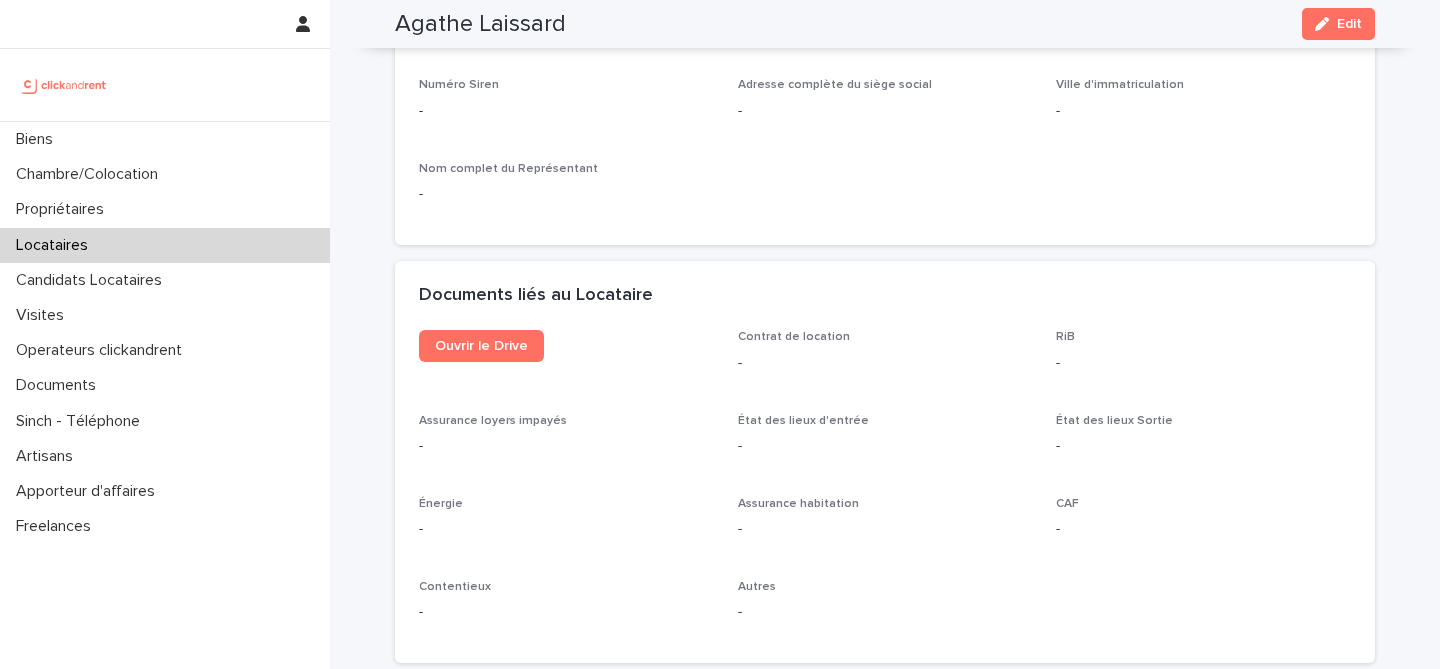 scroll, scrollTop: 1939, scrollLeft: 0, axis: vertical 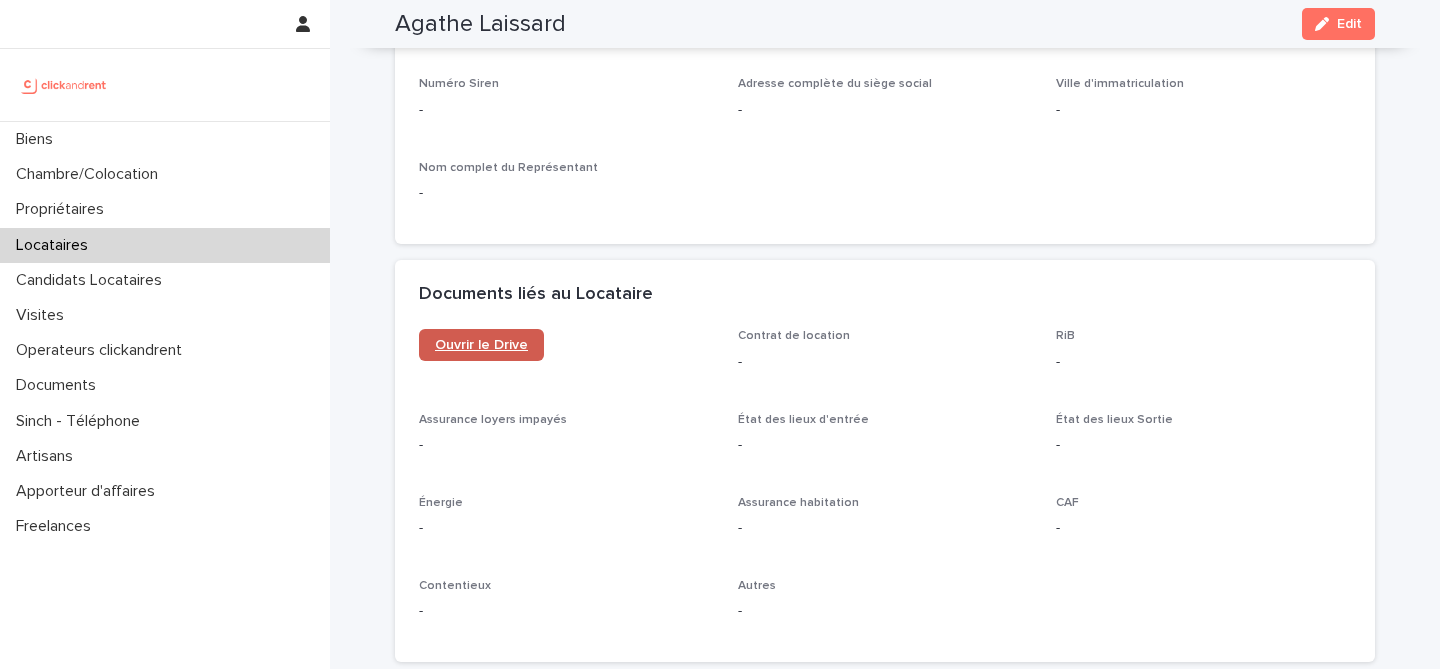 click on "Ouvrir le Drive" at bounding box center (481, 345) 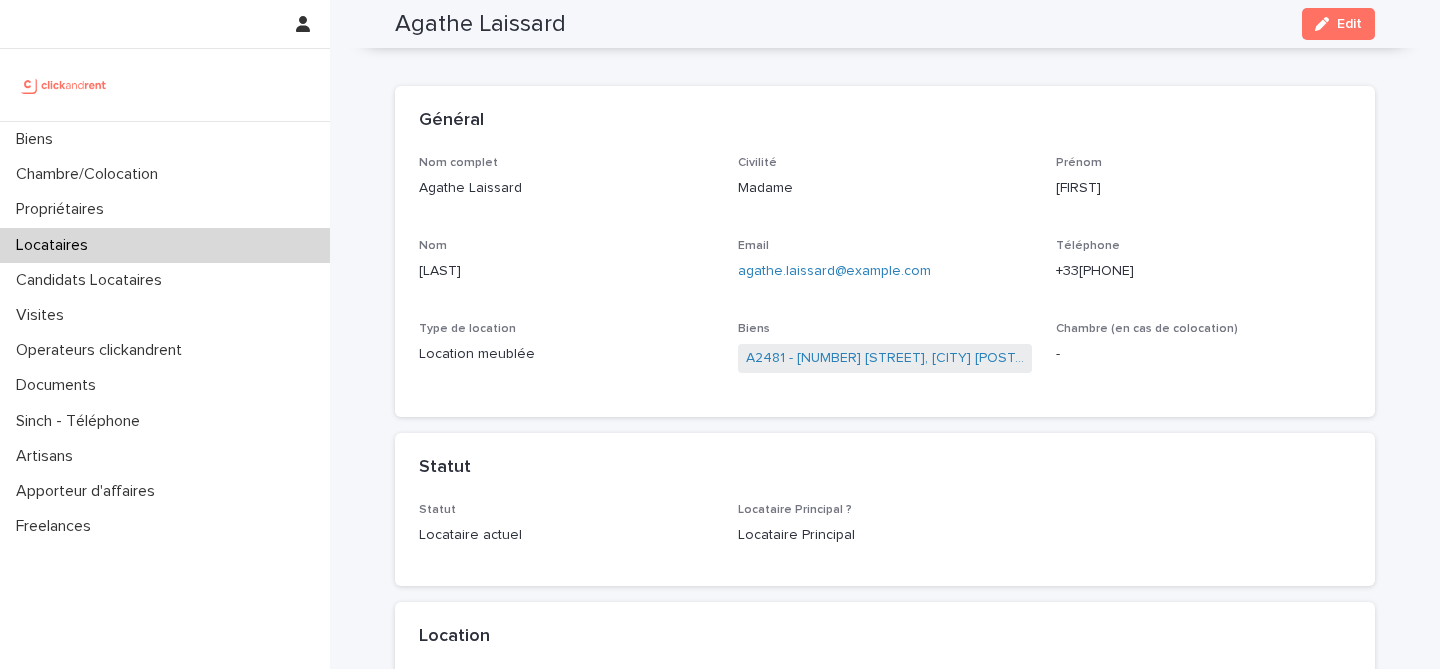 scroll, scrollTop: 0, scrollLeft: 0, axis: both 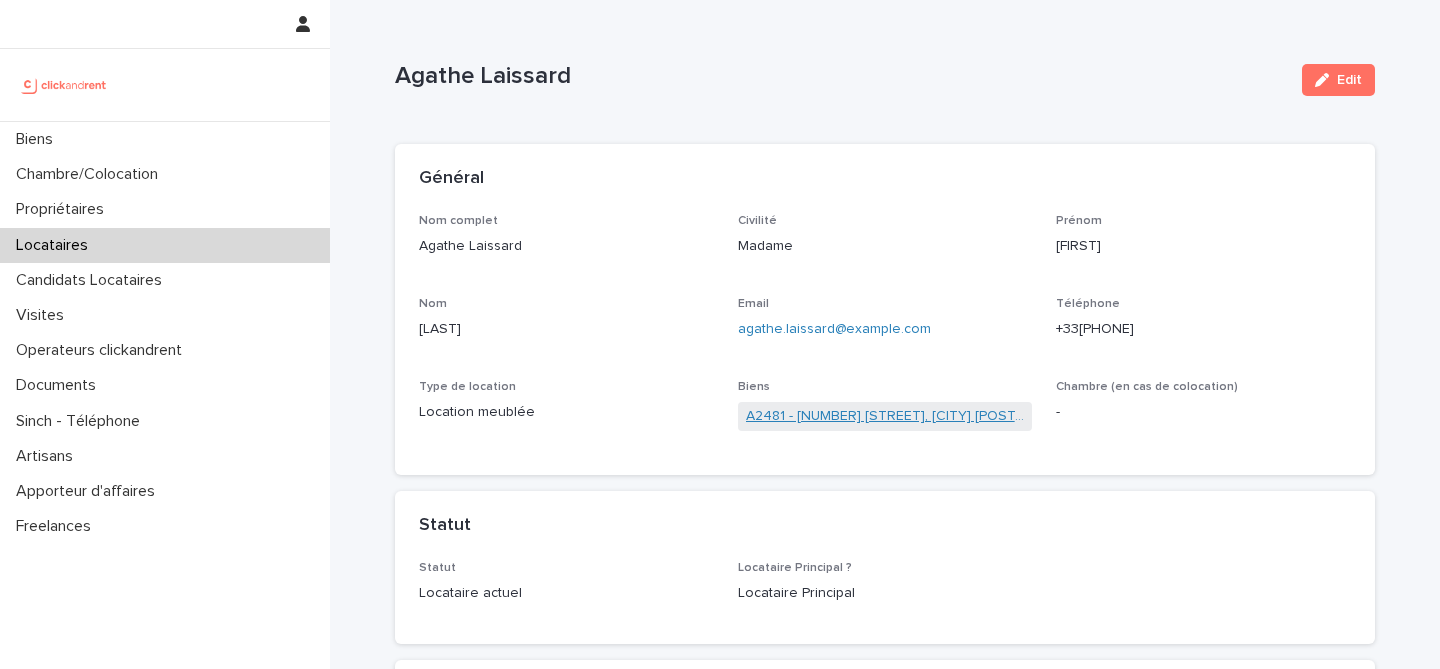 click on "A2481 - 4 rue des Dames,  Paris 75017" at bounding box center [885, 416] 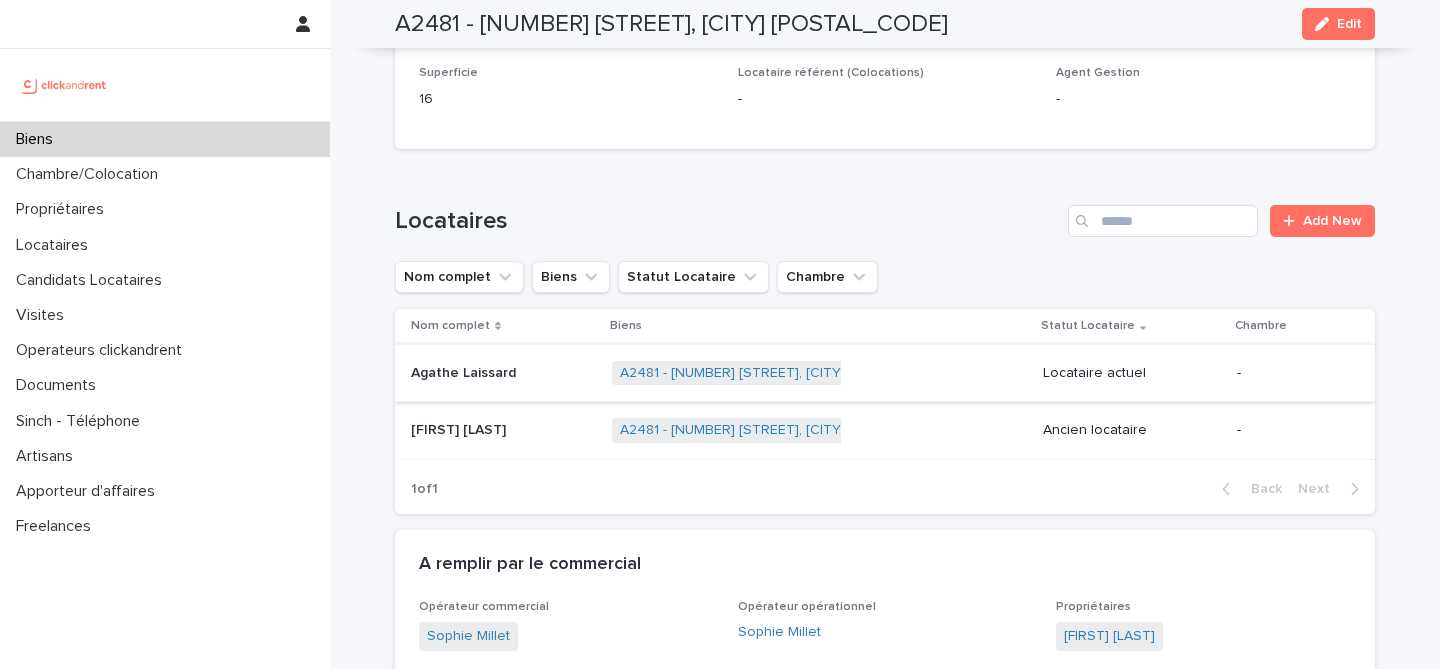 scroll, scrollTop: 796, scrollLeft: 0, axis: vertical 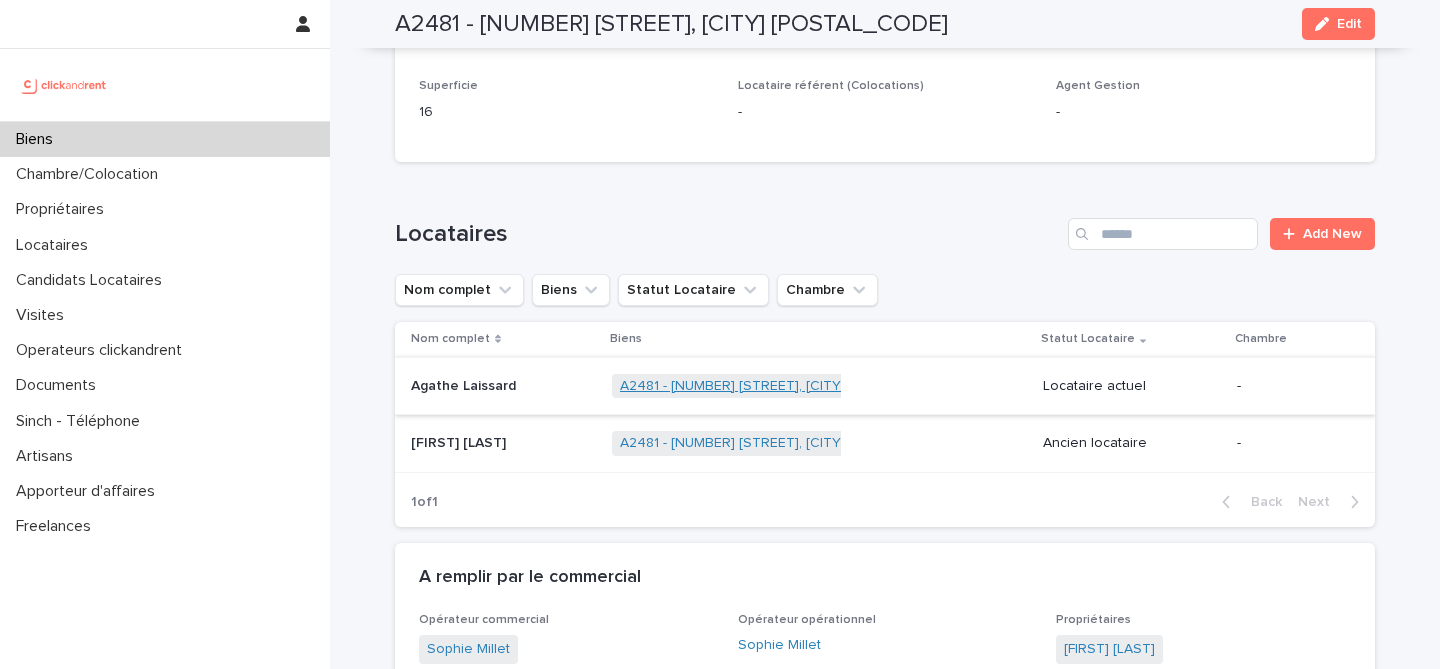click on "A2481 - 4 rue des Dames,  Paris 75017" at bounding box center (788, 386) 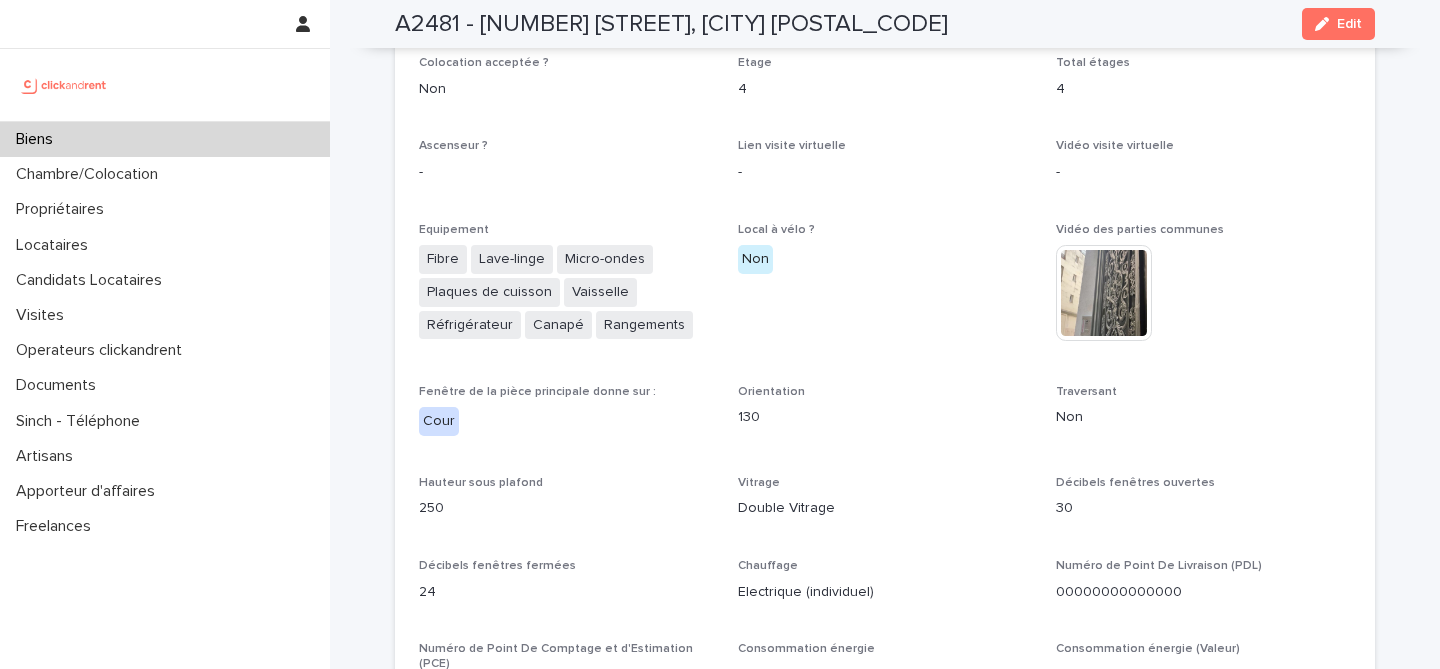 scroll, scrollTop: 3865, scrollLeft: 0, axis: vertical 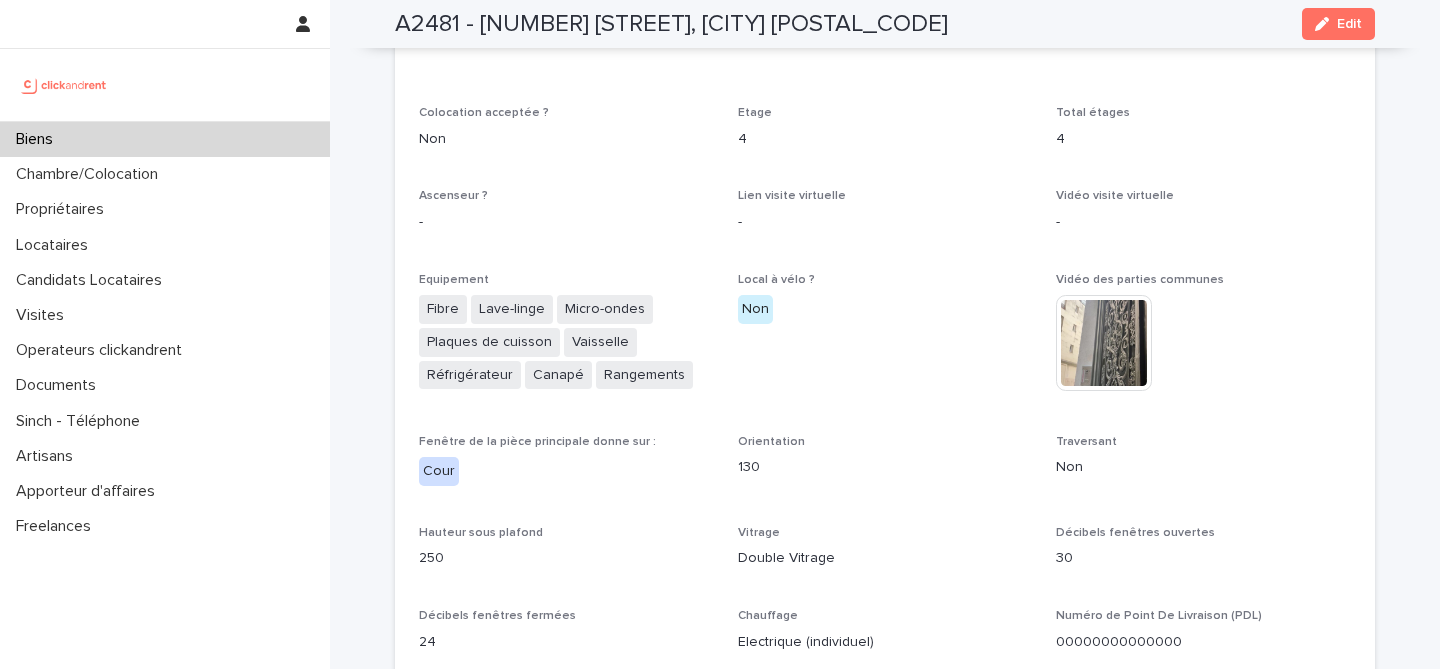 click on "A2481 - 4 rue des Dames,  Paris 75017" at bounding box center (671, 24) 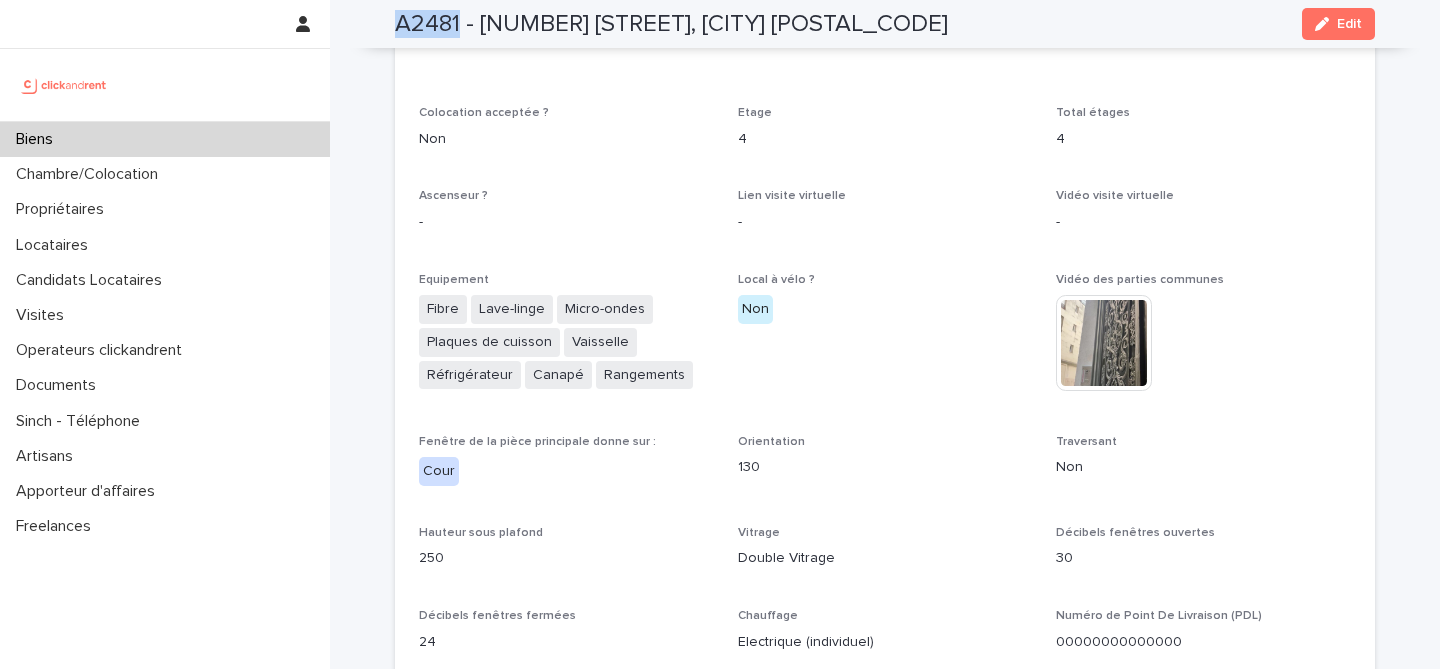 click on "A2481 - 4 rue des Dames,  Paris 75017" at bounding box center (671, 24) 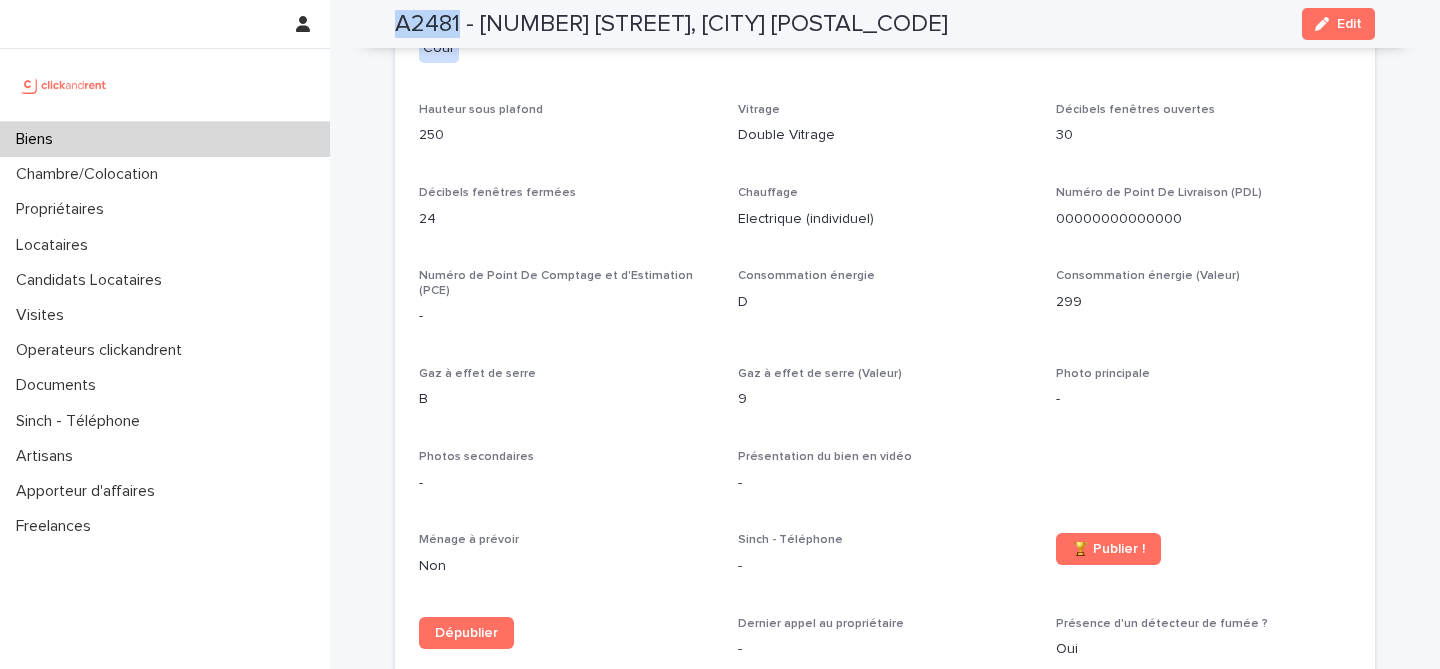 scroll, scrollTop: 4167, scrollLeft: 0, axis: vertical 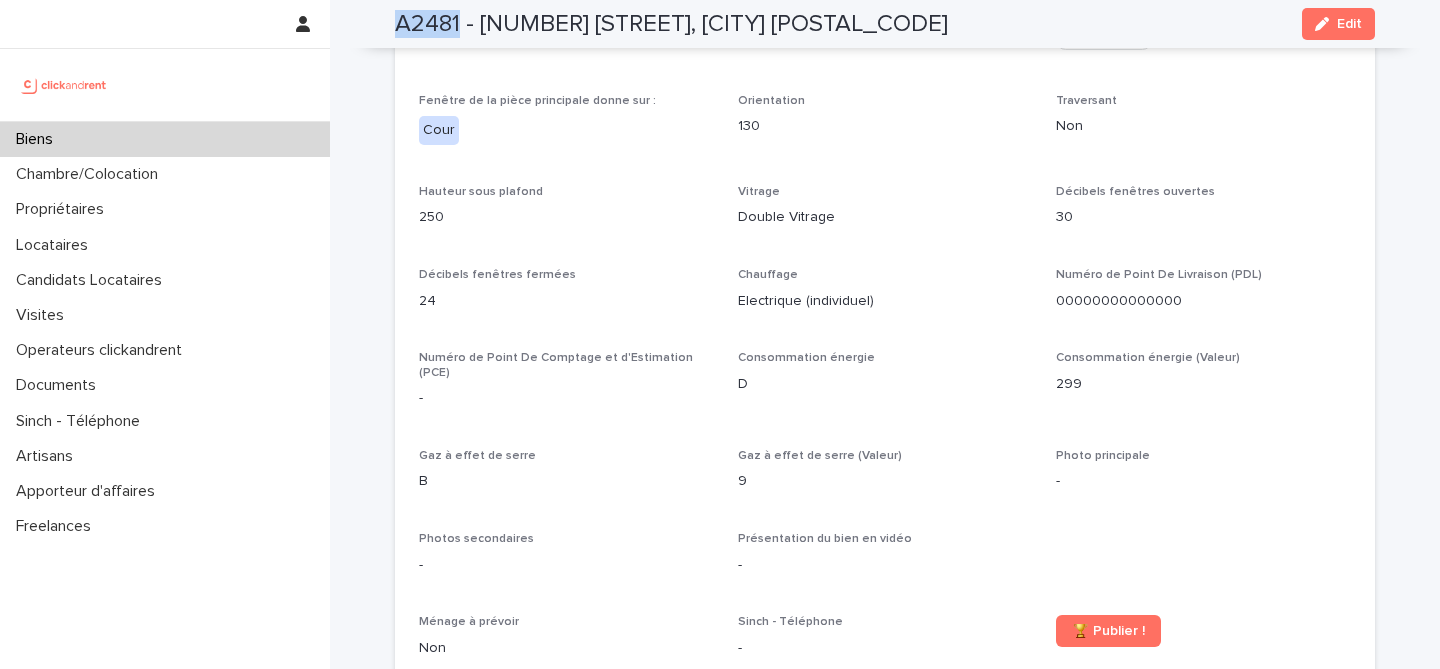 click on "Hauteur sous plafond 250" at bounding box center (566, 214) 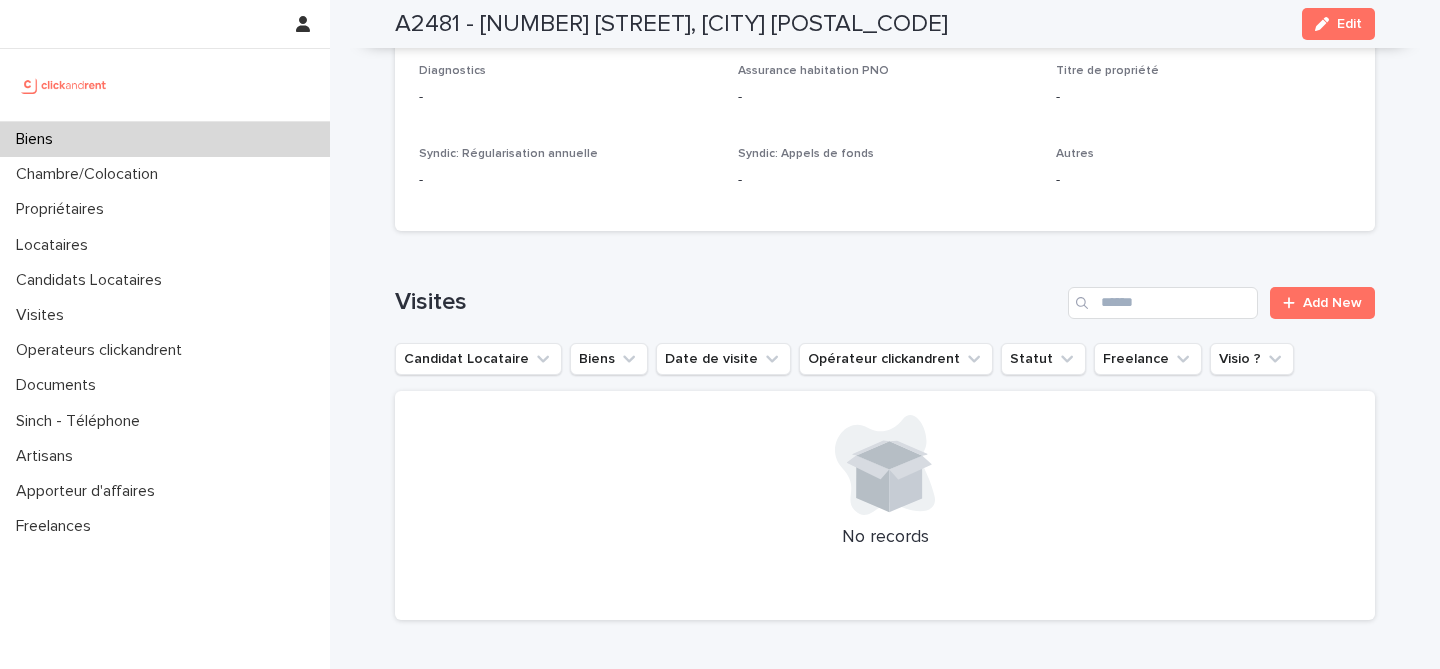 scroll, scrollTop: 6561, scrollLeft: 0, axis: vertical 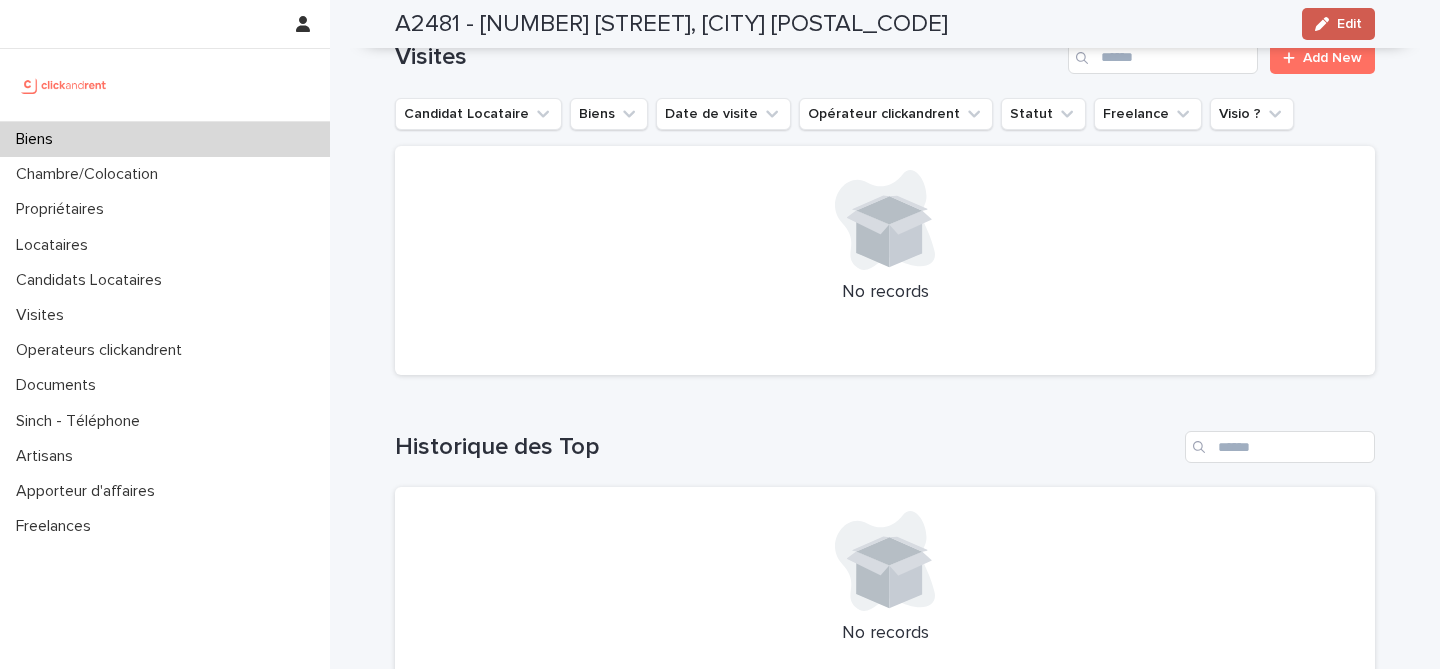 click on "Edit" at bounding box center [1349, 24] 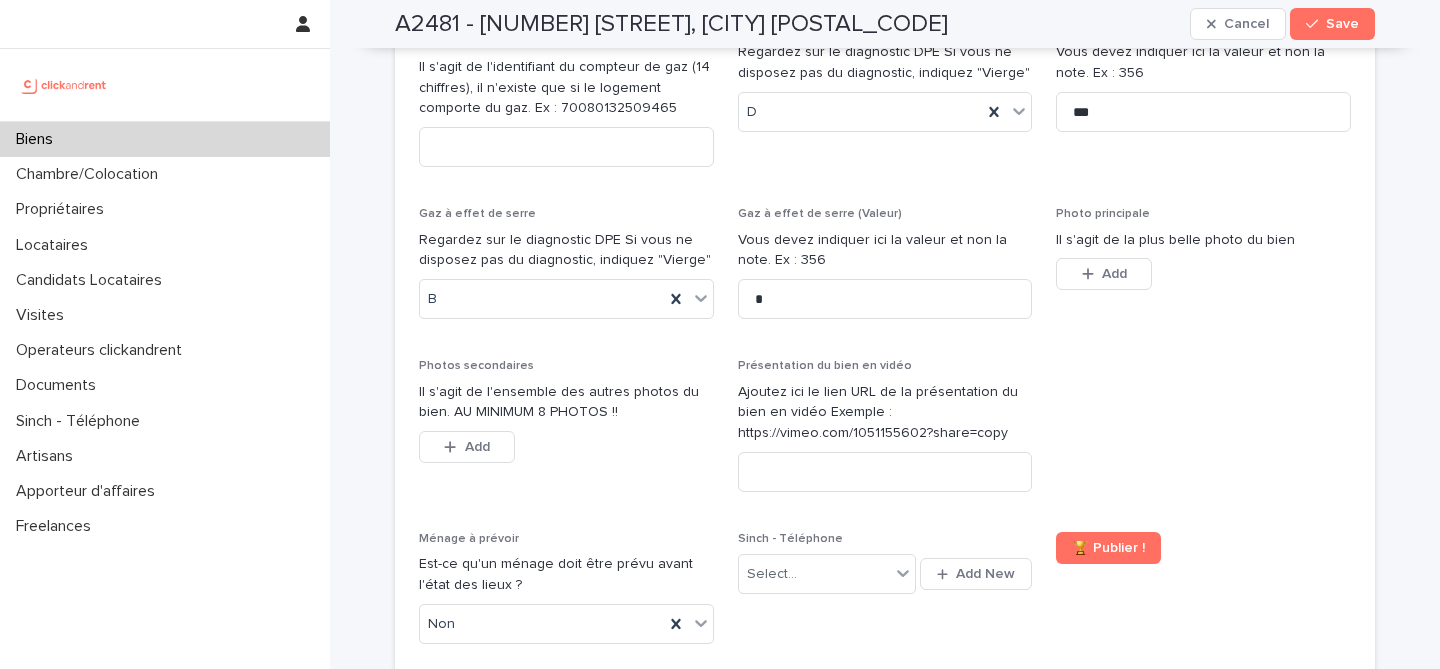 scroll, scrollTop: 7580, scrollLeft: 0, axis: vertical 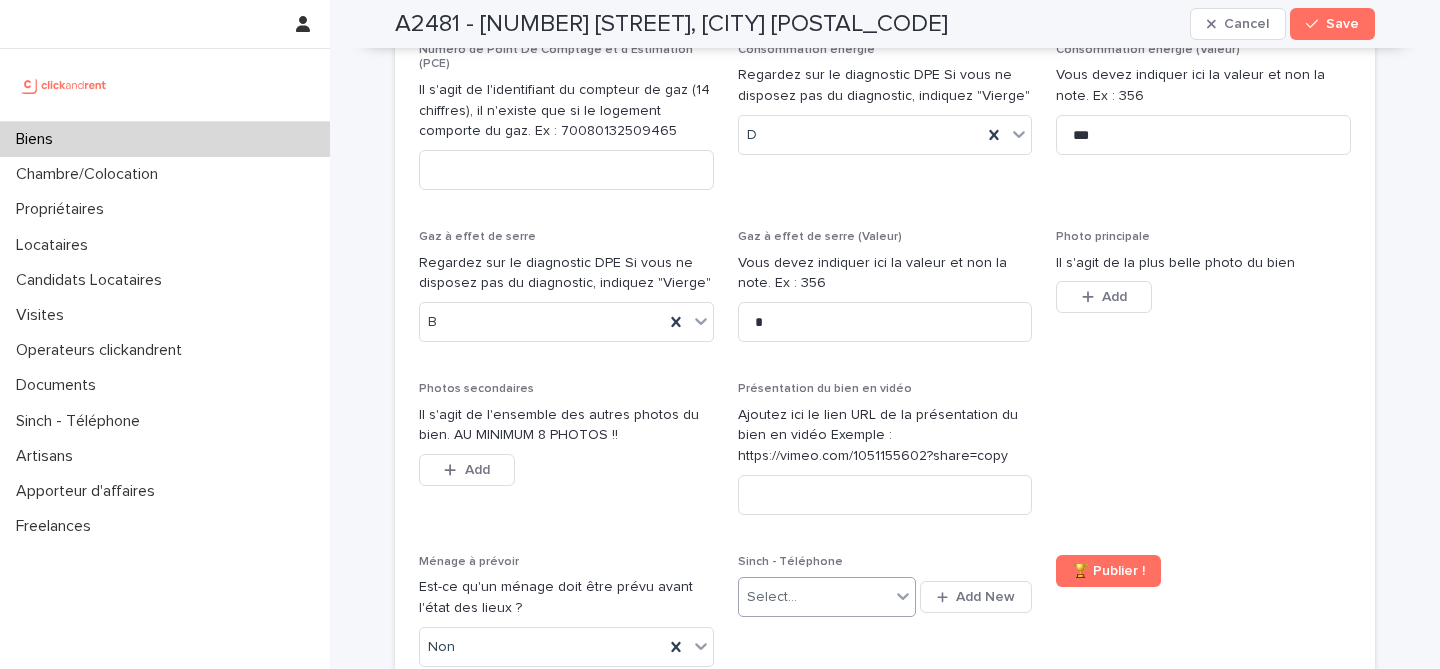 click on "Select..." at bounding box center [814, 597] 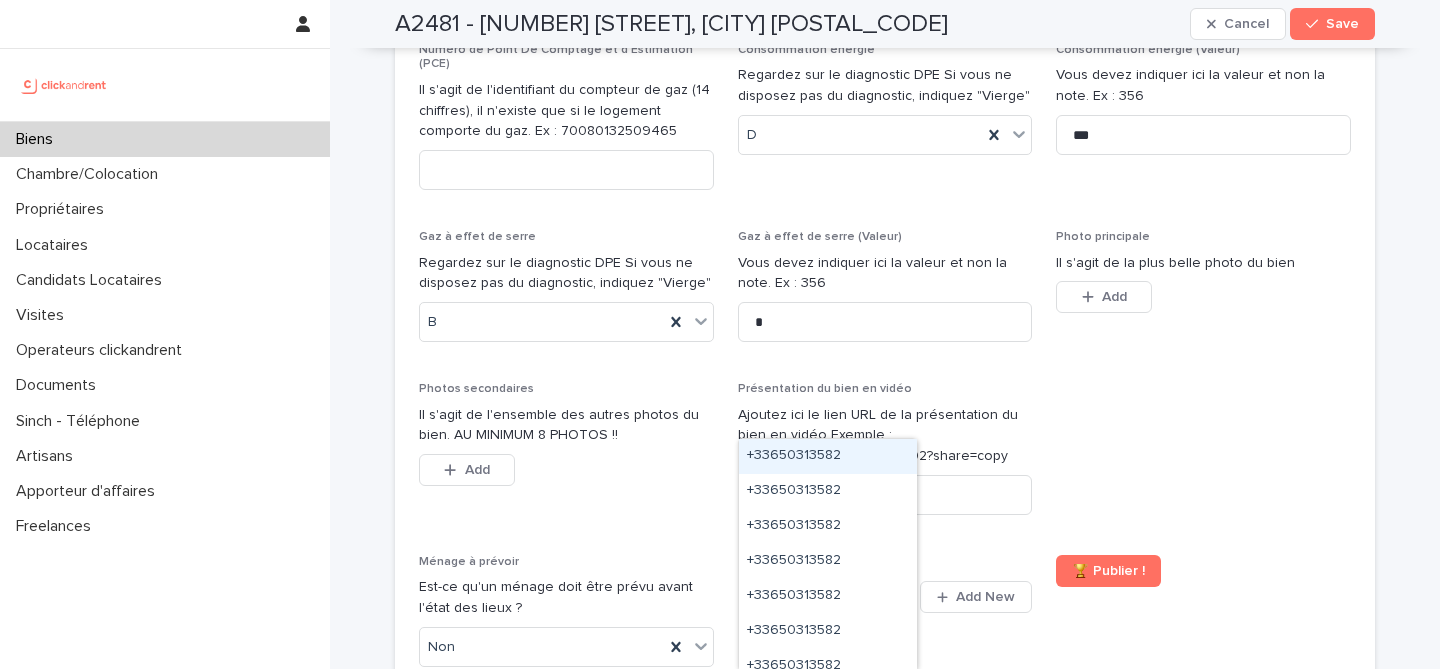 click on "+33650313582" at bounding box center (828, 456) 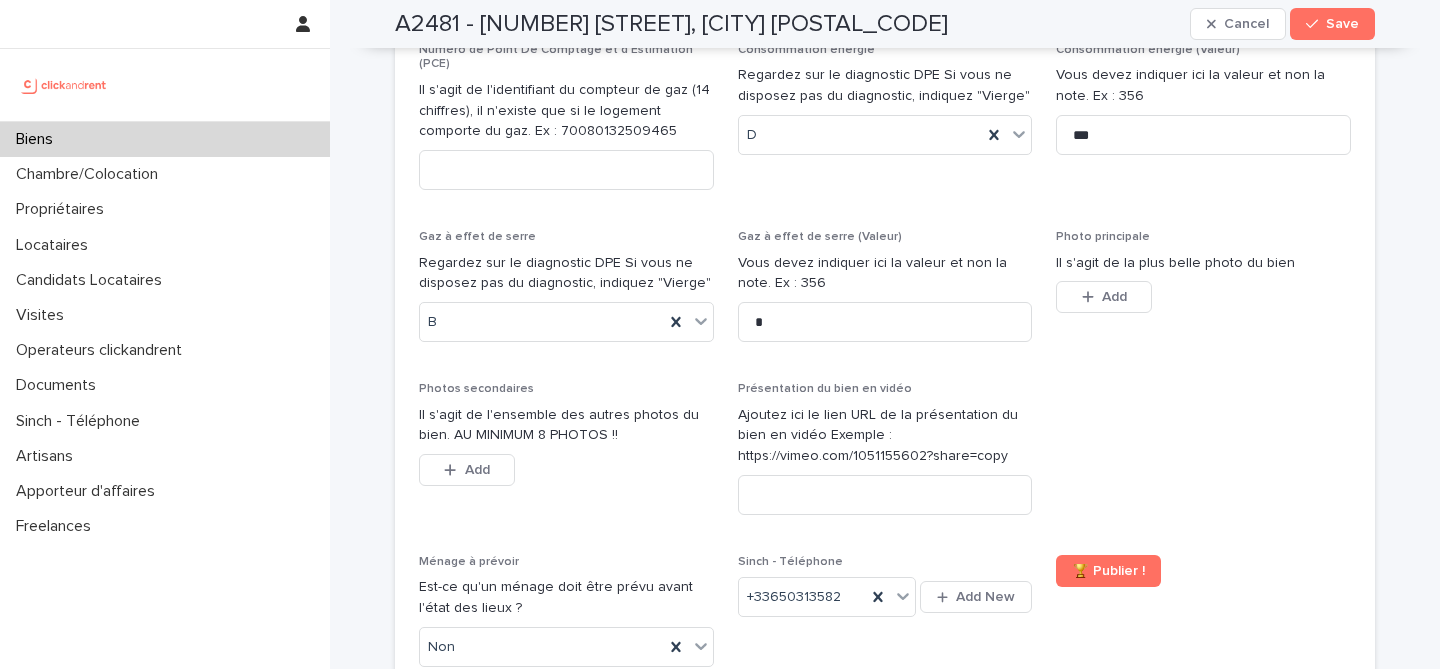click on "Add" at bounding box center [467, 474] 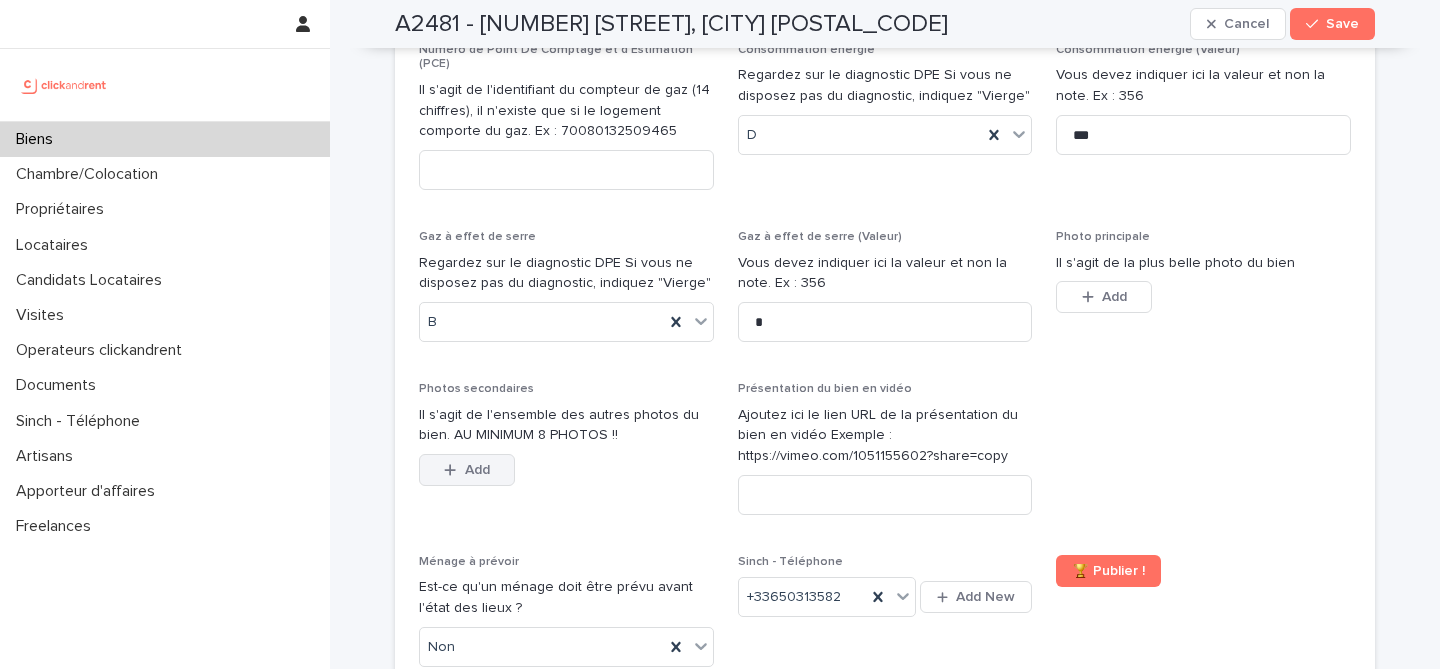 click on "Add" at bounding box center (467, 470) 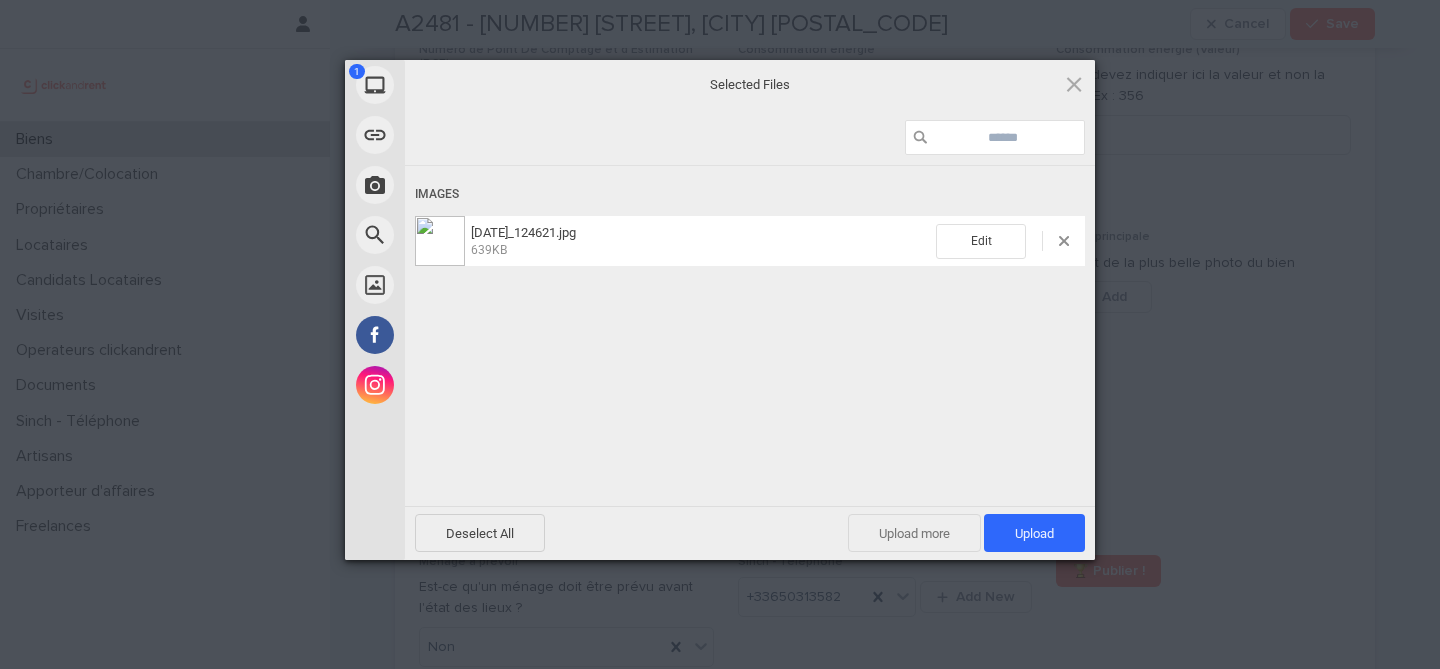 click on "Upload more" at bounding box center [914, 533] 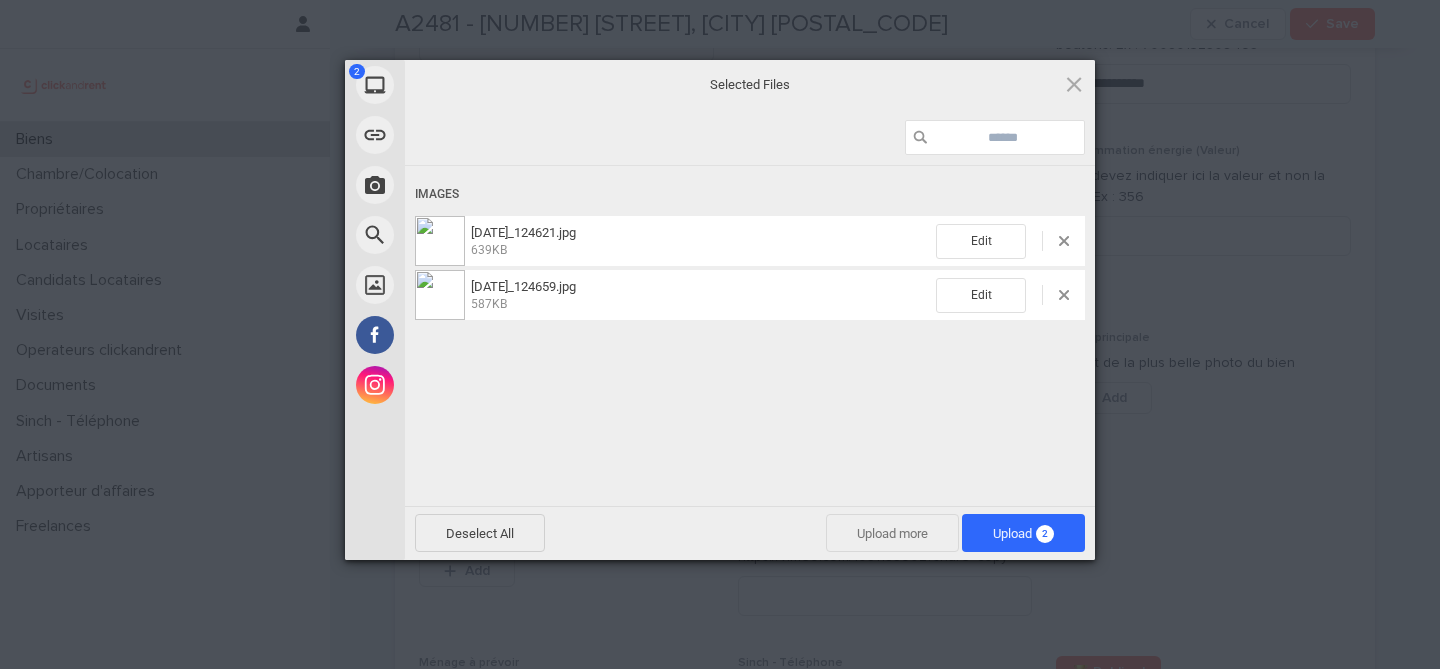 click on "Upload more" at bounding box center [892, 533] 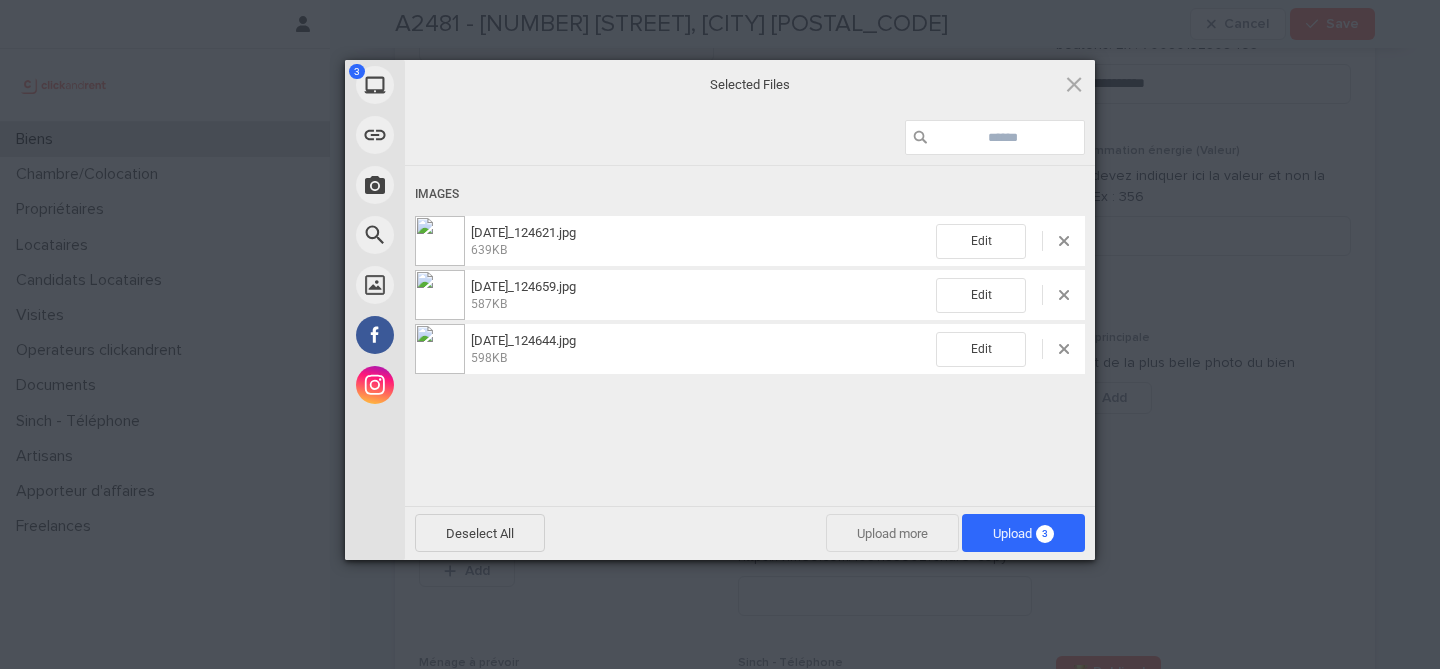click on "Upload more" at bounding box center [892, 533] 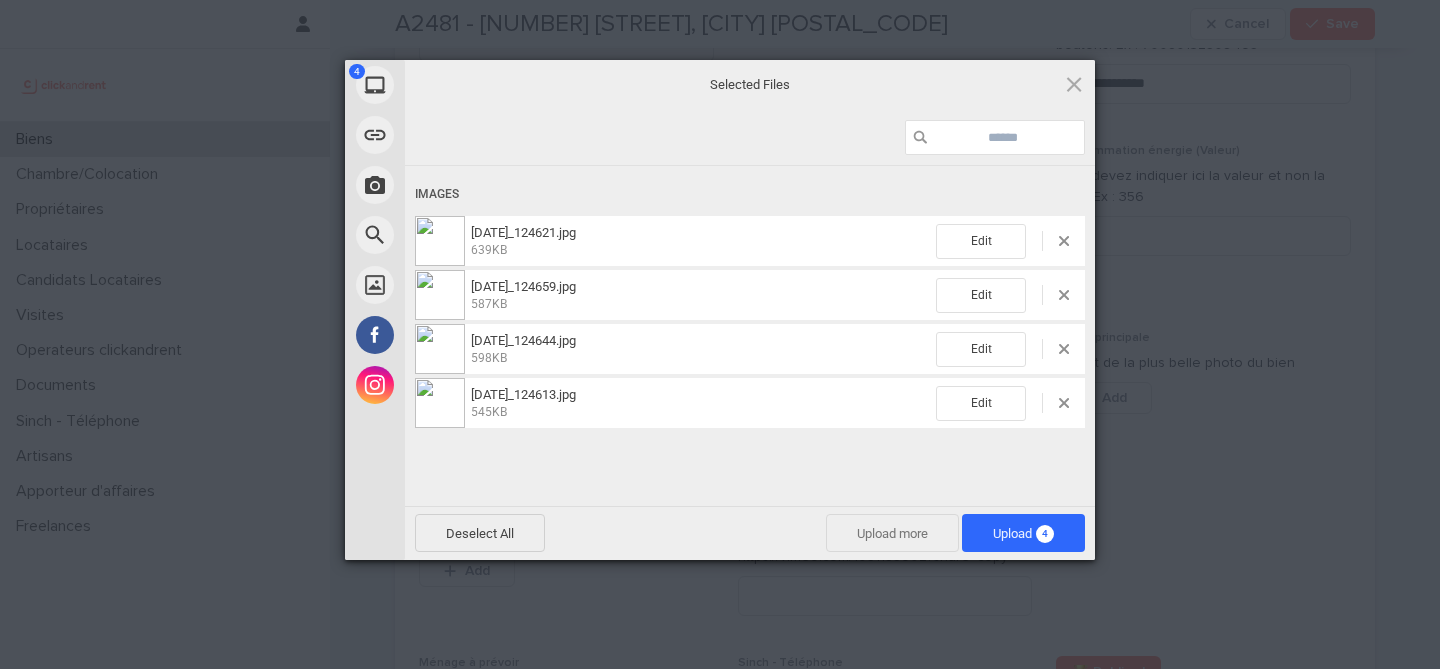 click on "Upload more" at bounding box center (892, 533) 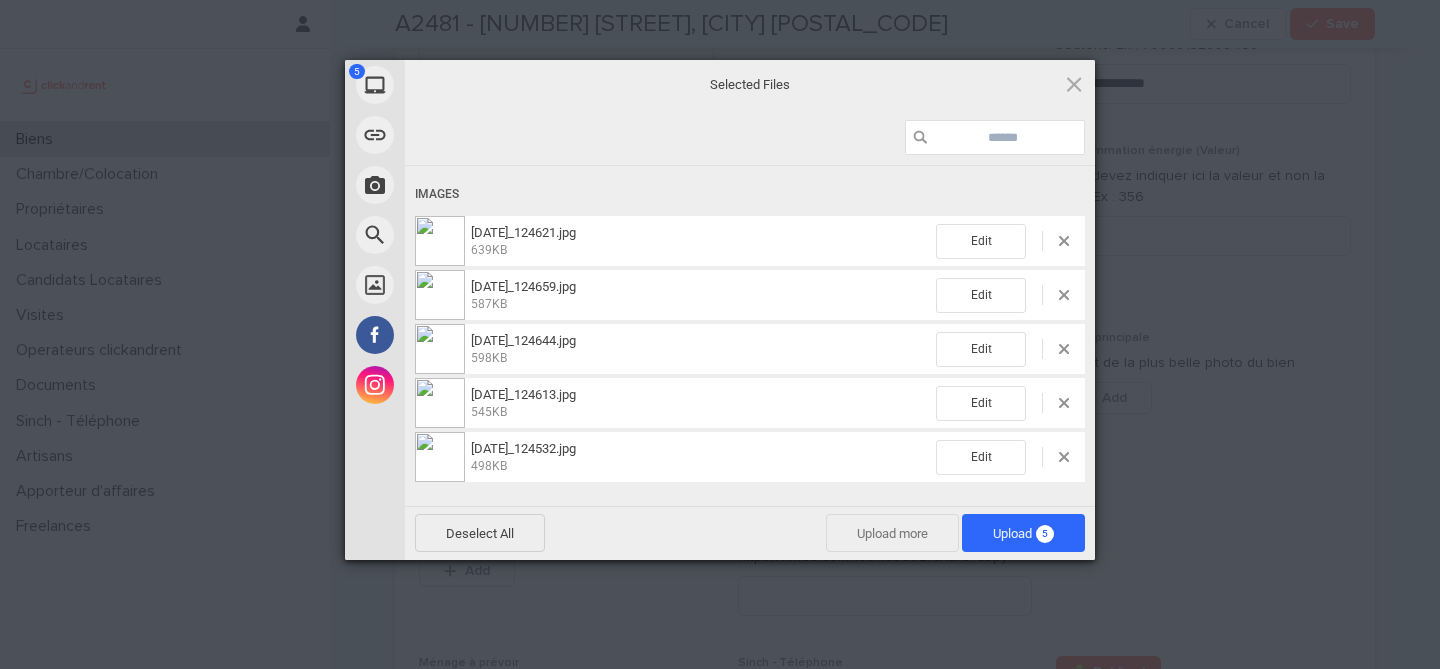 click on "Upload more" at bounding box center (892, 533) 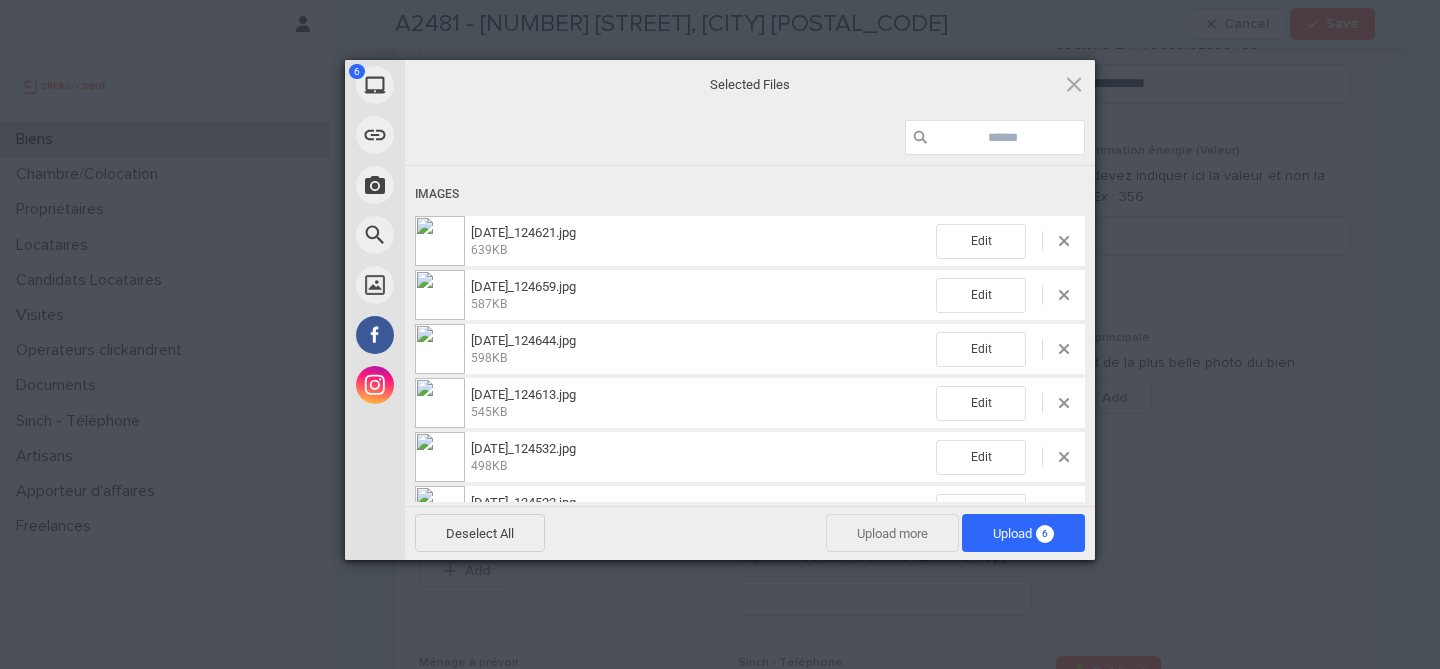 click on "Upload more" at bounding box center [892, 533] 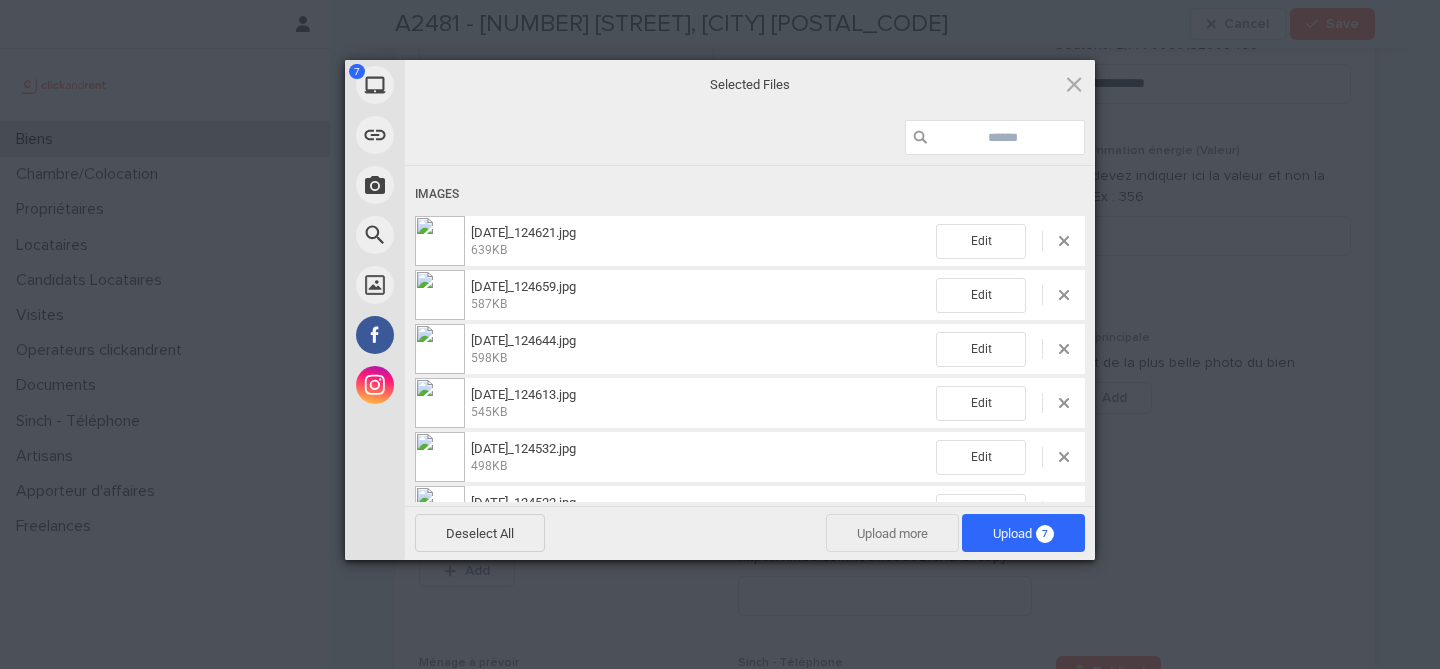 click on "Upload more" at bounding box center (892, 533) 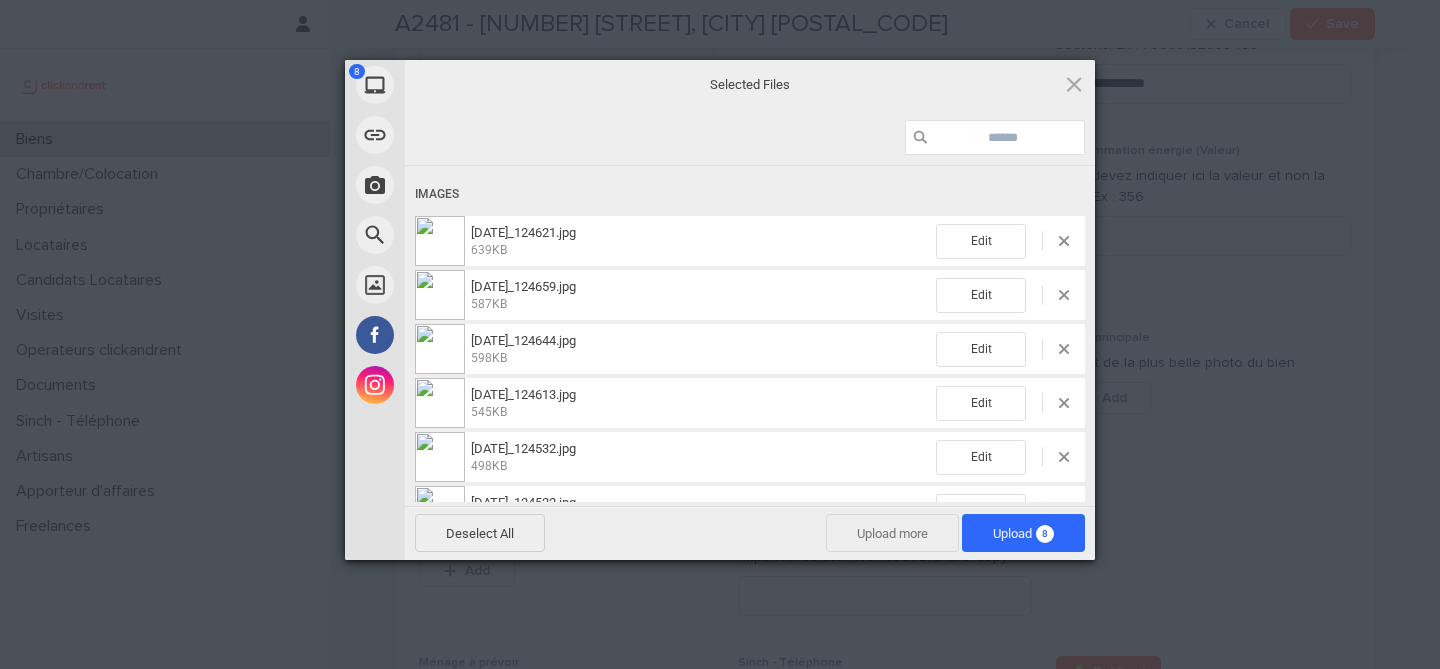 click on "Upload more" at bounding box center (892, 533) 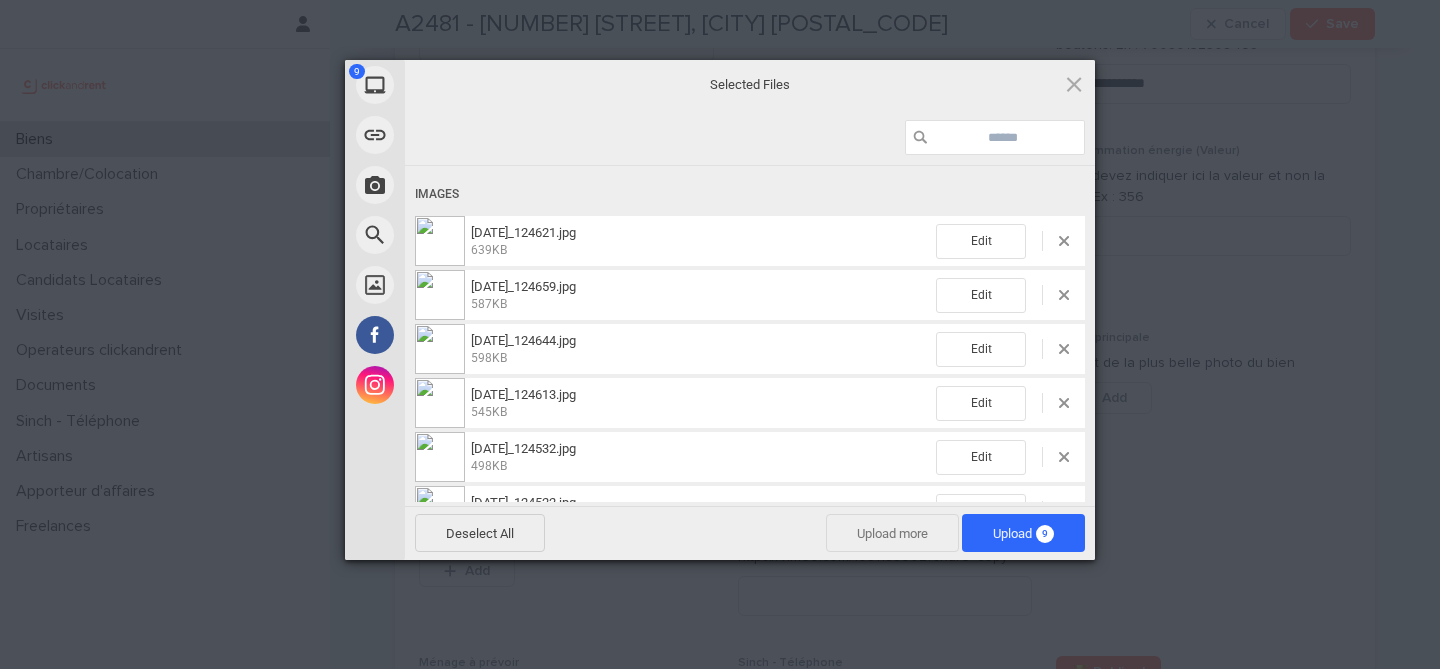 click on "Upload more" at bounding box center (892, 533) 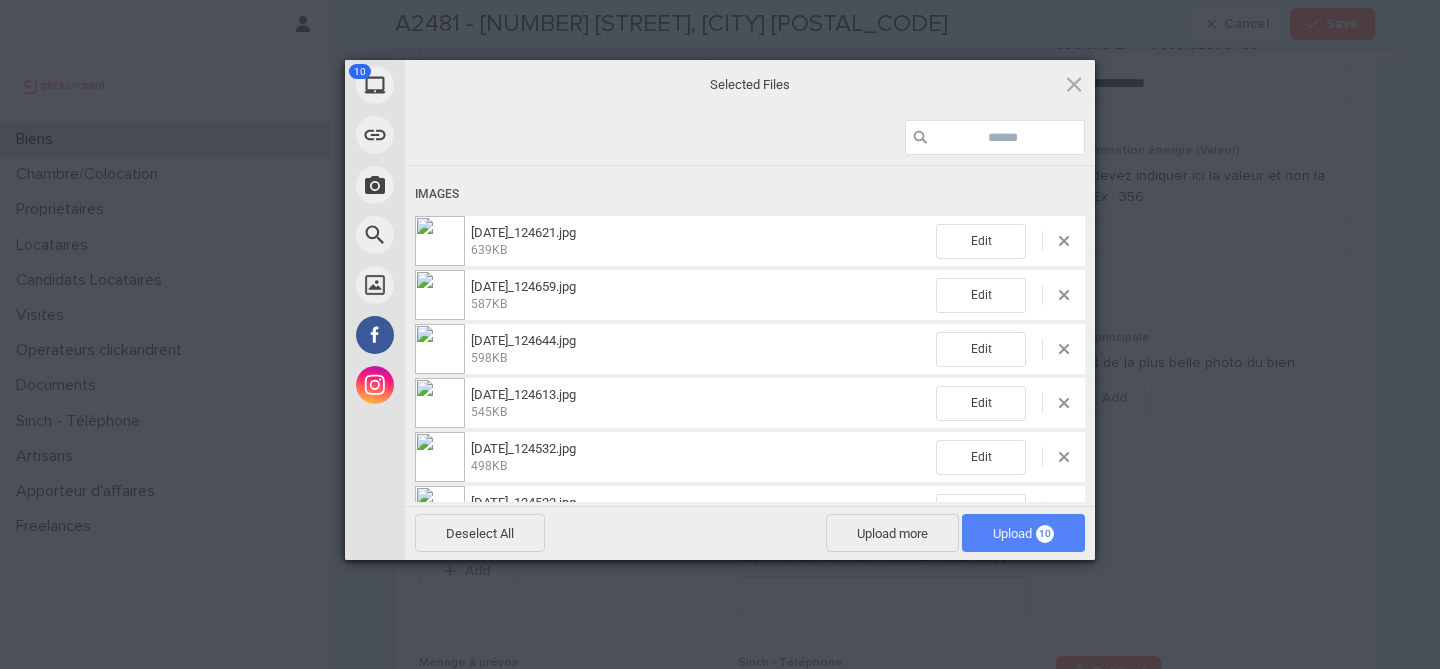 click on "Upload
10" at bounding box center [1023, 533] 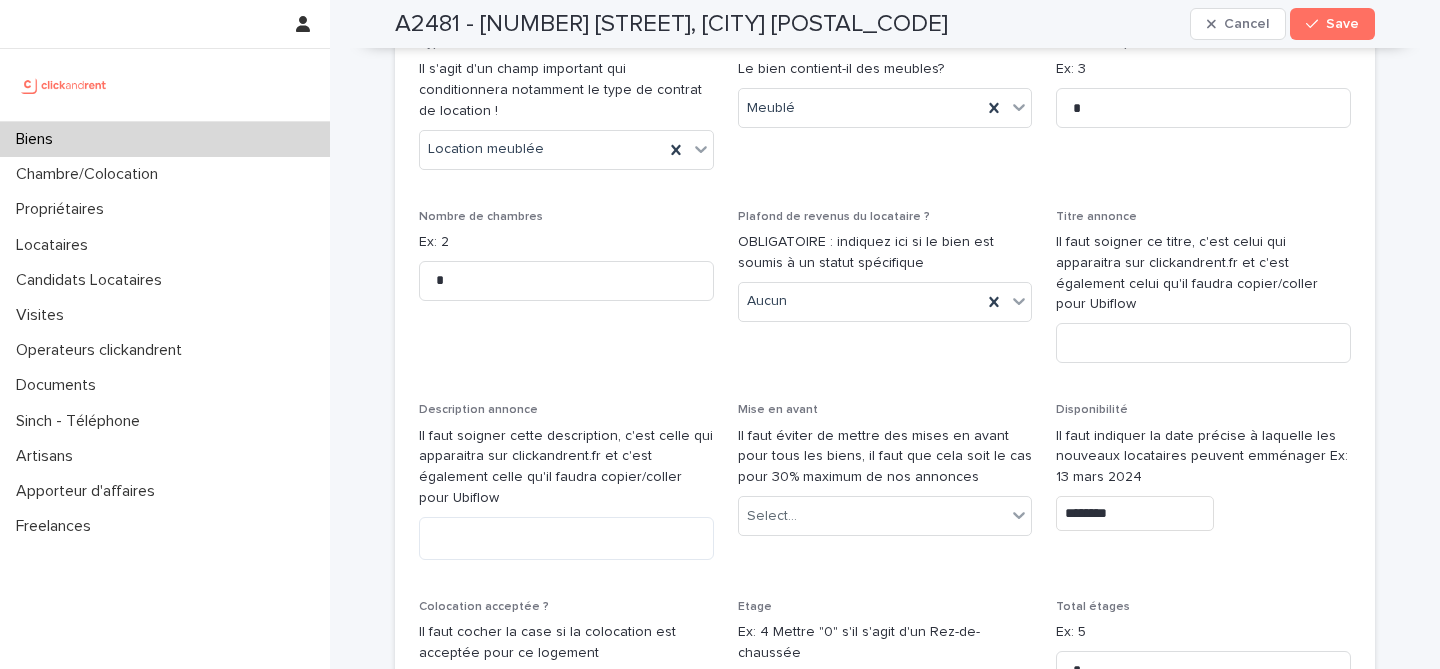 scroll, scrollTop: 5828, scrollLeft: 0, axis: vertical 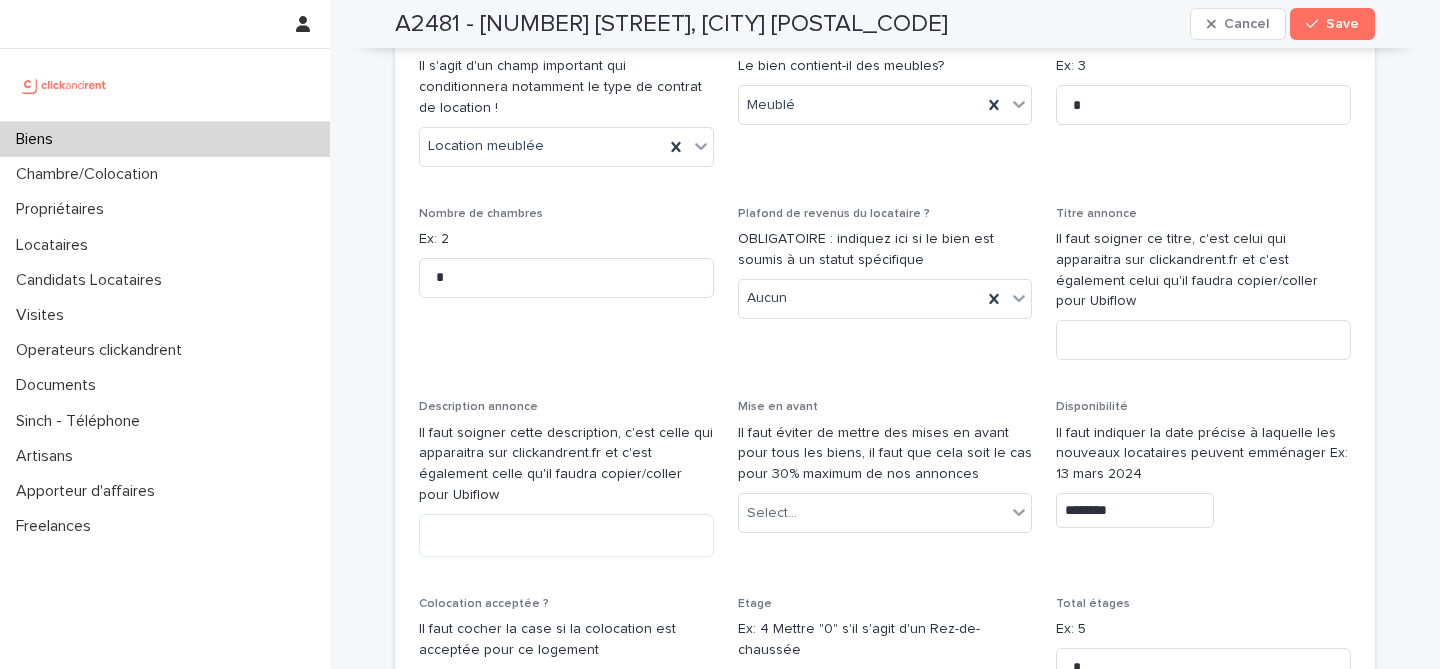 click on "********" at bounding box center (1135, 510) 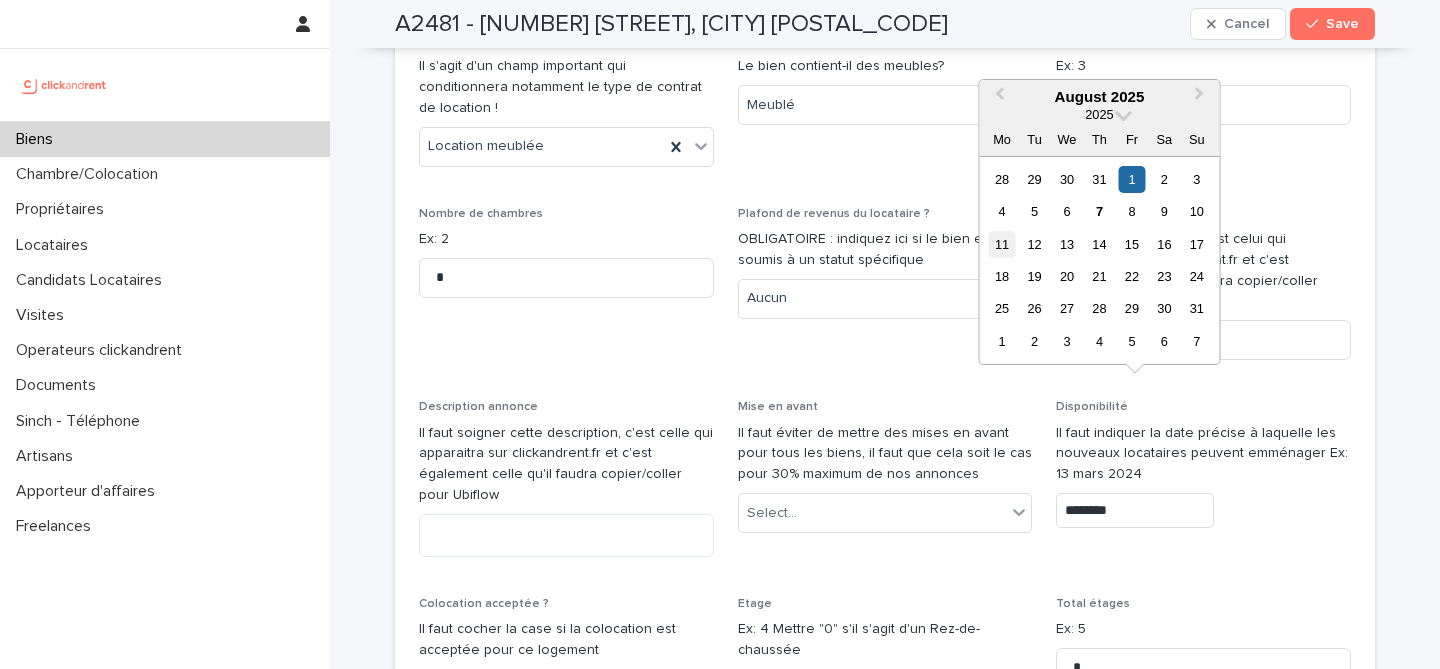 click on "11" at bounding box center (1001, 244) 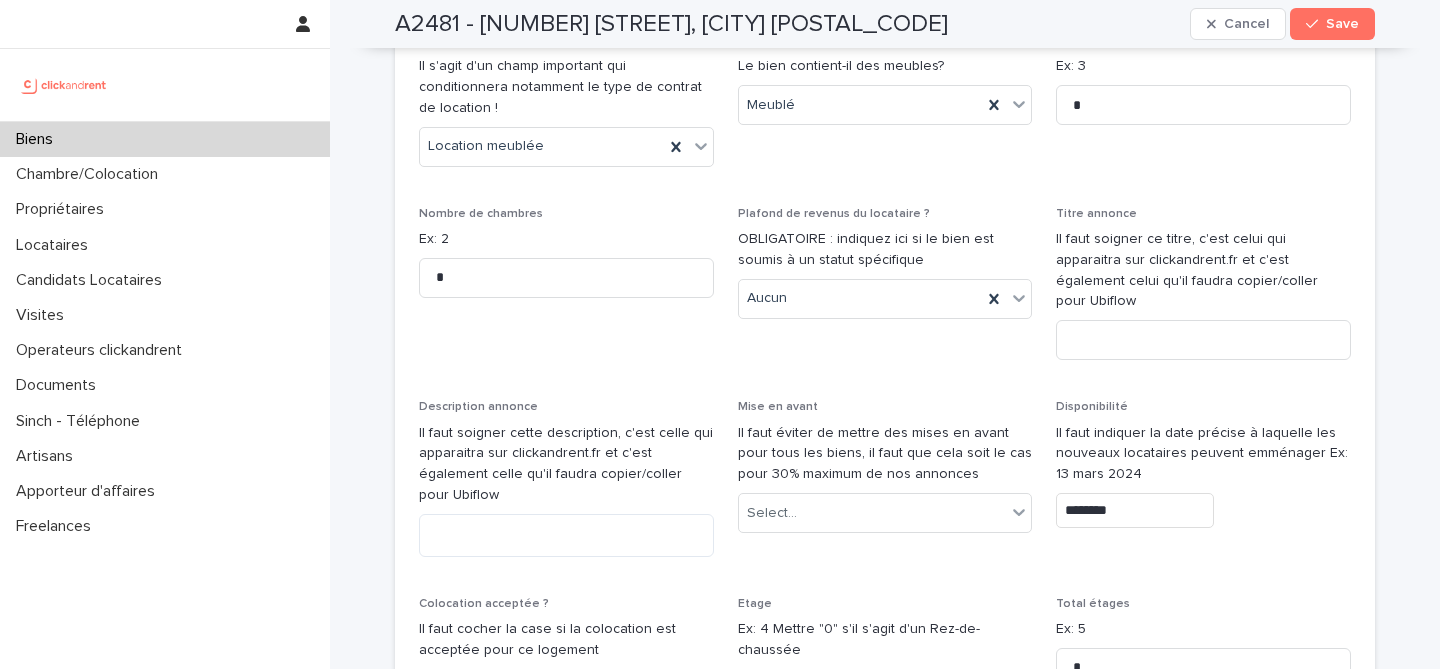 type on "*********" 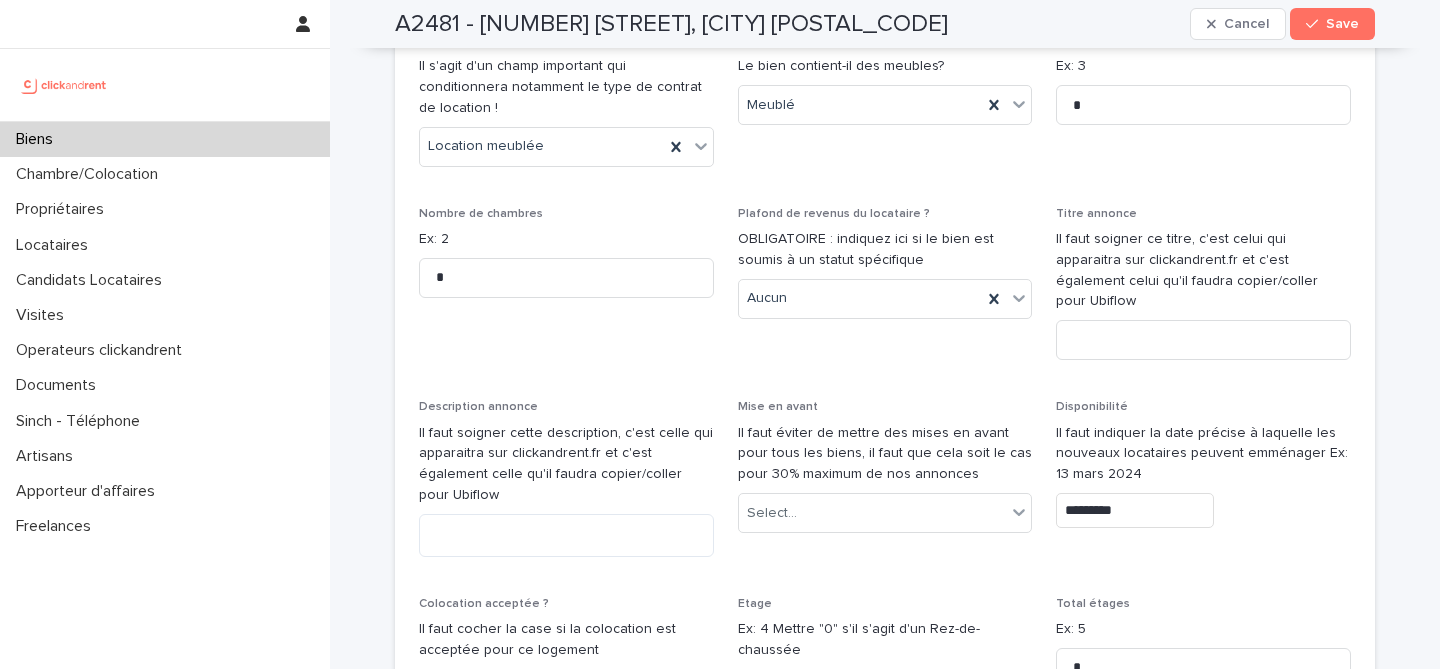 click on "Type de location Il s'agit d'un champ important qui conditionnera notamment le type de contrat de location ! Location meublée Meublé ? Le bien contient-il des meubles? Meublé Nombre de pièces Ex: 3 * Nombre de chambres Ex: 2 * Plafond de revenus du locataire ? OBLIGATOIRE : indiquez ici si le bien est soumis à un statut spécifique Aucun Titre annonce Il faut soigner ce titre, c'est celui qui apparaitra sur clickandrent.fr et c'est également celui qu'il faudra copier/coller pour Ubiflow Description annonce Il faut soigner cette description, c'est celle qui apparaitra sur clickandrent.fr et c'est également celle qu'il faudra copier/coller pour Ubiflow Mise en avant Il faut éviter de mettre des mises en avant pour tous les biens, il faut que cela soit le cas pour 30% maximum de nos annonces Select... Disponibilité Il faut indiquer la date précise à laquelle les nouveaux locataires peuvent emménager
Ex: 13 mars 2024 ********* Colocation acceptée ? Non Etage * Total étages Ex: 5 * Ascenseur ? Fibre" at bounding box center [885, 1686] 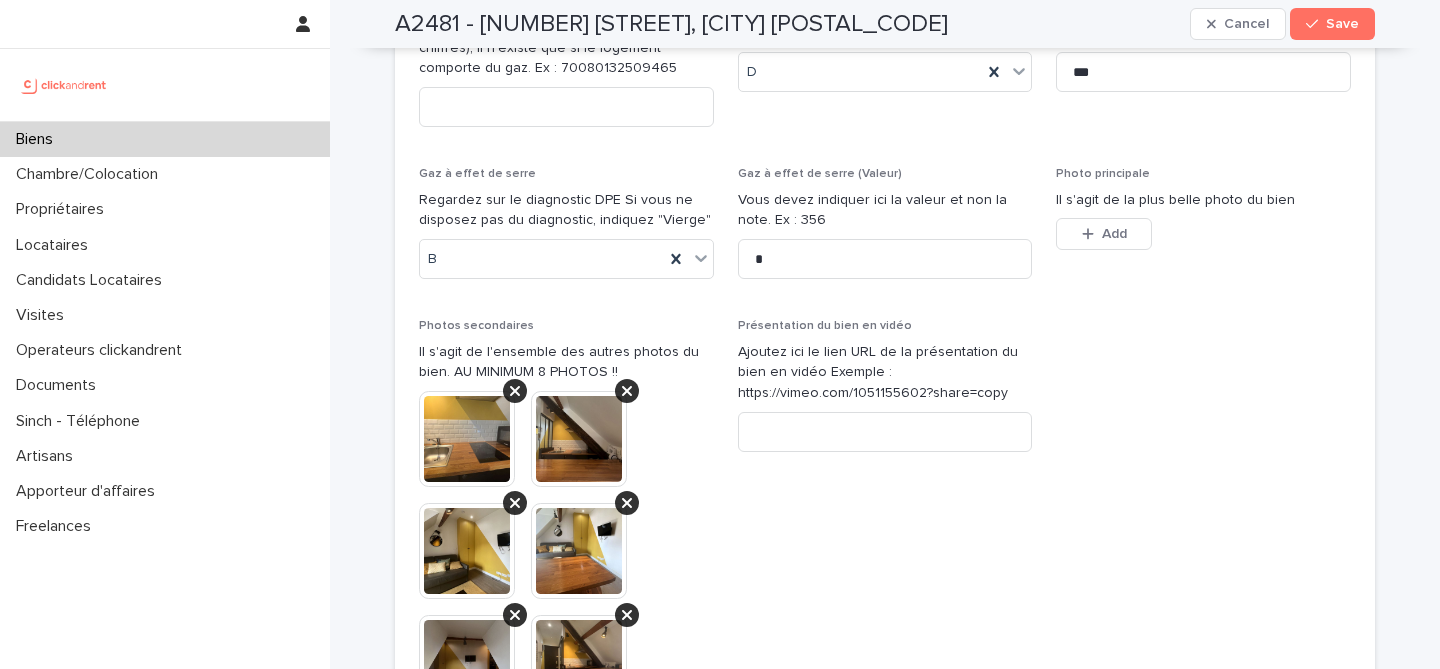 scroll, scrollTop: 7679, scrollLeft: 0, axis: vertical 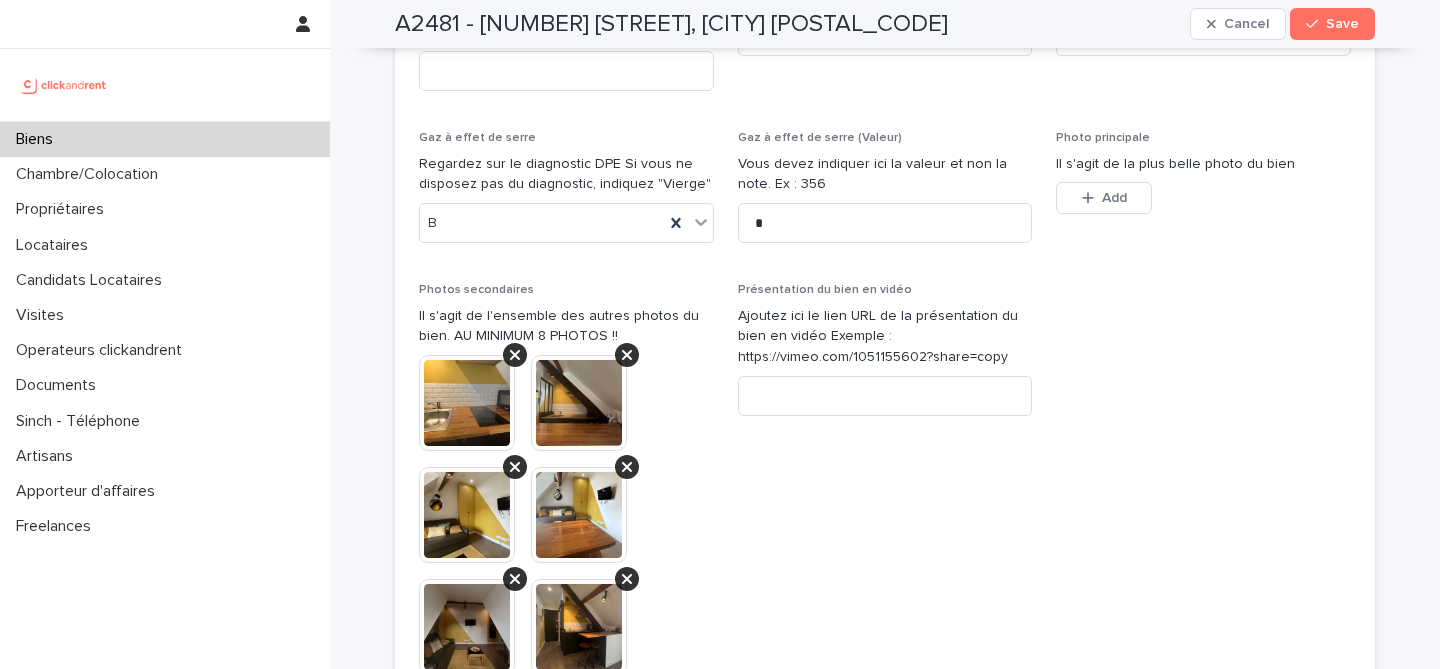 click at bounding box center (467, 739) 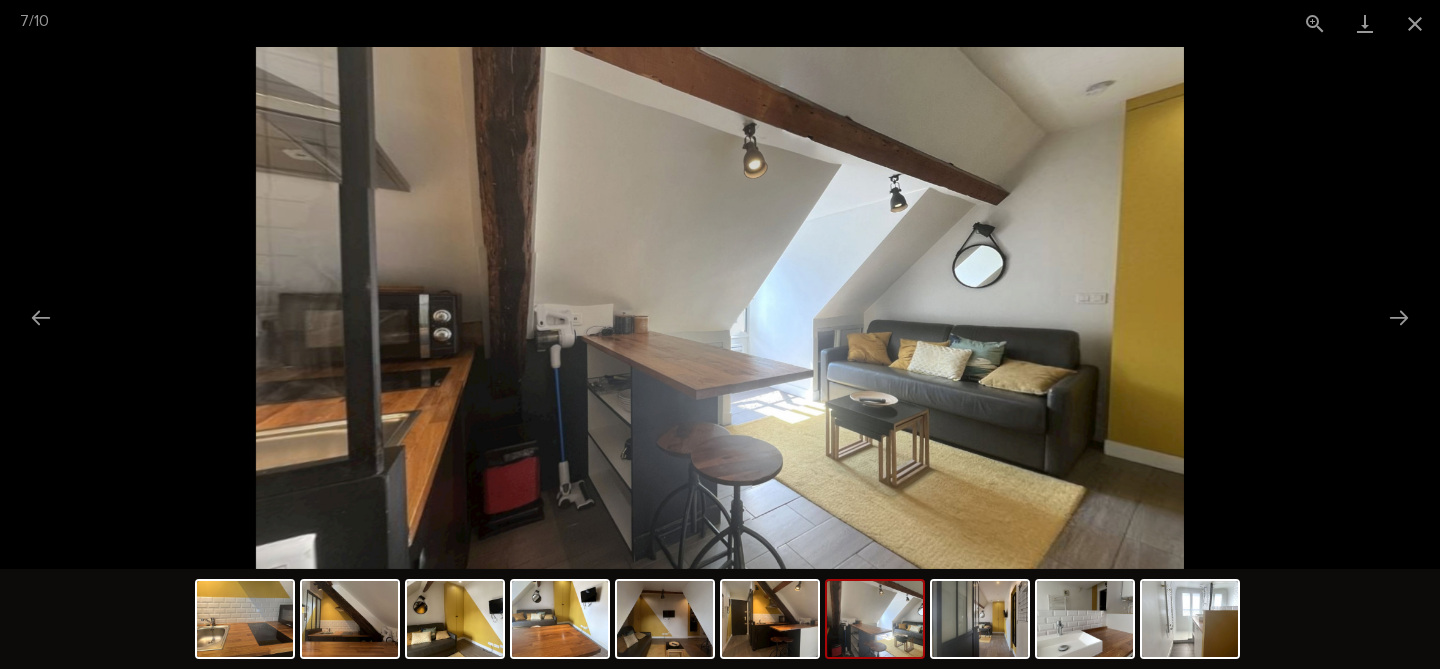 click at bounding box center [720, 308] 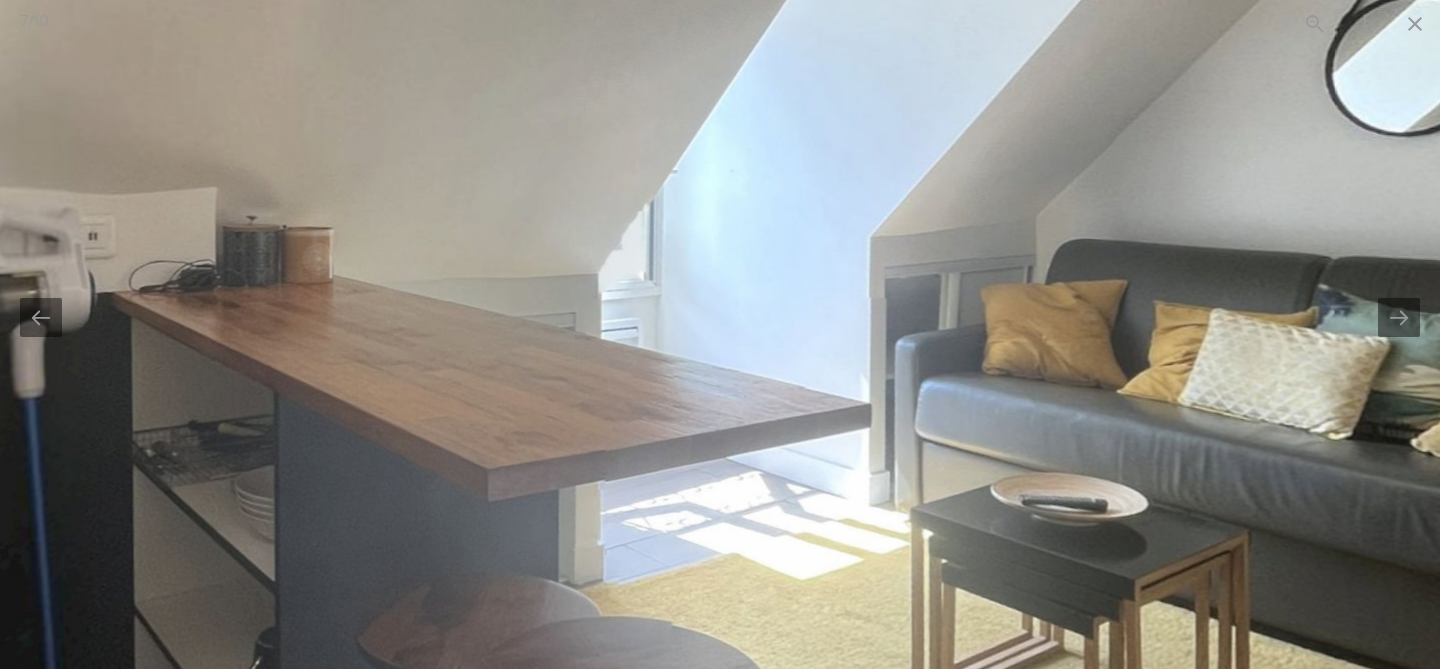 click at bounding box center (565, 201) 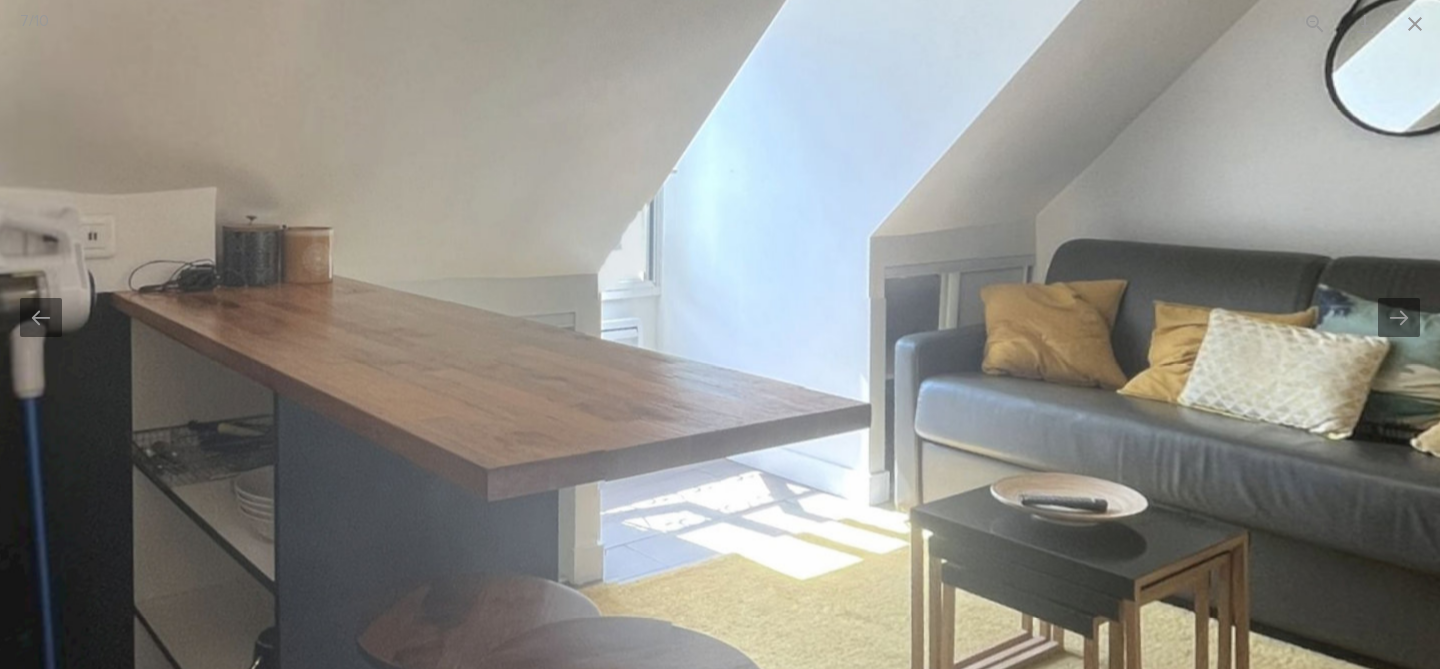 click at bounding box center (566, 201) 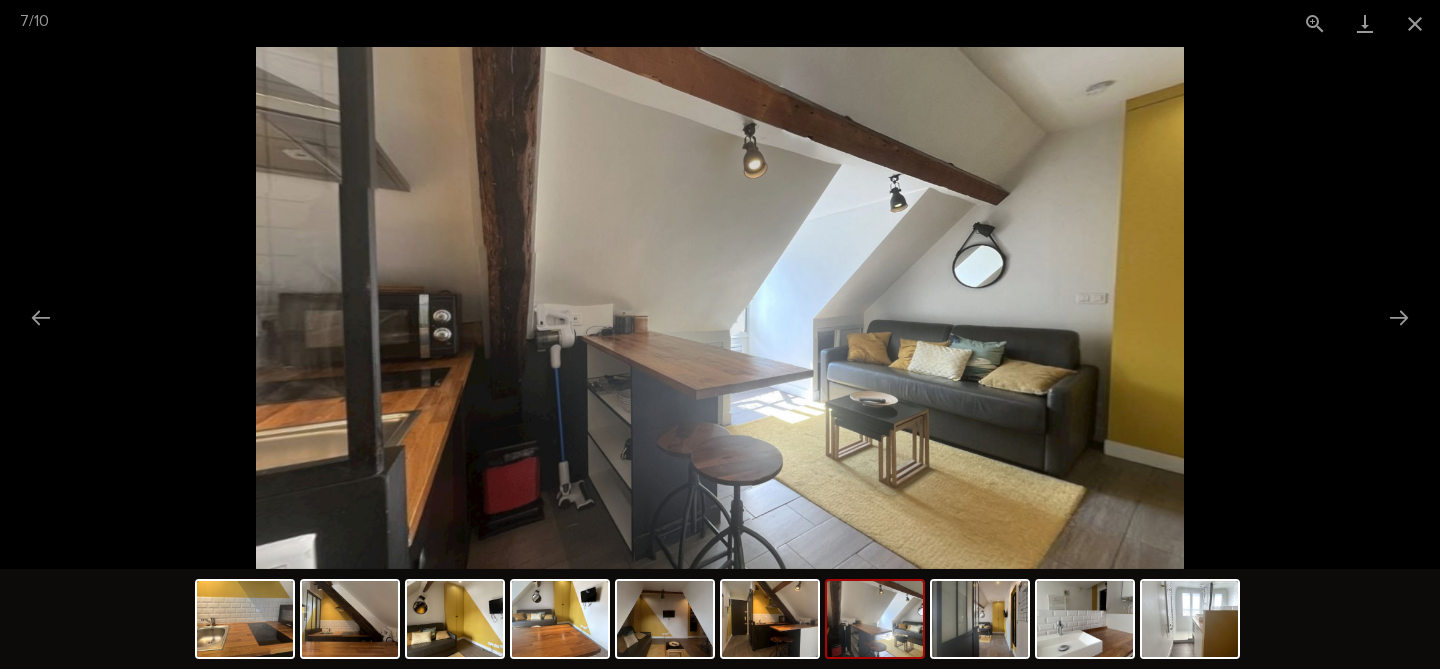 scroll, scrollTop: 0, scrollLeft: 0, axis: both 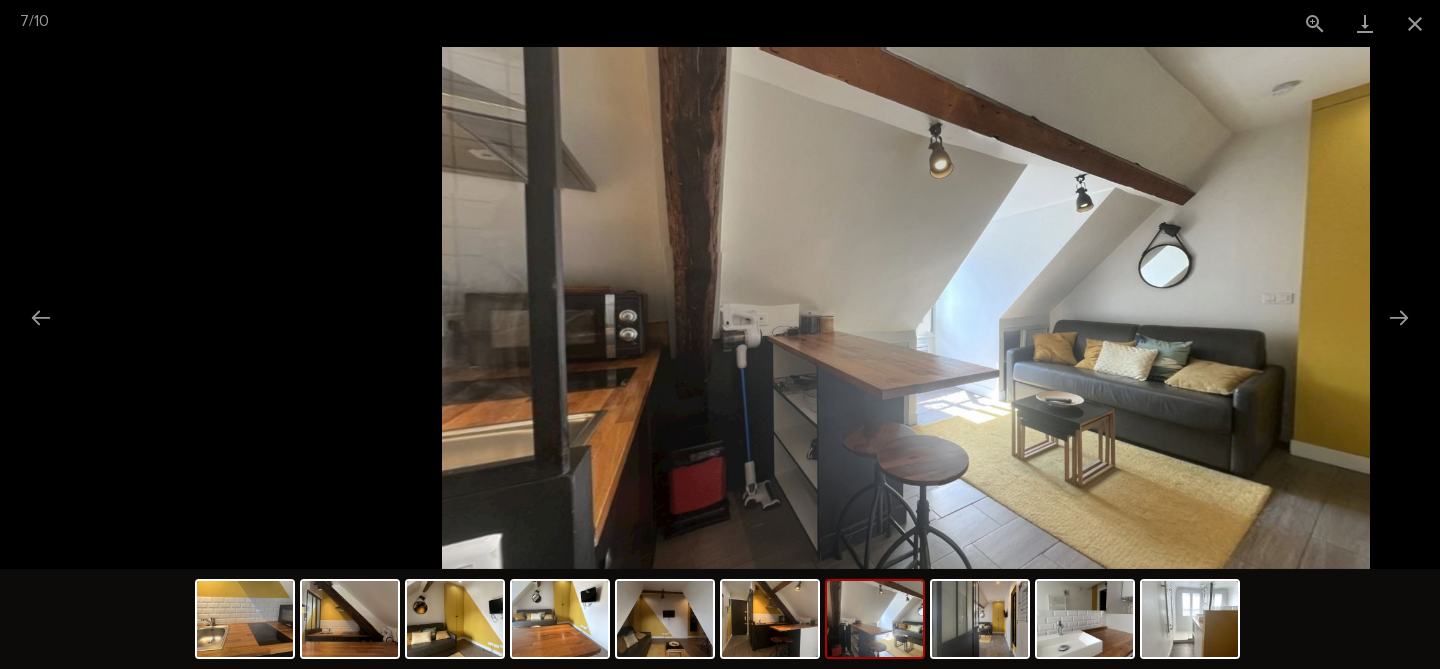 drag, startPoint x: 793, startPoint y: 356, endPoint x: 958, endPoint y: 329, distance: 167.1945 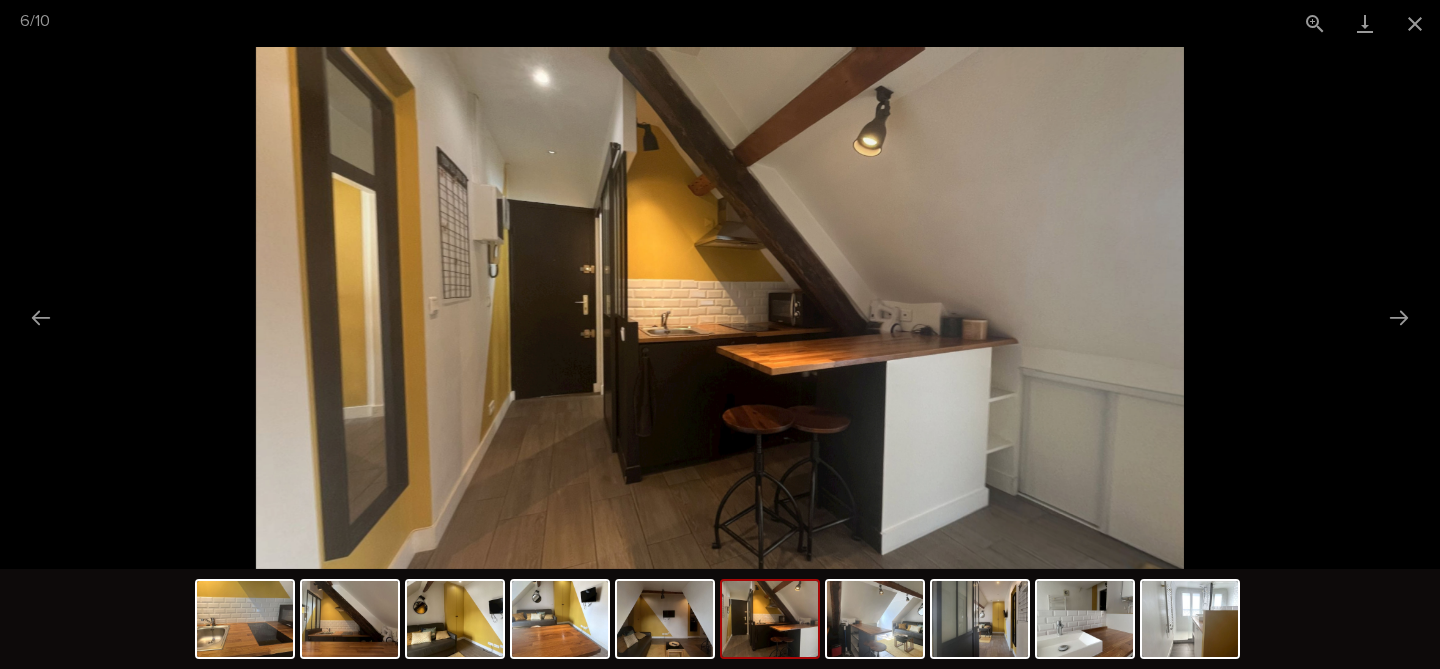 scroll, scrollTop: 0, scrollLeft: 0, axis: both 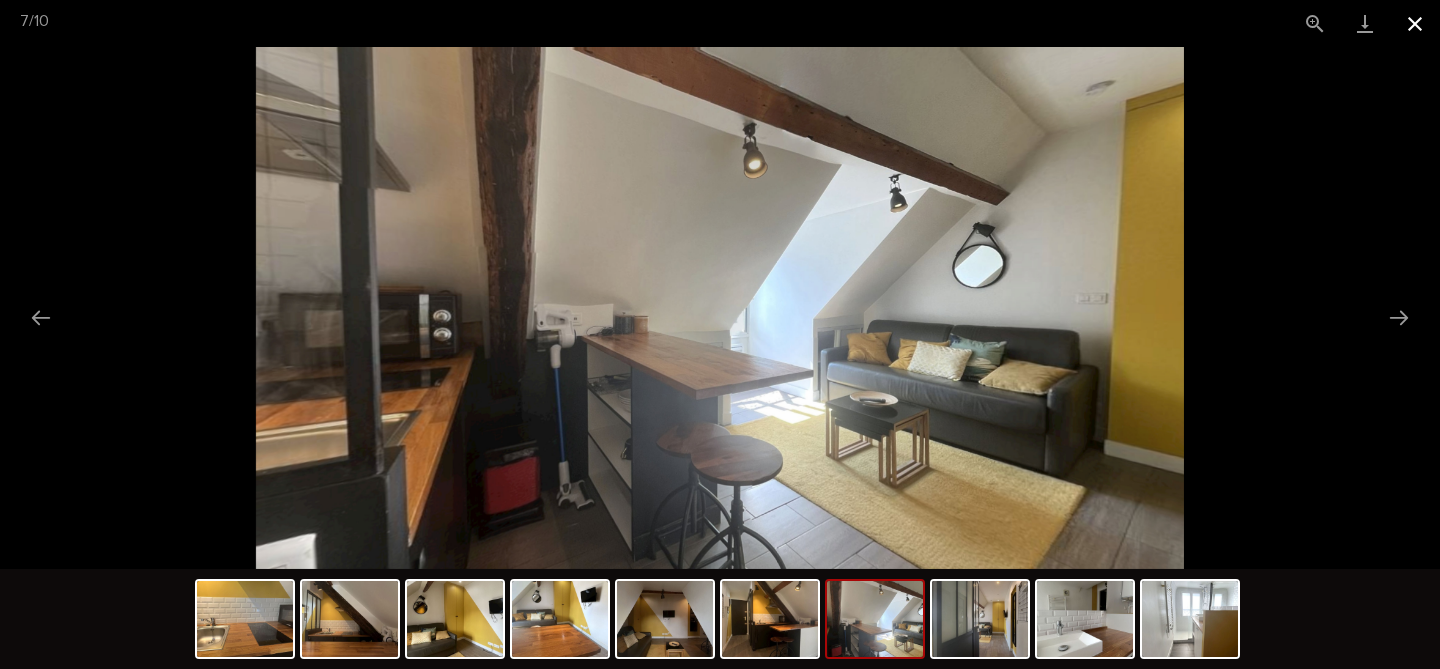 click at bounding box center [1415, 23] 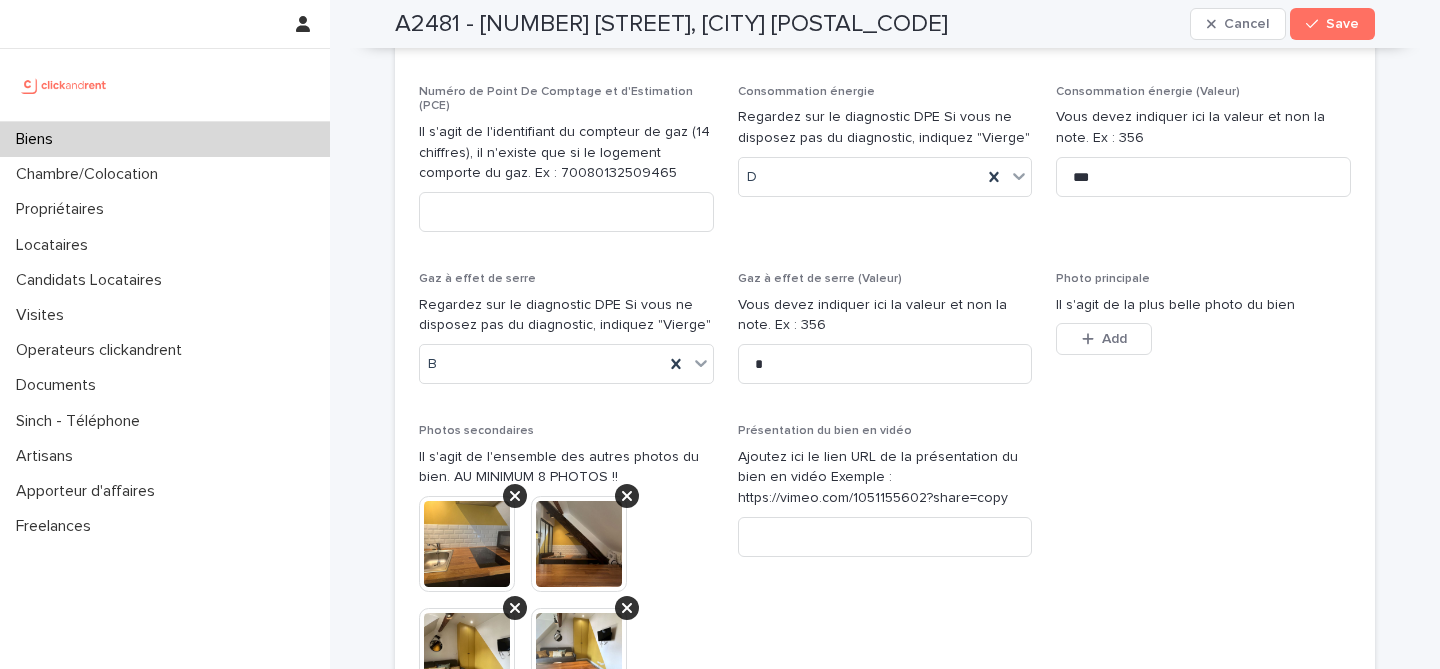 scroll, scrollTop: 7523, scrollLeft: 0, axis: vertical 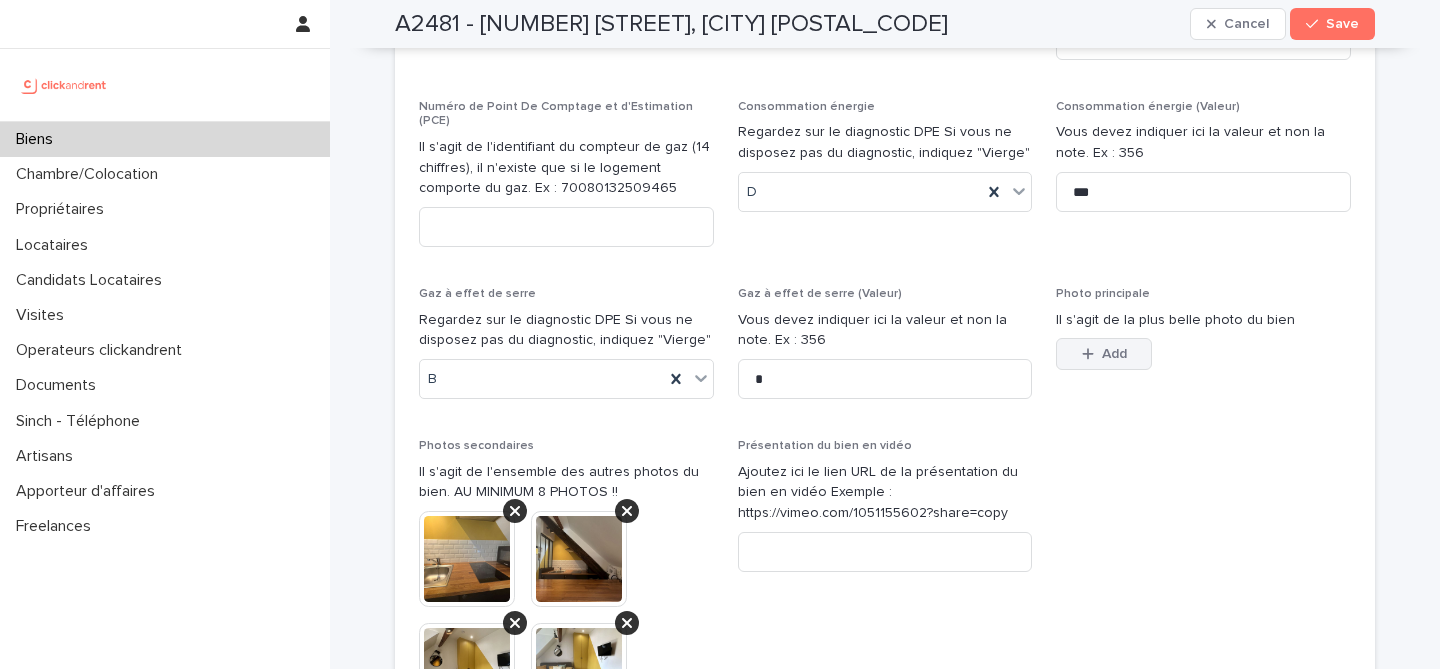 click on "Add" at bounding box center (1114, 354) 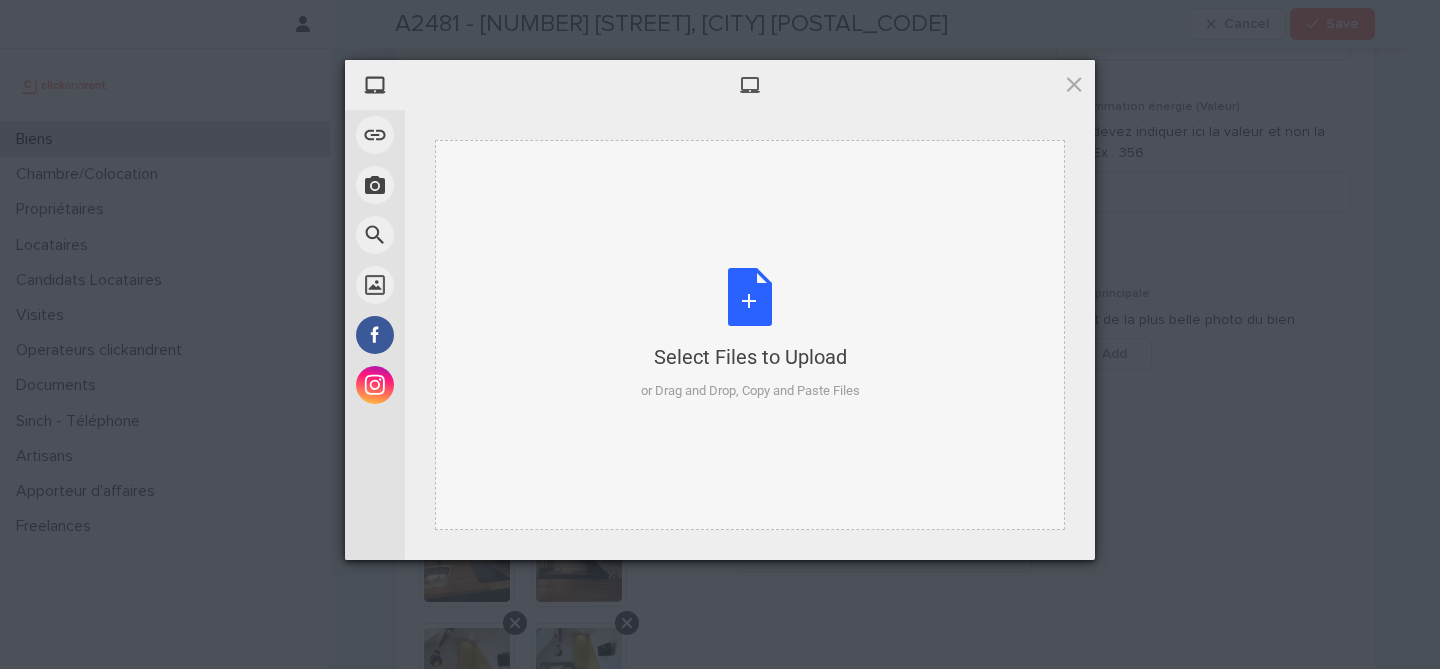 click on "Select Files to Upload
or Drag and Drop, Copy and Paste Files" at bounding box center (750, 334) 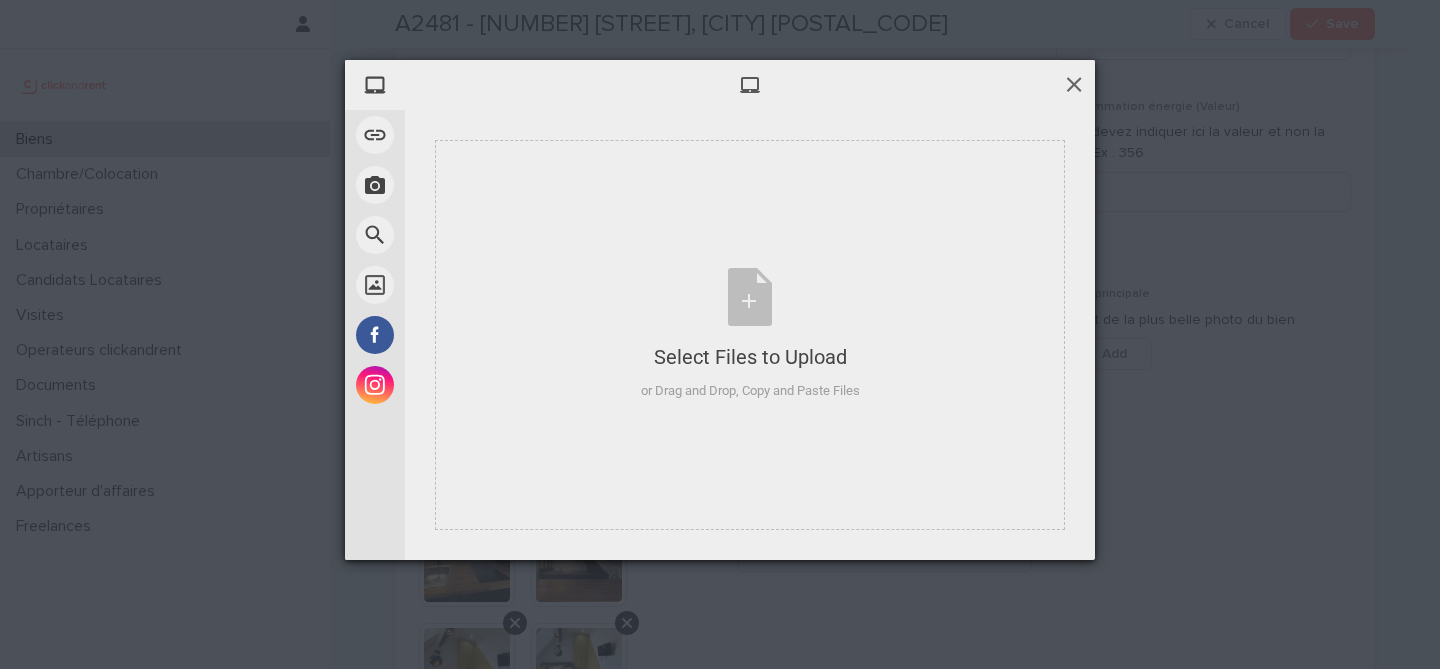 click at bounding box center [1074, 84] 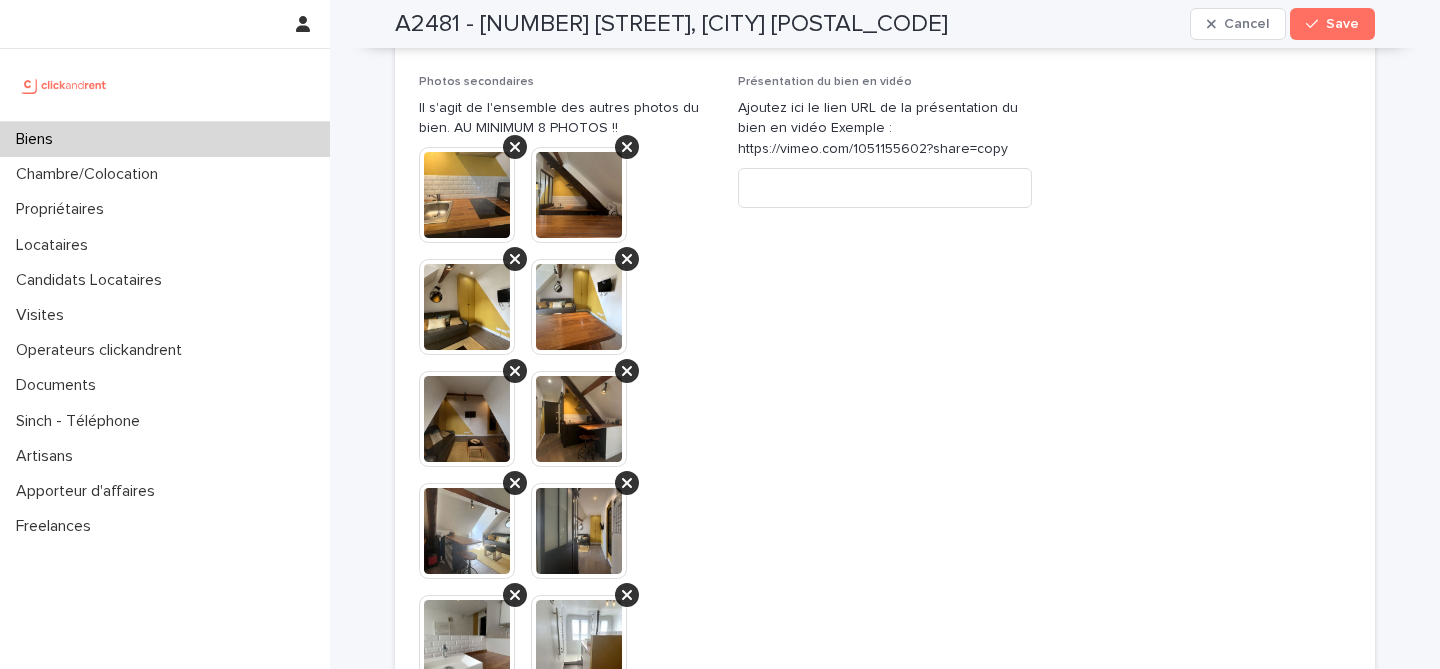 scroll, scrollTop: 7897, scrollLeft: 0, axis: vertical 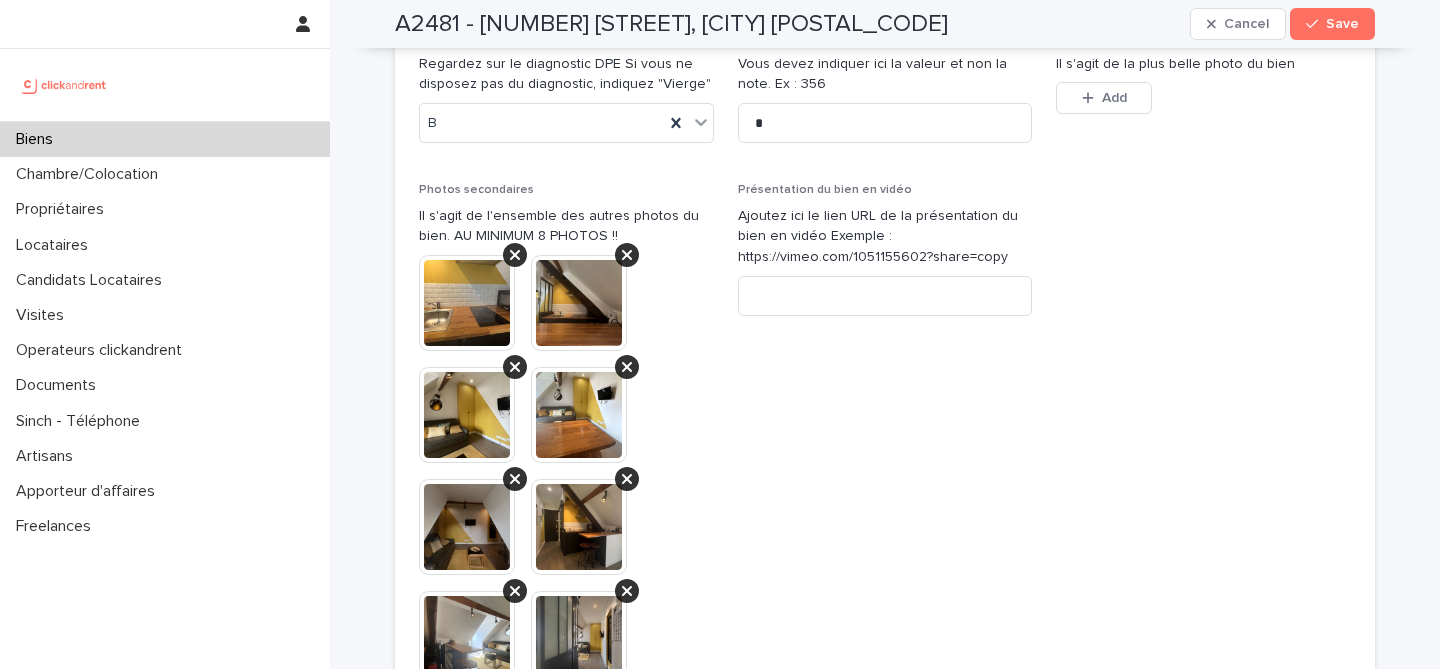 click at bounding box center (467, 639) 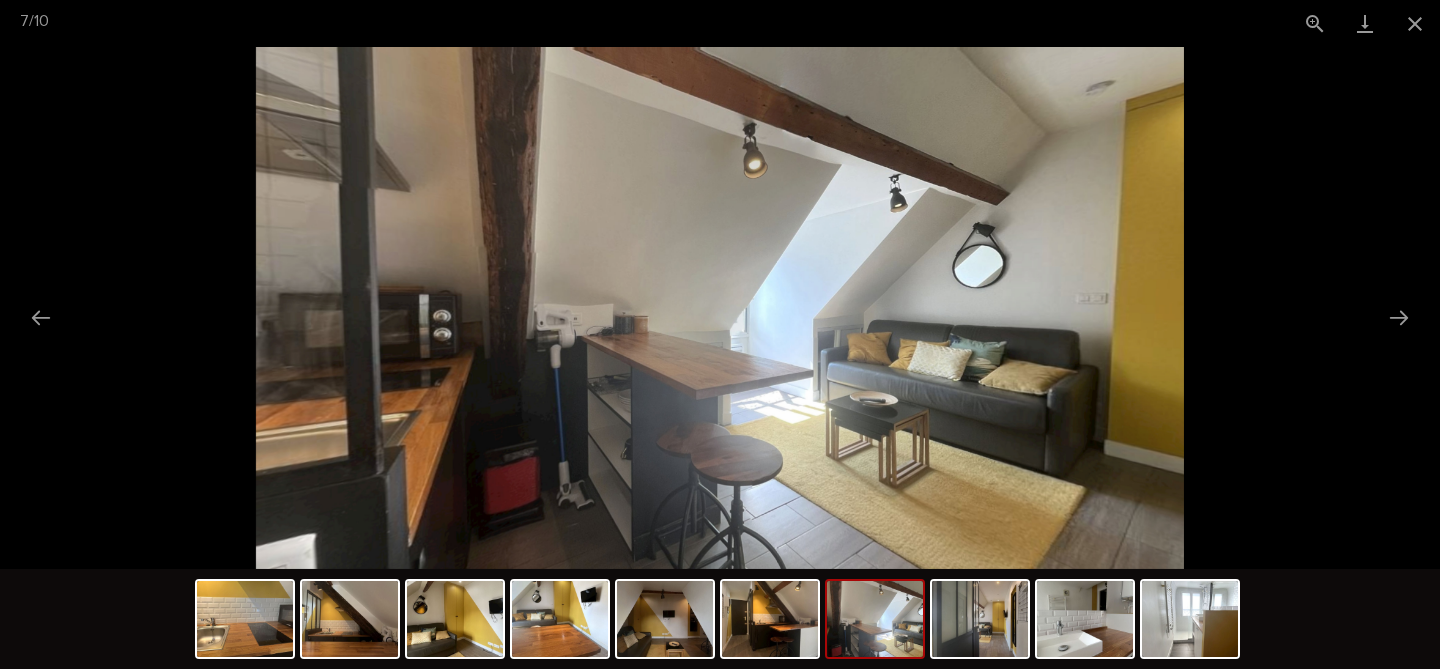scroll, scrollTop: 0, scrollLeft: 0, axis: both 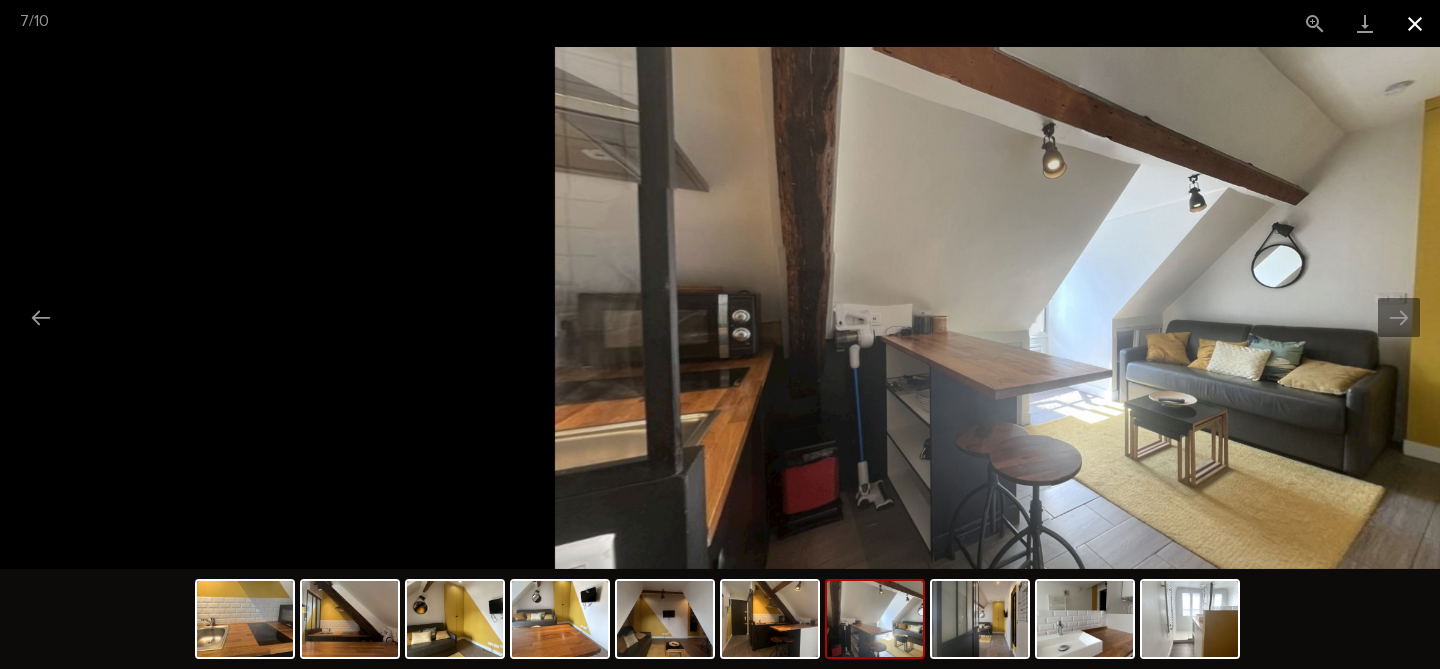 click at bounding box center [1415, 23] 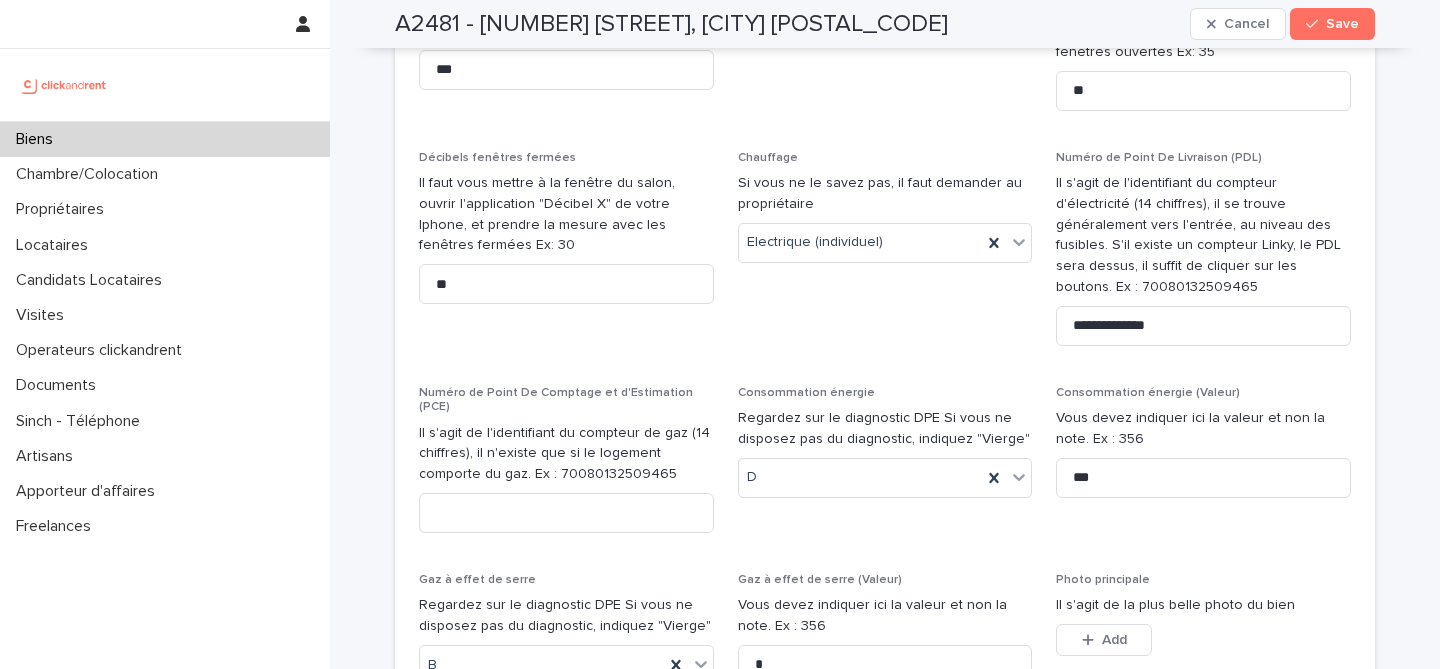scroll, scrollTop: 7525, scrollLeft: 0, axis: vertical 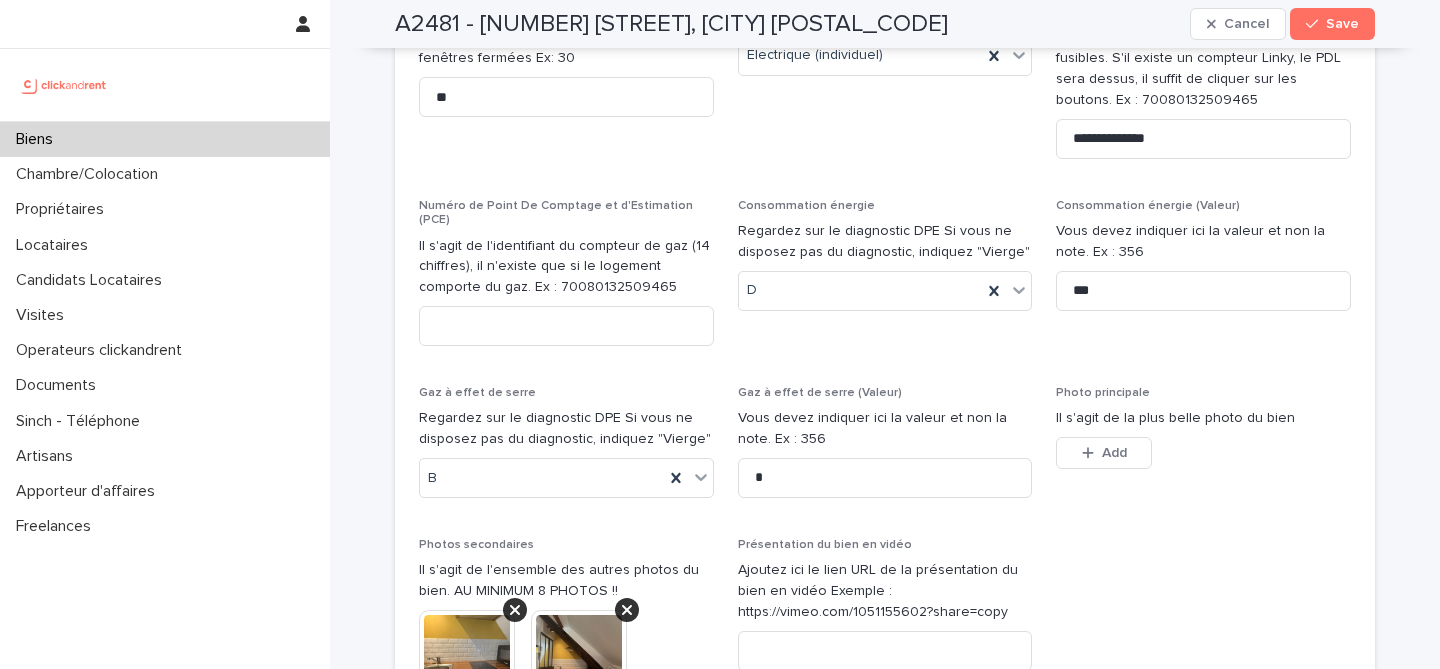 click on "Add" at bounding box center (1114, 453) 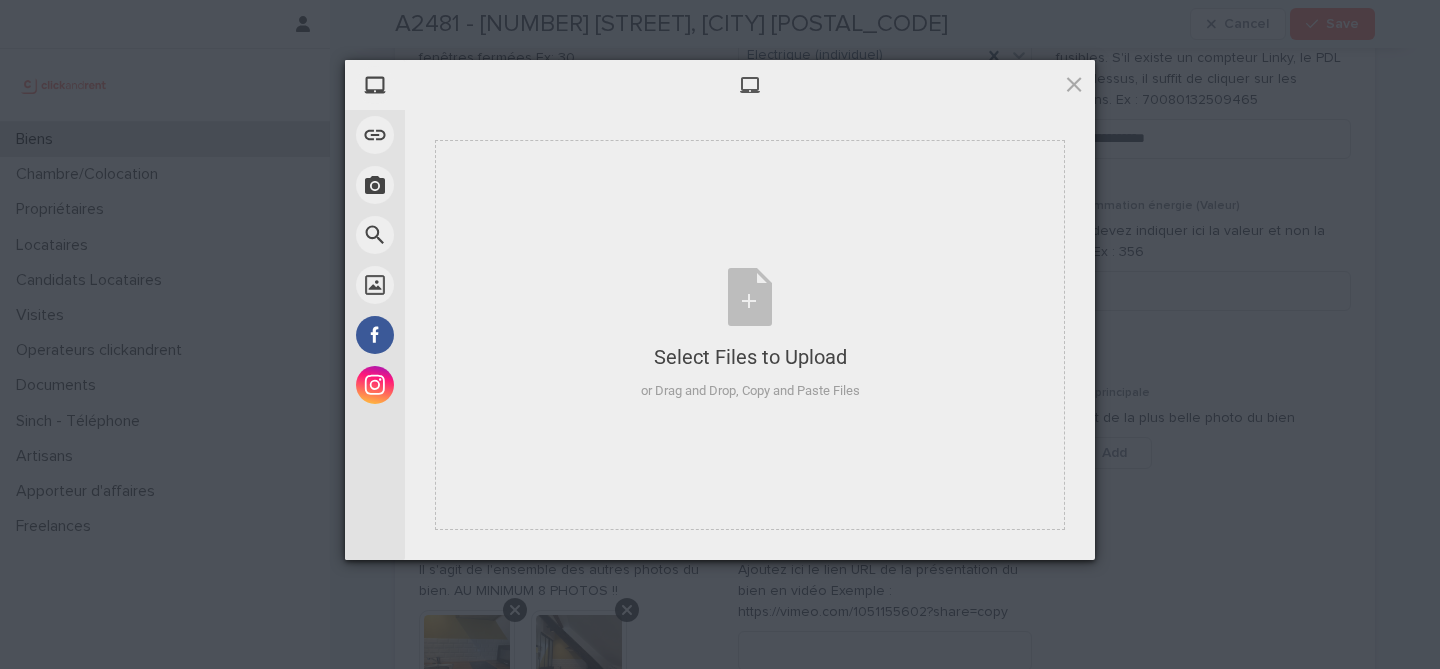 click on "Select Files to Upload
or Drag and Drop, Copy and Paste Files" at bounding box center [750, 334] 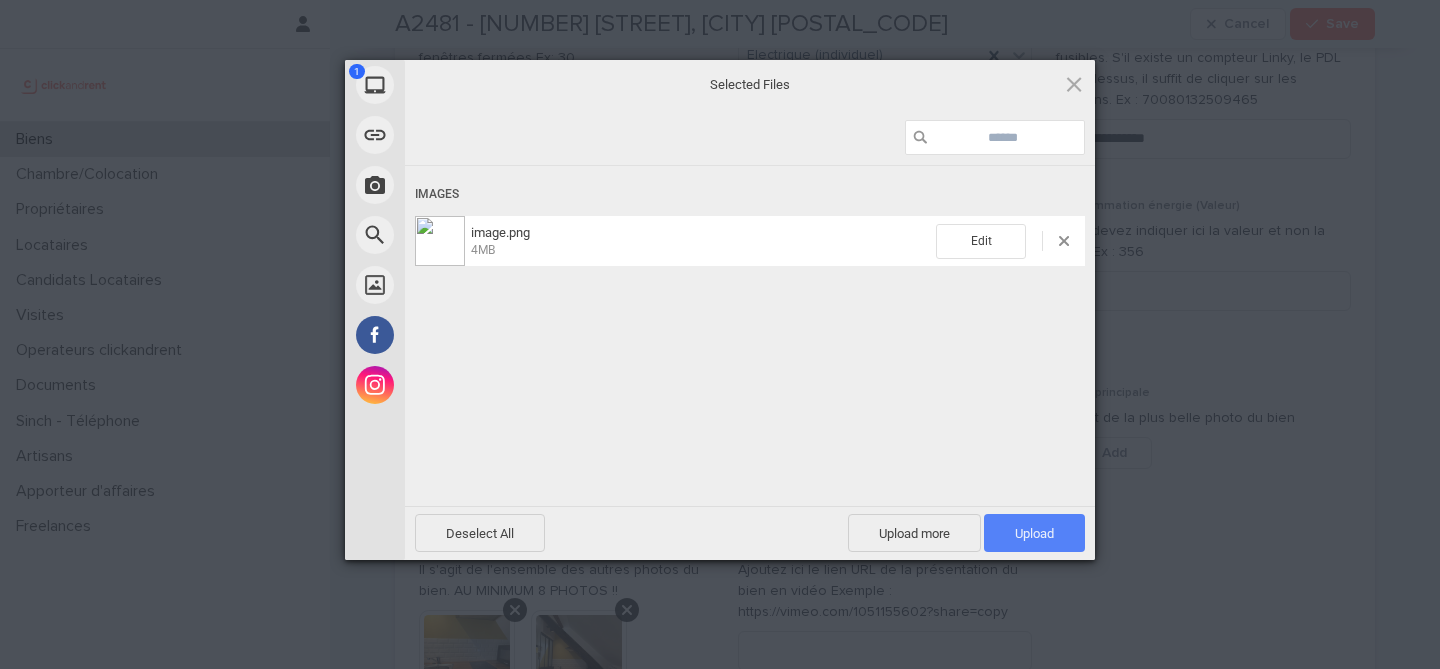click on "Upload
1" at bounding box center (1034, 533) 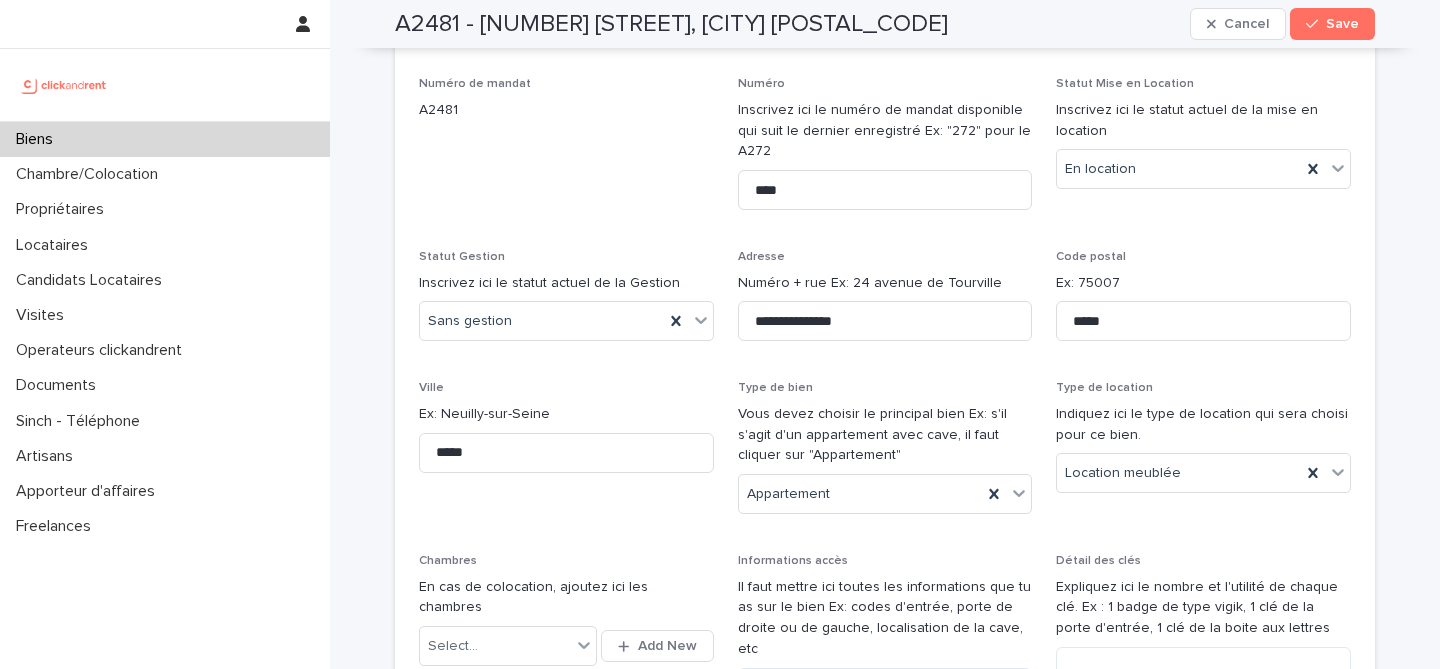 scroll, scrollTop: 228, scrollLeft: 0, axis: vertical 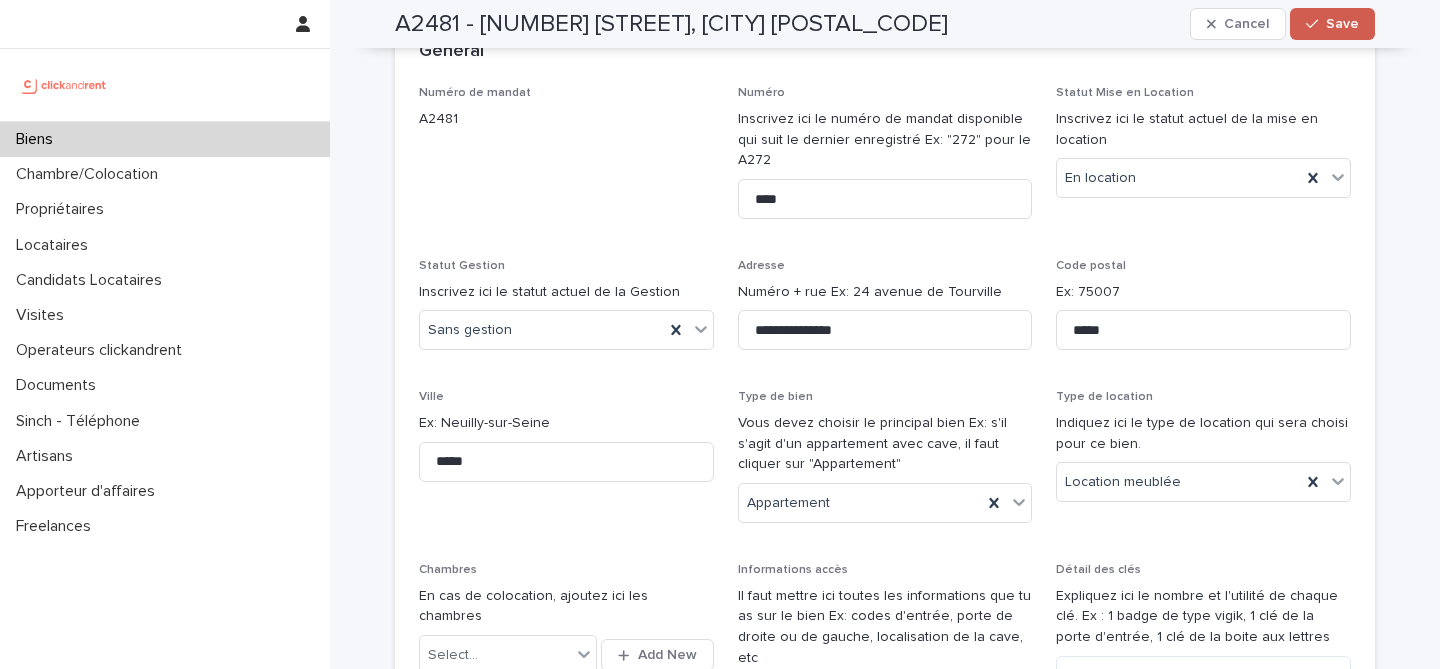 drag, startPoint x: 1330, startPoint y: 23, endPoint x: 1321, endPoint y: 30, distance: 11.401754 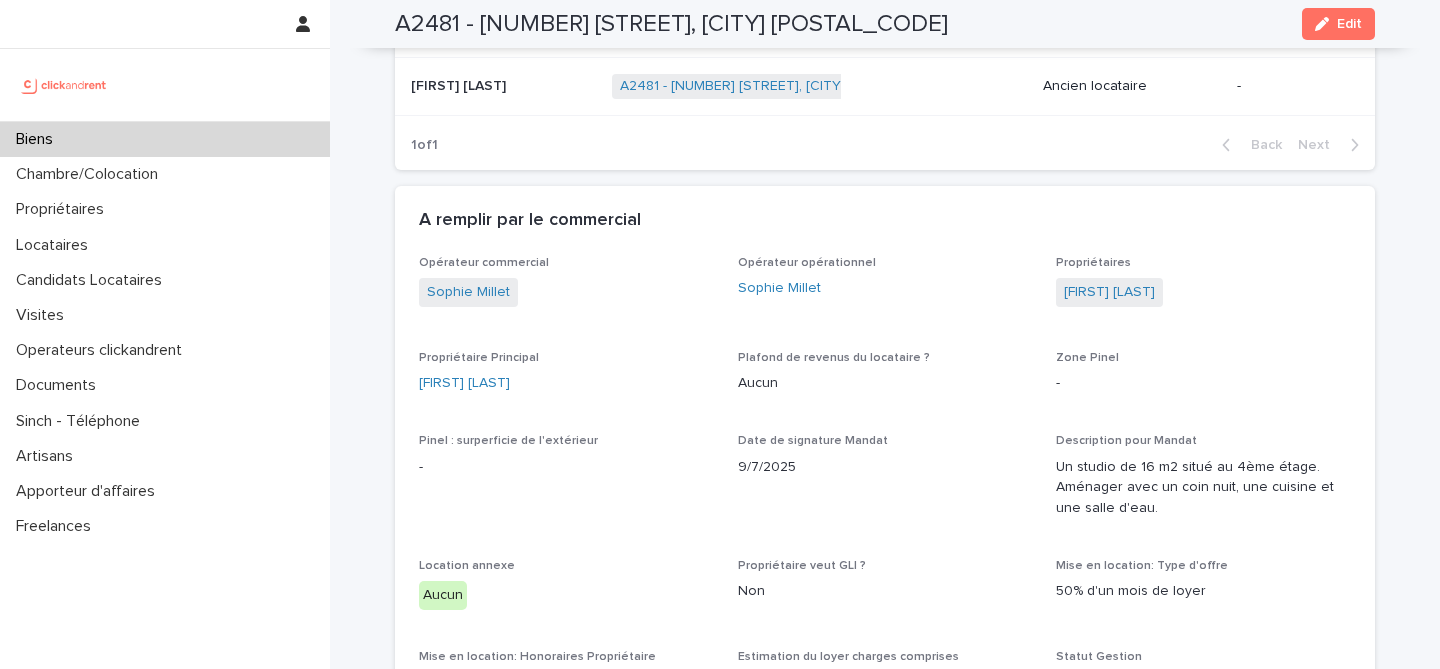 scroll, scrollTop: 0, scrollLeft: 0, axis: both 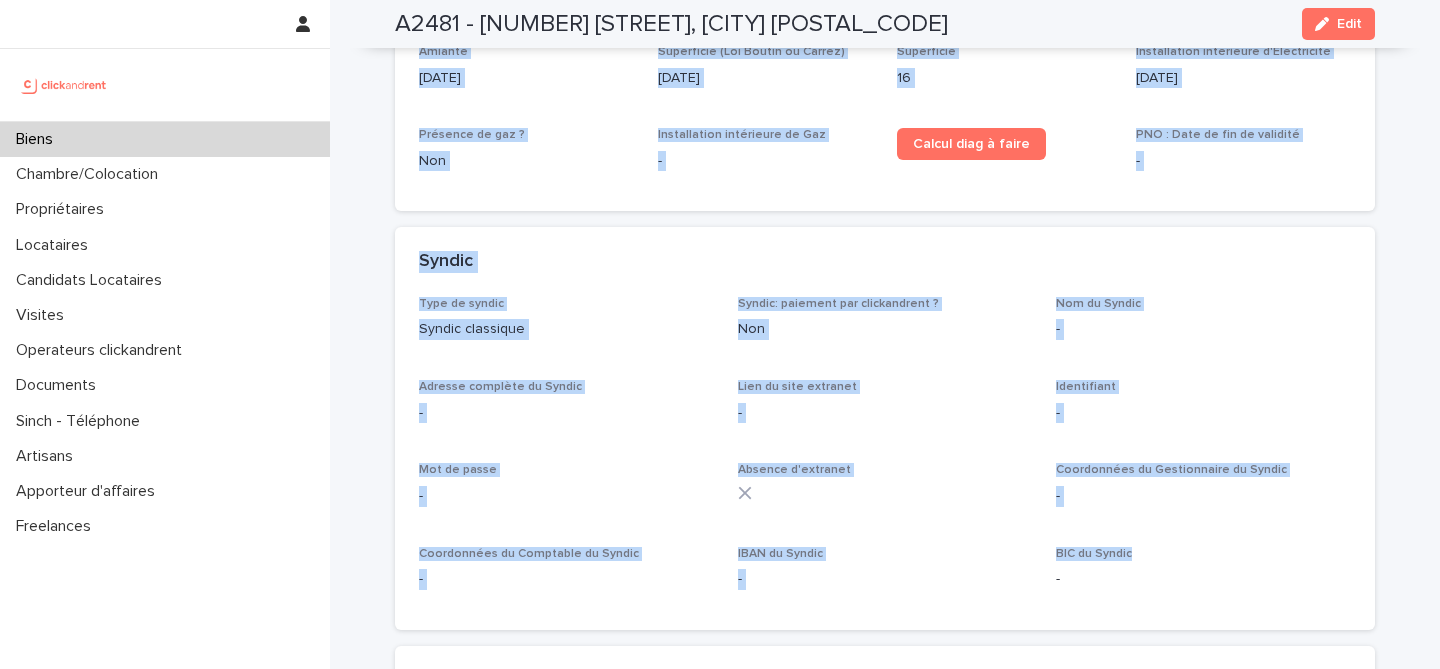 drag, startPoint x: 369, startPoint y: 24, endPoint x: 1281, endPoint y: 546, distance: 1050.8225 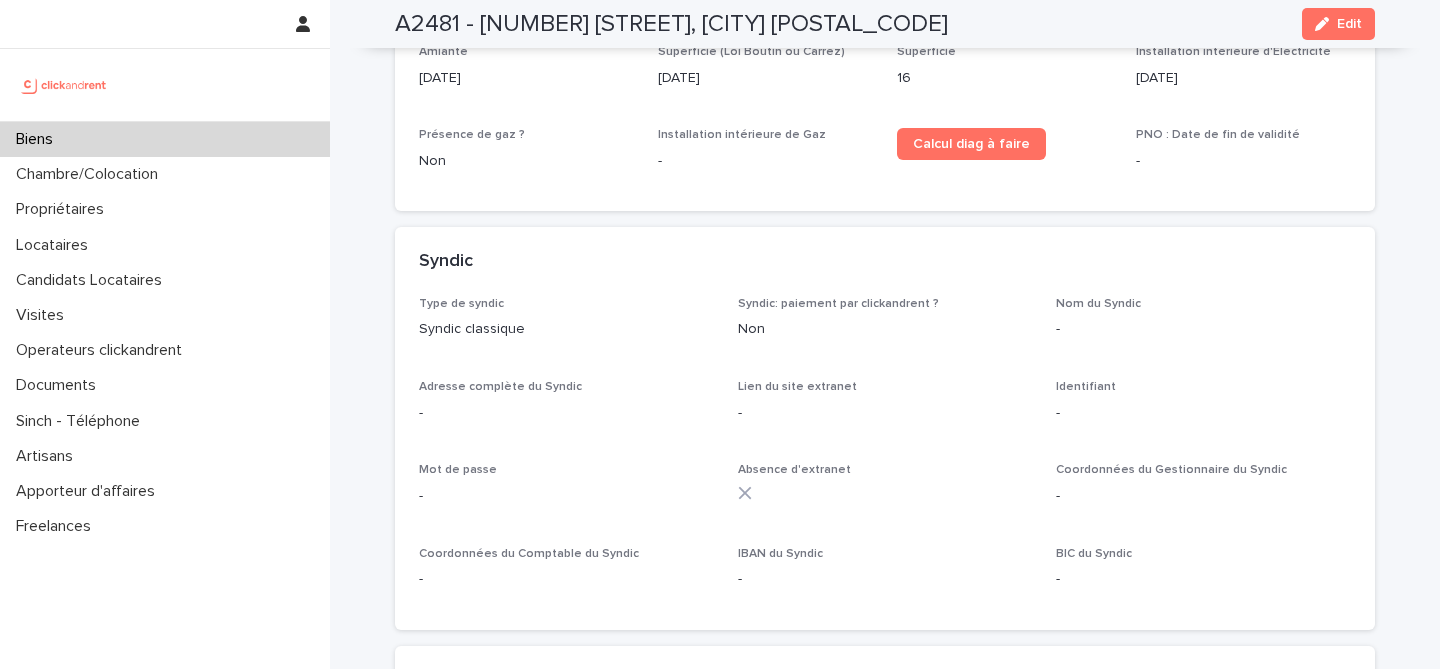 click on "Type de syndic Syndic classique Syndic: paiement par clickandrent ? Non Nom du Syndic - Adresse complète du Syndic - Lien du site extranet - Identifiant - Mot de passe - Absence d'extranet Coordonnées du Gestionnaire du Syndic - Coordonnées du Comptable du Syndic - IBAN du Syndic - BIC du Syndic -" at bounding box center [885, 451] 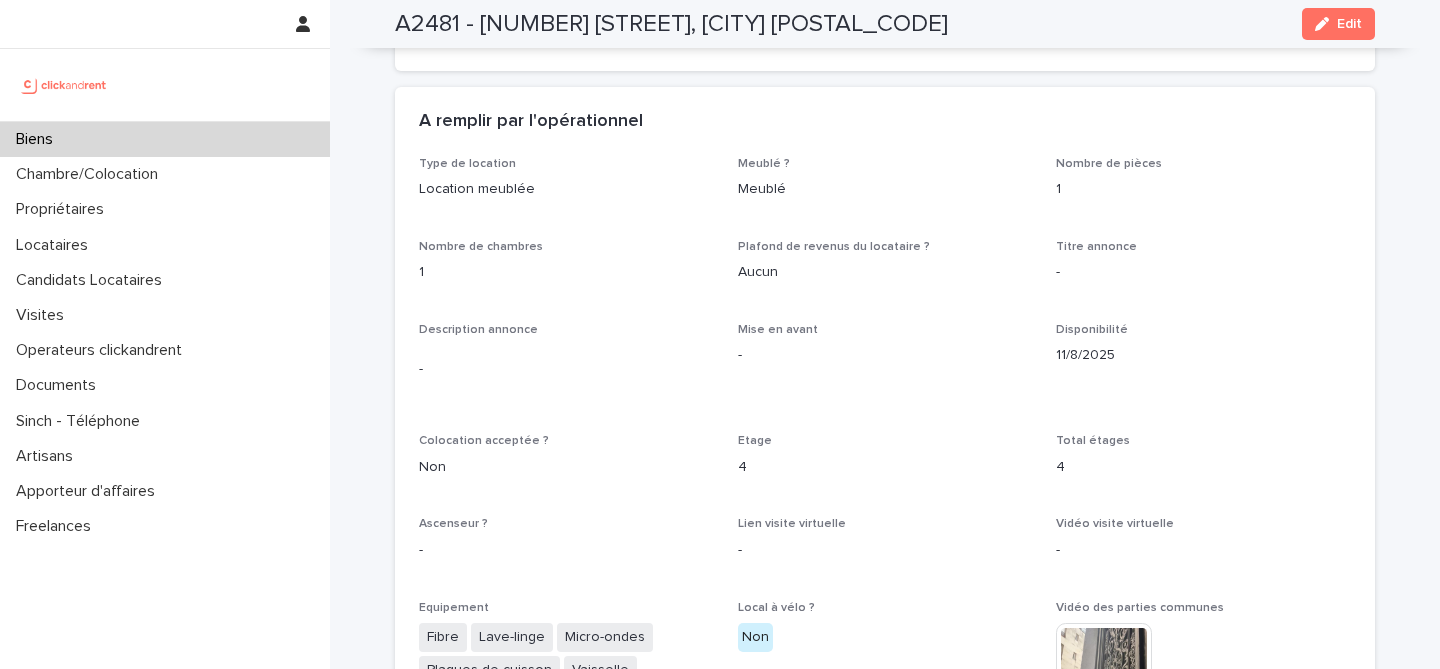 scroll, scrollTop: 3494, scrollLeft: 0, axis: vertical 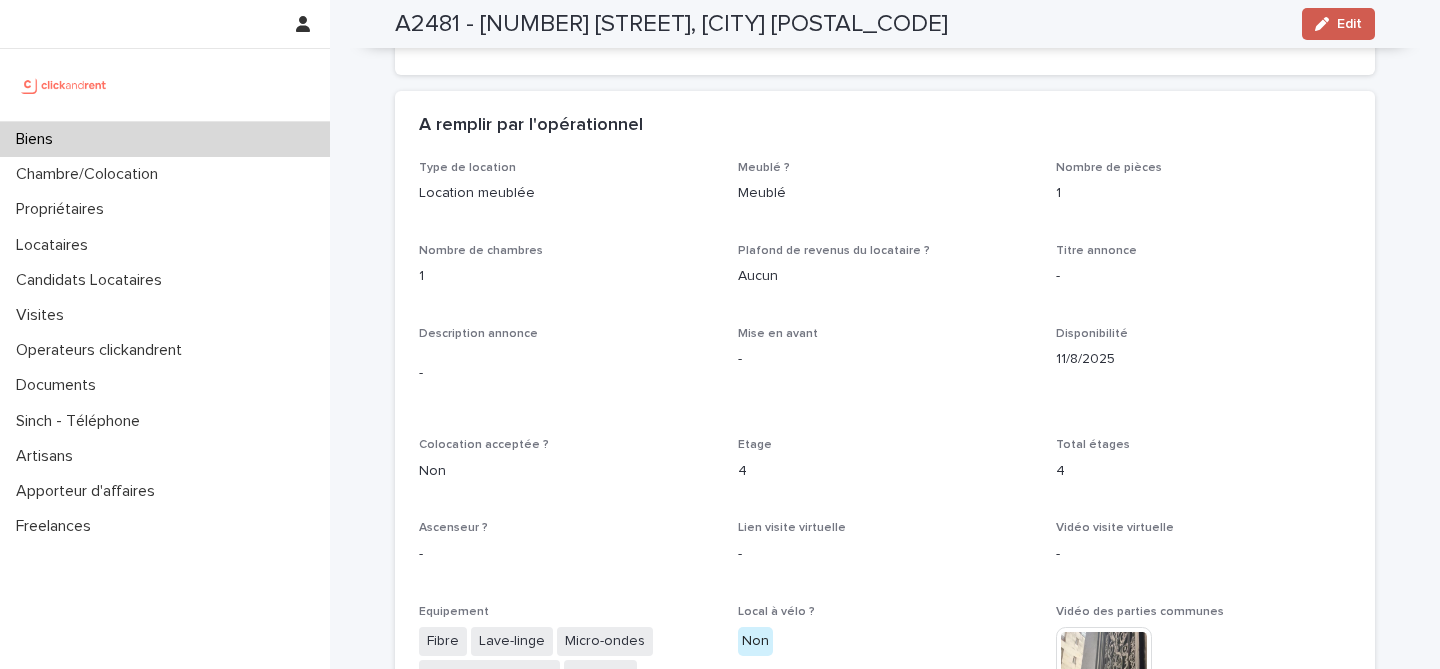click on "Edit" at bounding box center [1338, 24] 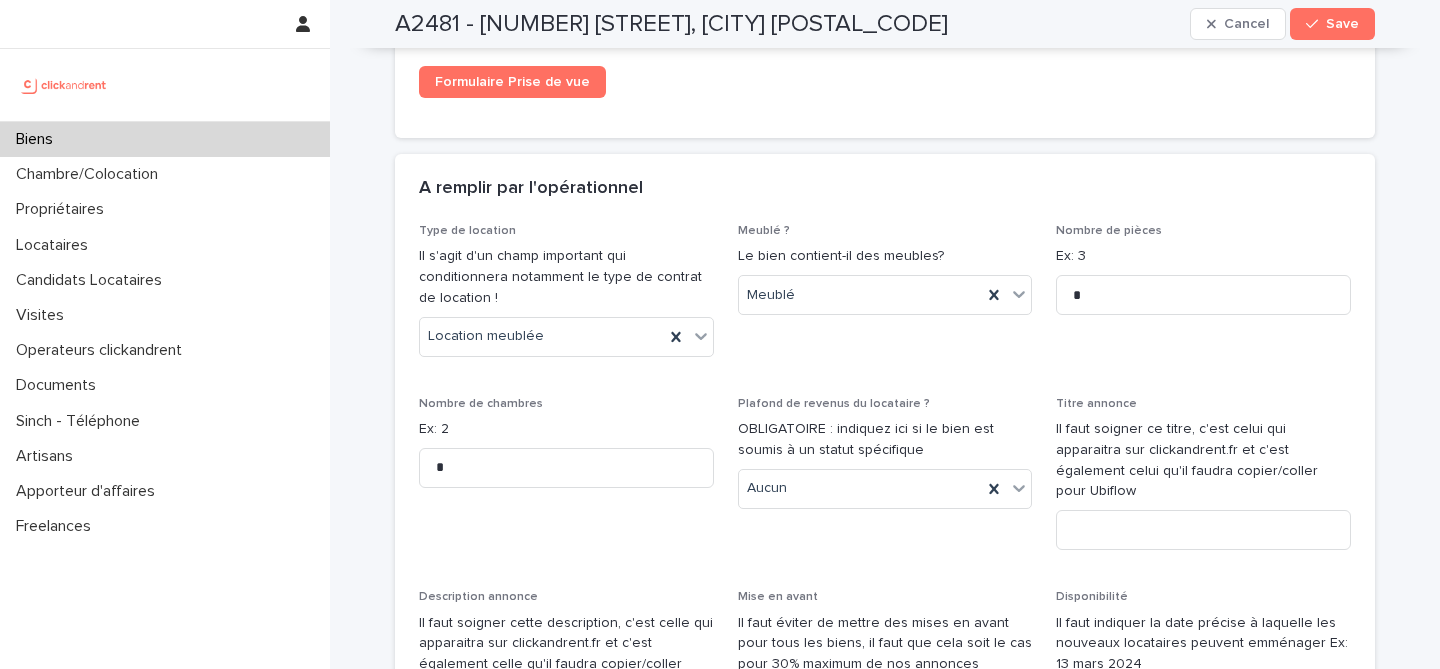scroll, scrollTop: 5641, scrollLeft: 0, axis: vertical 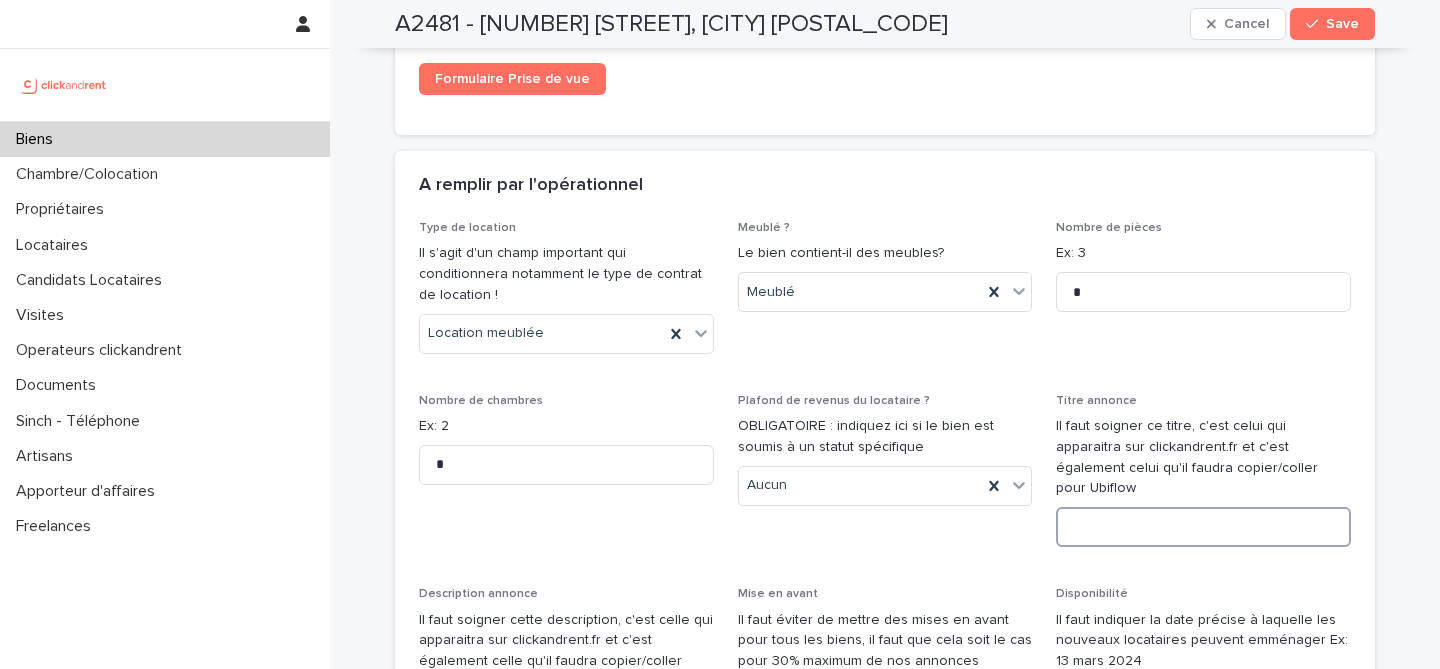 click at bounding box center (1203, 527) 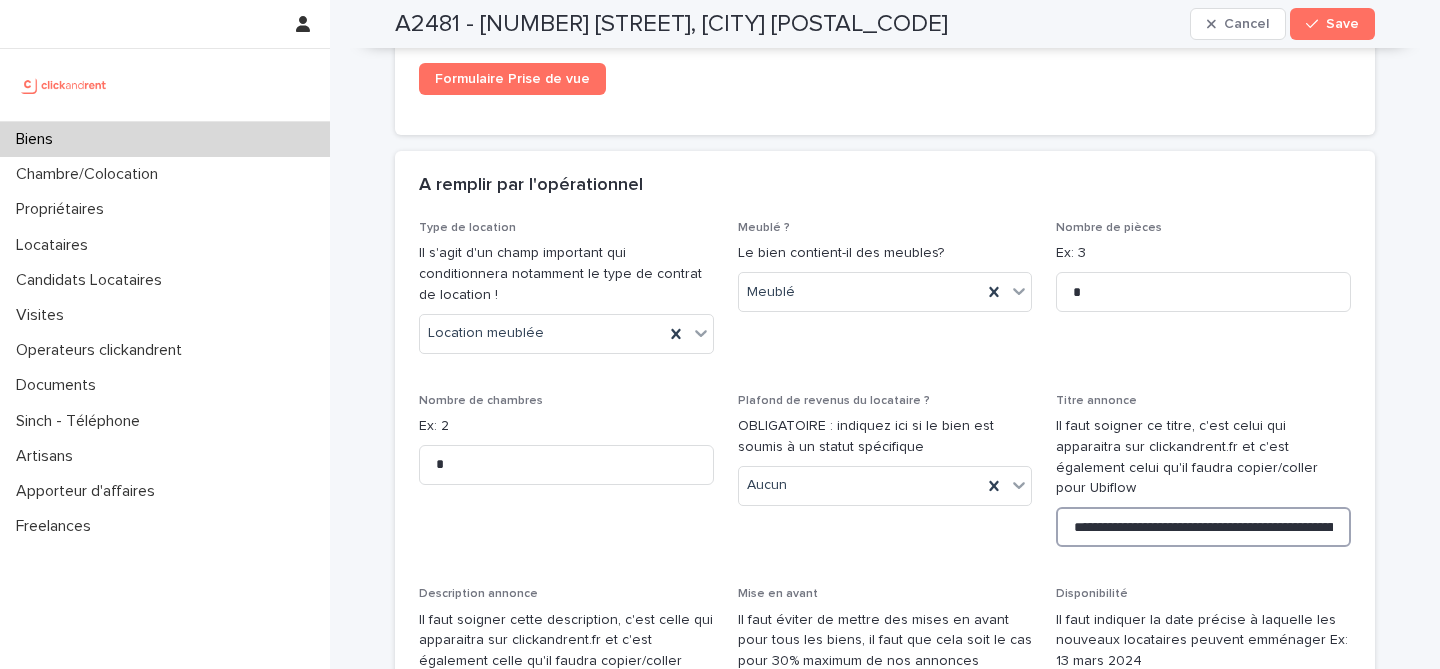 scroll, scrollTop: 0, scrollLeft: 268, axis: horizontal 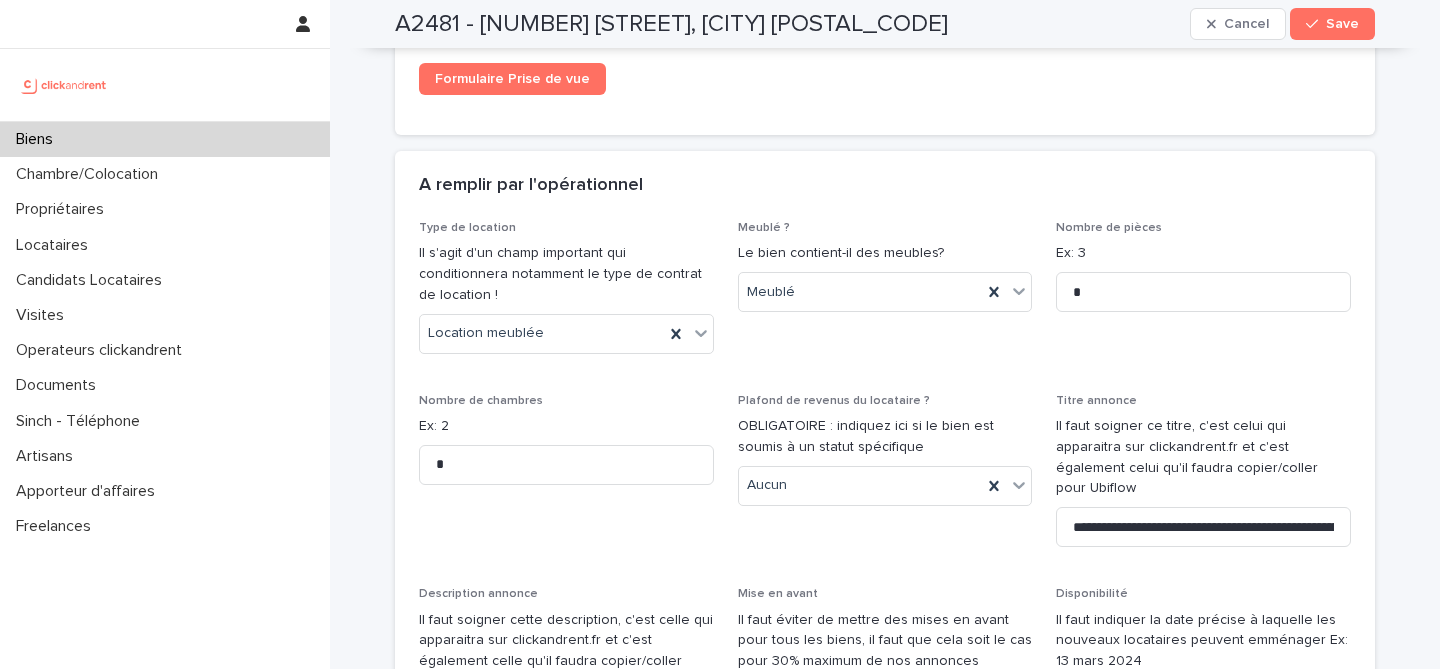click on "Disponibilité" at bounding box center (1203, 594) 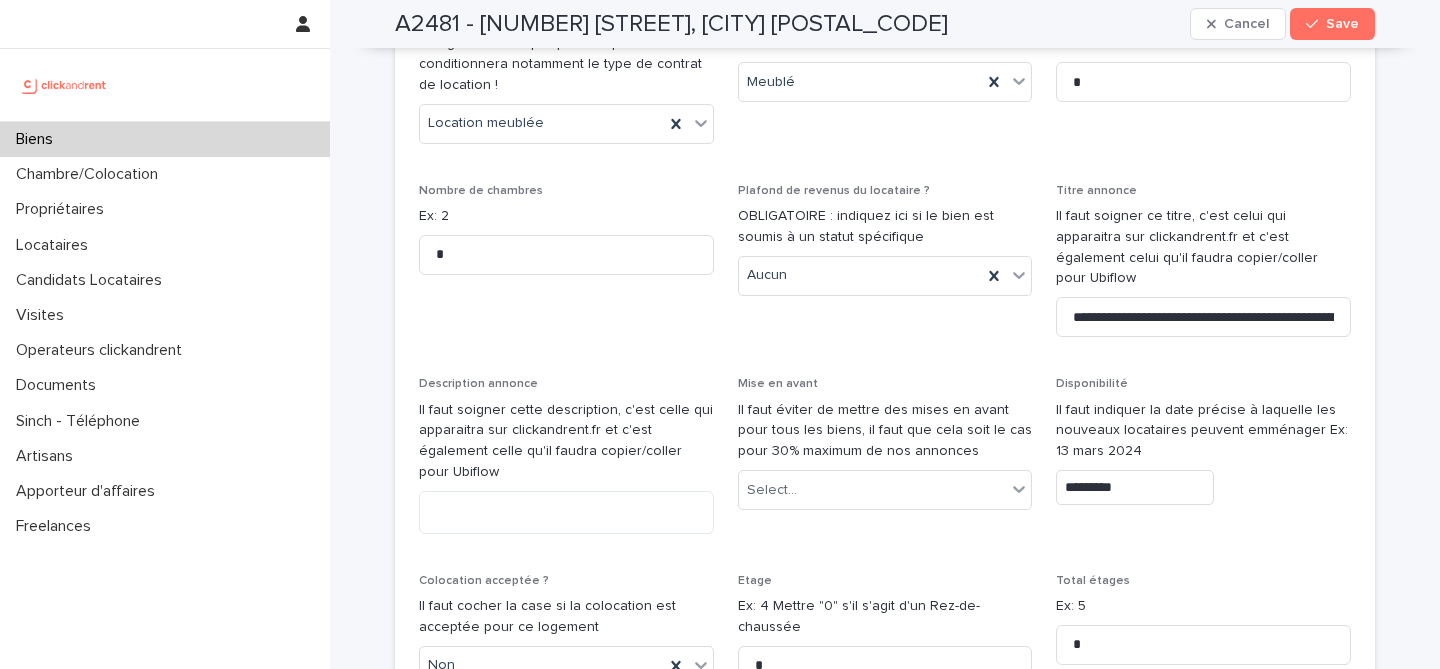 scroll, scrollTop: 5861, scrollLeft: 0, axis: vertical 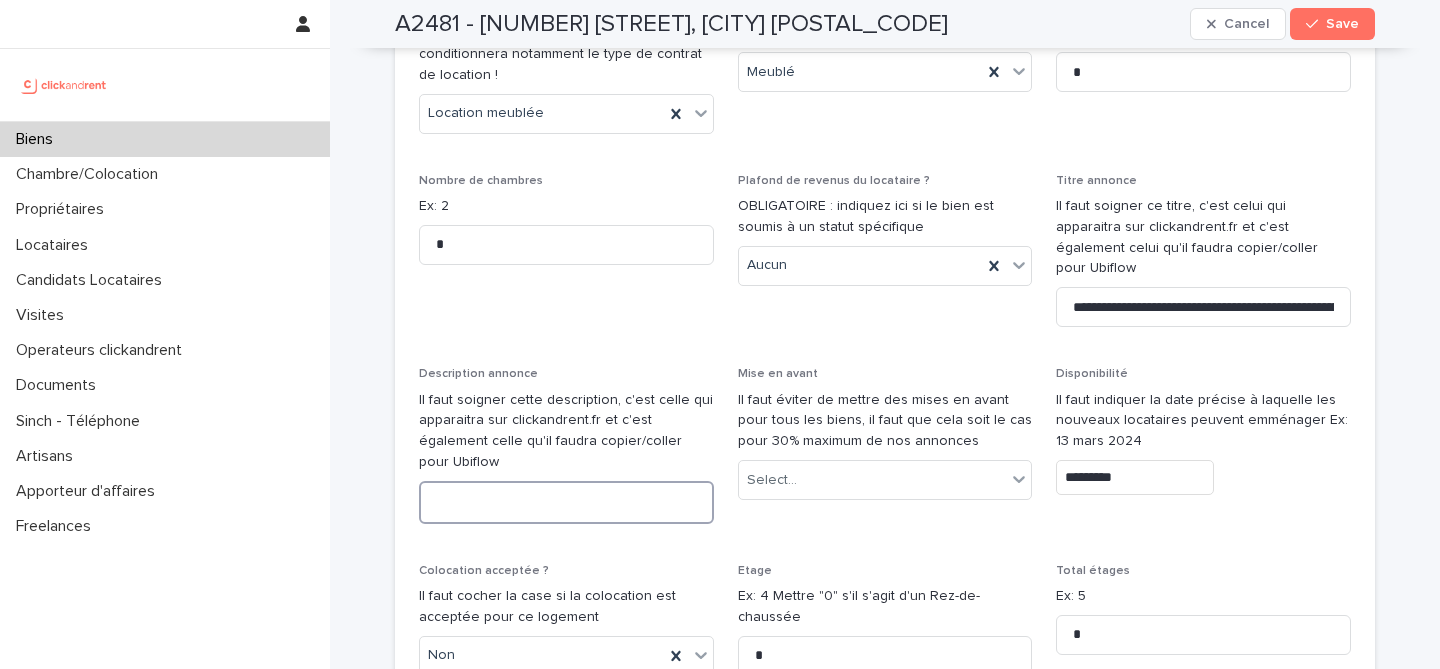click at bounding box center (566, 502) 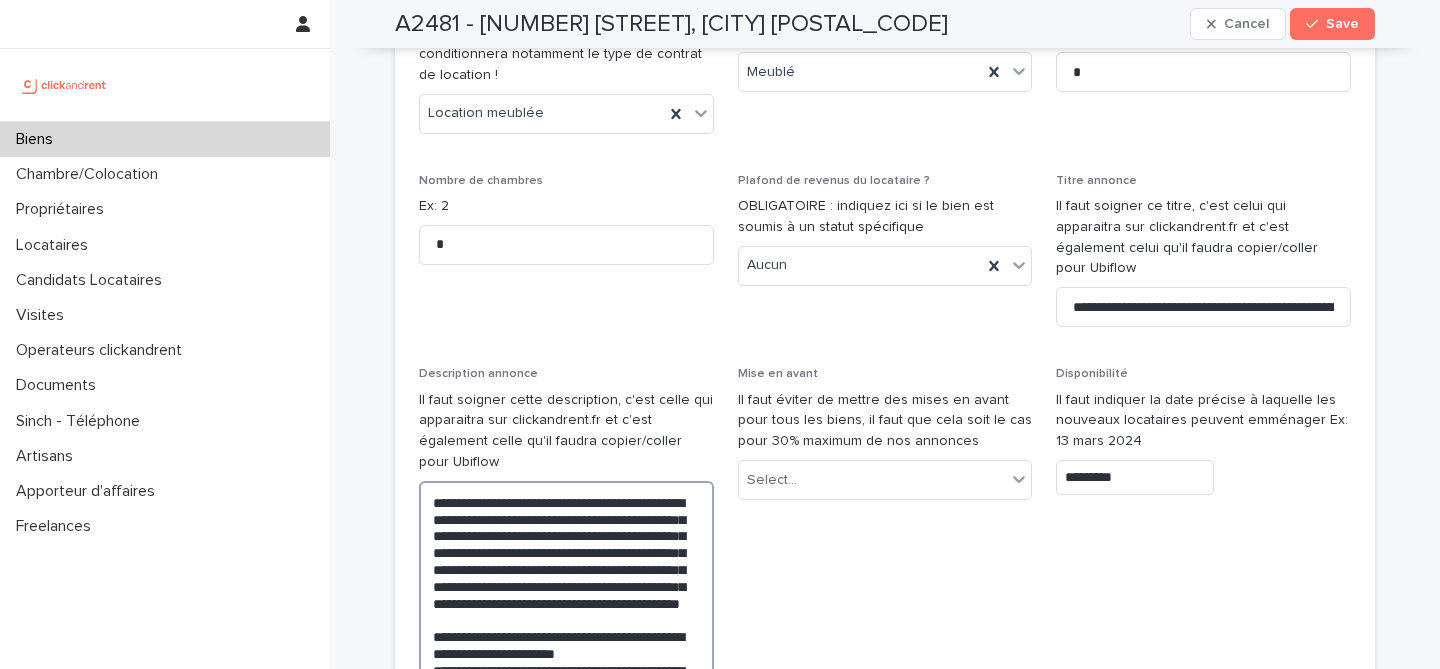 scroll, scrollTop: 6099, scrollLeft: 0, axis: vertical 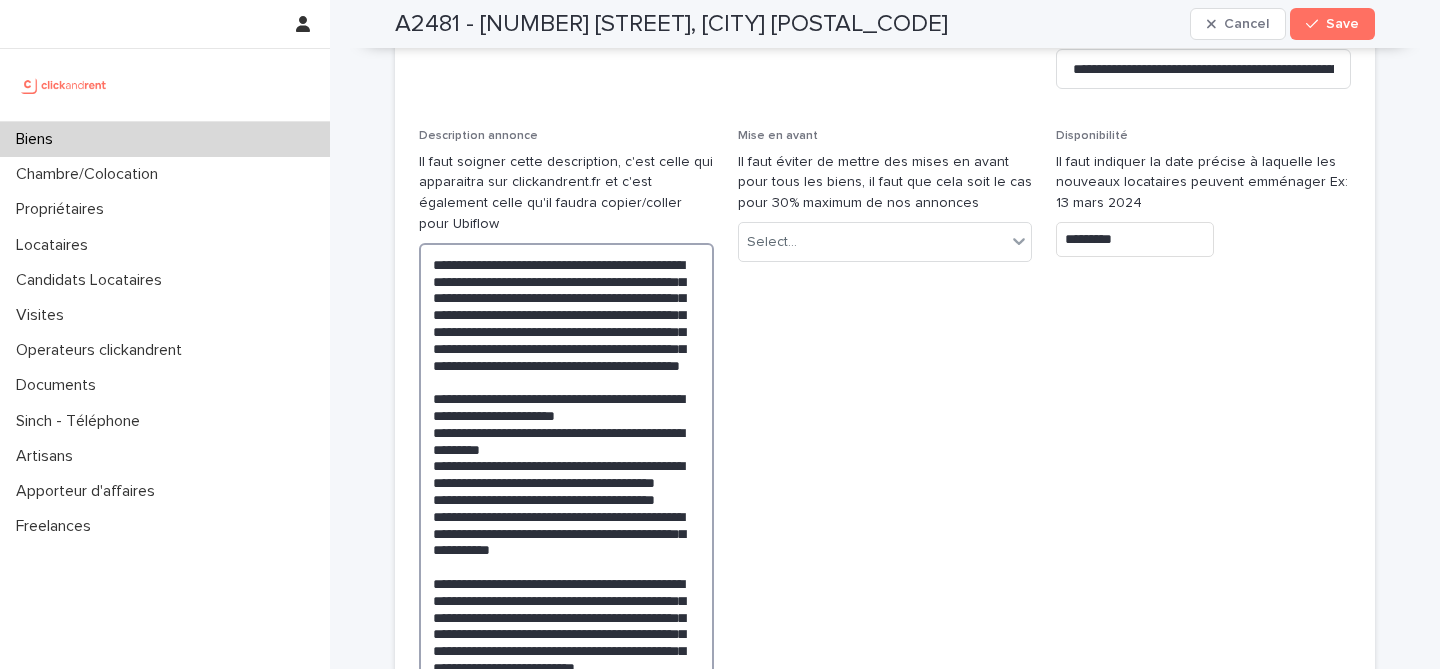 click on "**********" at bounding box center (566, 525) 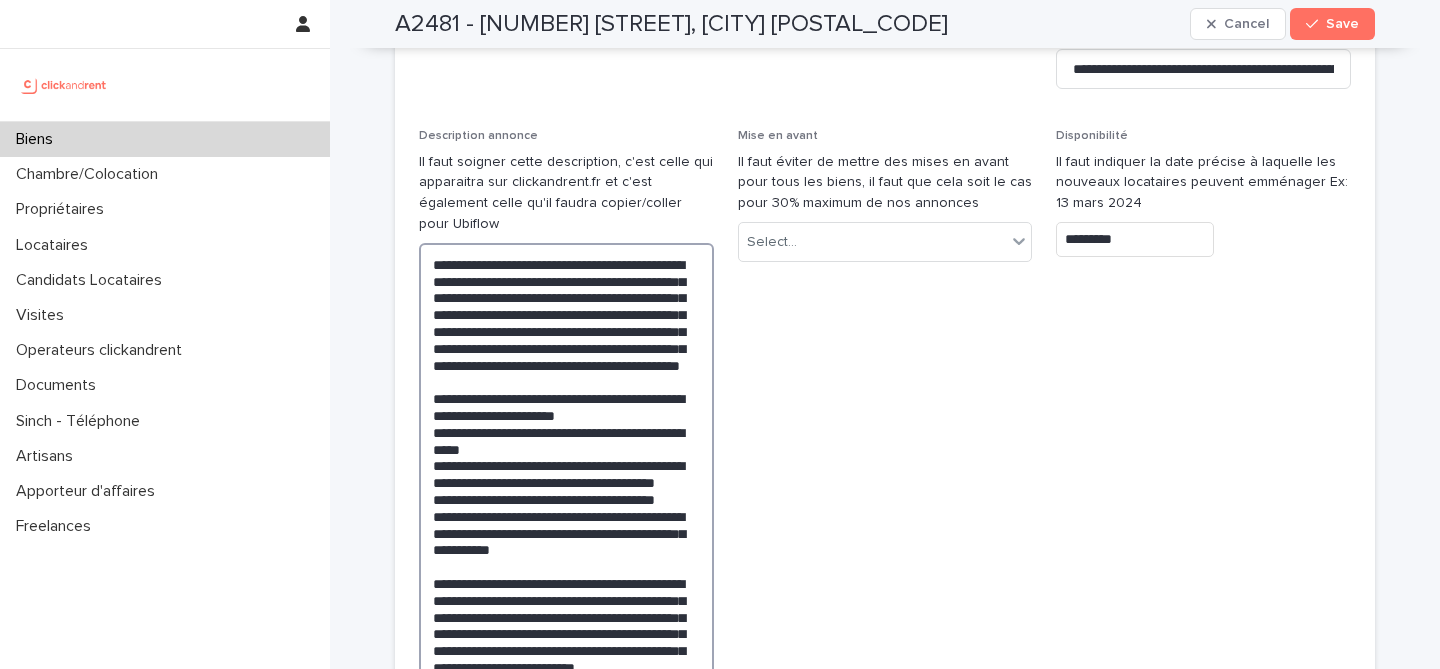 click on "**********" at bounding box center (566, 525) 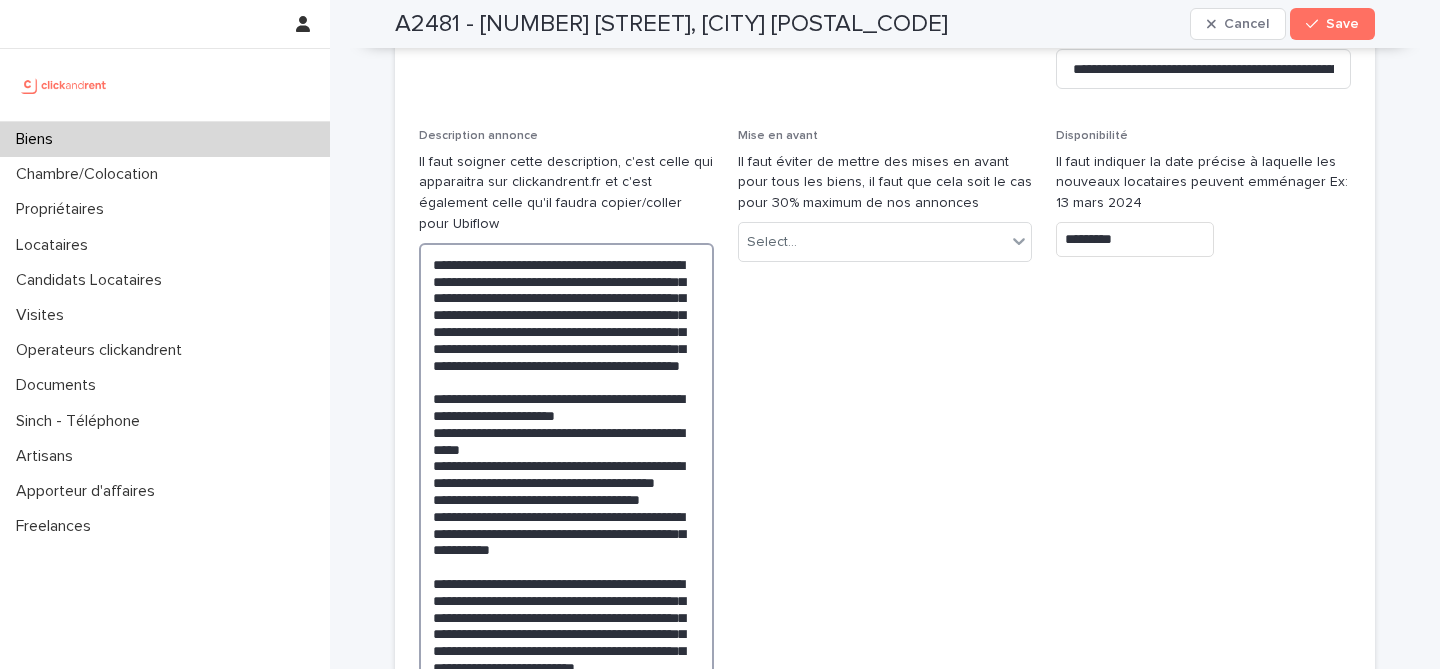 click on "**********" at bounding box center (566, 516) 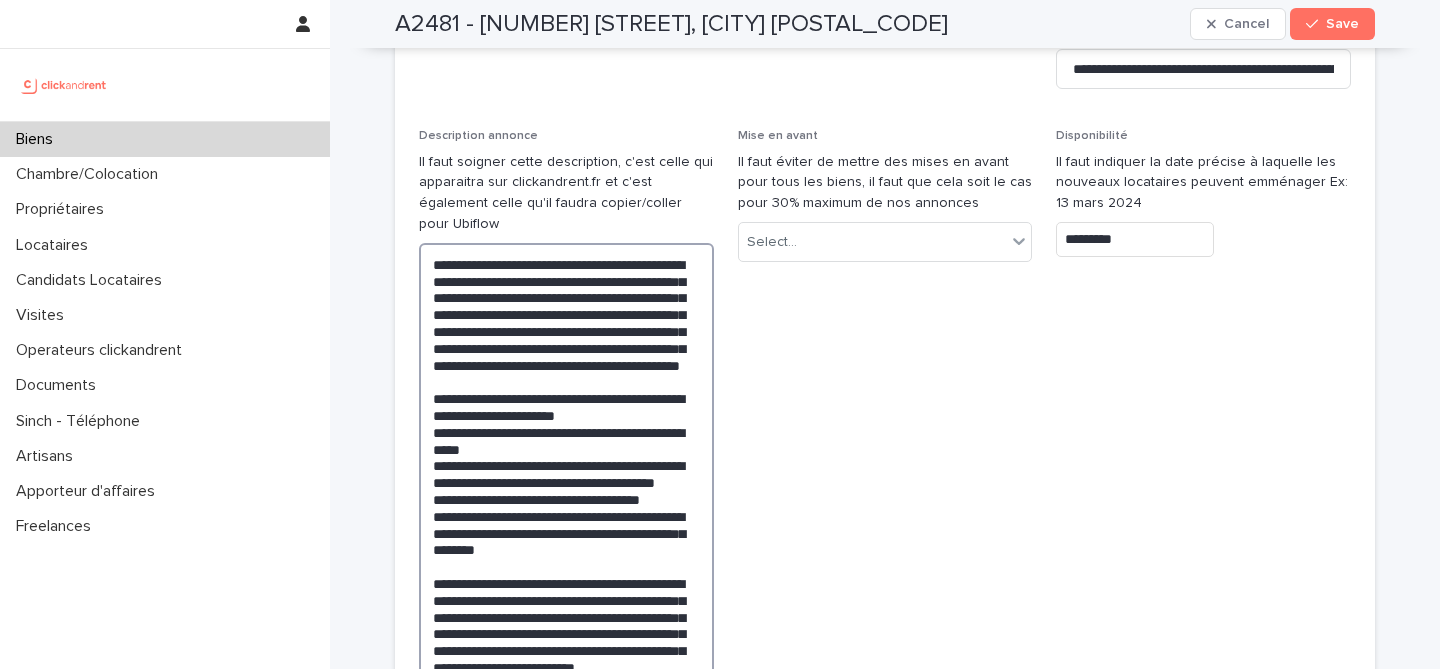 click on "**********" at bounding box center [566, 516] 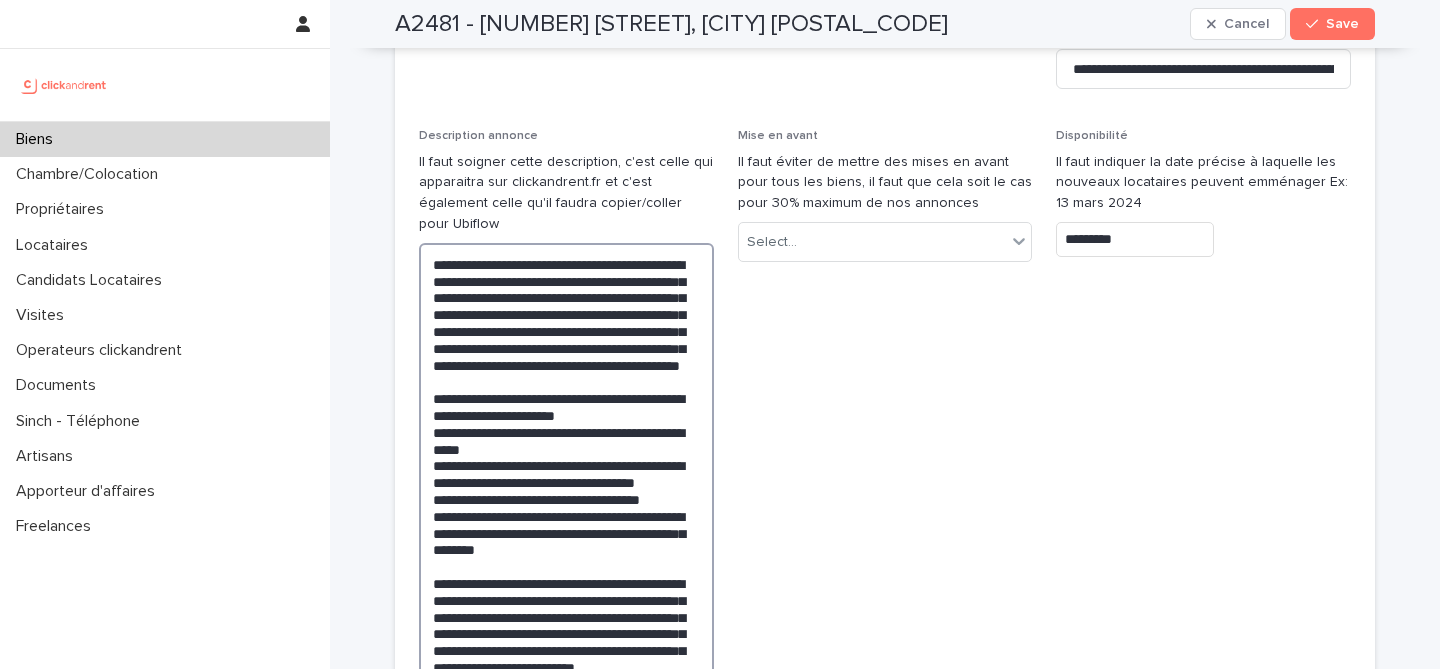 click on "**********" at bounding box center (566, 516) 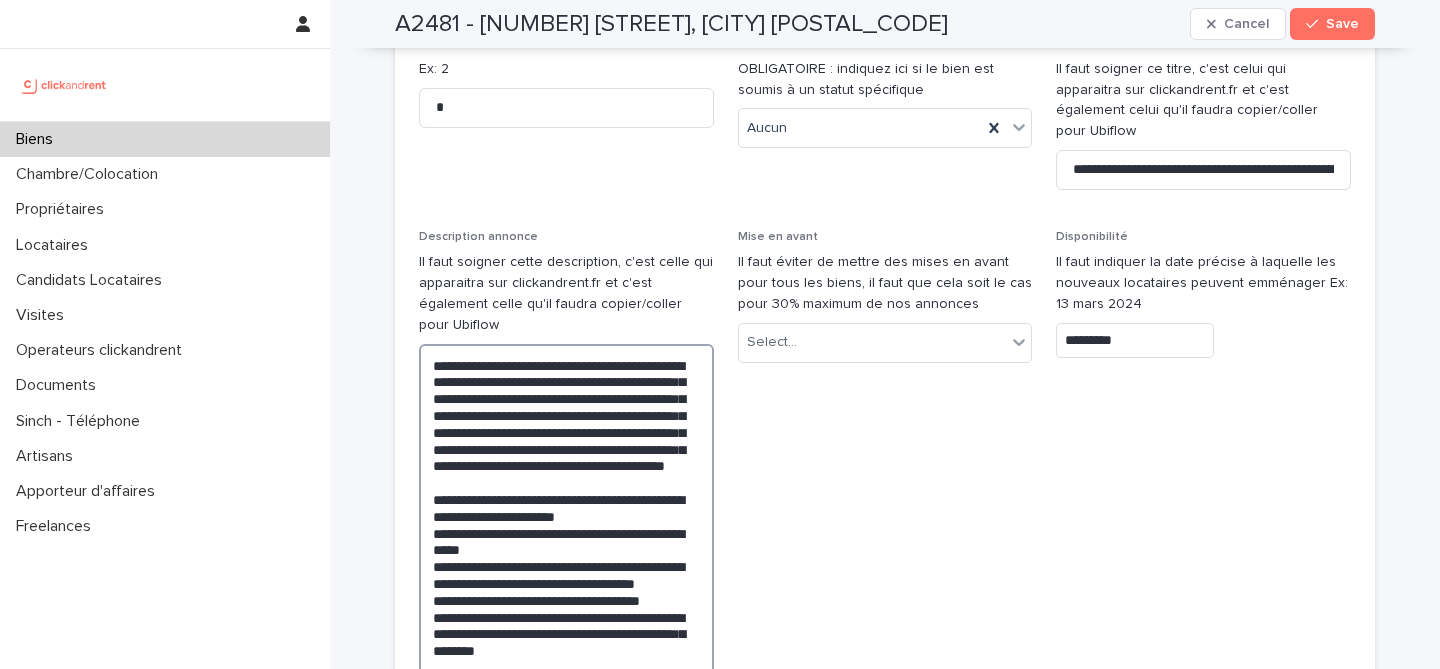 scroll, scrollTop: 6149, scrollLeft: 0, axis: vertical 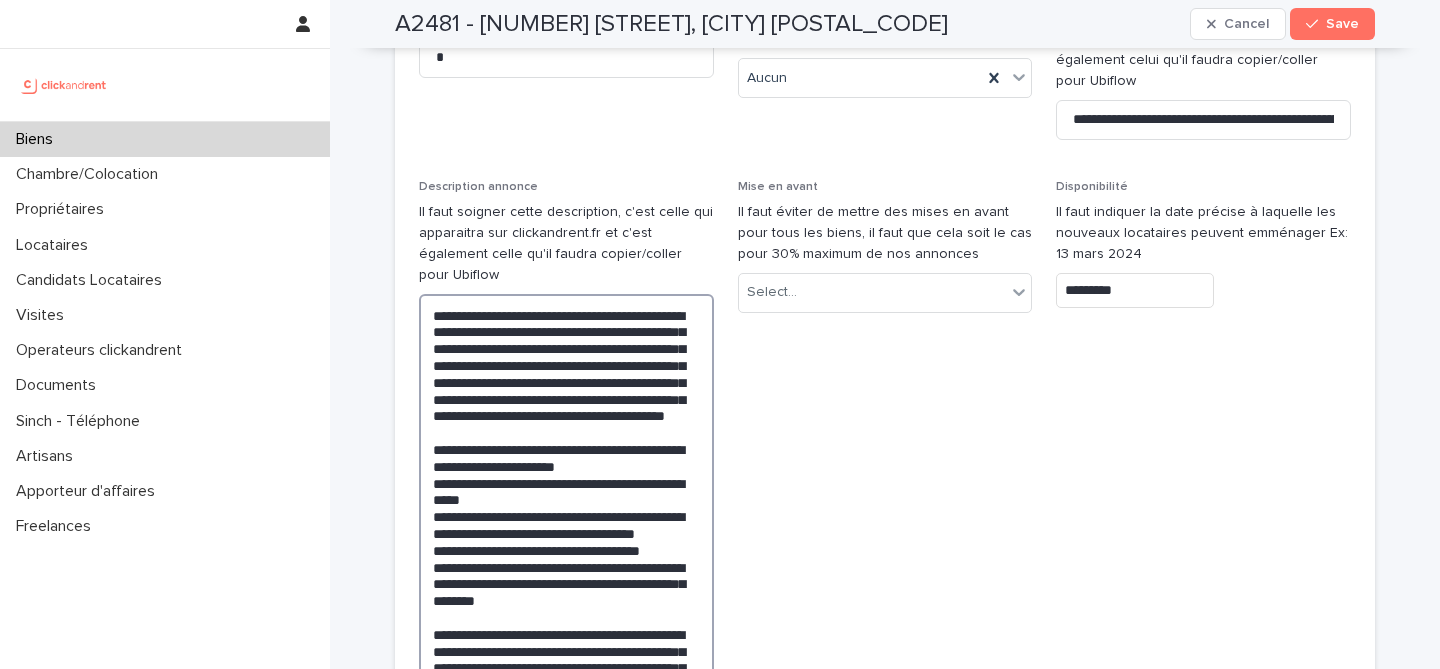click on "**********" at bounding box center (566, 567) 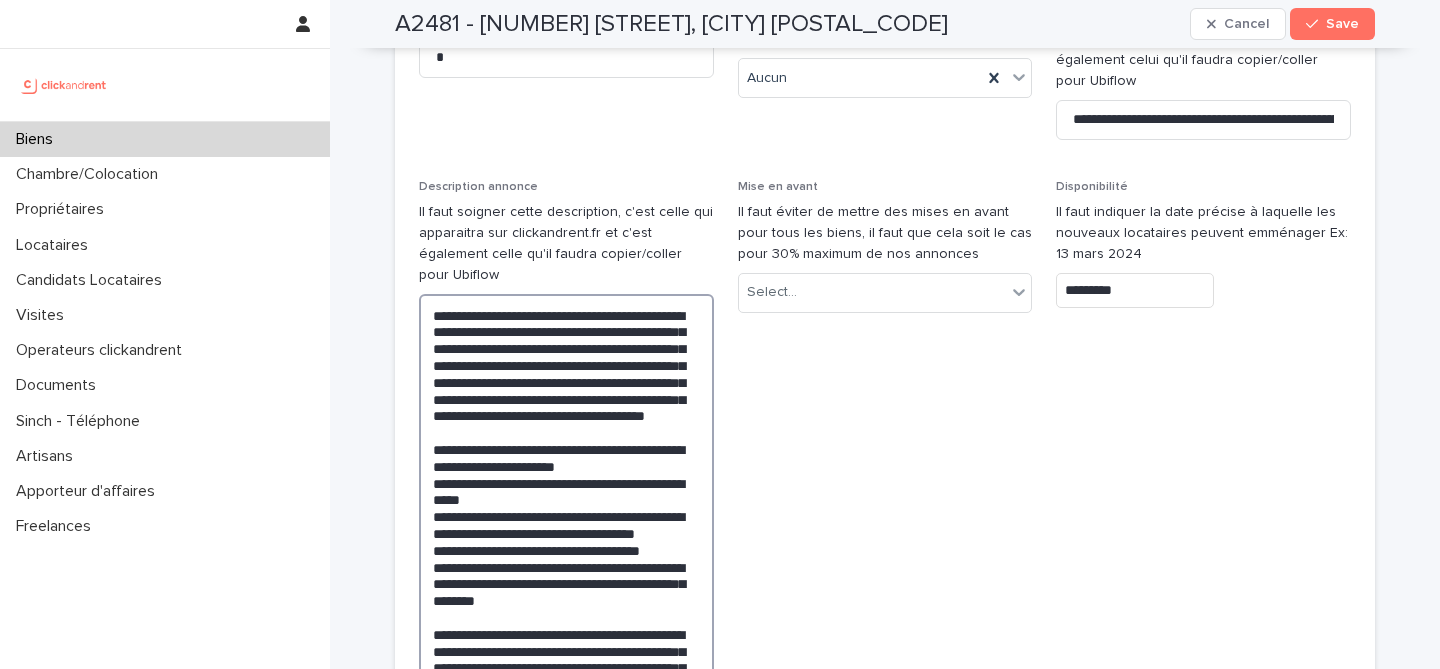 click on "**********" at bounding box center (566, 567) 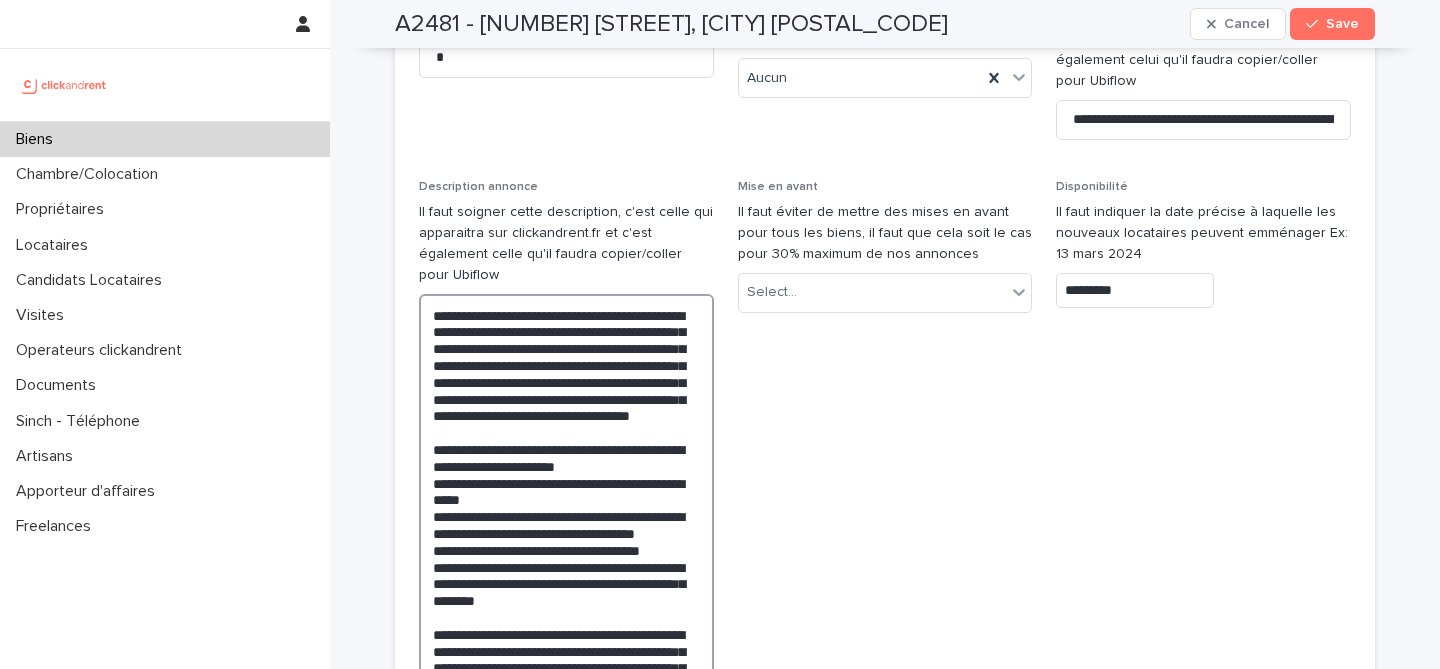 click on "**********" at bounding box center [566, 567] 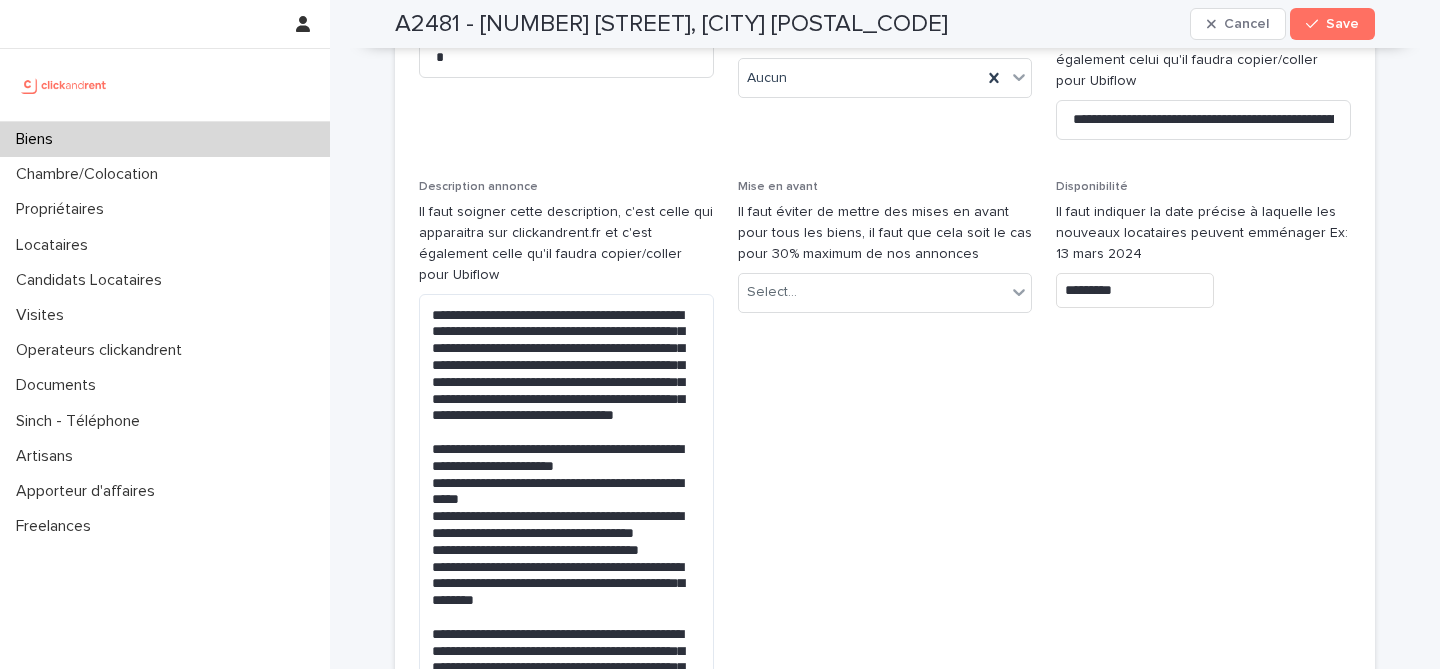 click on "Mise en avant Il faut éviter de mettre des mises en avant pour tous les biens, il faut que cela soit le cas pour 30% maximum de nos annonces Select..." at bounding box center [885, 518] 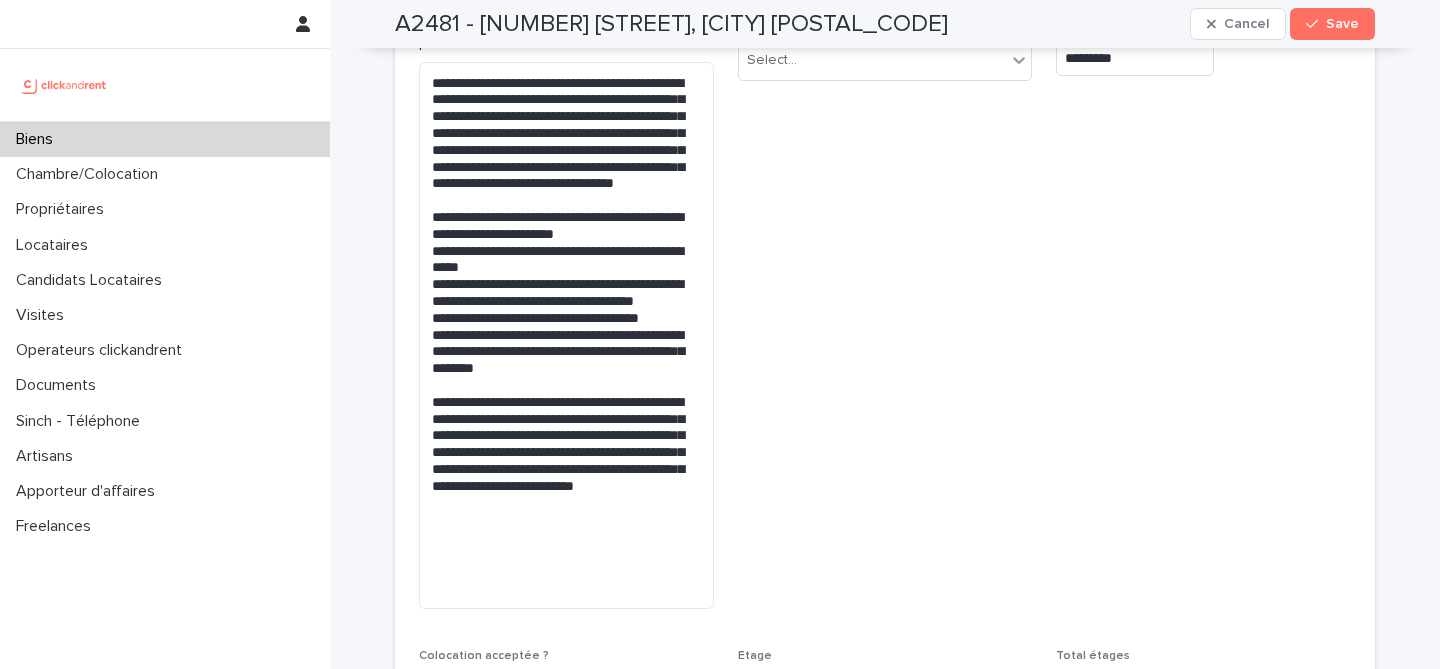 scroll, scrollTop: 6383, scrollLeft: 0, axis: vertical 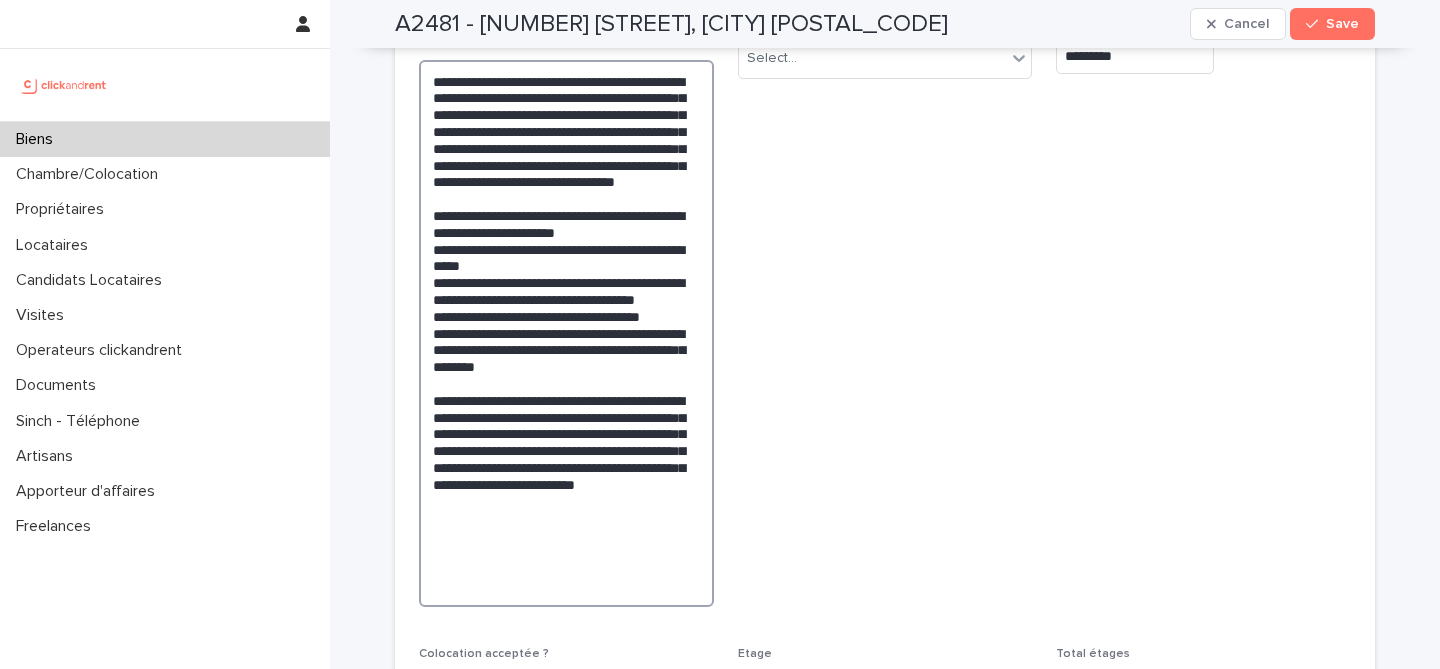click on "**********" at bounding box center [566, 333] 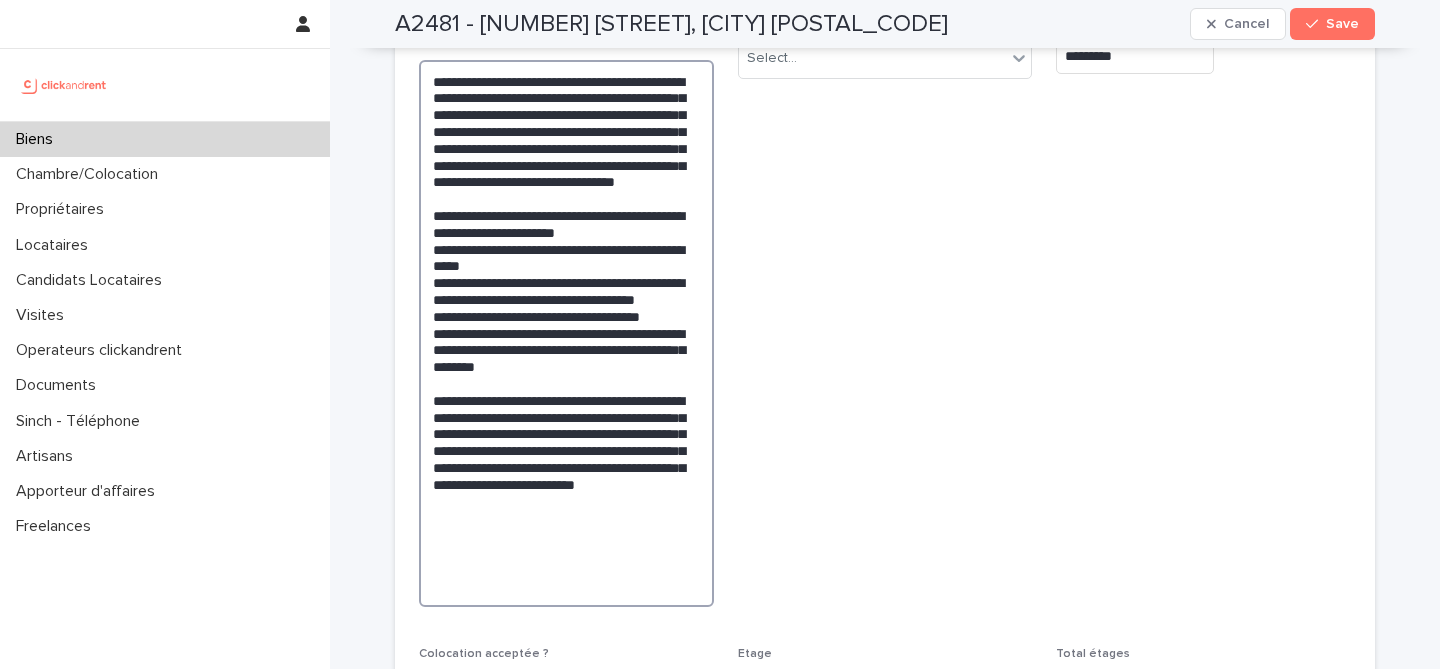 click on "**********" at bounding box center (566, 333) 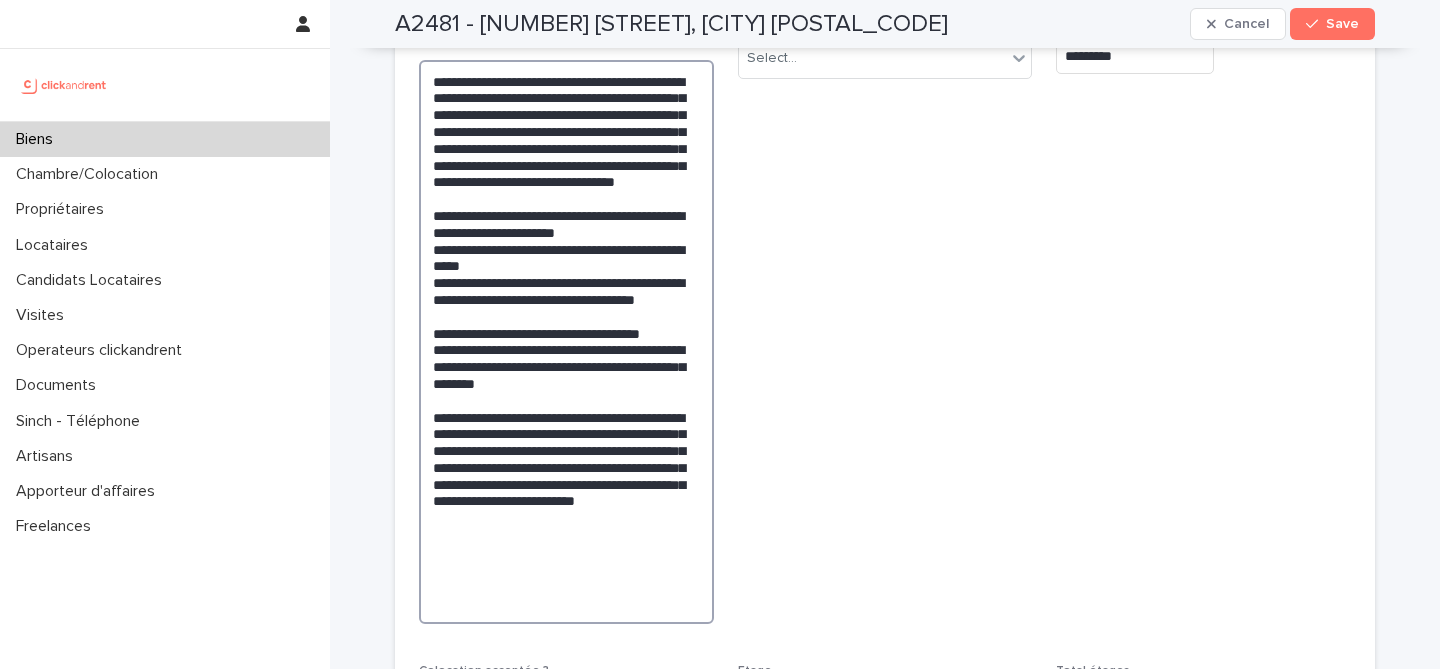 click on "**********" at bounding box center [566, 342] 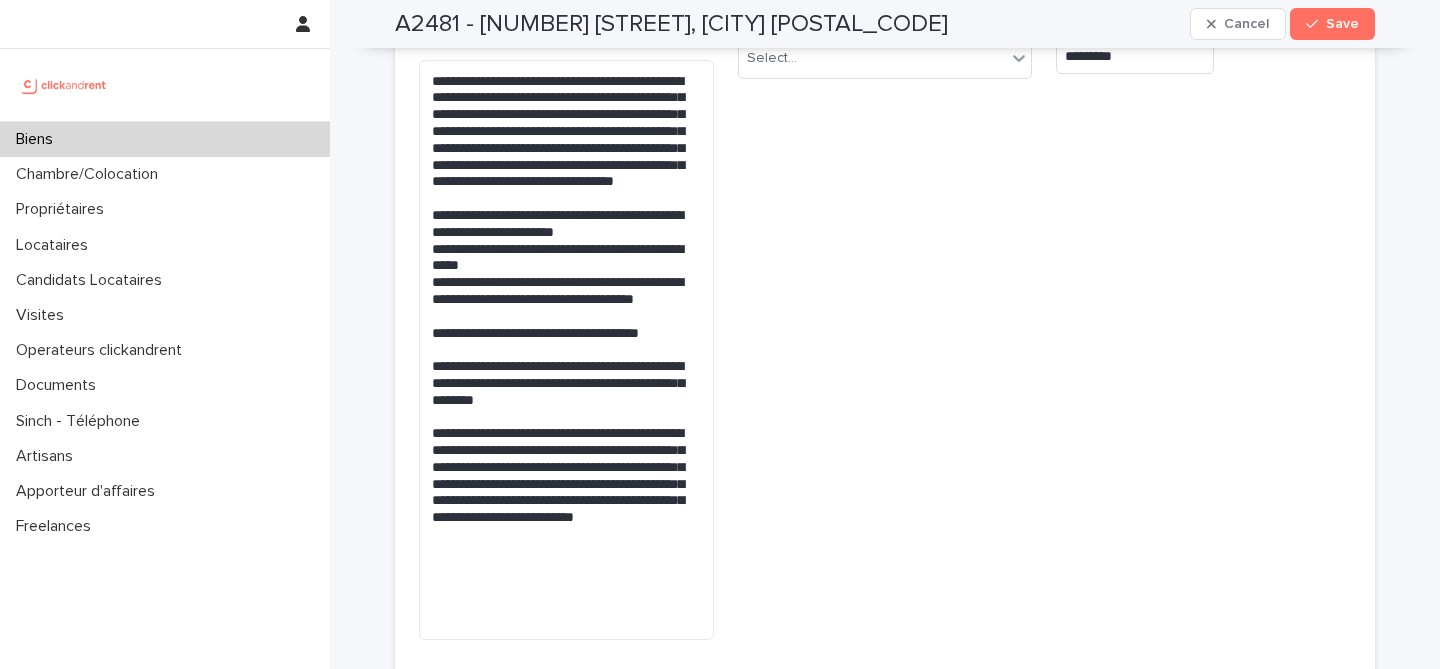 click on "Mise en avant Il faut éviter de mettre des mises en avant pour tous les biens, il faut que cela soit le cas pour 30% maximum de nos annonces Select..." at bounding box center [885, 301] 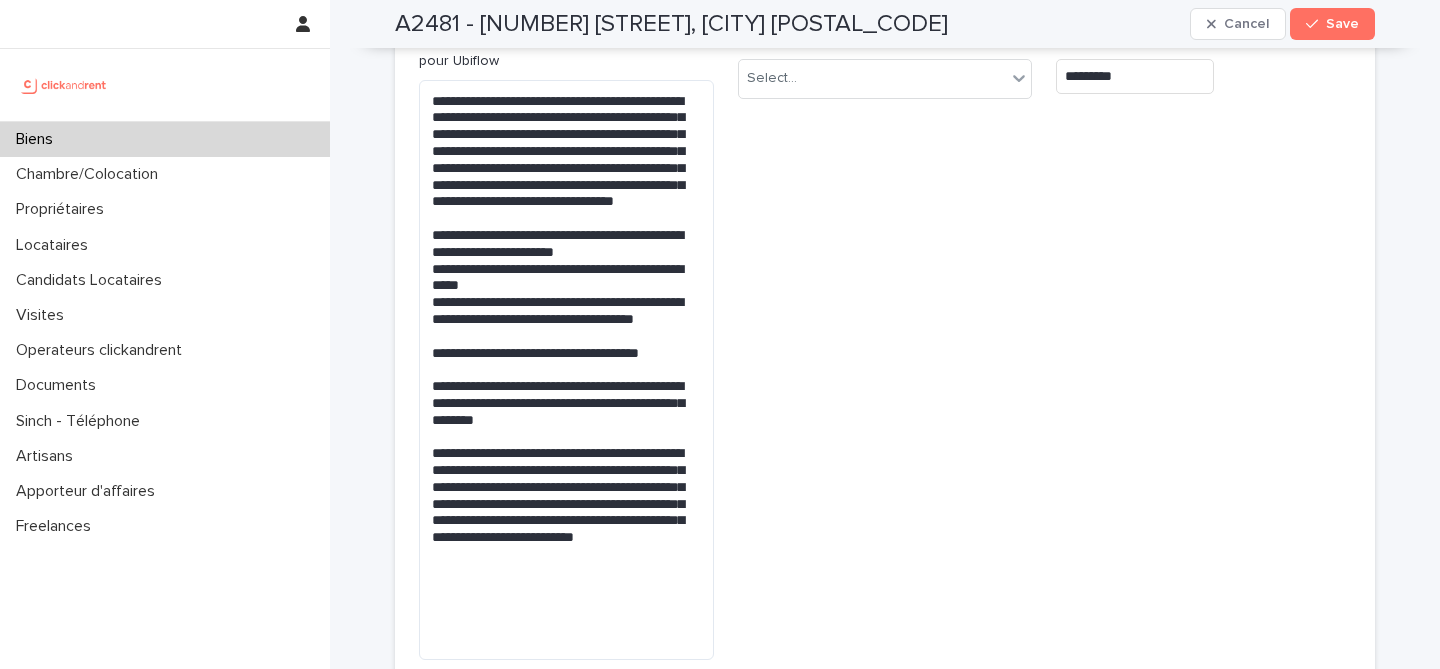 scroll, scrollTop: 6344, scrollLeft: 0, axis: vertical 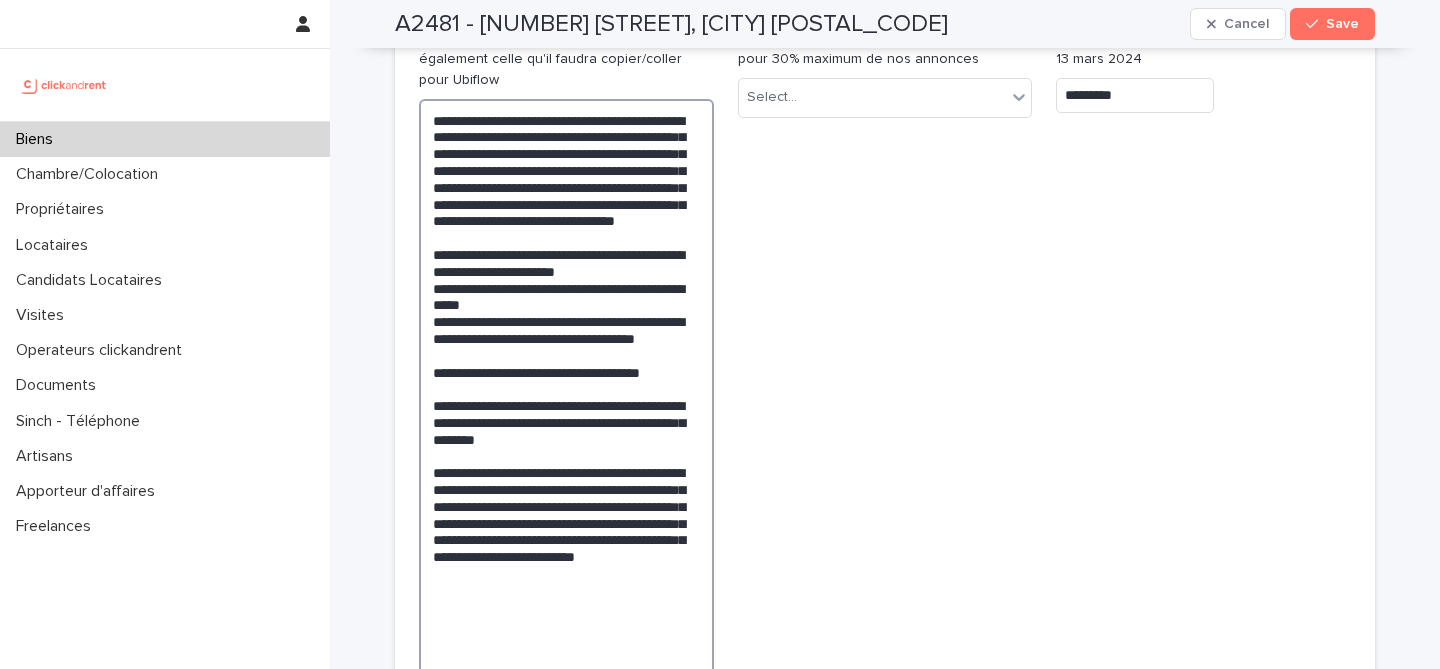 click on "**********" at bounding box center [566, 389] 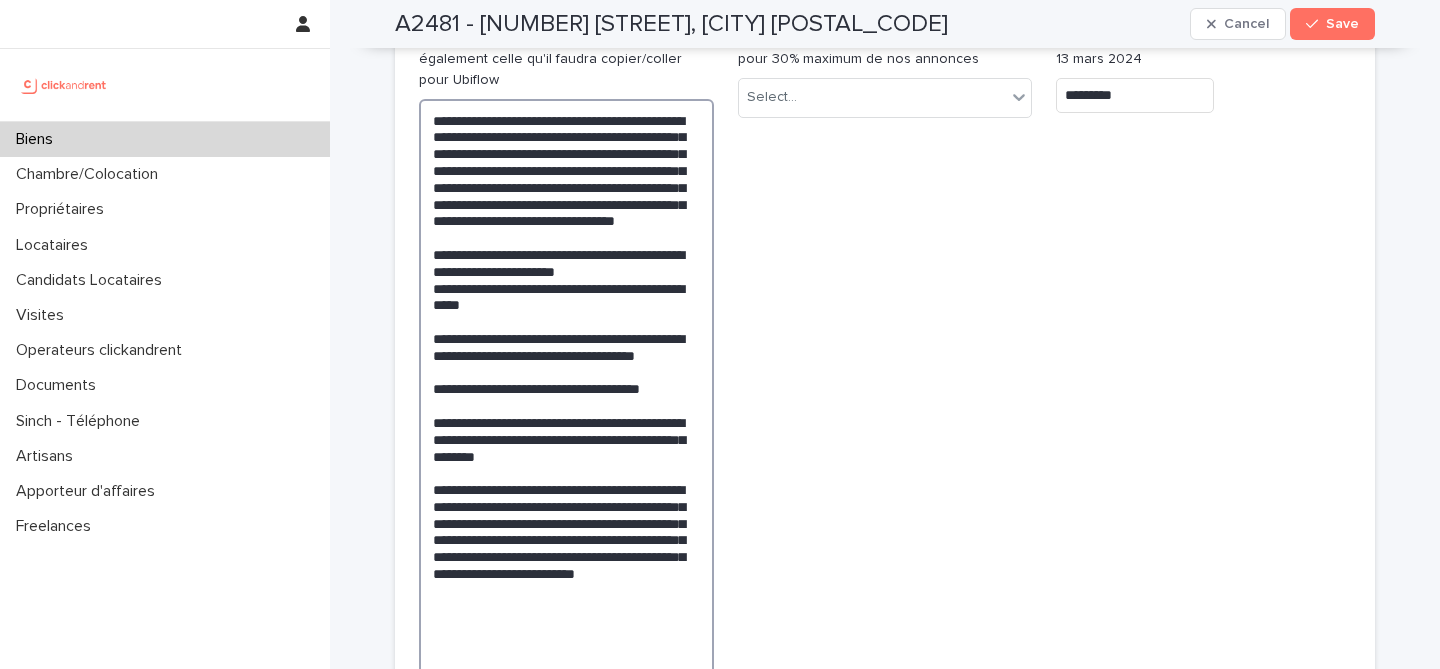 type on "**********" 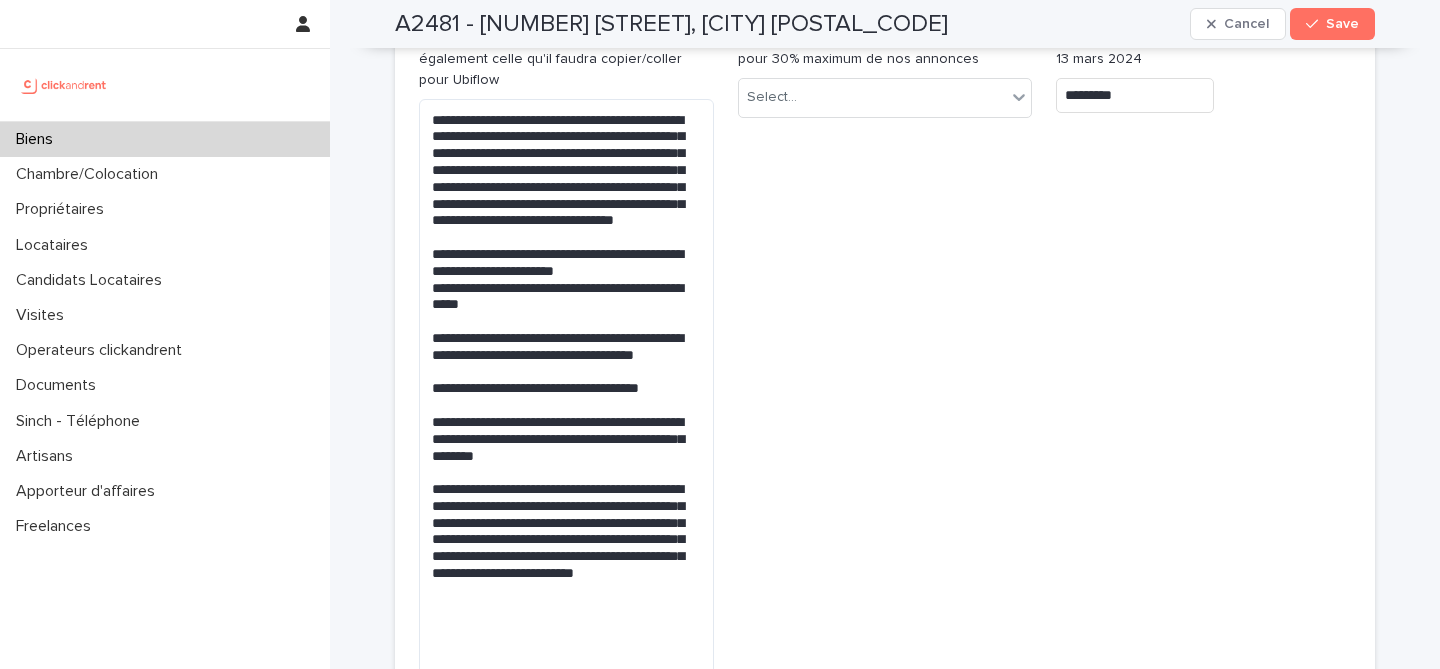 click on "Mise en avant Il faut éviter de mettre des mises en avant pour tous les biens, il faut que cela soit le cas pour 30% maximum de nos annonces Select..." at bounding box center (885, 348) 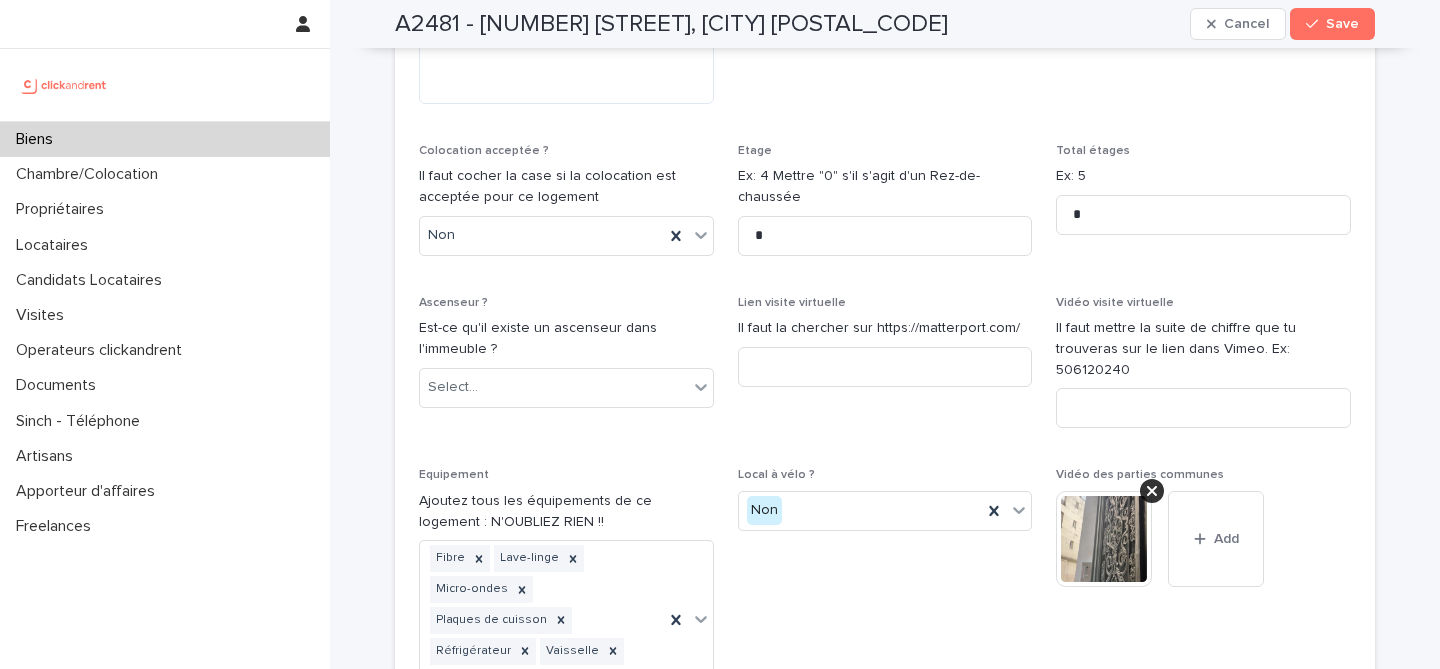 scroll, scrollTop: 6939, scrollLeft: 0, axis: vertical 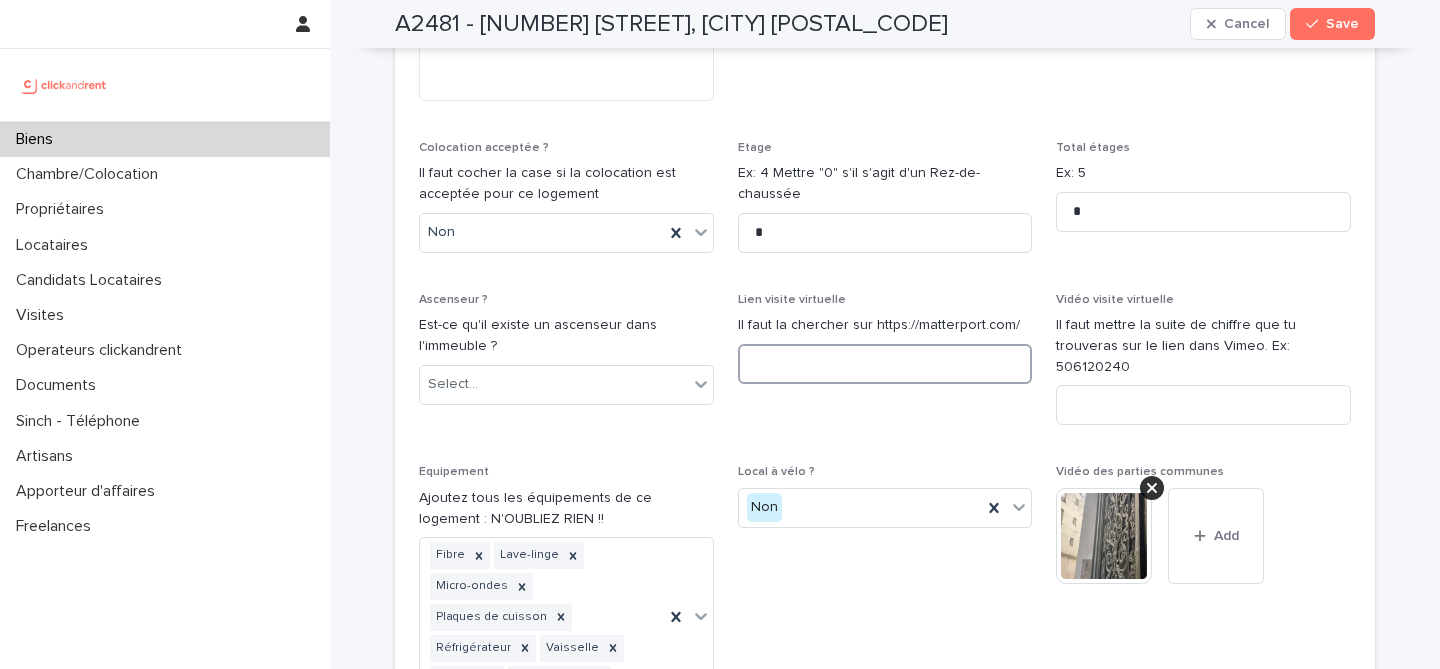 click at bounding box center (885, 364) 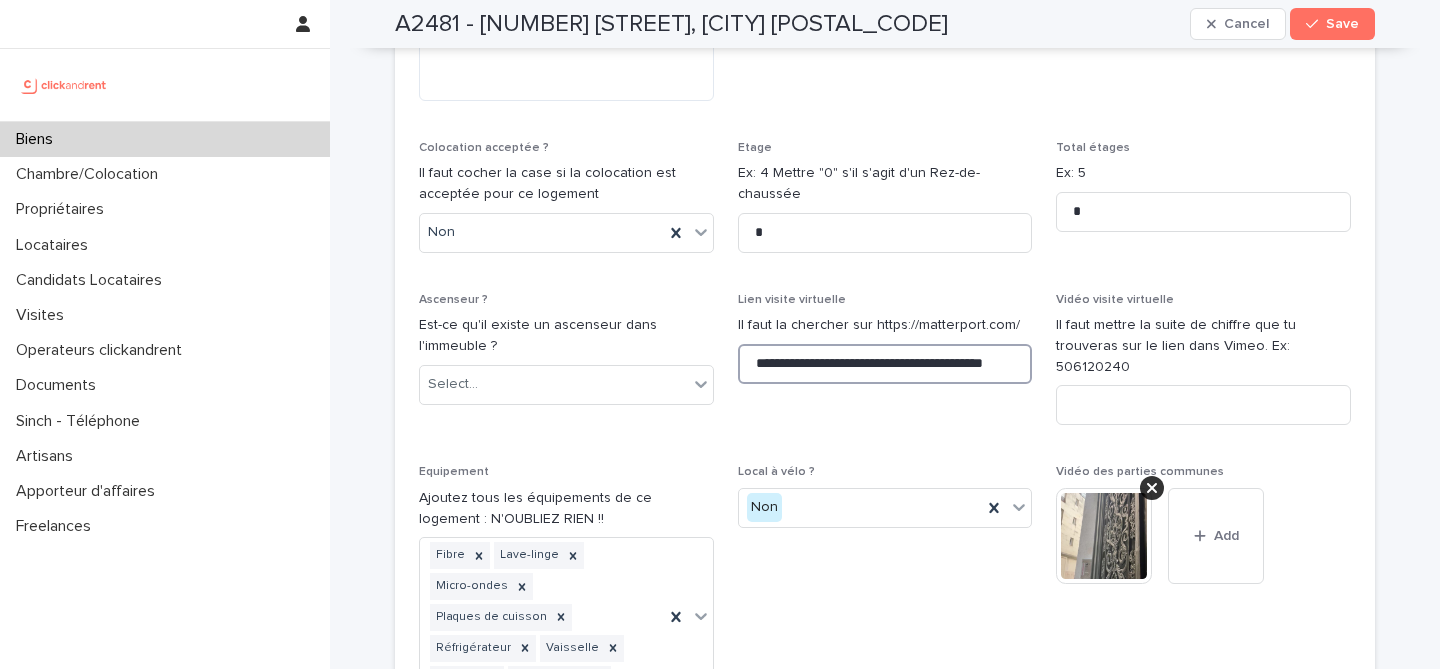 scroll, scrollTop: 0, scrollLeft: 56, axis: horizontal 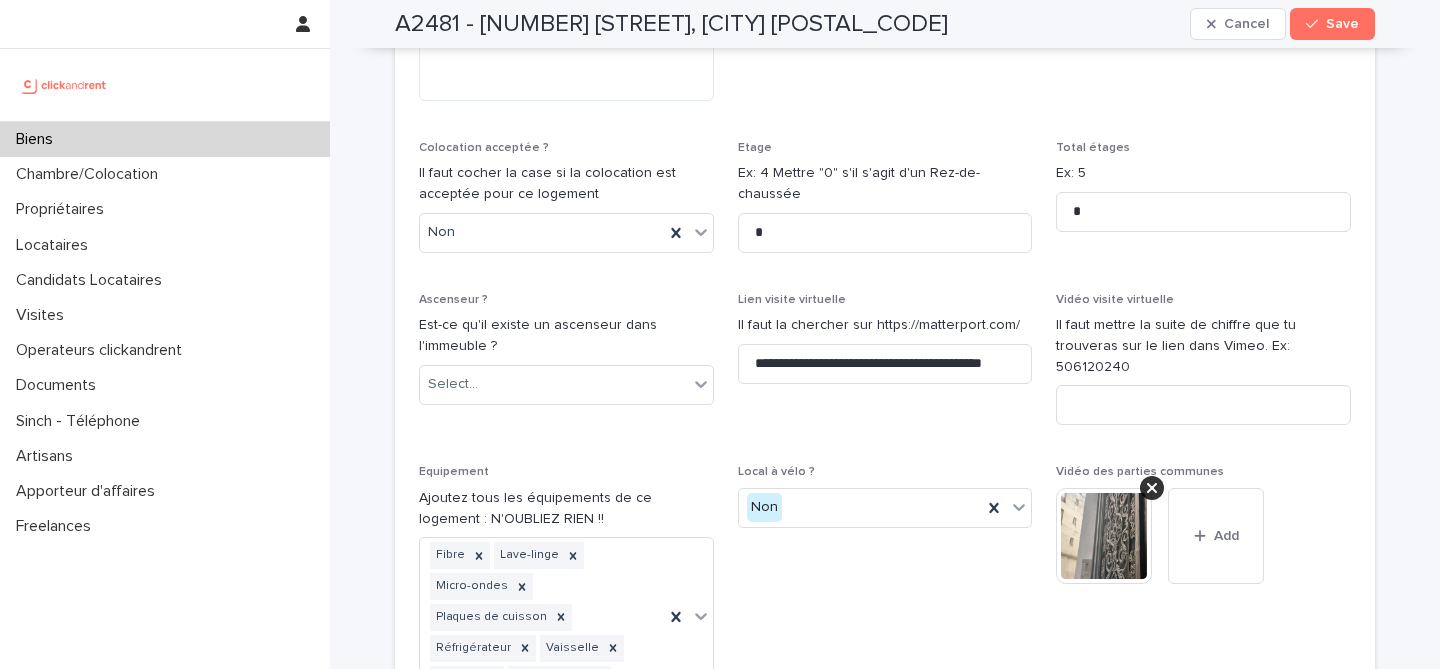 click on "**********" at bounding box center [885, 979] 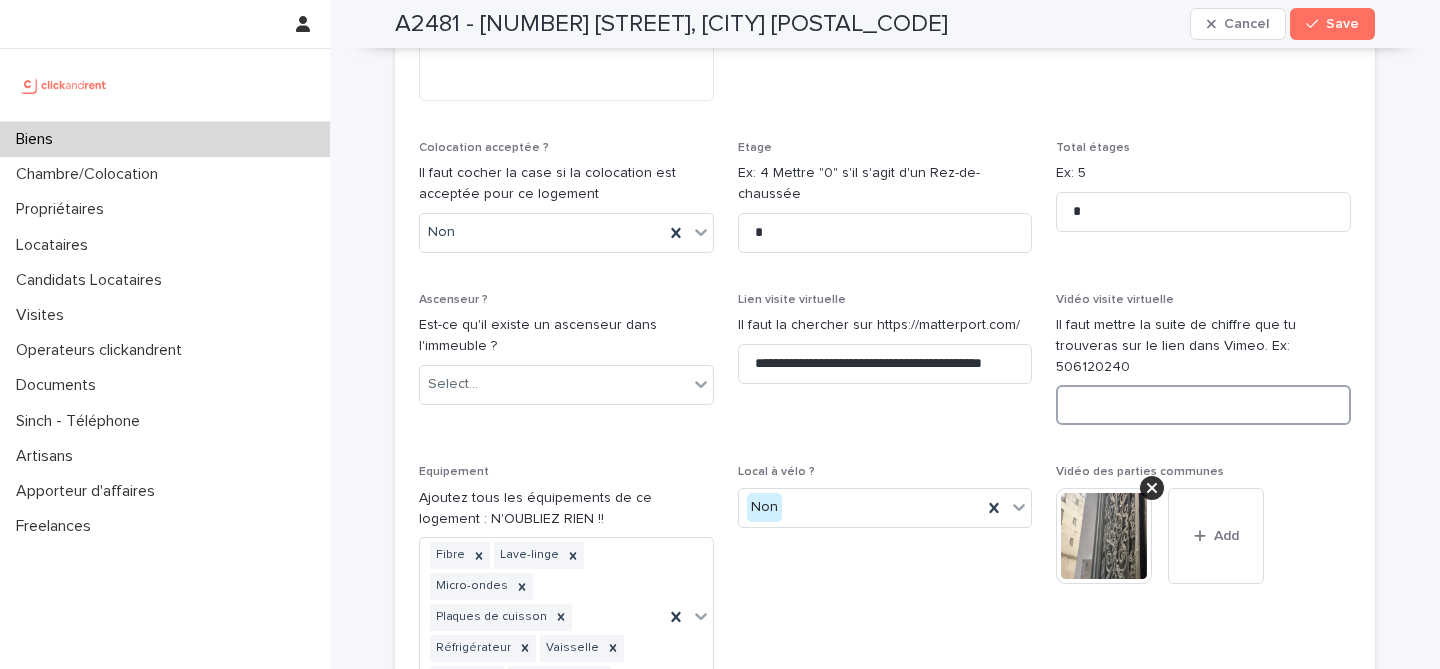 click at bounding box center (1203, 405) 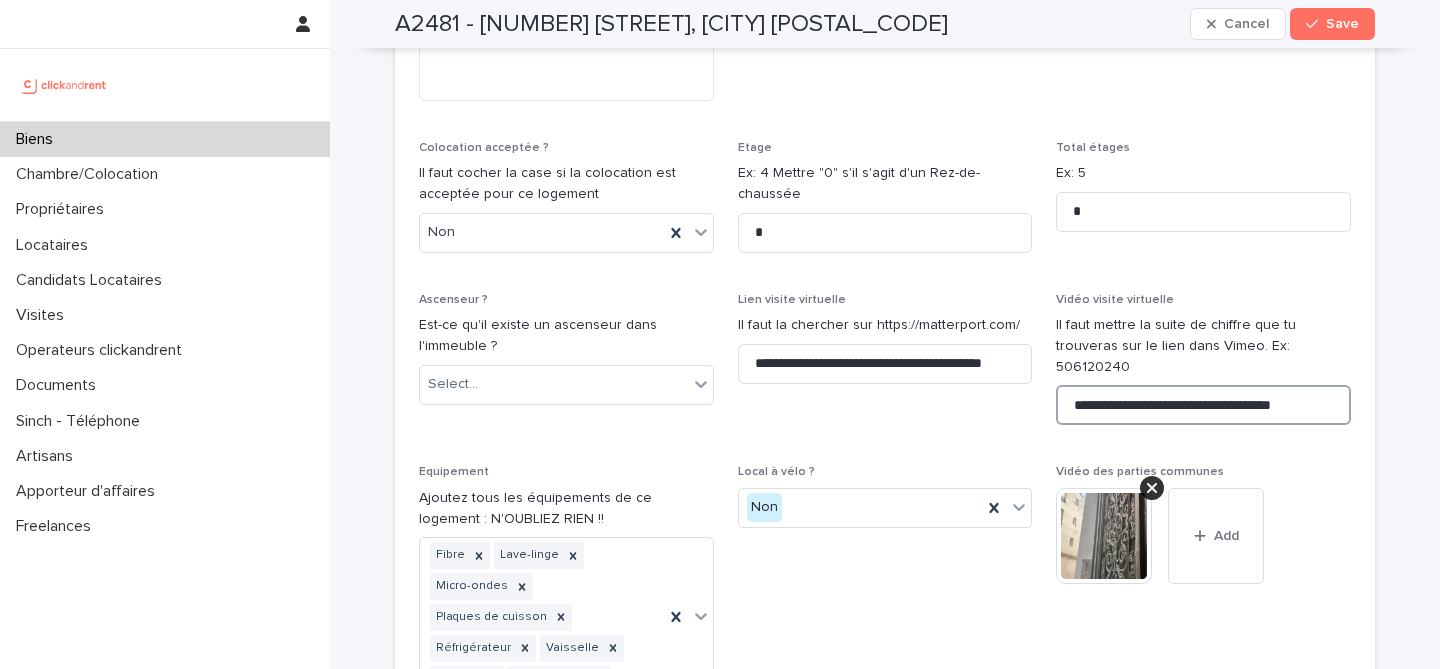 scroll, scrollTop: 0, scrollLeft: 2, axis: horizontal 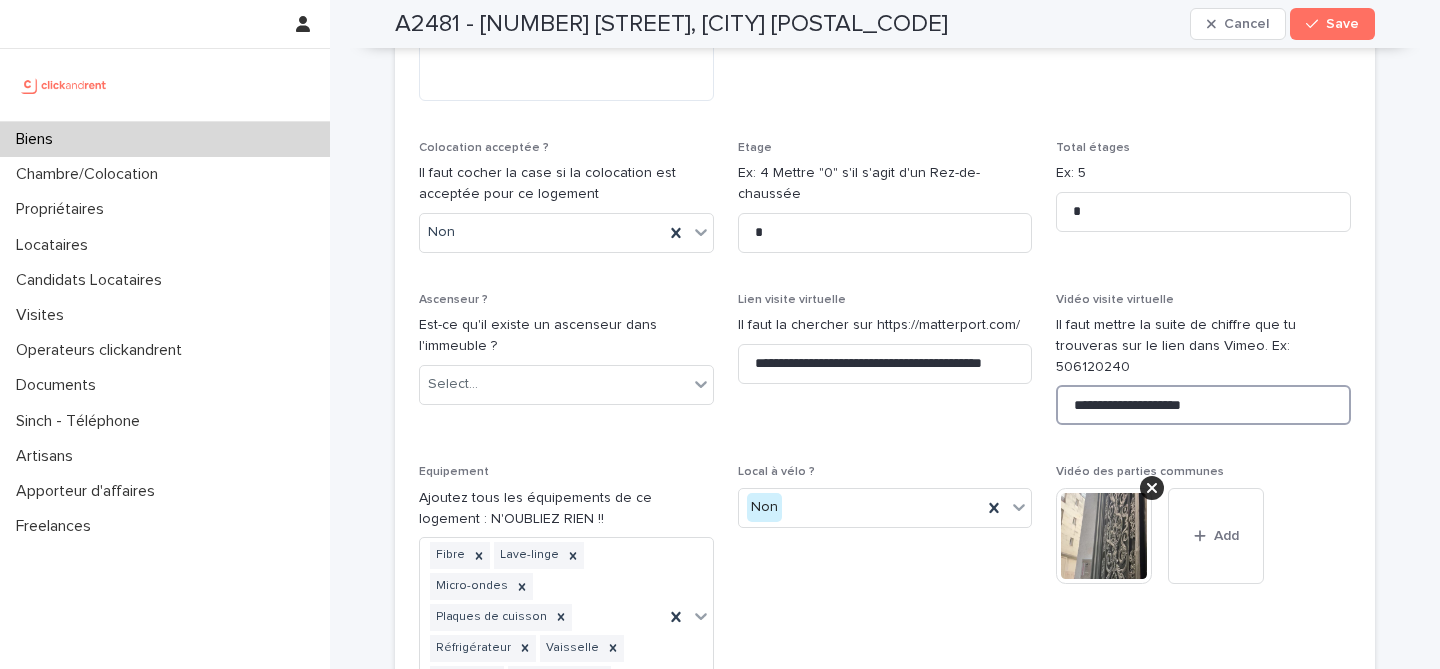 drag, startPoint x: 1146, startPoint y: 260, endPoint x: 1265, endPoint y: 260, distance: 119 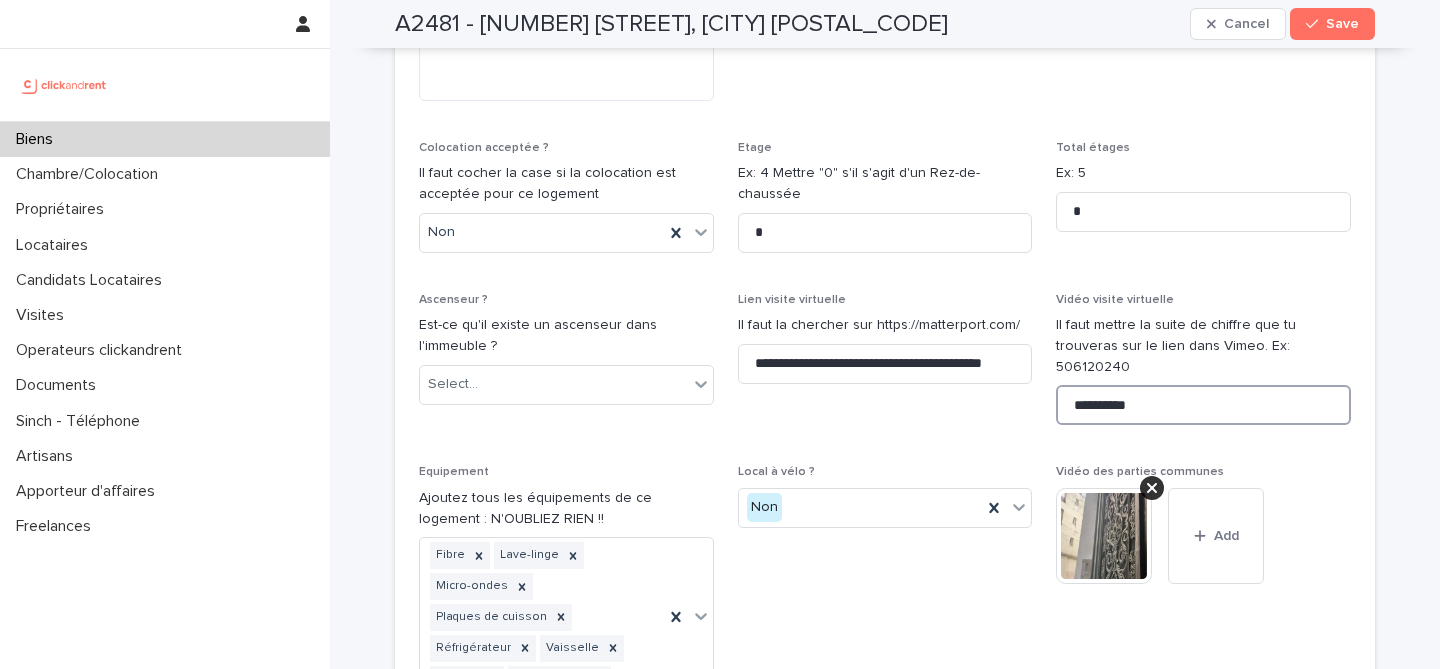 type on "**********" 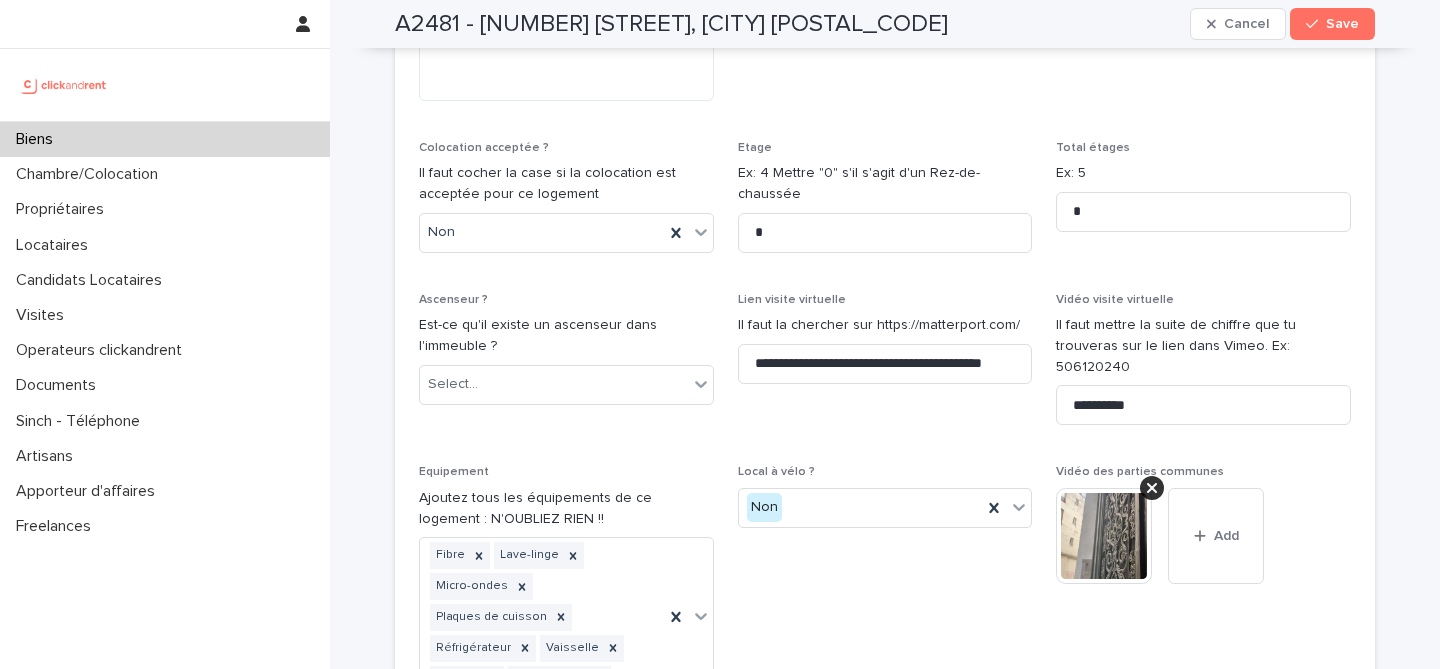 click on "Vidéo des parties communes" at bounding box center (1203, 472) 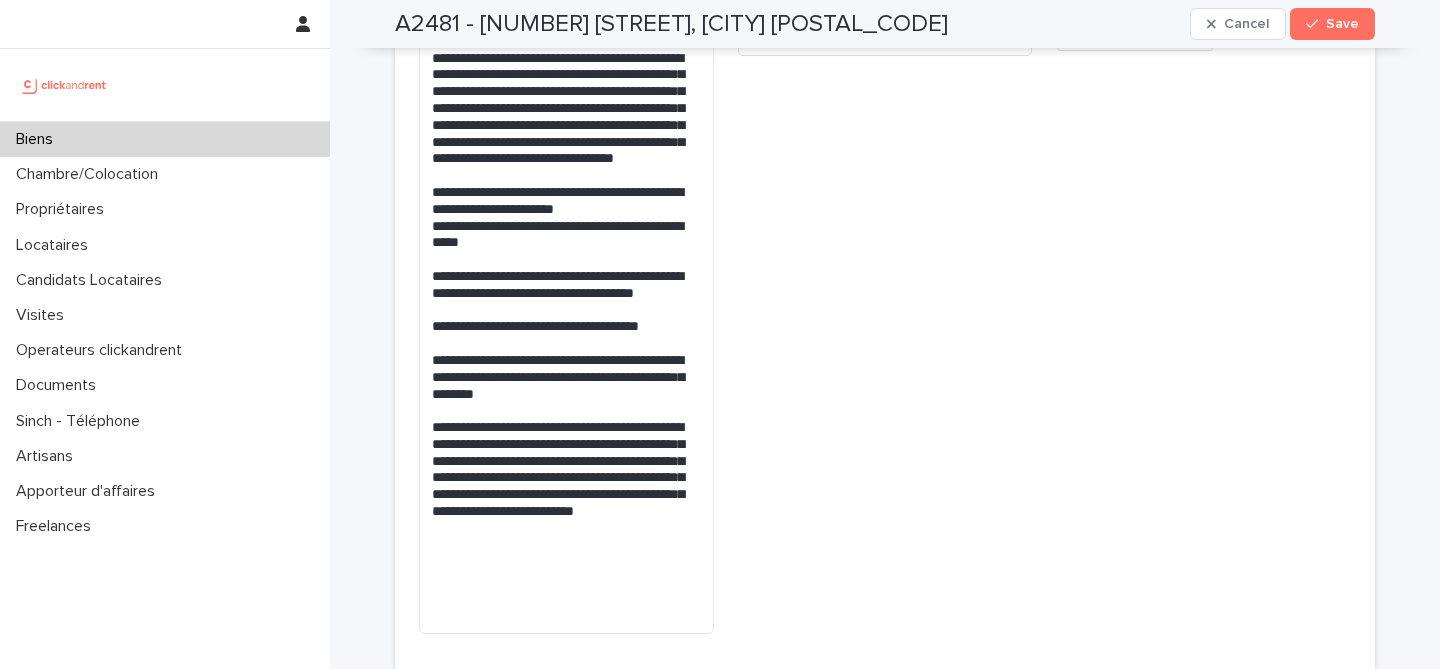 scroll, scrollTop: 6540, scrollLeft: 0, axis: vertical 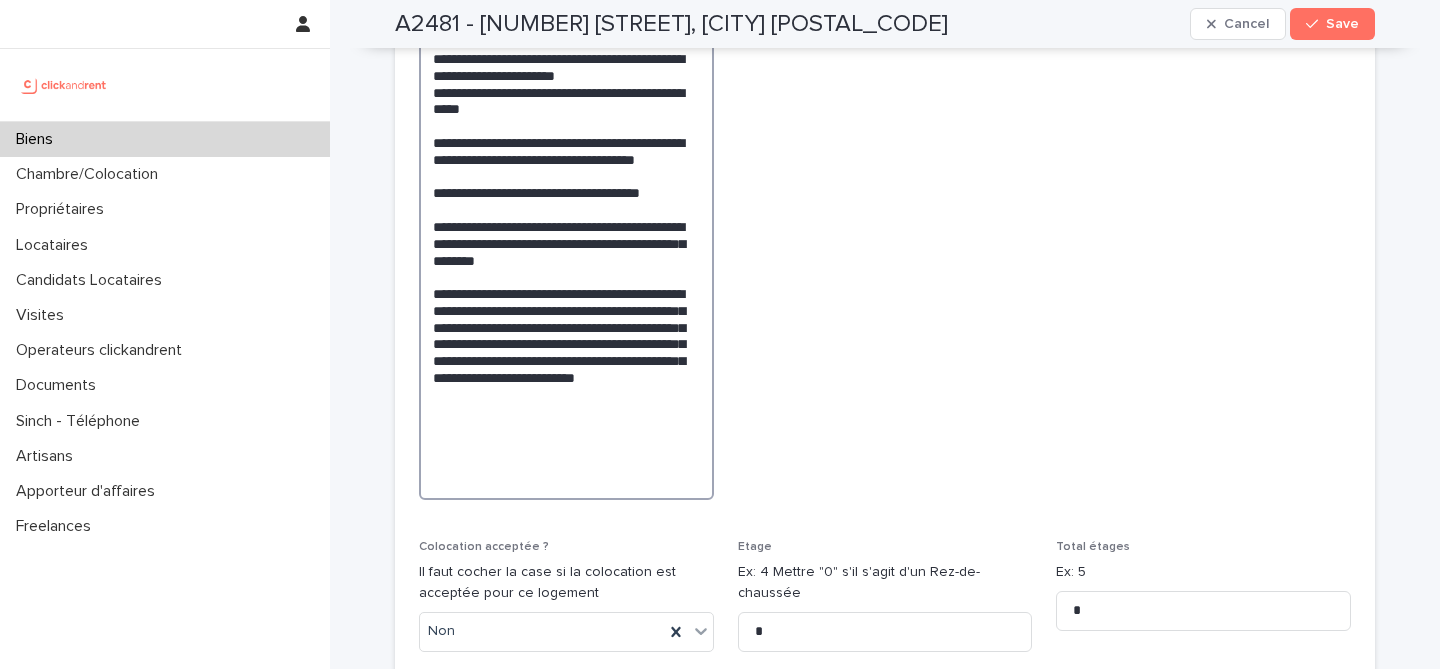click on "**********" at bounding box center (566, 201) 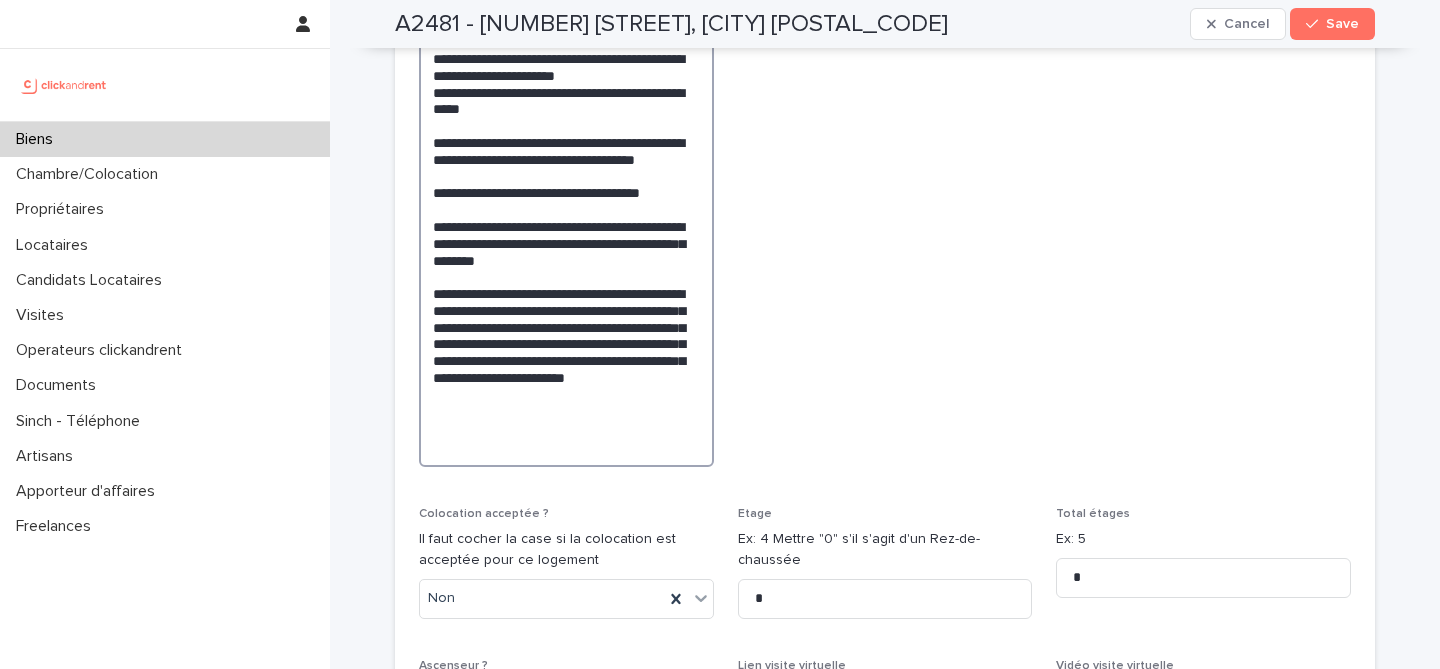 type on "**********" 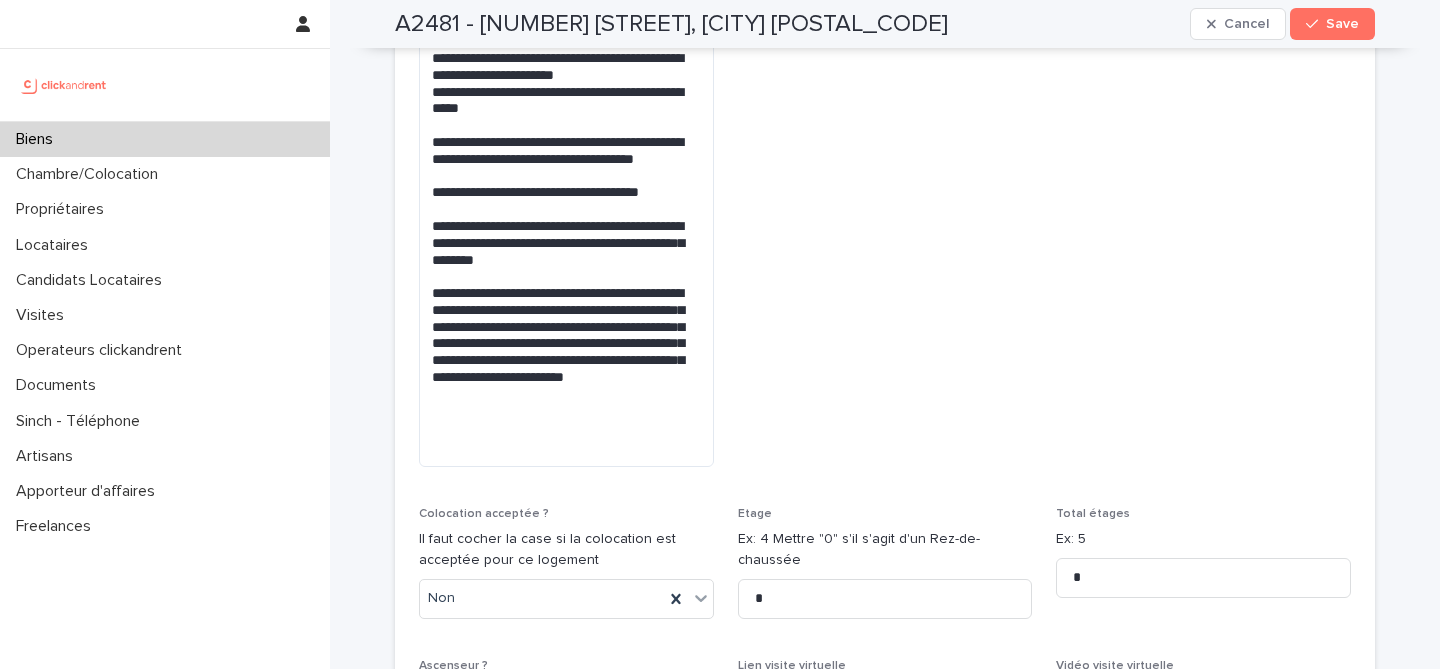 click on "Mise en avant Il faut éviter de mettre des mises en avant pour tous les biens, il faut que cela soit le cas pour 30% maximum de nos annonces Select..." at bounding box center [885, 136] 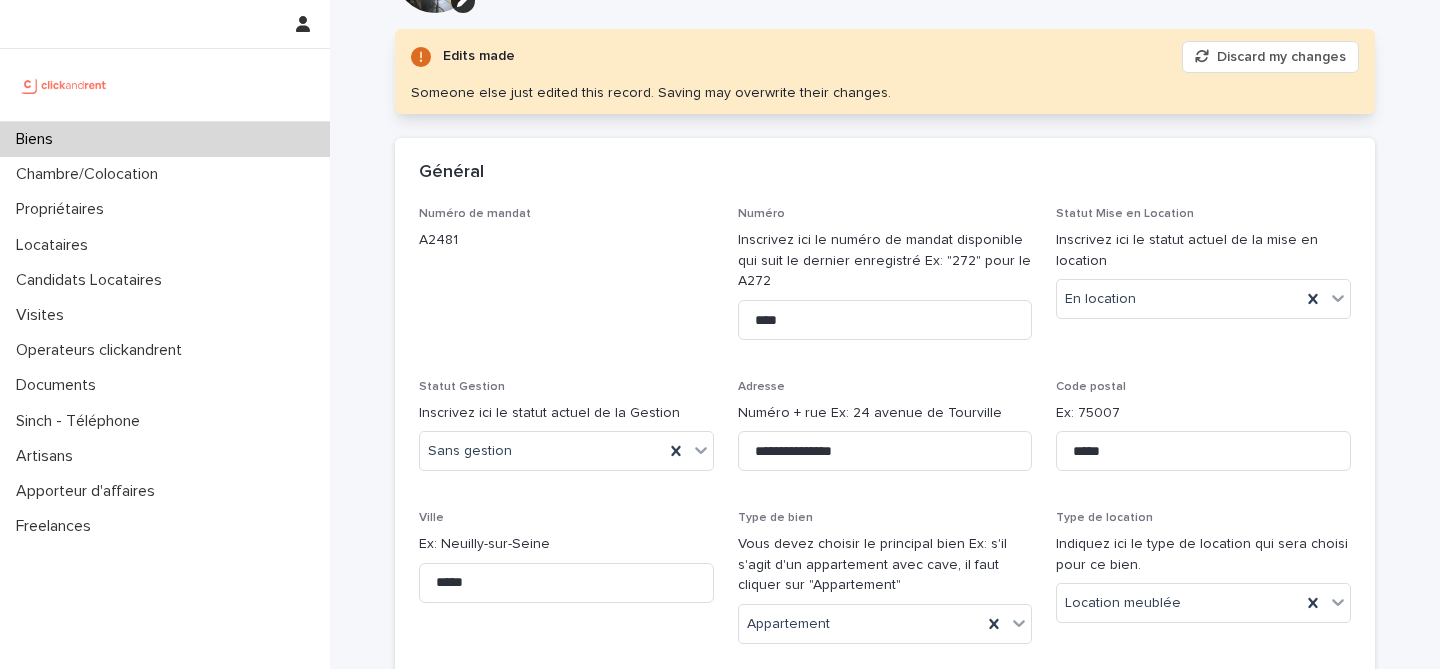 scroll, scrollTop: 0, scrollLeft: 0, axis: both 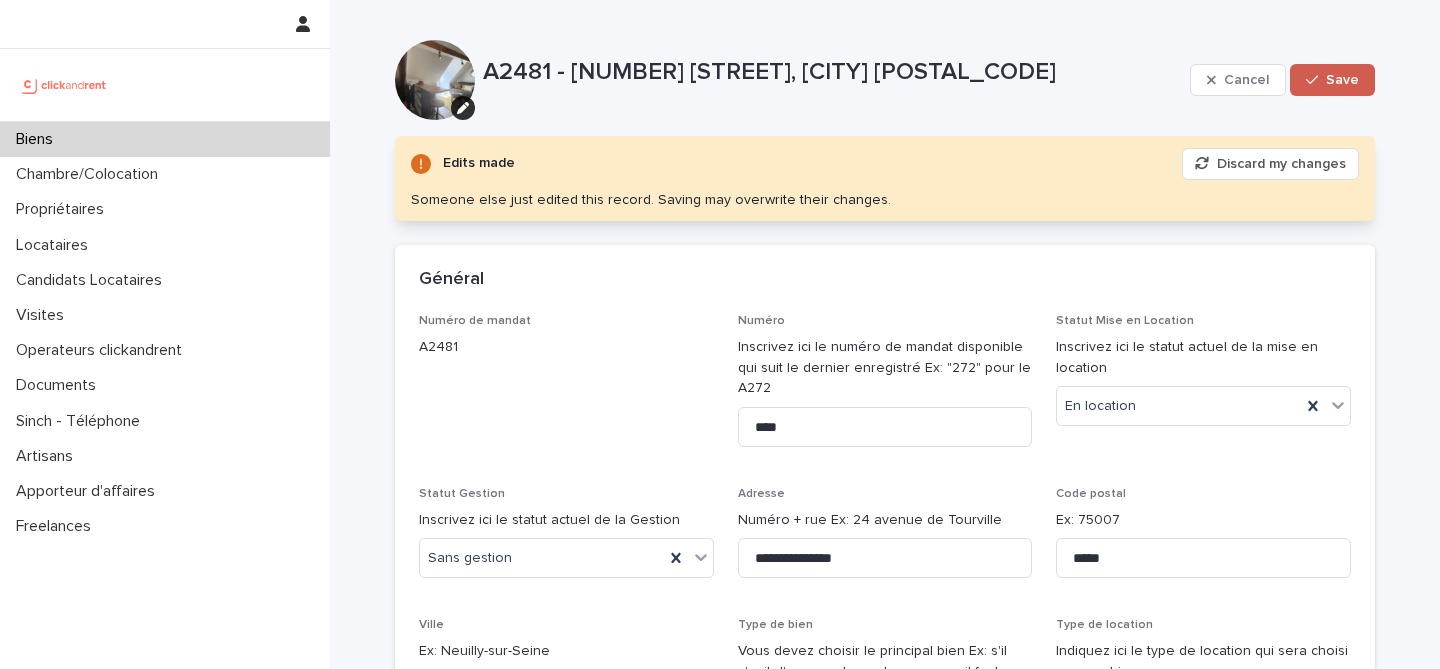 click on "Save" at bounding box center [1332, 80] 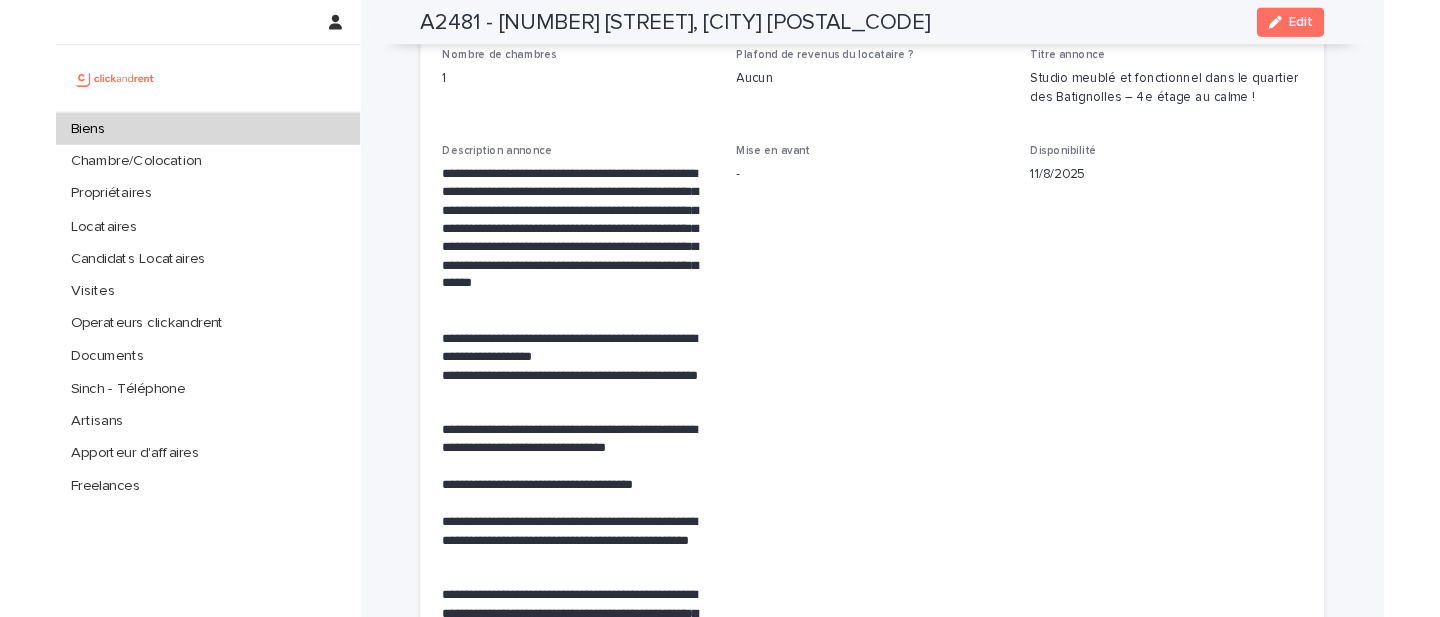 scroll, scrollTop: 3613, scrollLeft: 0, axis: vertical 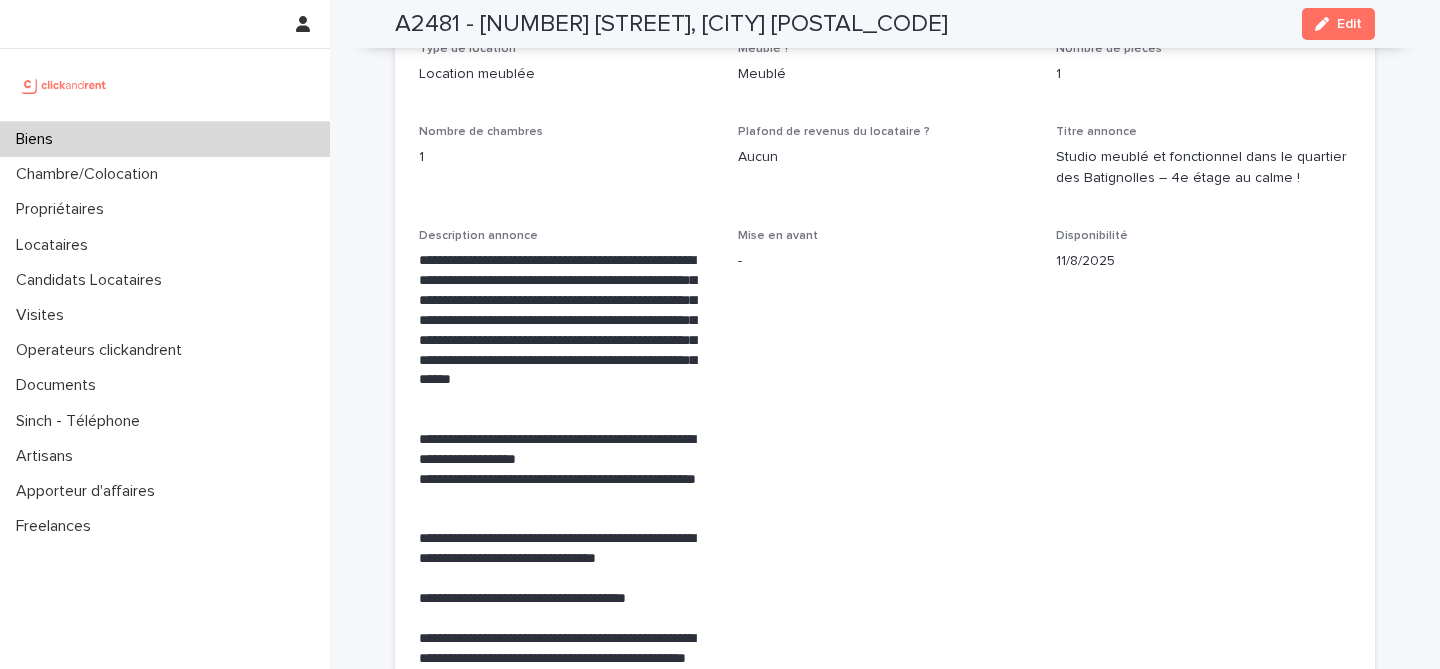 click on "A2481 - 4 [STREET] [NAME], [CITY] [POSTAL_CODE]" at bounding box center (671, 24) 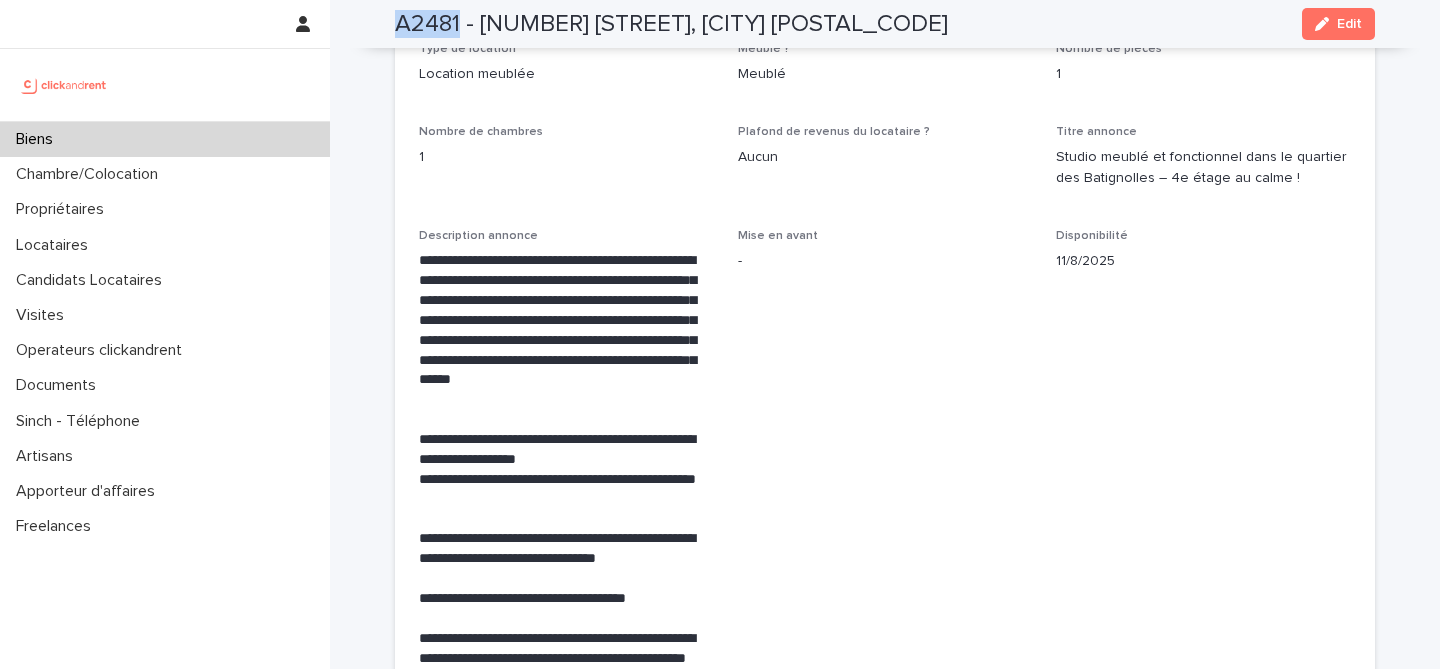 click on "A2481 - 4 [STREET] [NAME], [CITY] [POSTAL_CODE]" at bounding box center [671, 24] 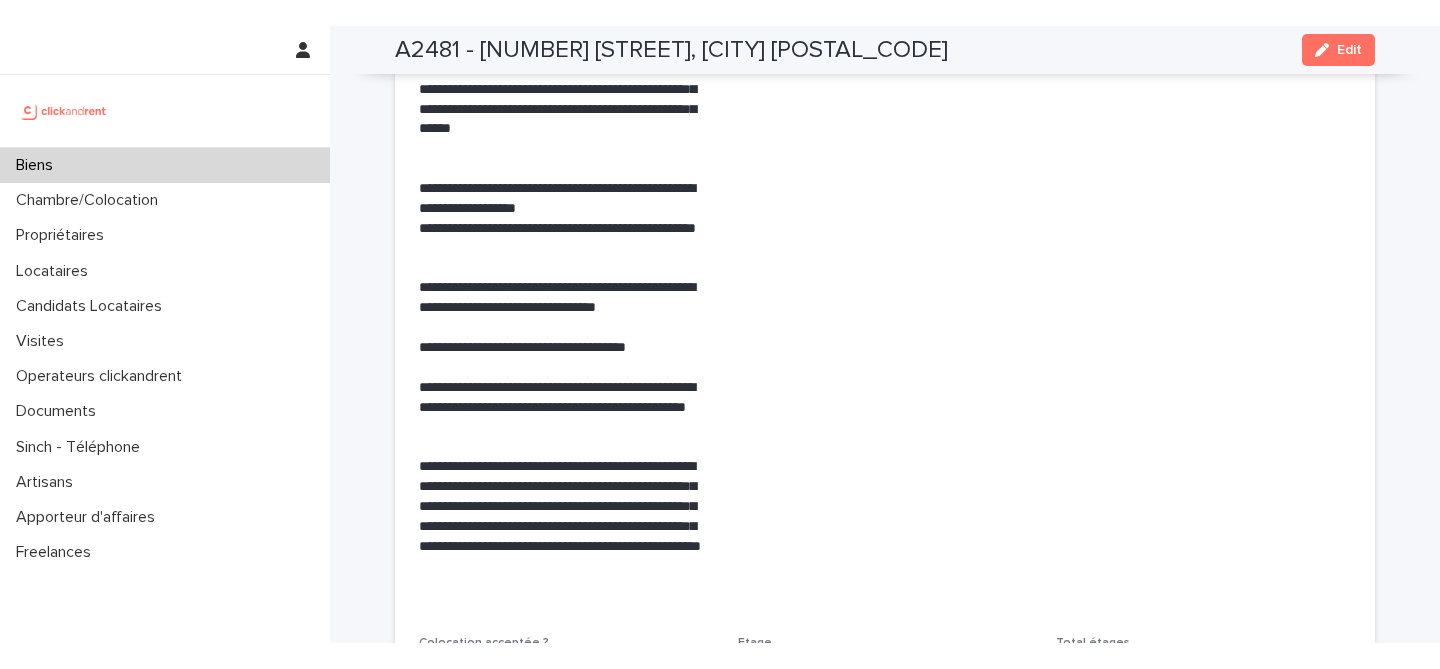 scroll, scrollTop: 3917, scrollLeft: 0, axis: vertical 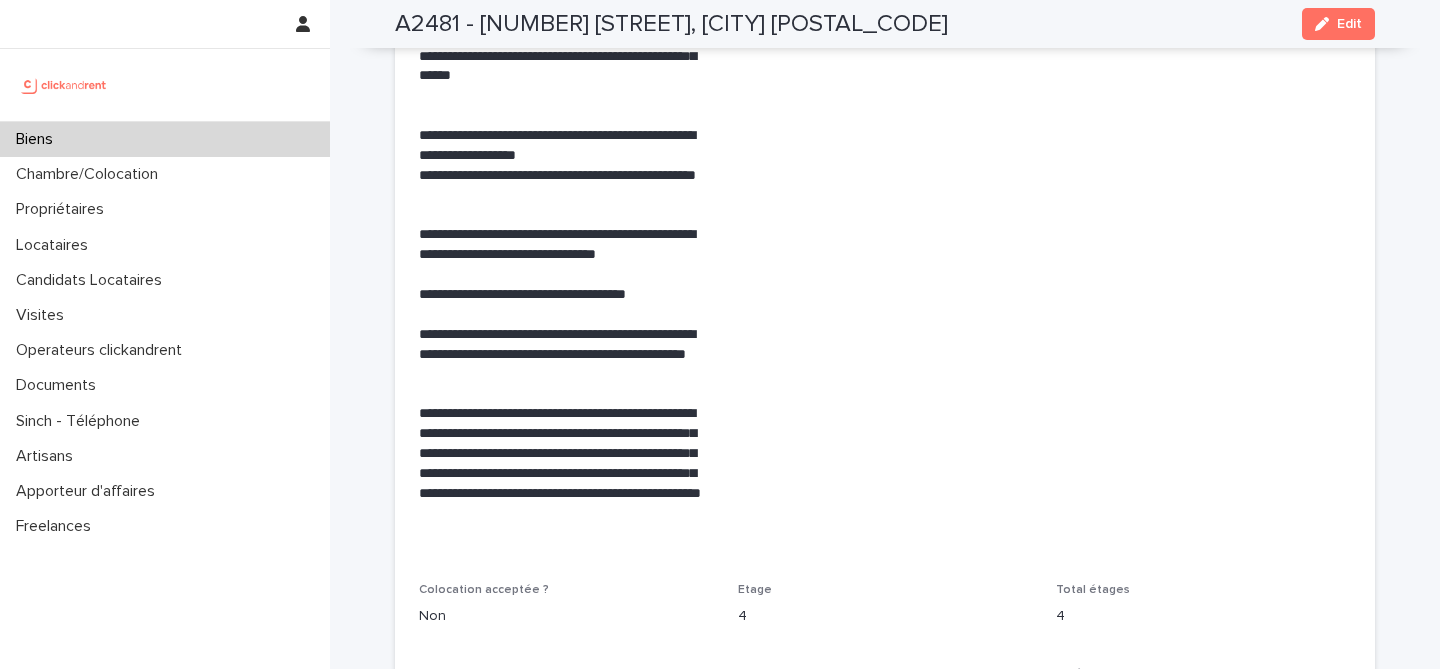 click on "**********" at bounding box center [566, 26] 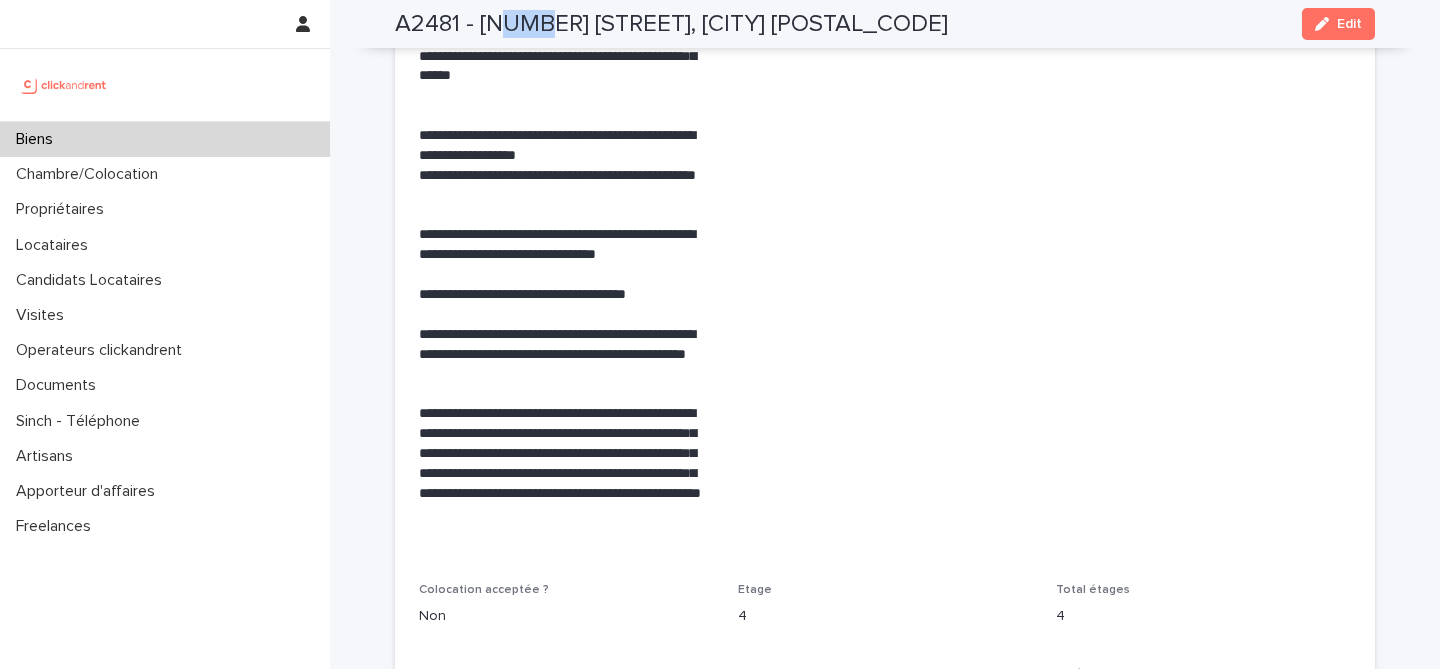 click on "A2481 - 4 [STREET] [NAME], [CITY] [POSTAL_CODE]" at bounding box center [671, 24] 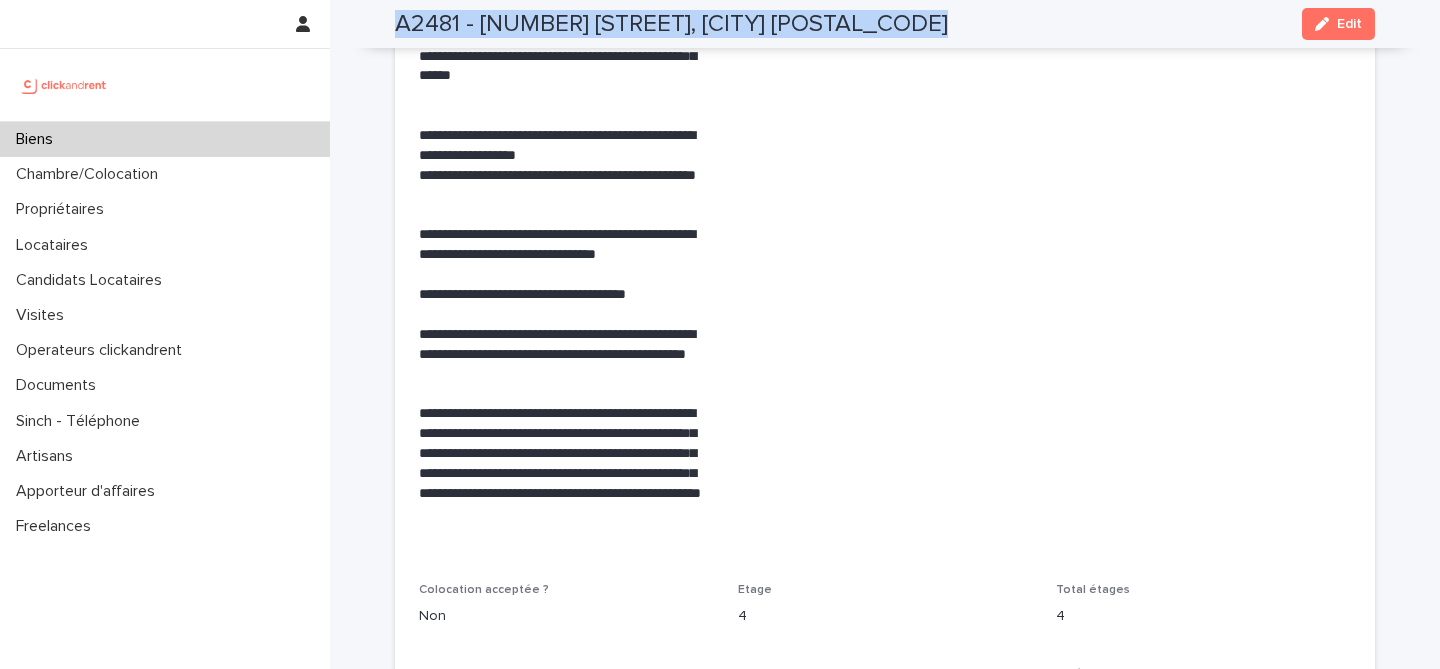 copy on "A2481 - 4 rue des Dames,  Paris 75017 Edit" 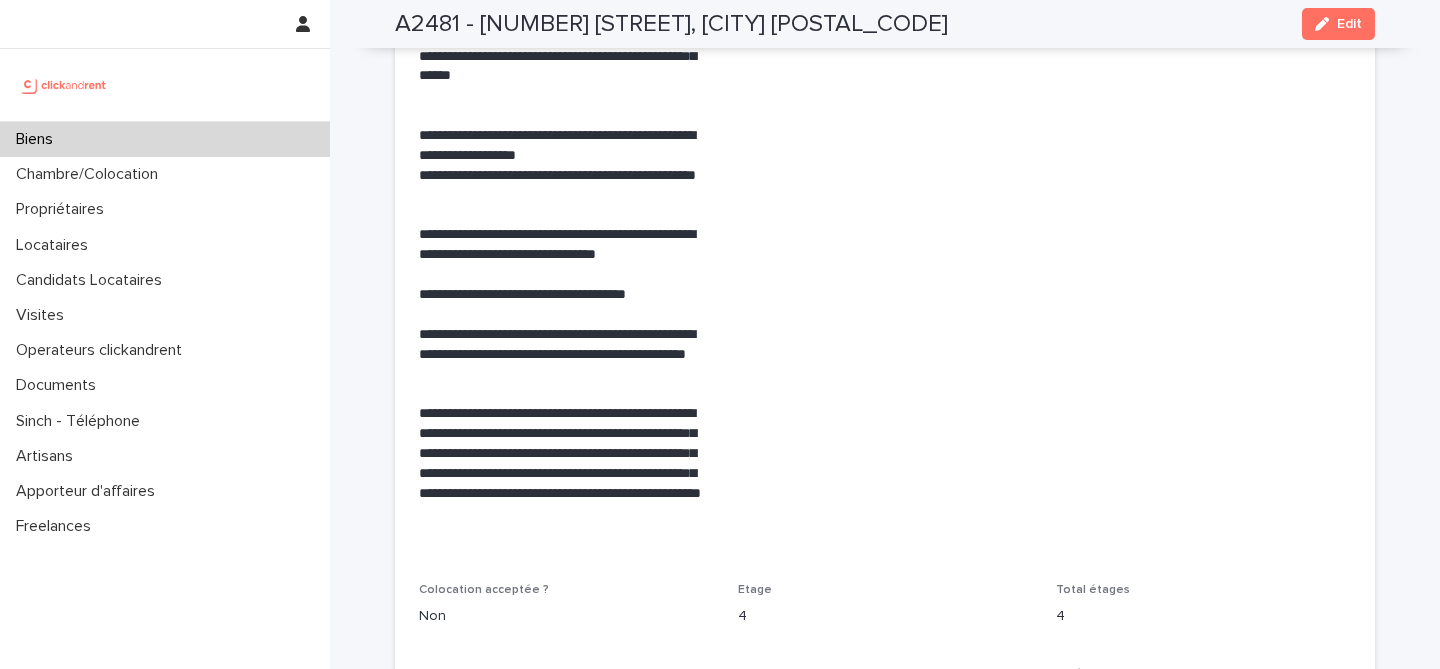 click on "Mise en avant -" at bounding box center (885, 242) 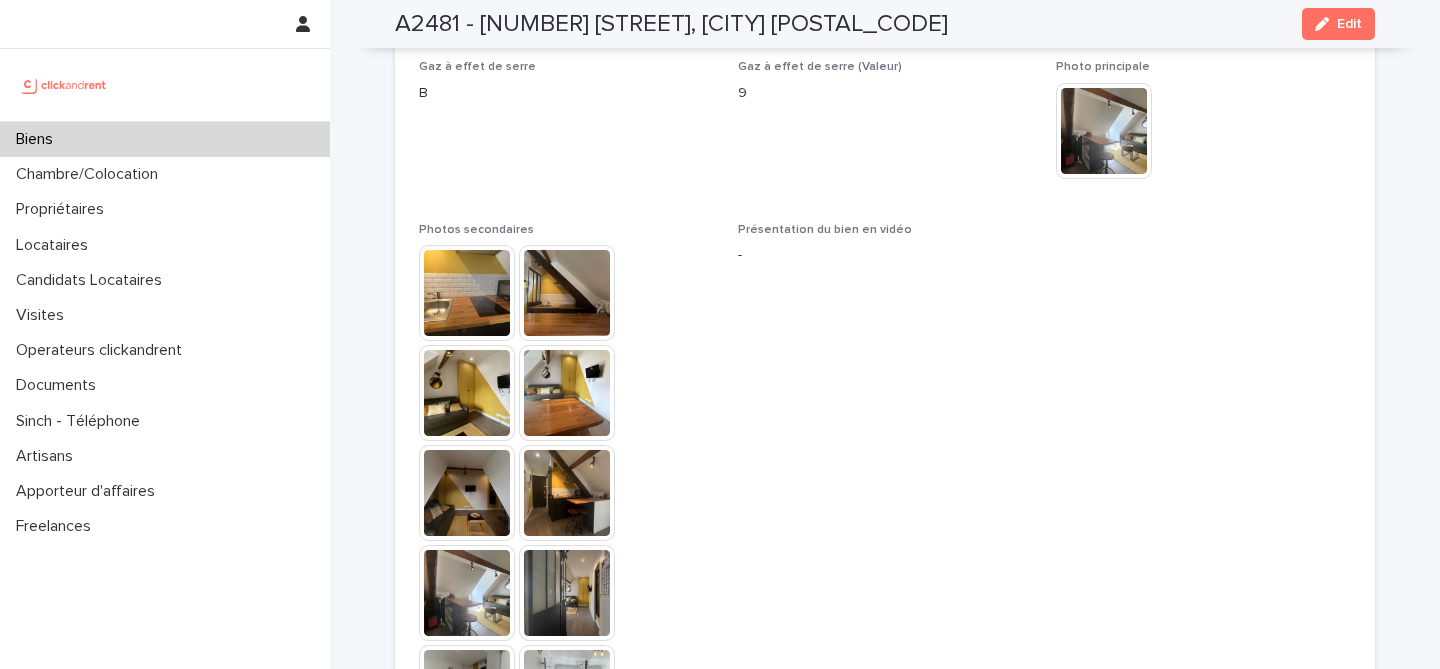 scroll, scrollTop: 5122, scrollLeft: 0, axis: vertical 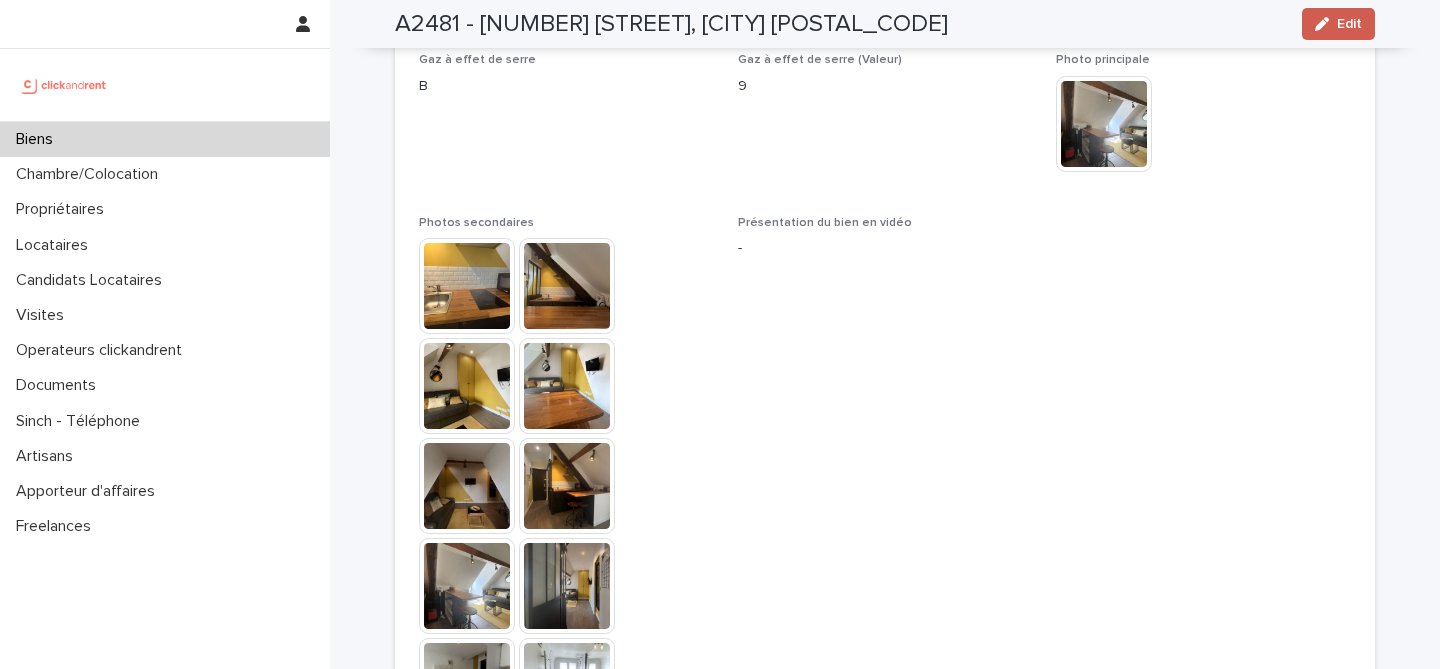 click on "Edit" at bounding box center [1338, 24] 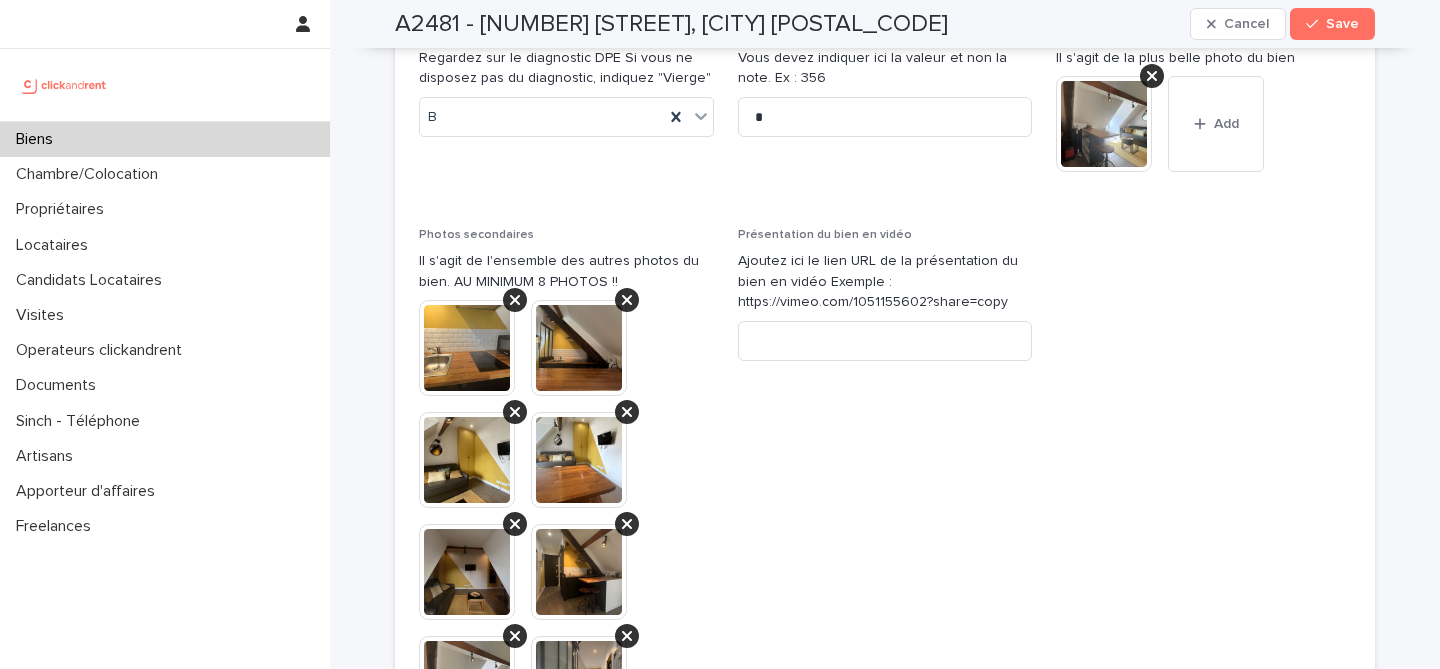 scroll, scrollTop: 8358, scrollLeft: 0, axis: vertical 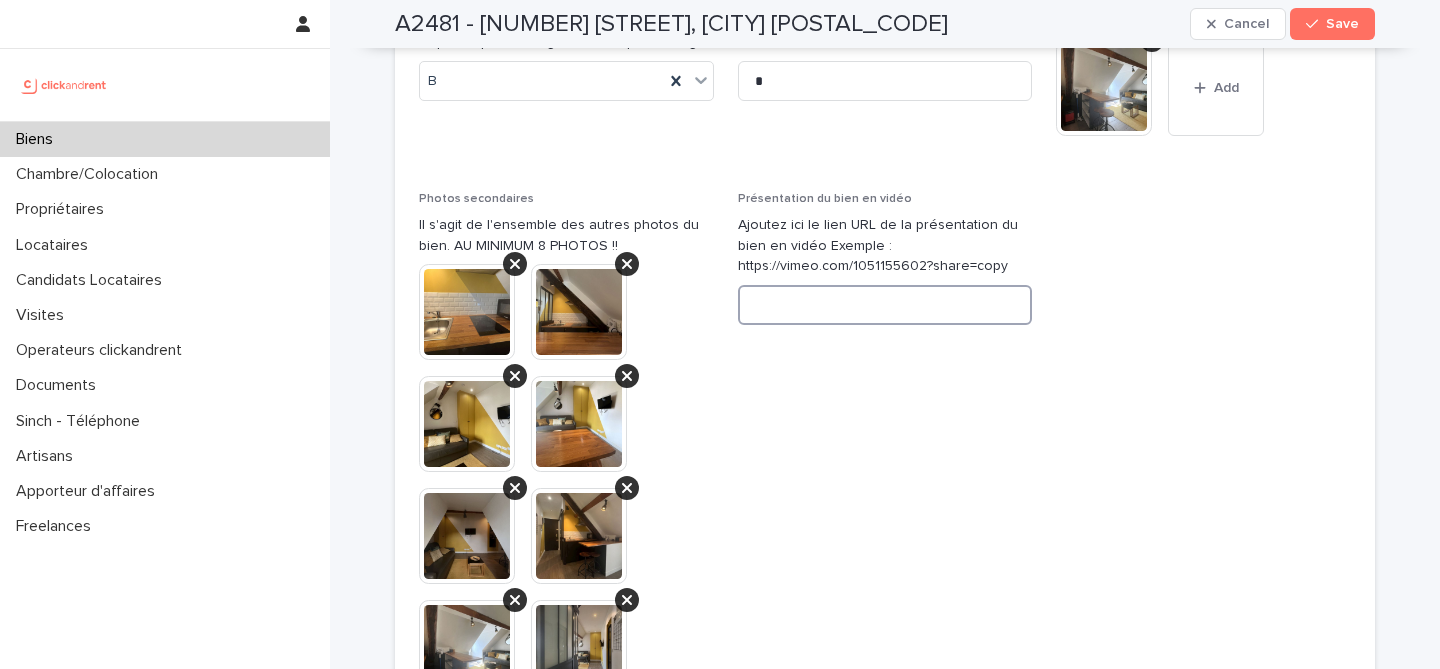 click at bounding box center [885, 305] 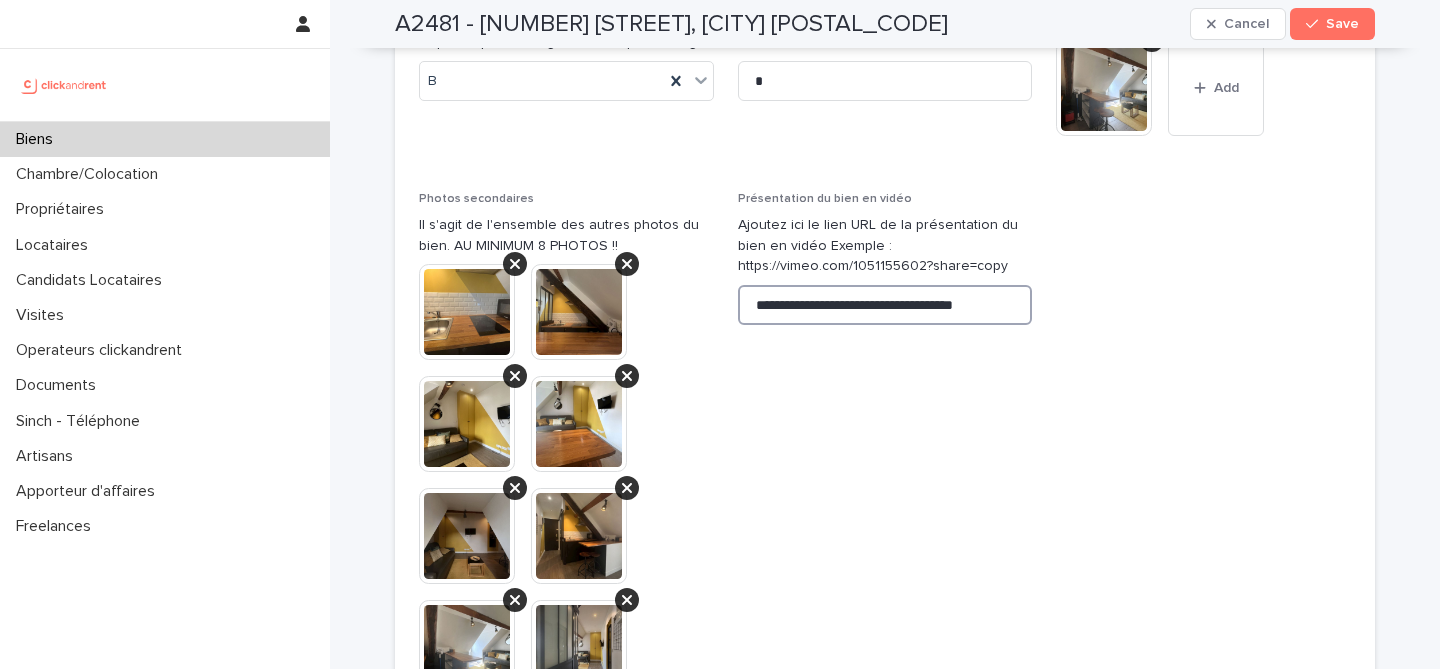 scroll, scrollTop: 0, scrollLeft: 6, axis: horizontal 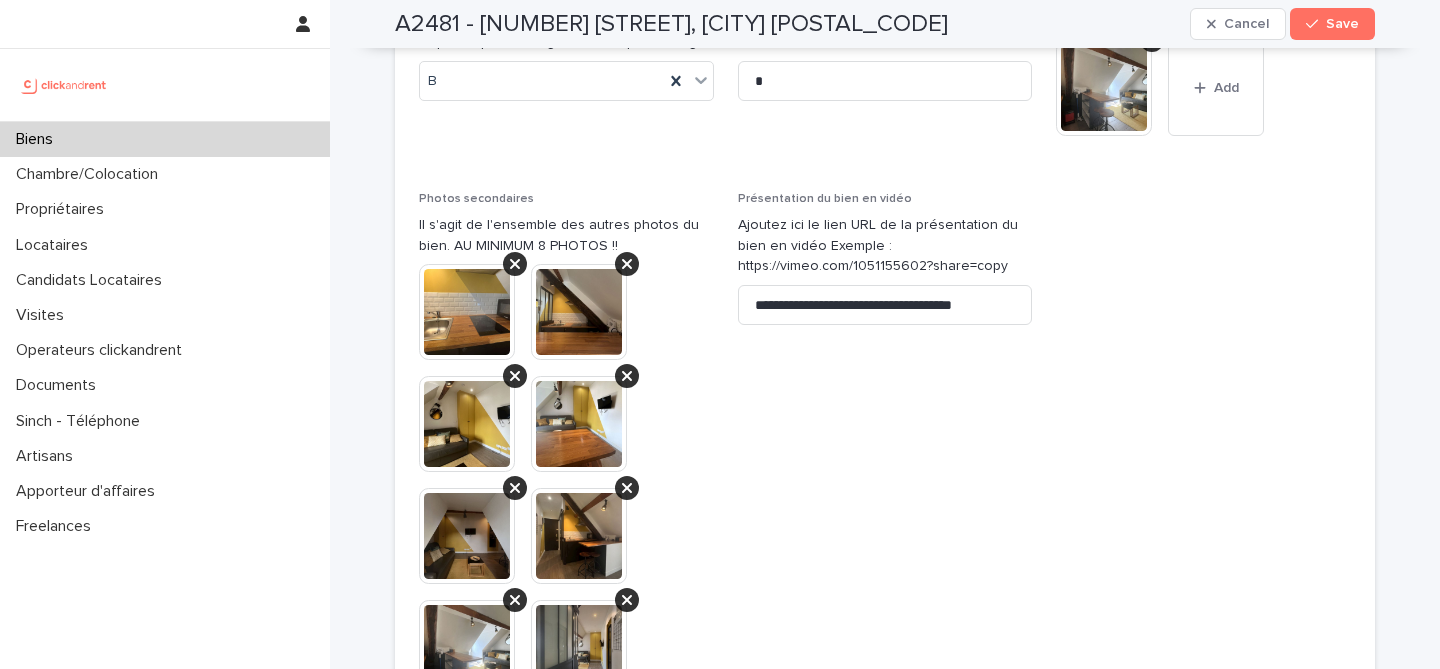 click at bounding box center [1203, 568] 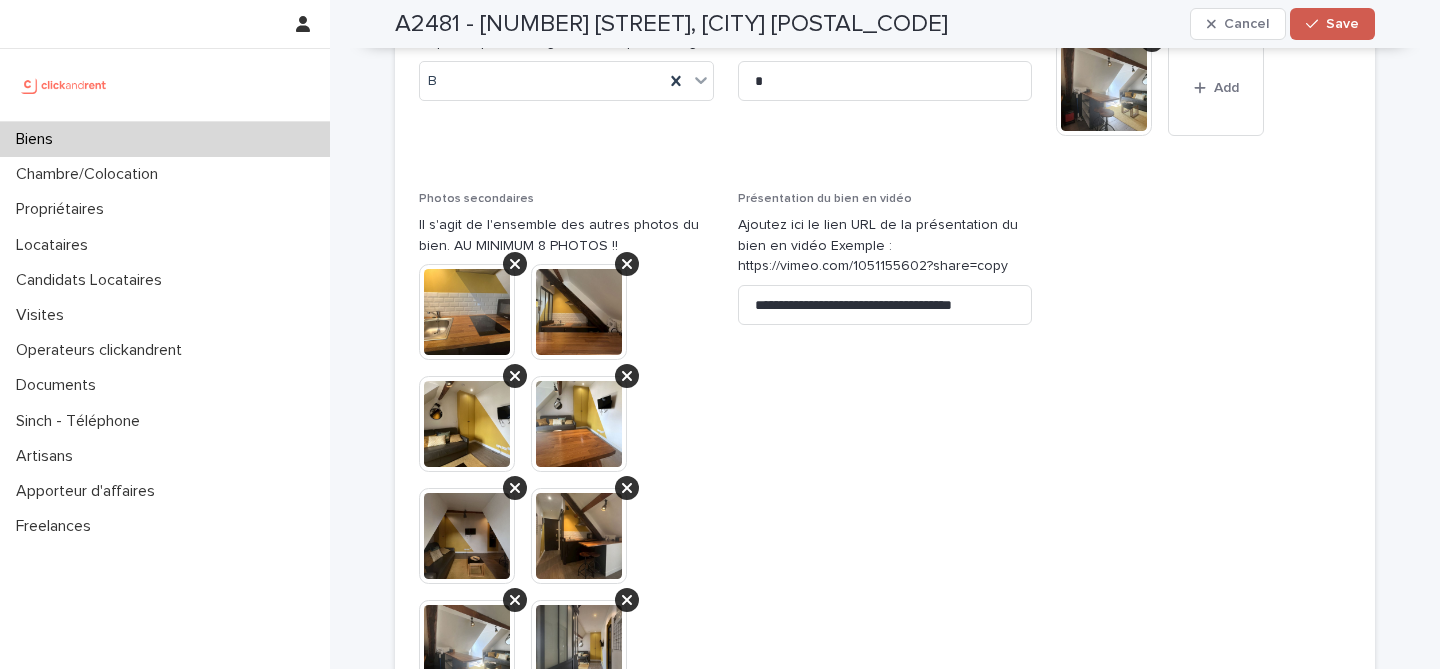 click on "Save" at bounding box center (1332, 24) 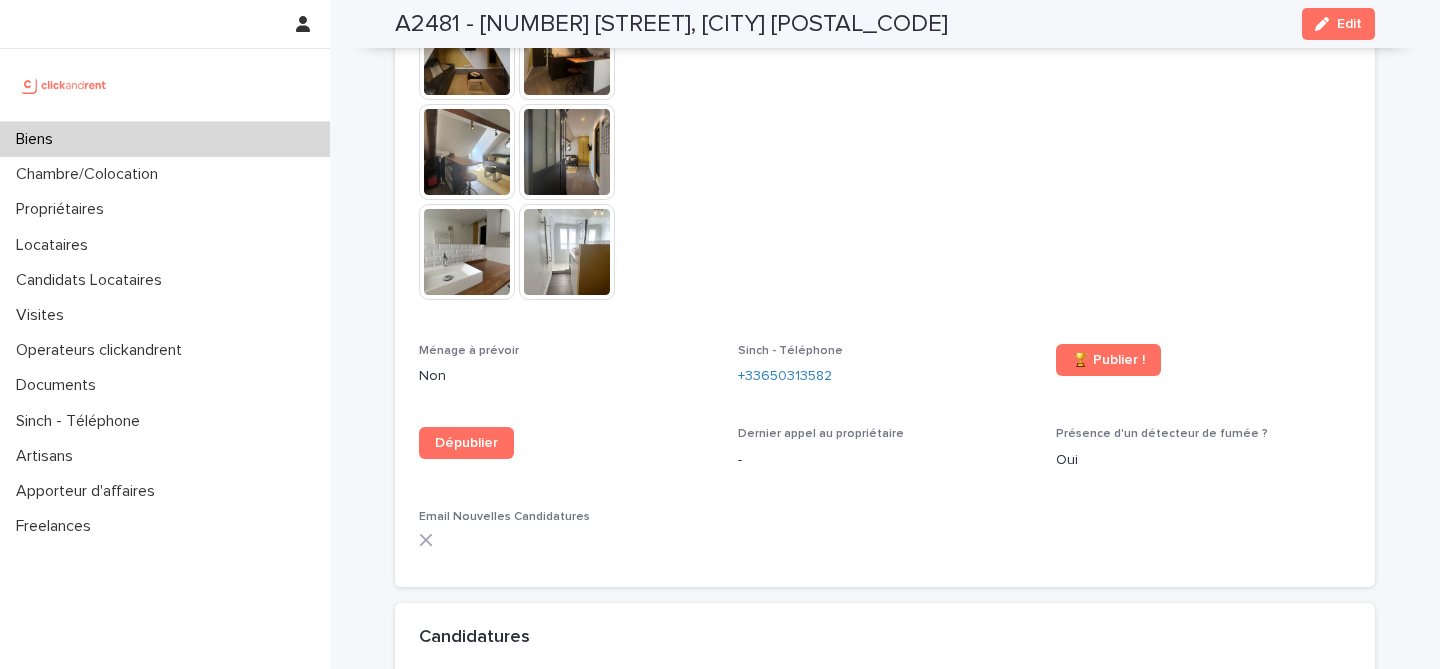 scroll, scrollTop: 5541, scrollLeft: 0, axis: vertical 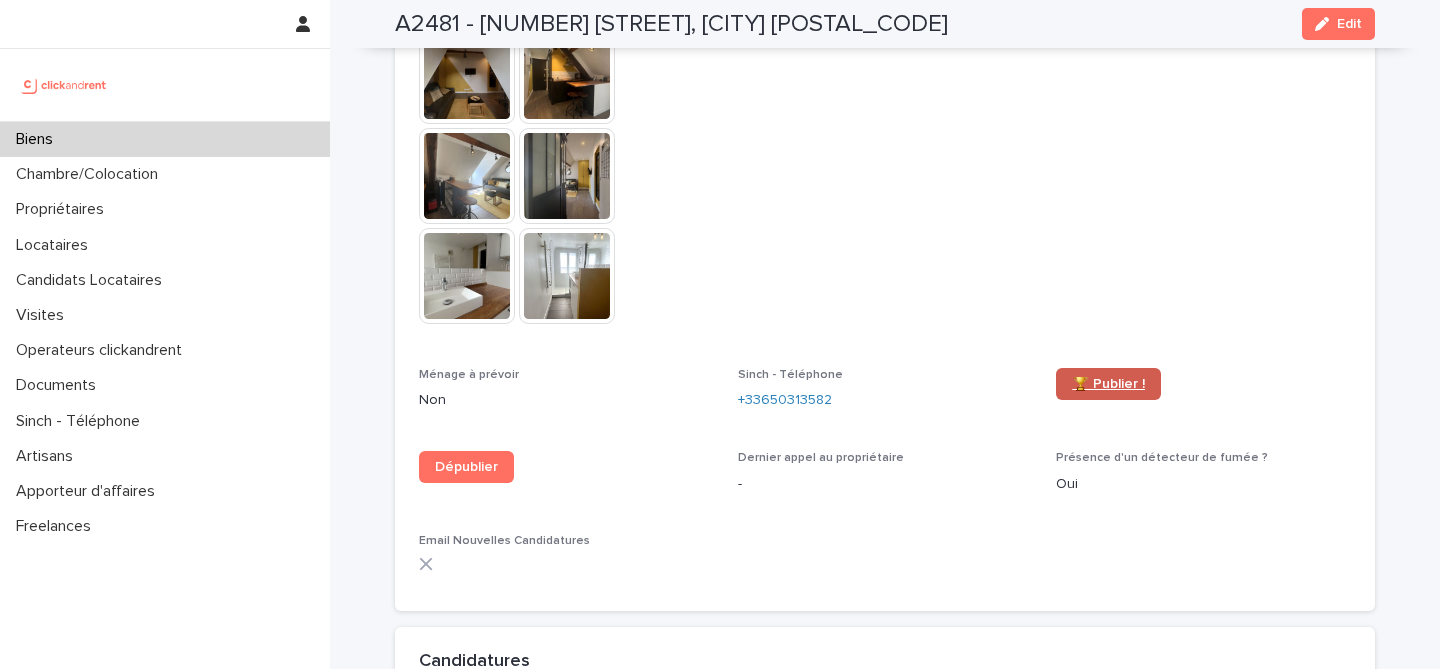 click on "🏆  Publier !" at bounding box center (1108, 384) 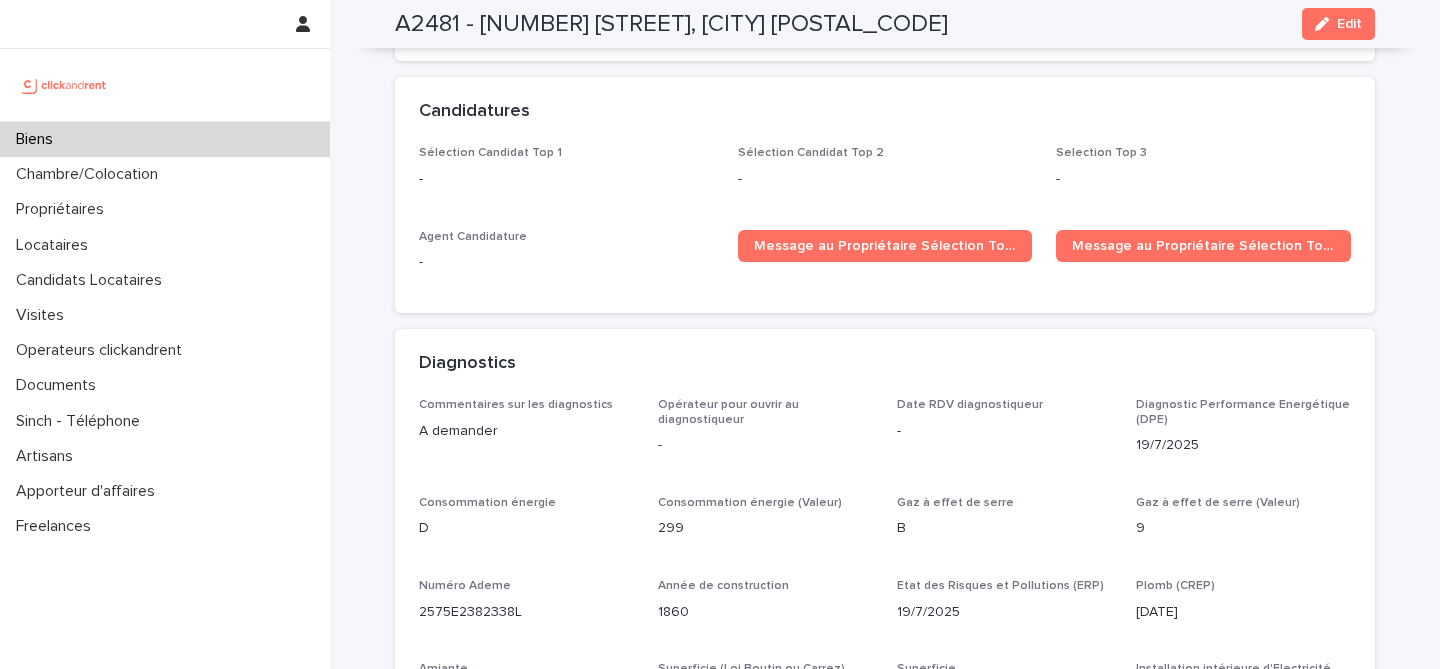 scroll, scrollTop: 6750, scrollLeft: 0, axis: vertical 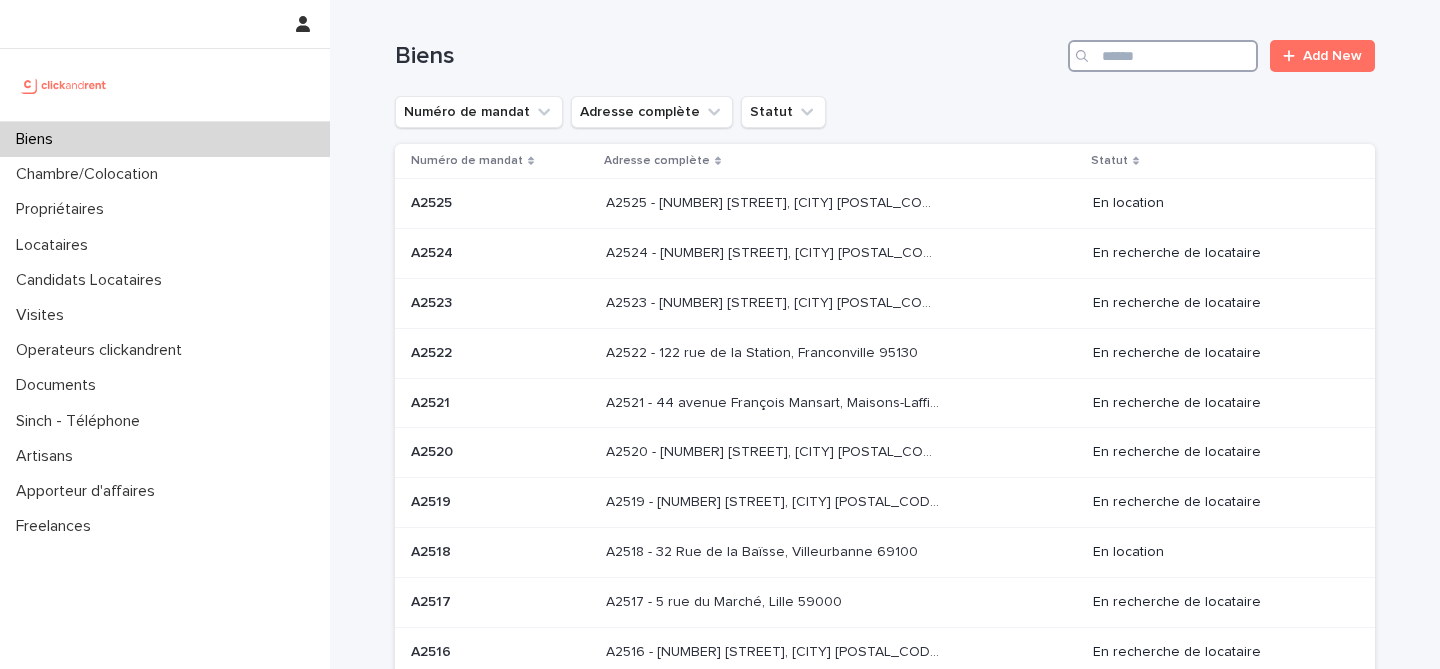 click at bounding box center (1163, 56) 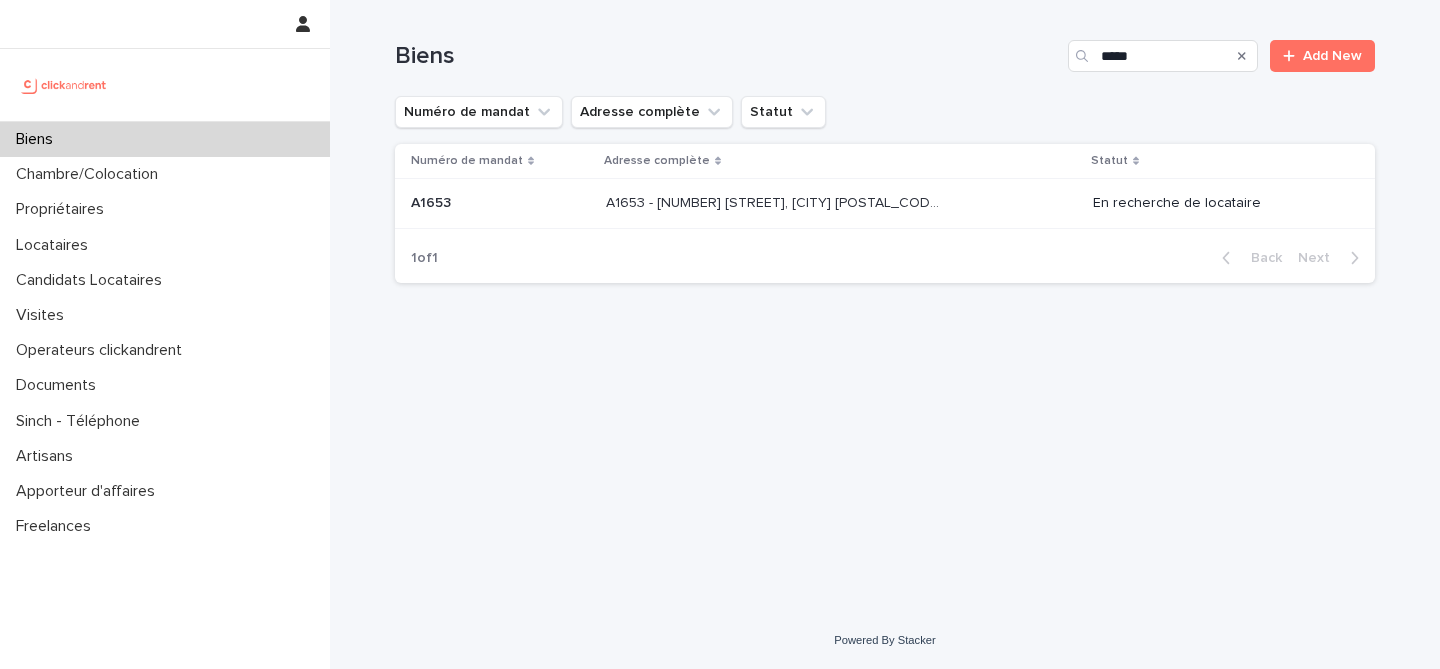 click at bounding box center [500, 203] 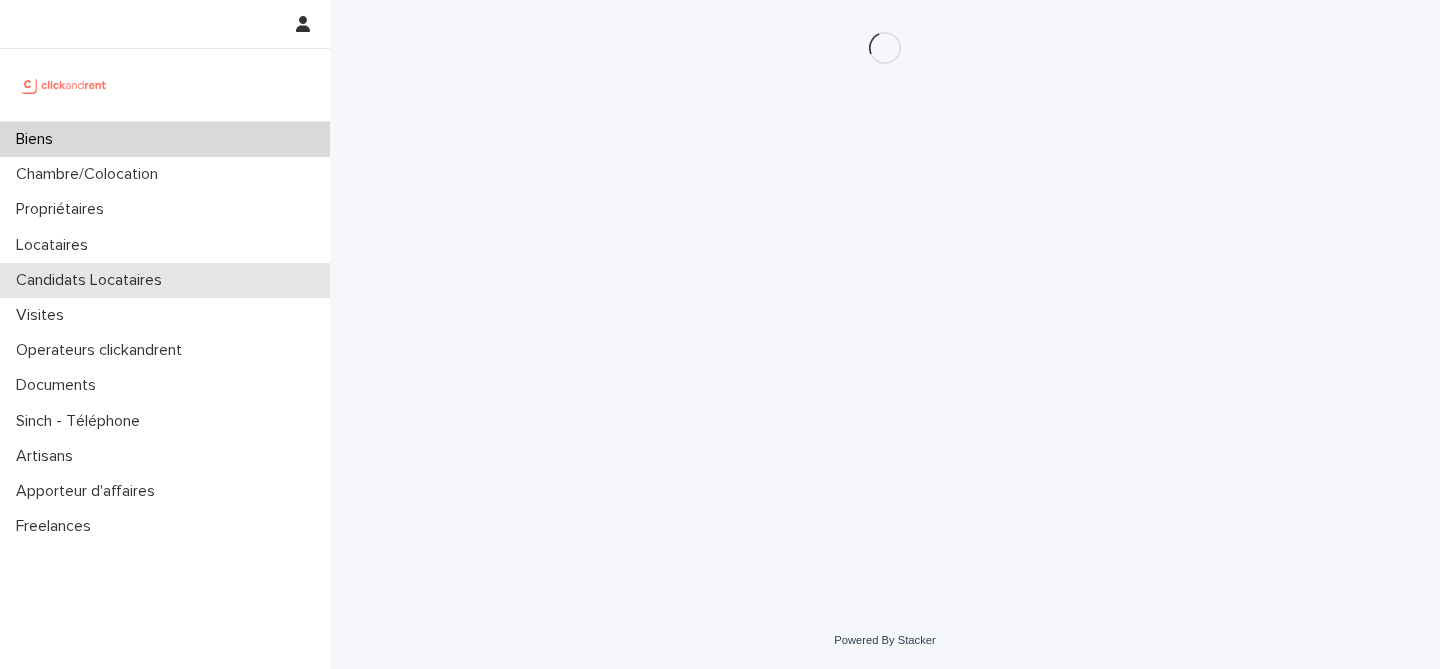 click on "Candidats Locataires" at bounding box center [93, 280] 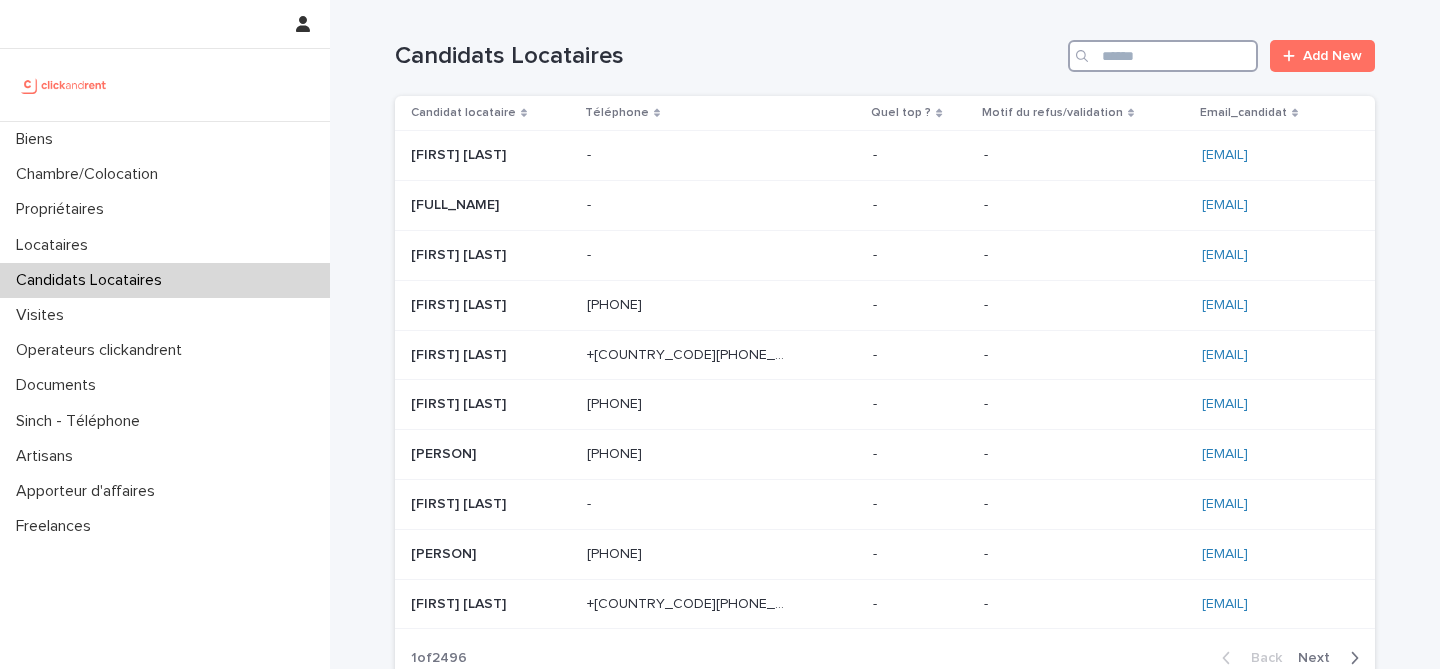 click at bounding box center [1163, 56] 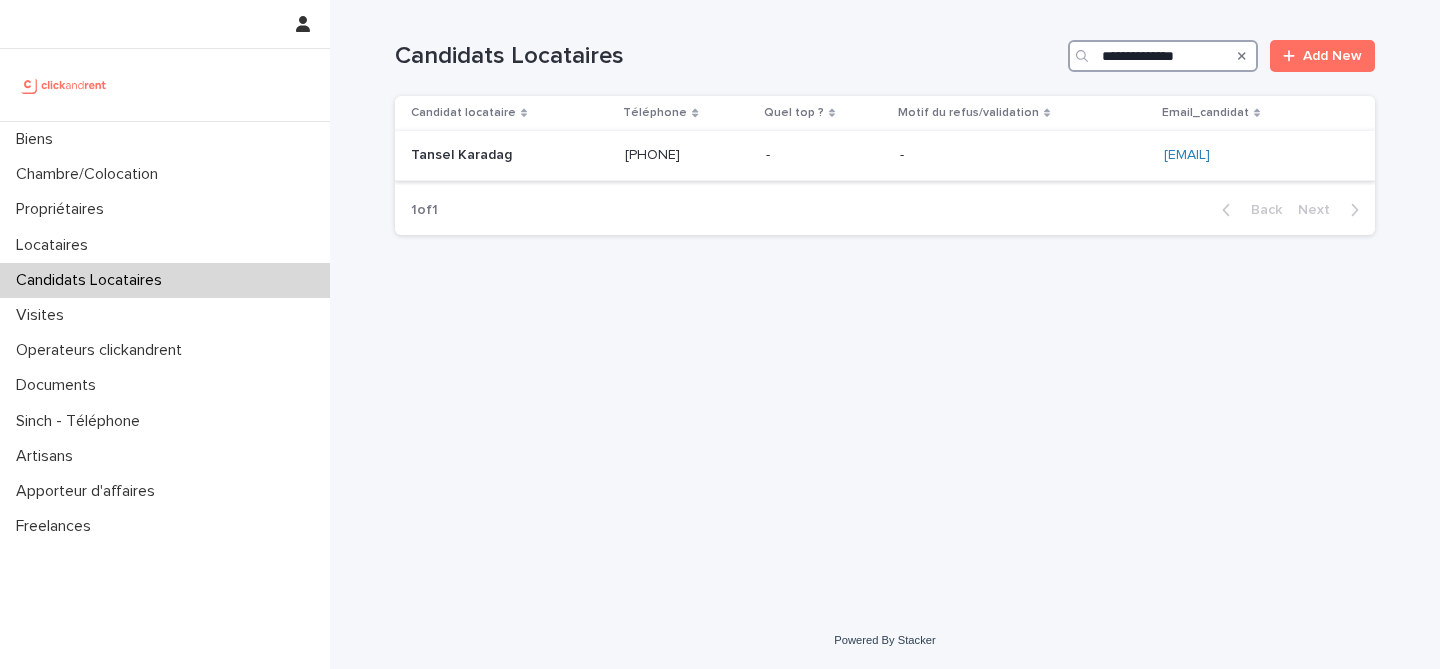 type on "**********" 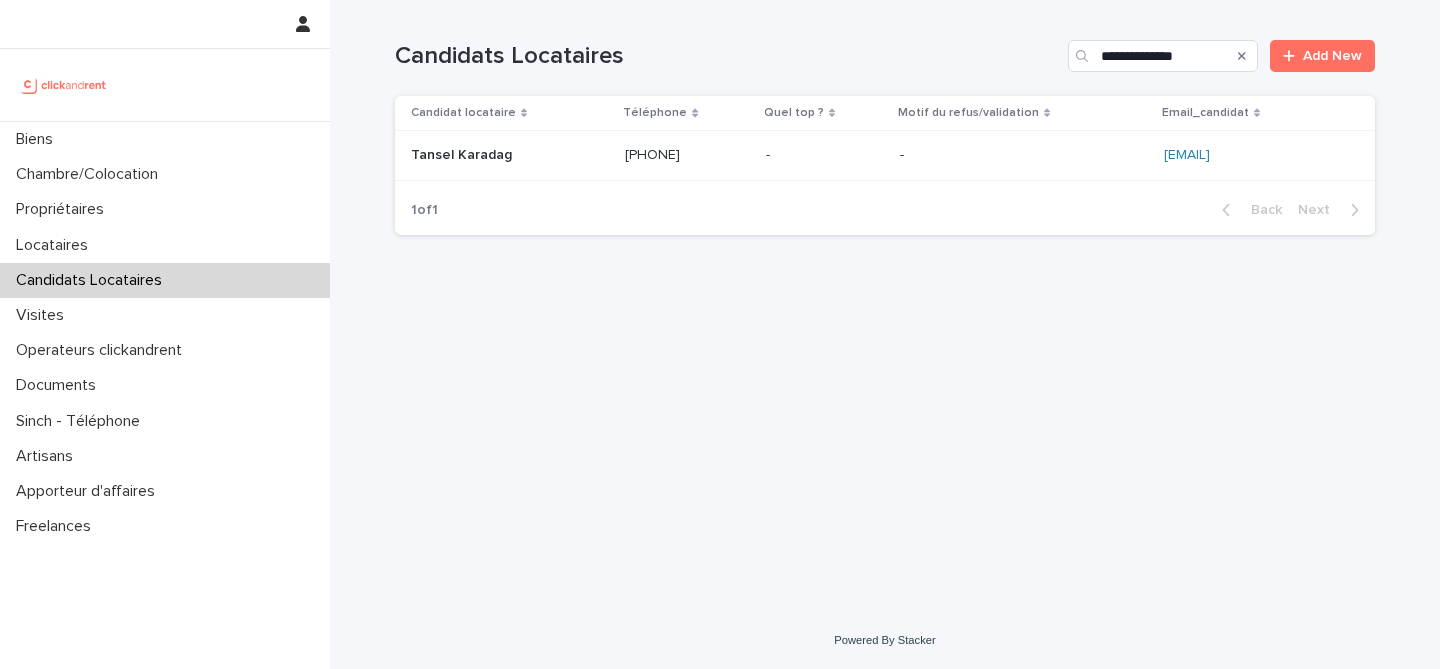 click on "Tansel Karadag" at bounding box center [463, 153] 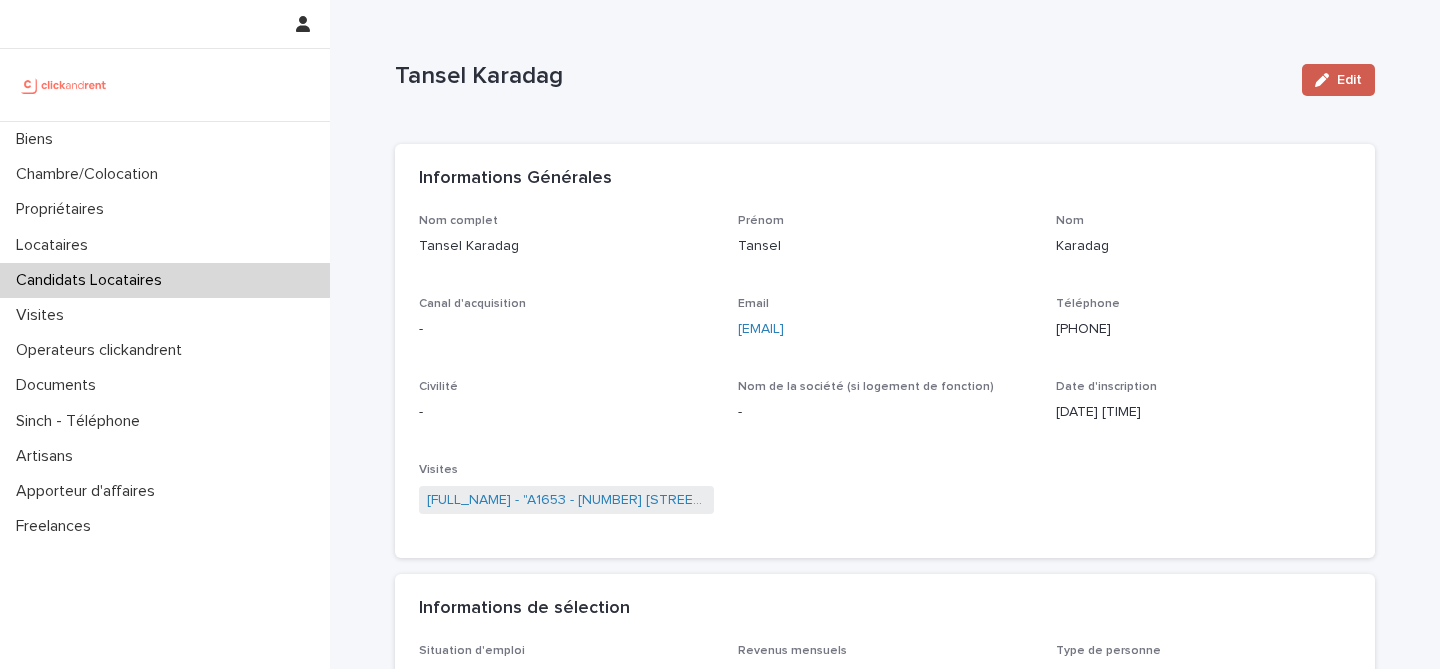 click on "Edit" at bounding box center (1338, 80) 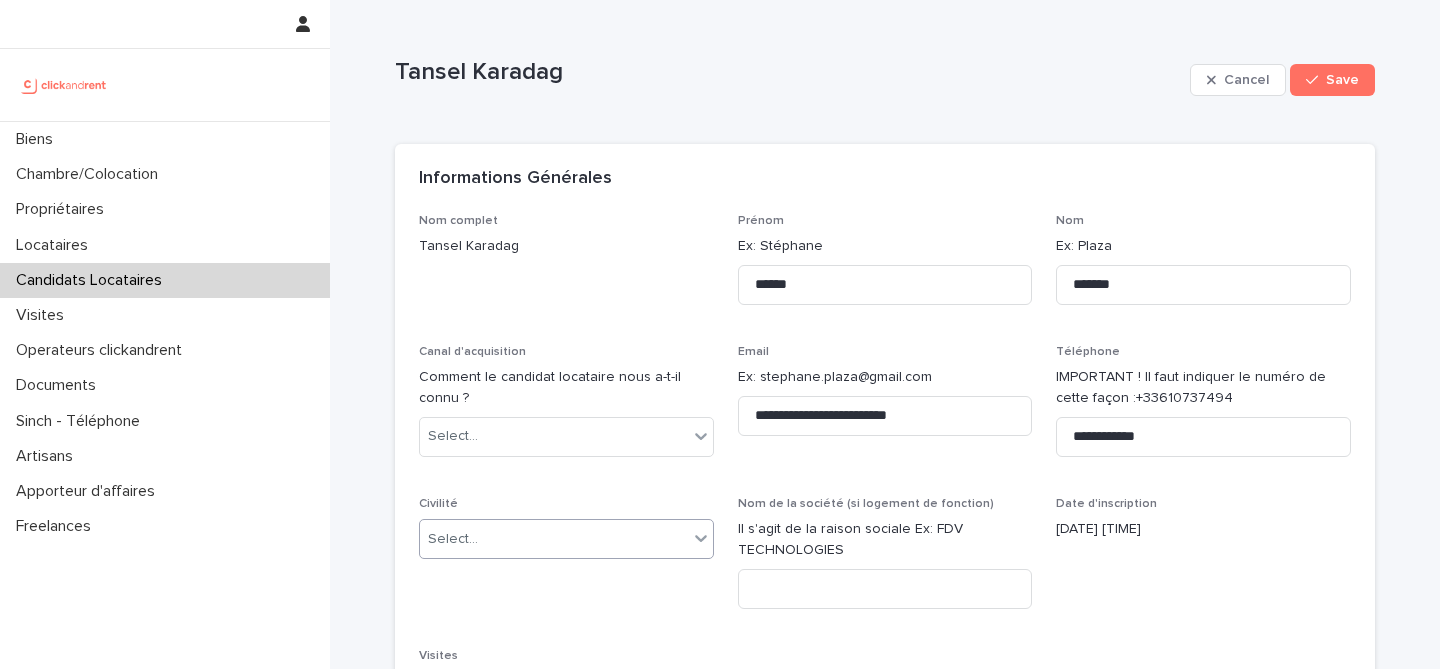 click on "Select..." at bounding box center [554, 539] 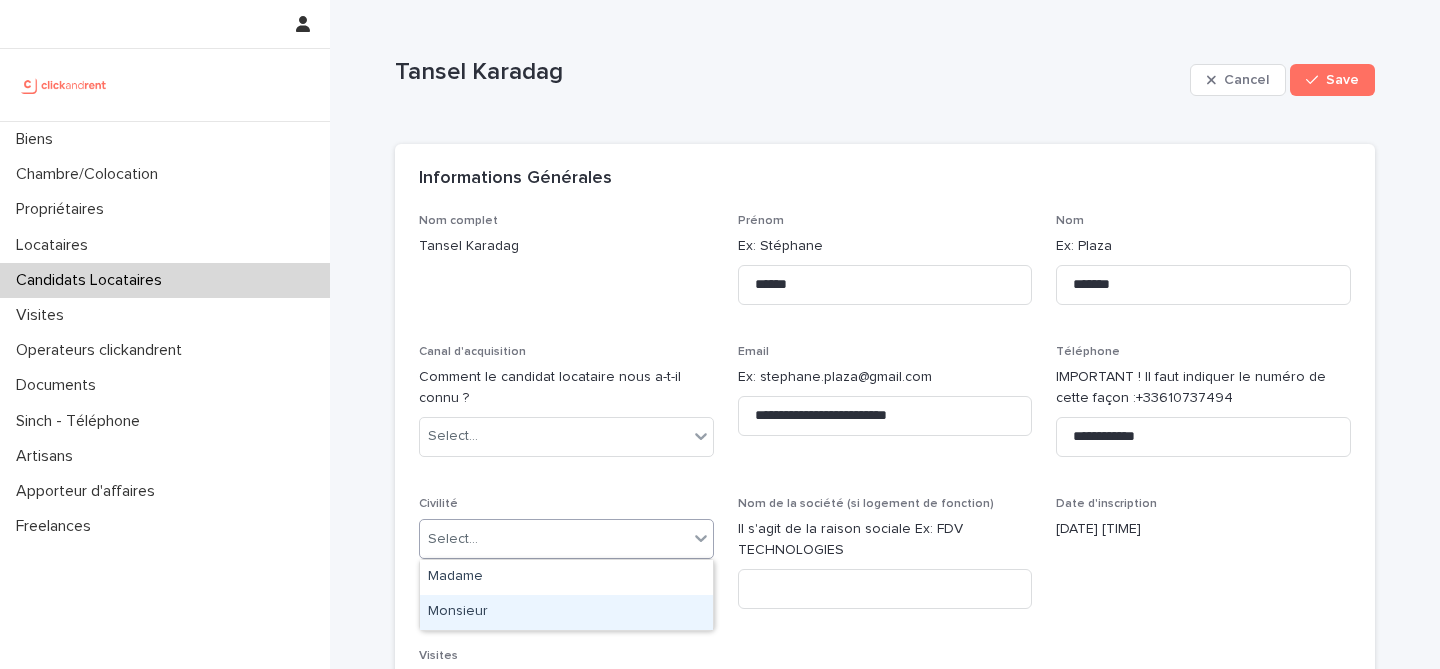 click on "Monsieur" at bounding box center [566, 612] 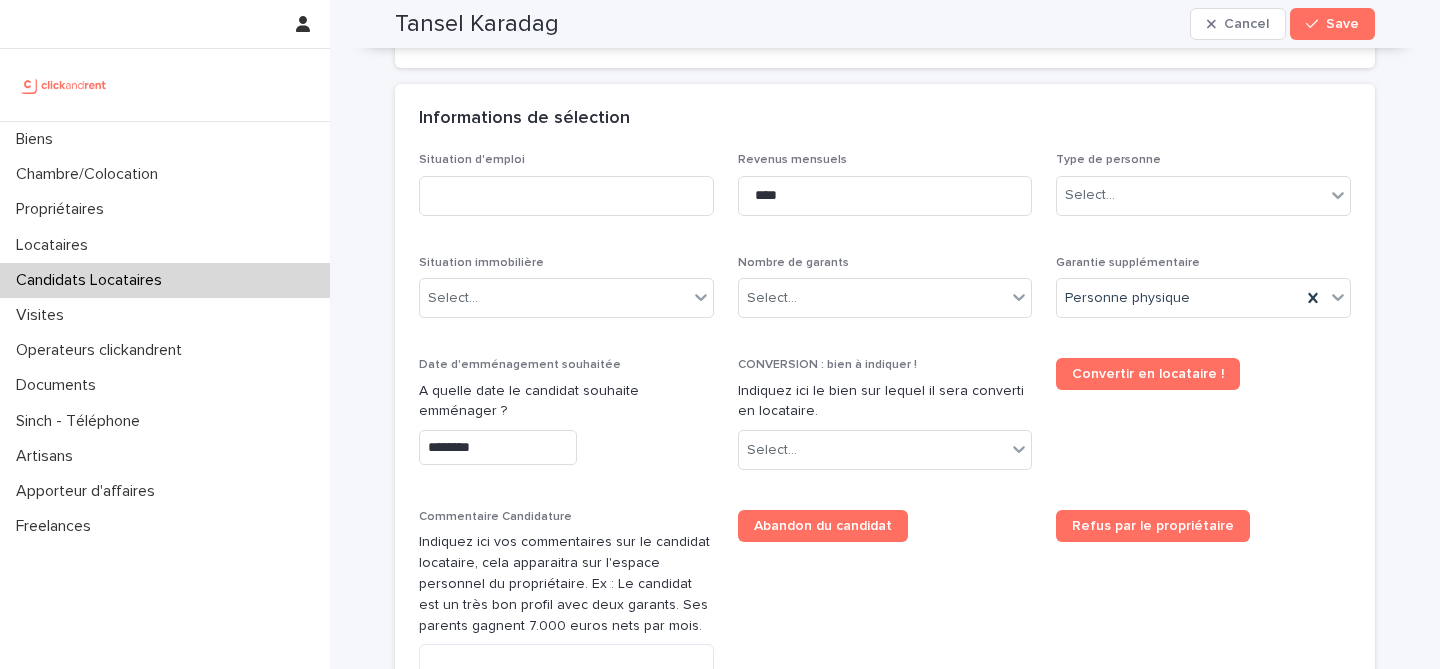 scroll, scrollTop: 748, scrollLeft: 0, axis: vertical 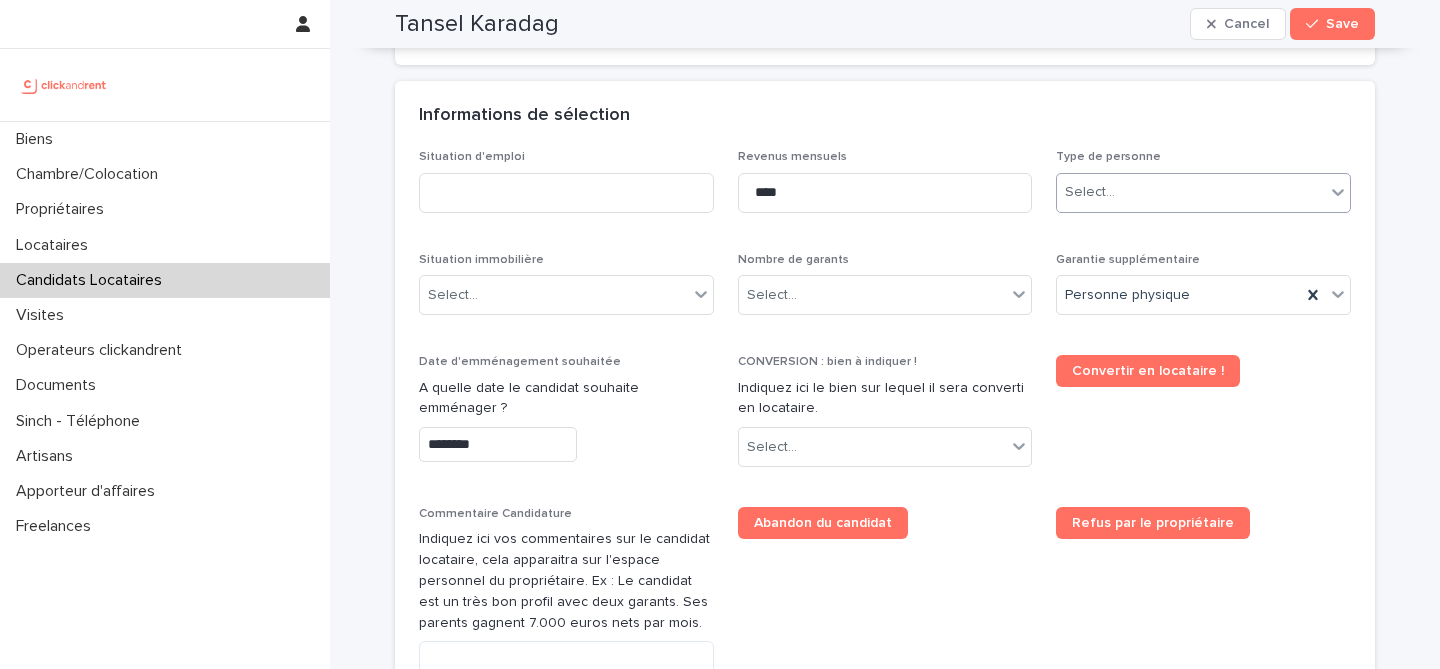 click on "Select..." at bounding box center (1191, 192) 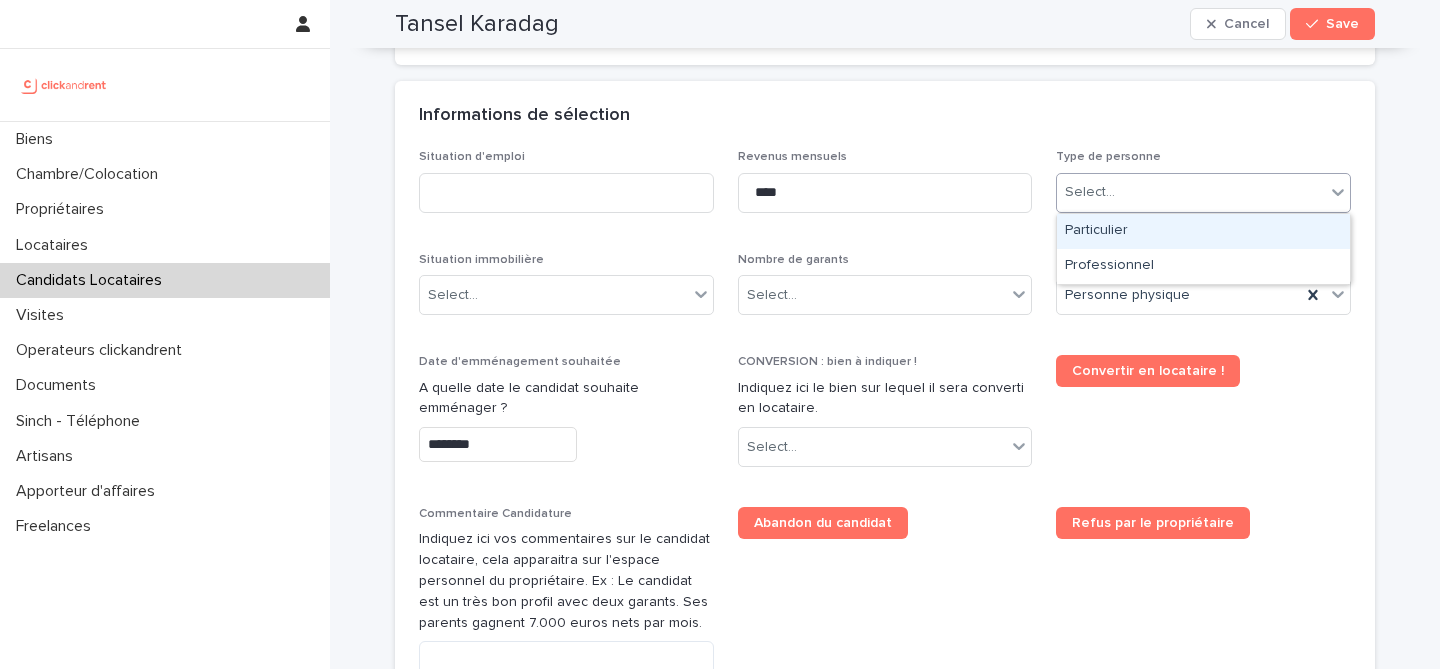 click on "Particulier" at bounding box center [1203, 231] 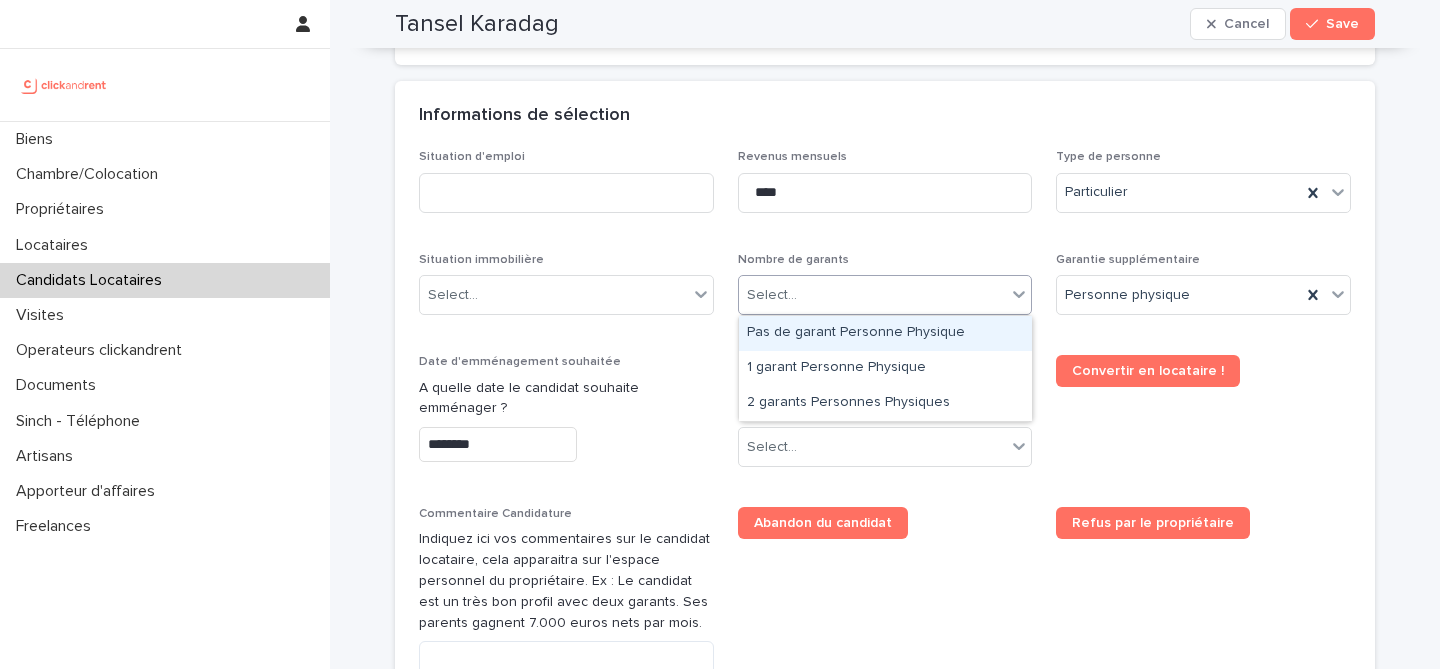 click on "Select..." at bounding box center (873, 295) 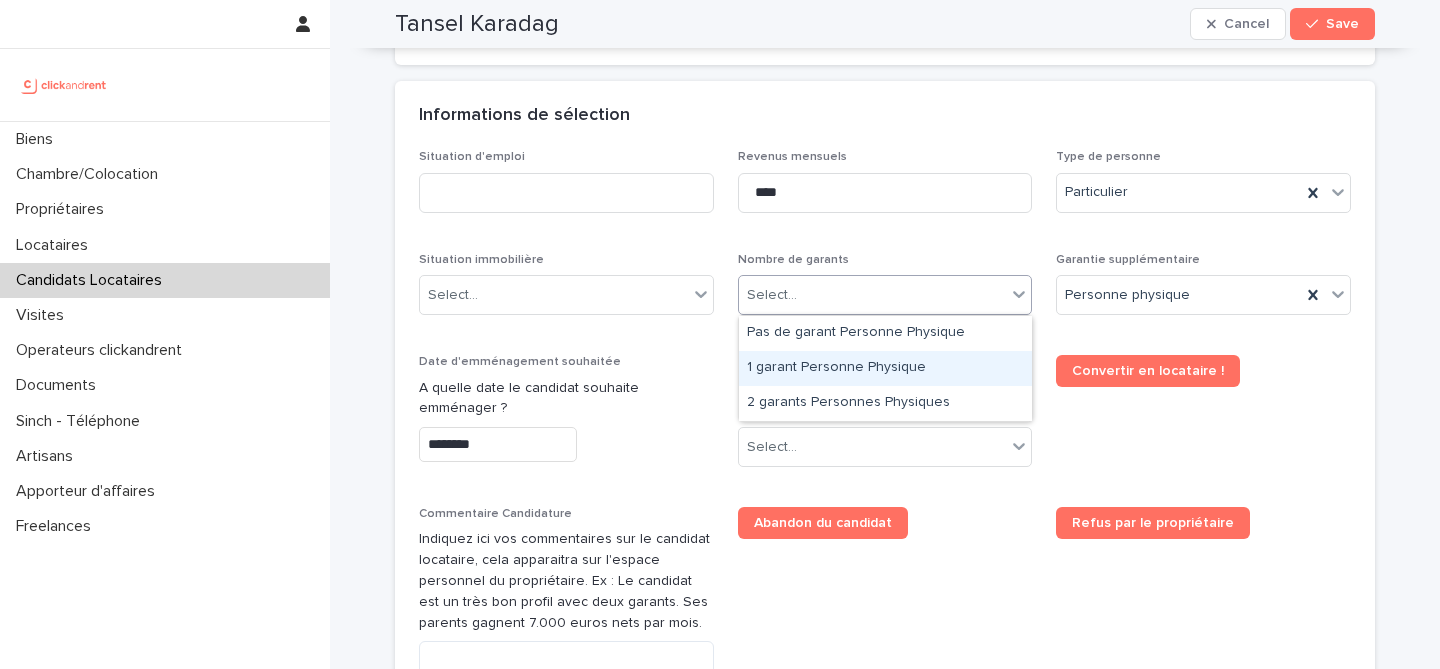 click on "1 garant Personne Physique" at bounding box center (885, 368) 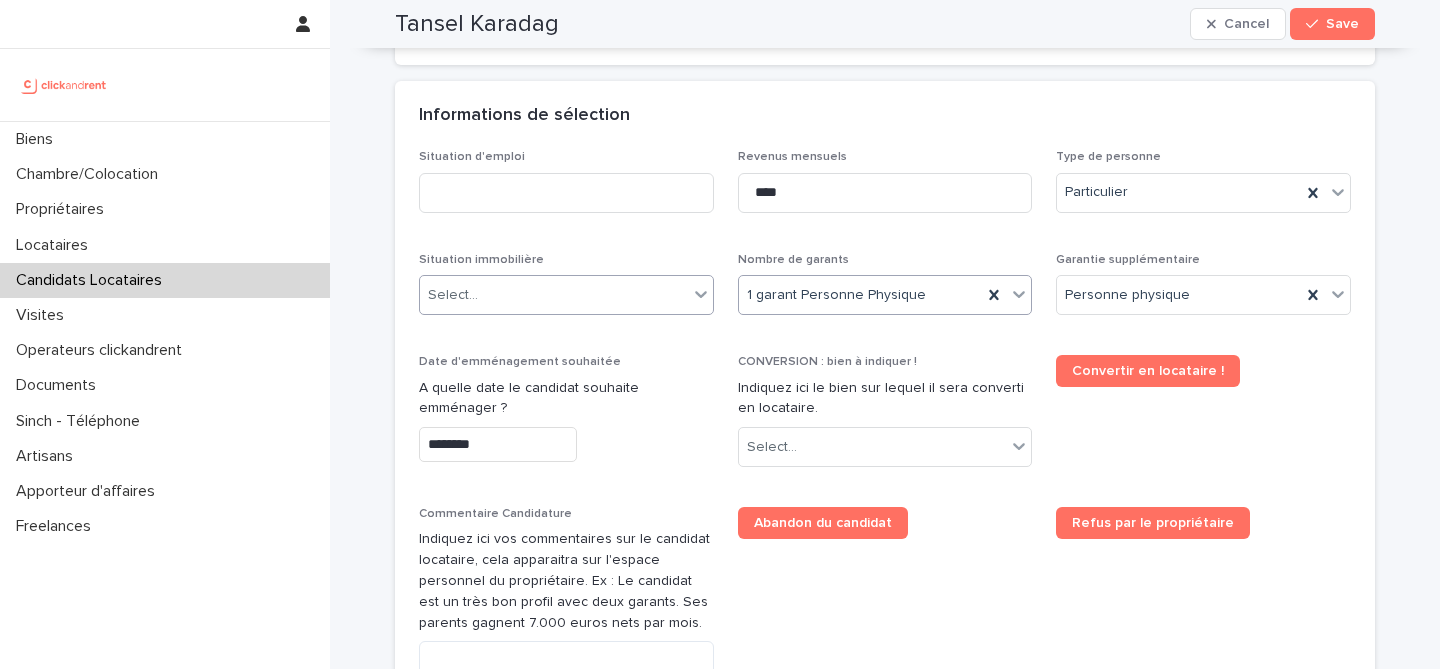 click on "Select..." at bounding box center (554, 295) 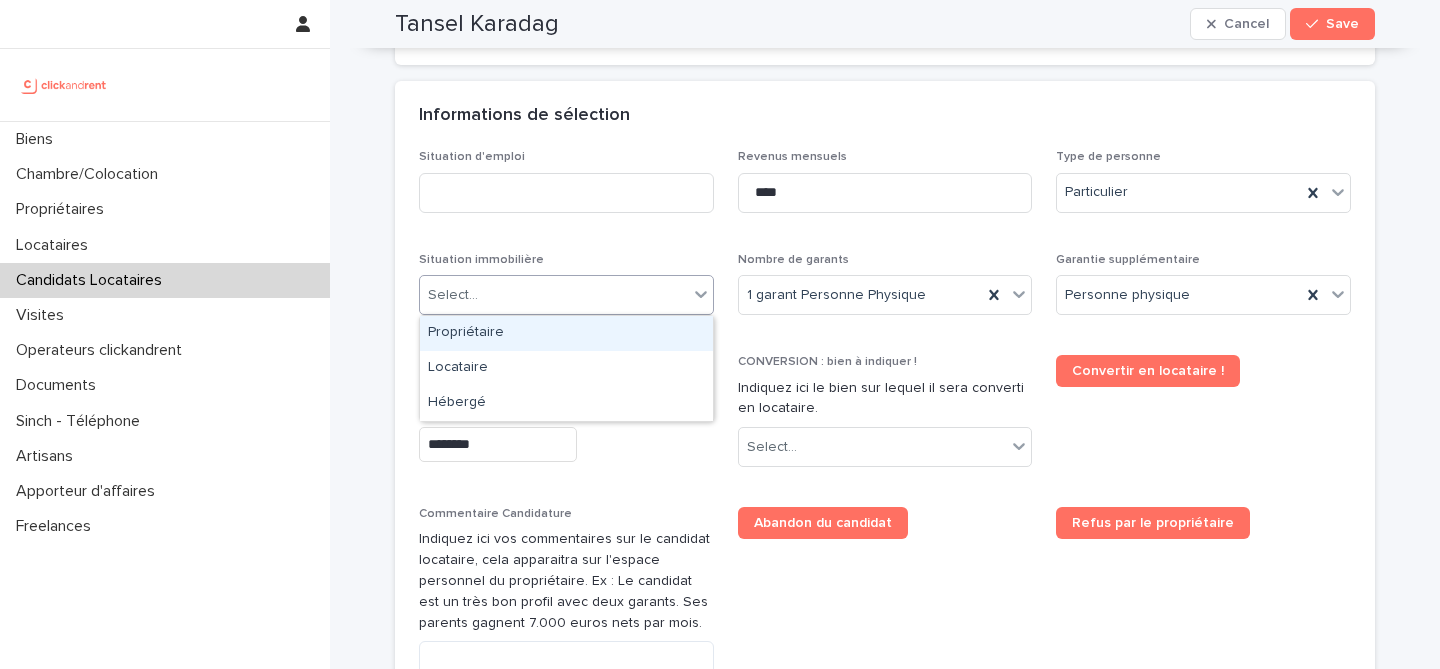 click on "Select..." at bounding box center [554, 295] 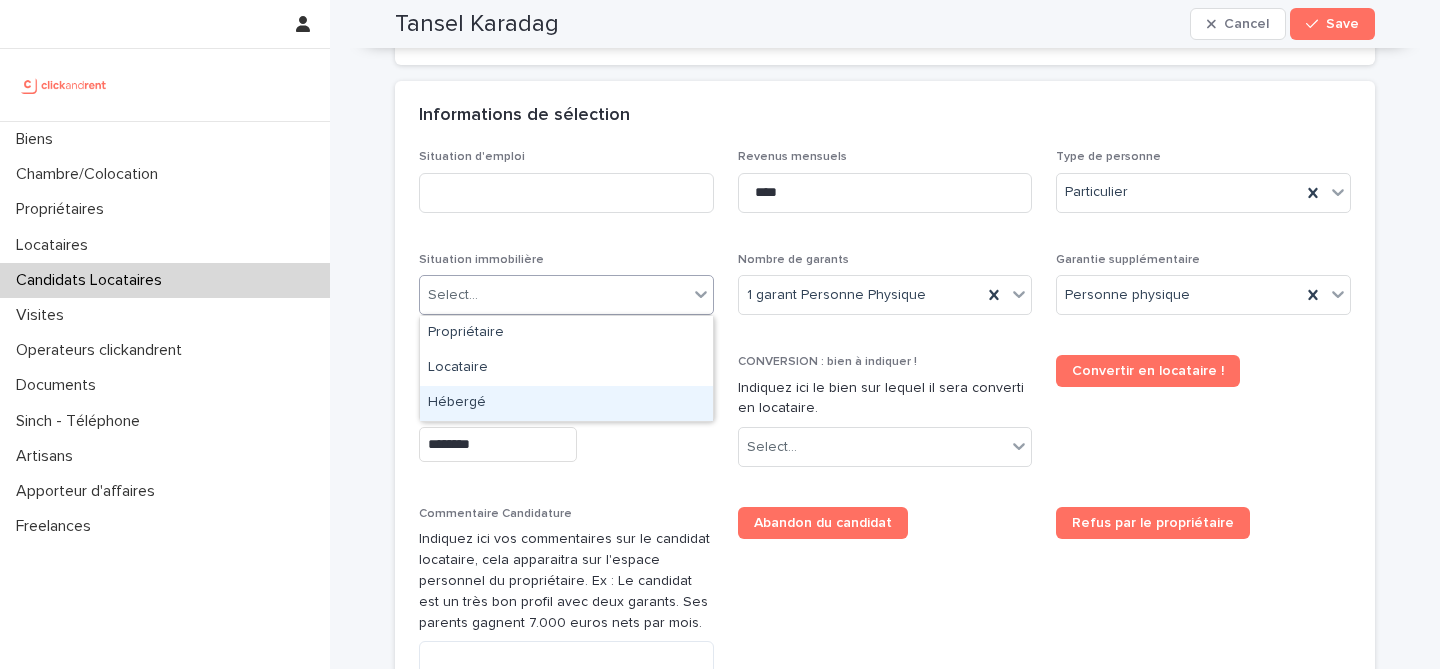 click on "Hébergé" at bounding box center (566, 403) 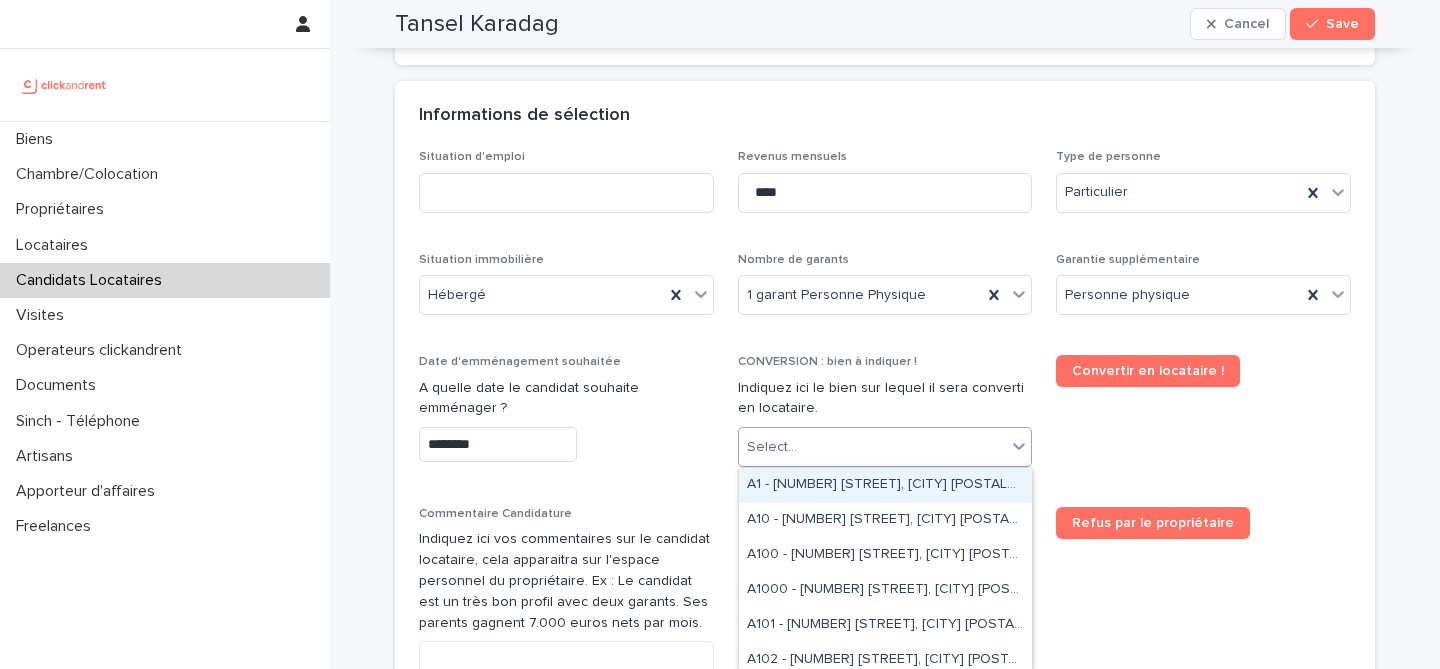 drag, startPoint x: 863, startPoint y: 440, endPoint x: 820, endPoint y: 390, distance: 65.946945 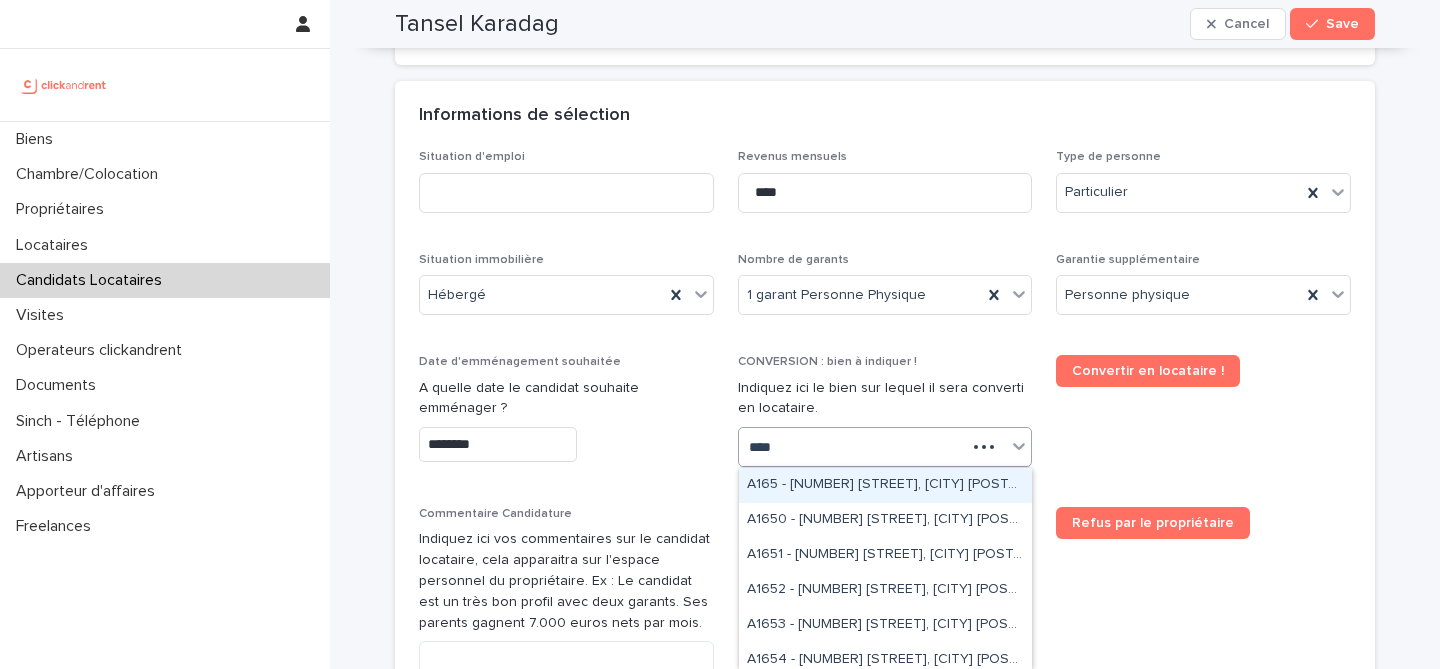 type on "*****" 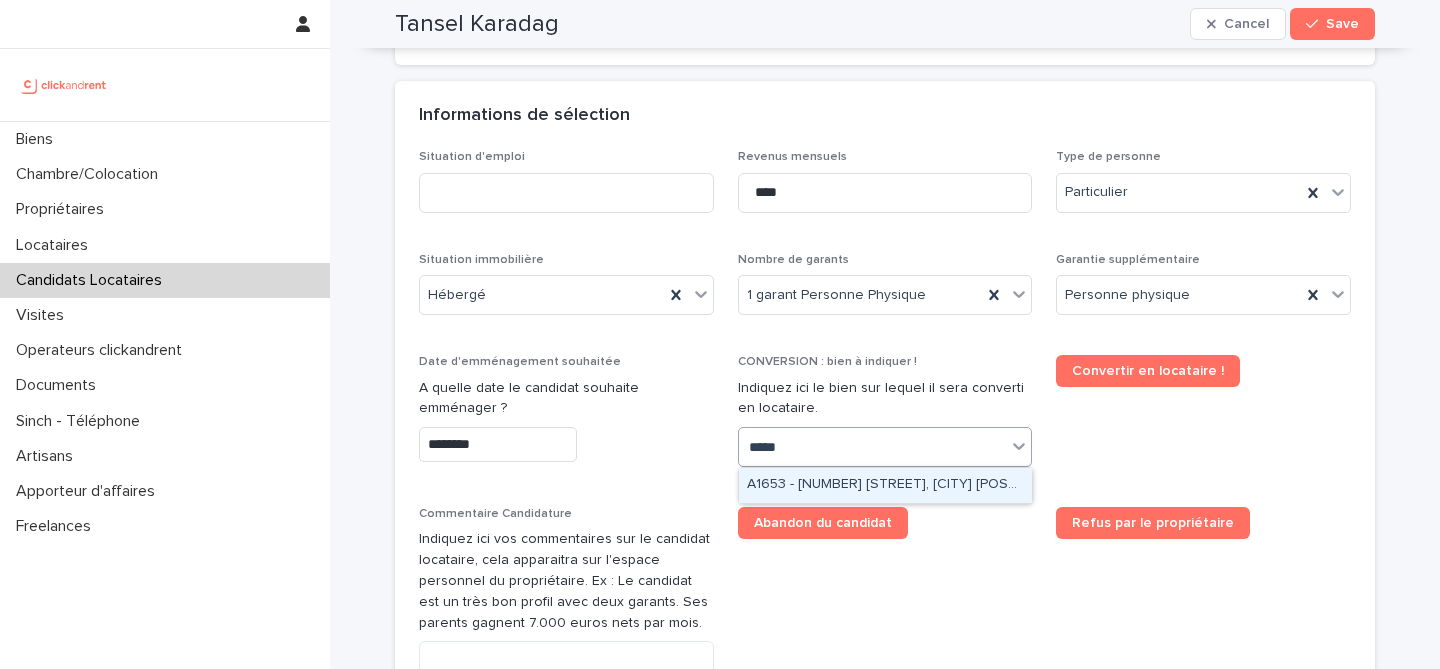 click on "A1653 - 1 Allée de l'Amourette,  Maisons-Alfort 94700" at bounding box center [885, 485] 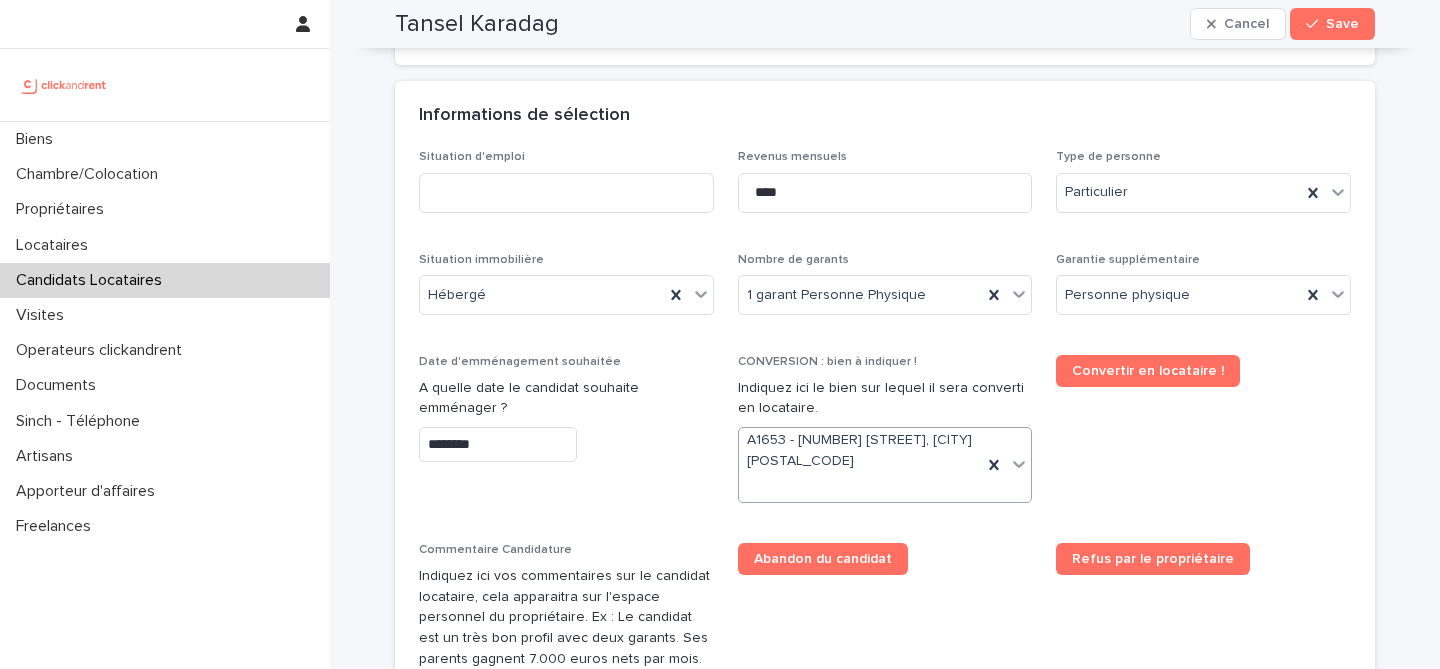 scroll, scrollTop: 766, scrollLeft: 0, axis: vertical 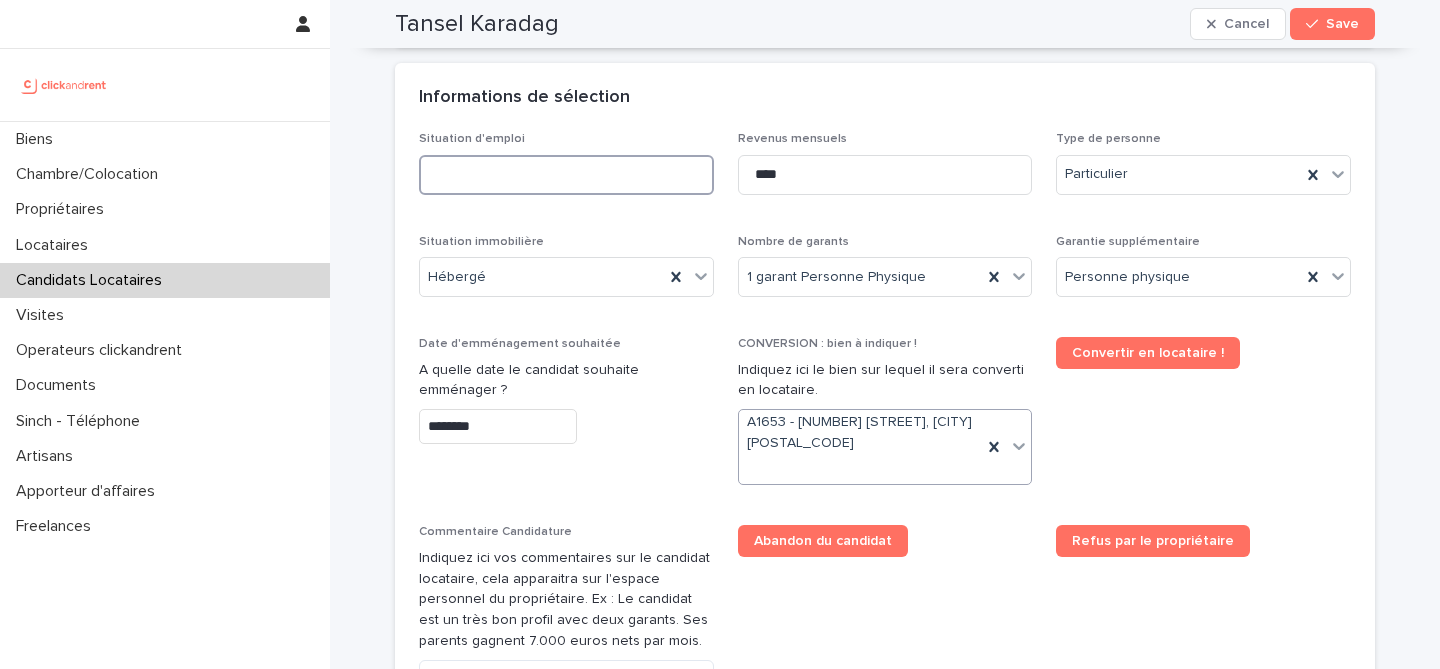 click at bounding box center [566, 175] 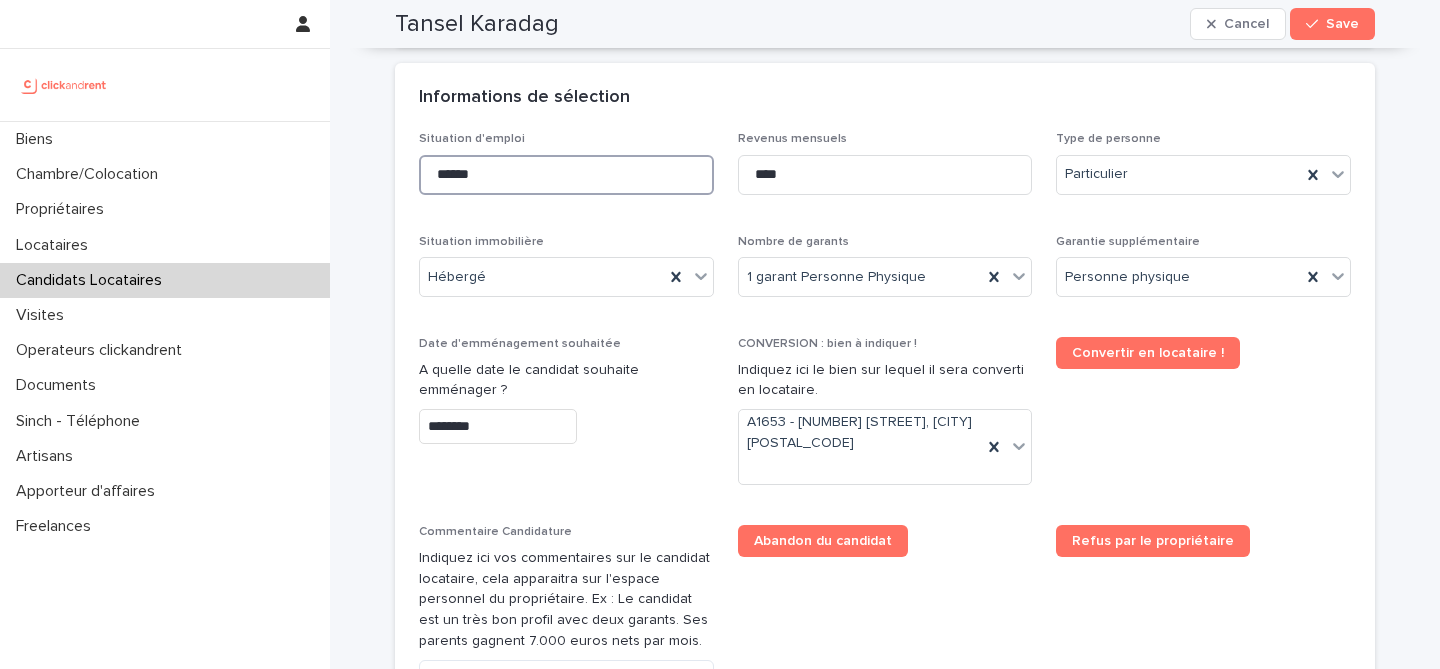 click on "******" at bounding box center [566, 175] 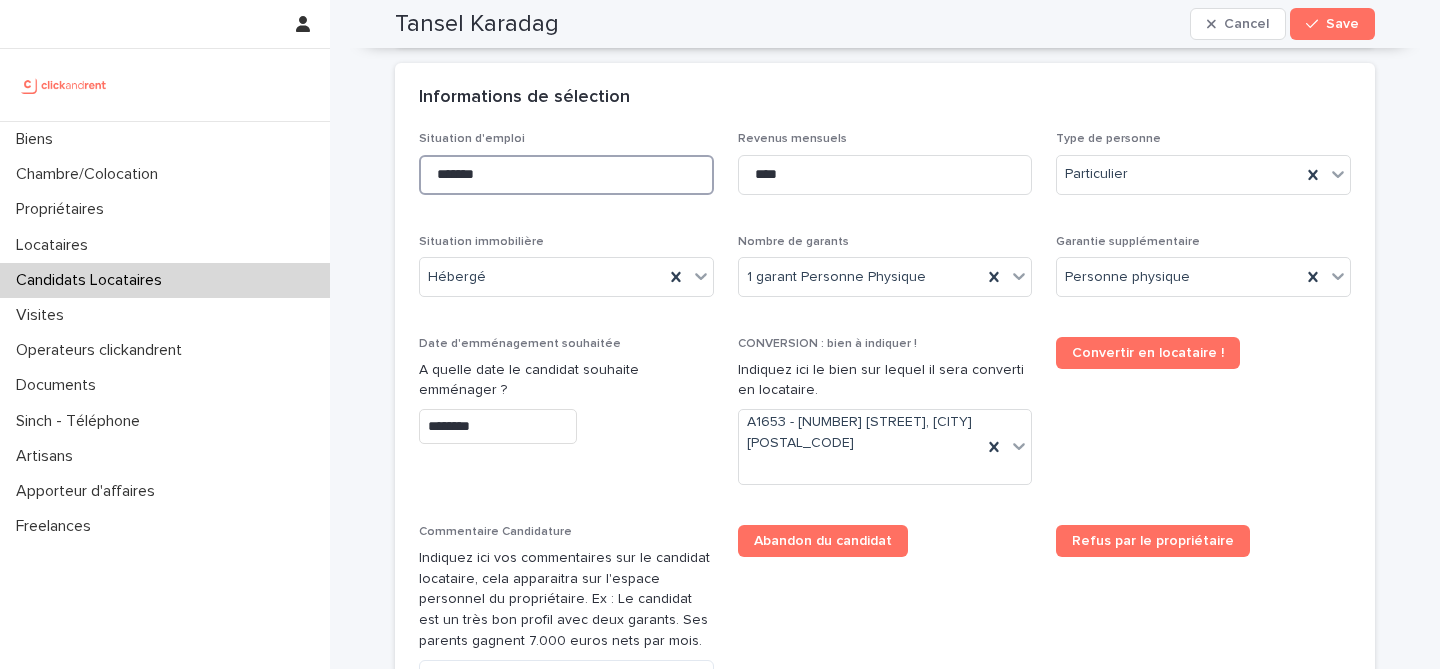 type on "*******" 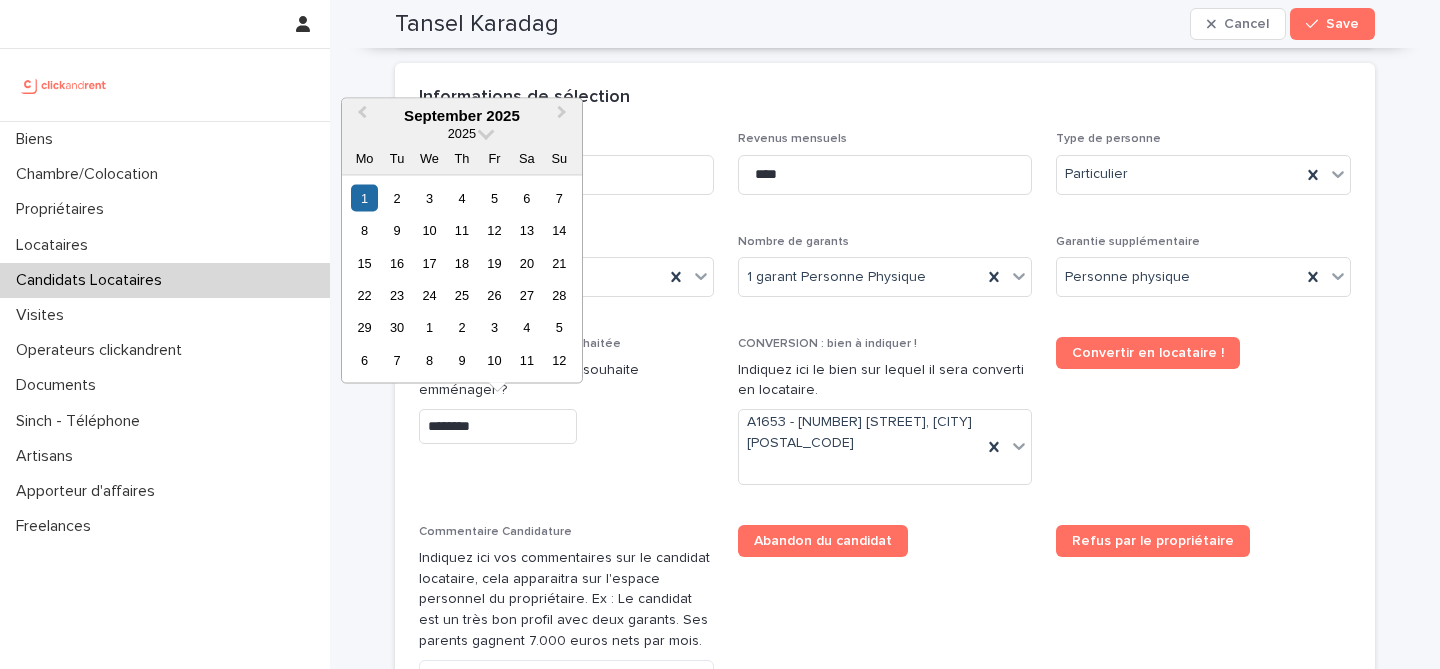 click on "********" at bounding box center (498, 426) 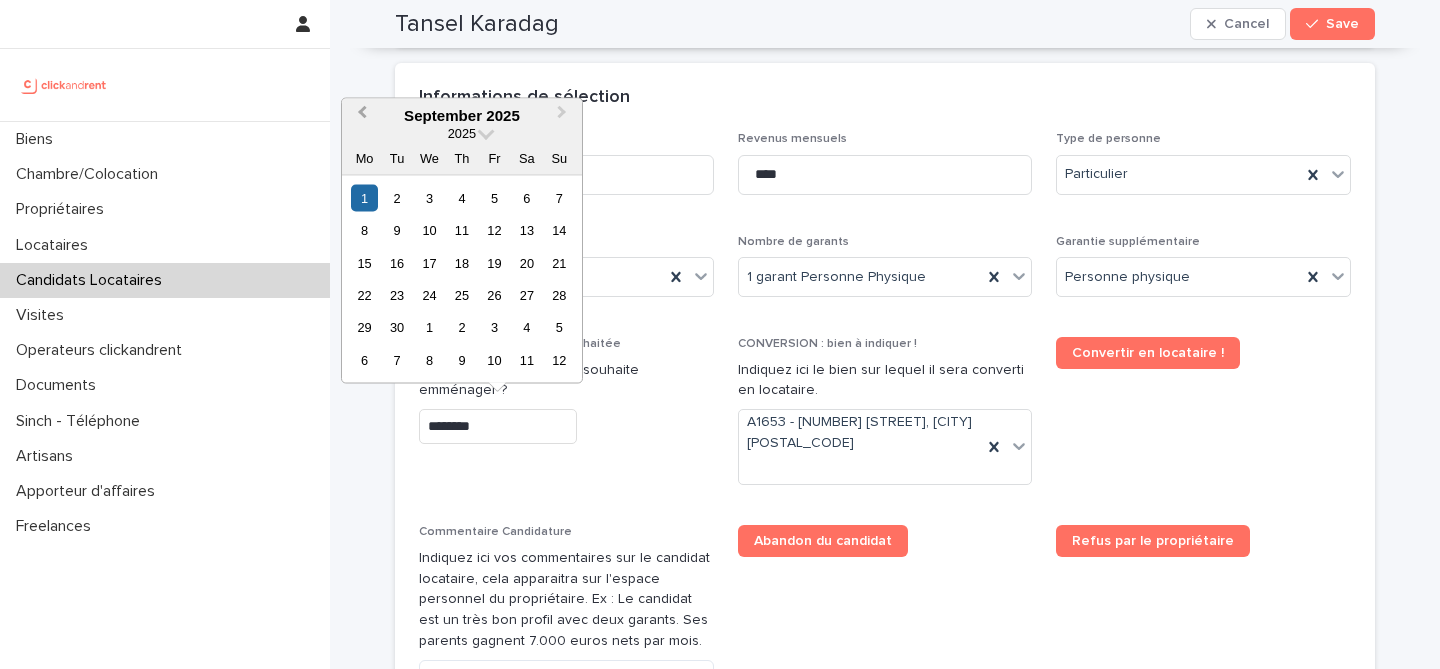 click on "Previous Month" at bounding box center (362, 114) 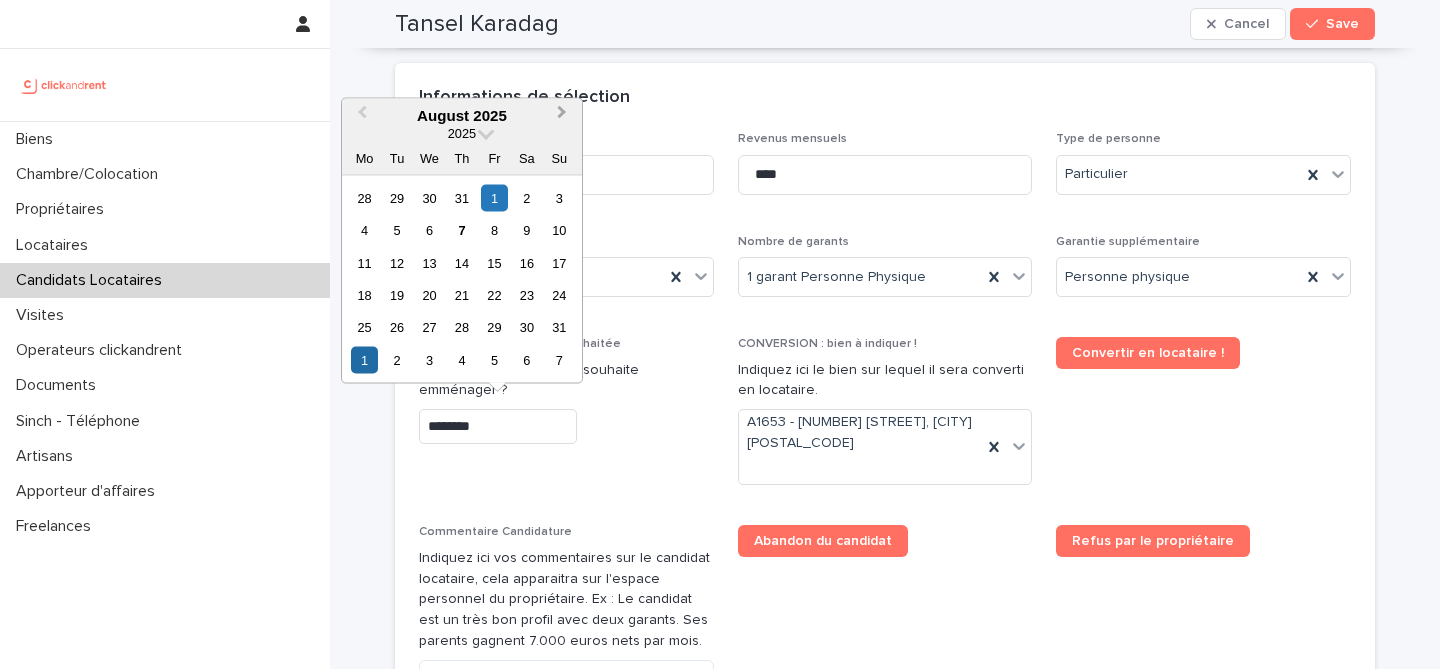click on "Next Month" at bounding box center (564, 116) 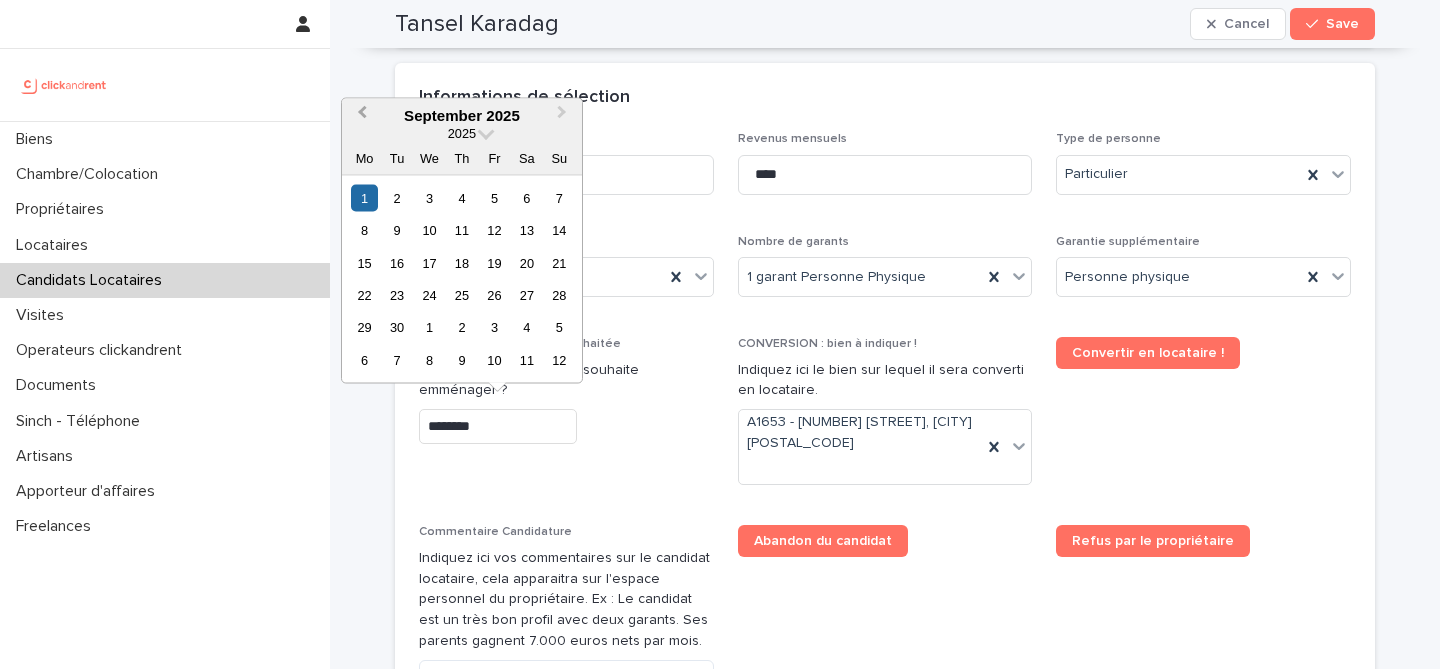 click on "Previous Month" at bounding box center [362, 114] 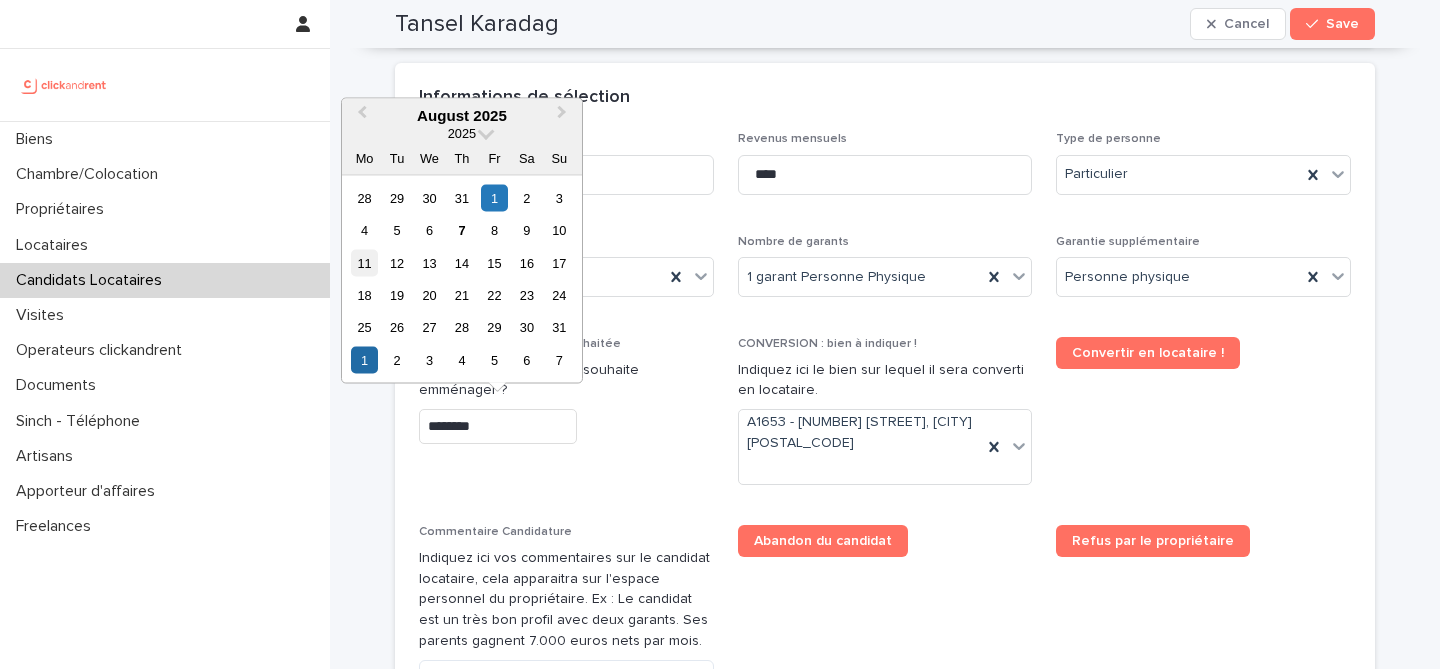 click on "11" at bounding box center (364, 262) 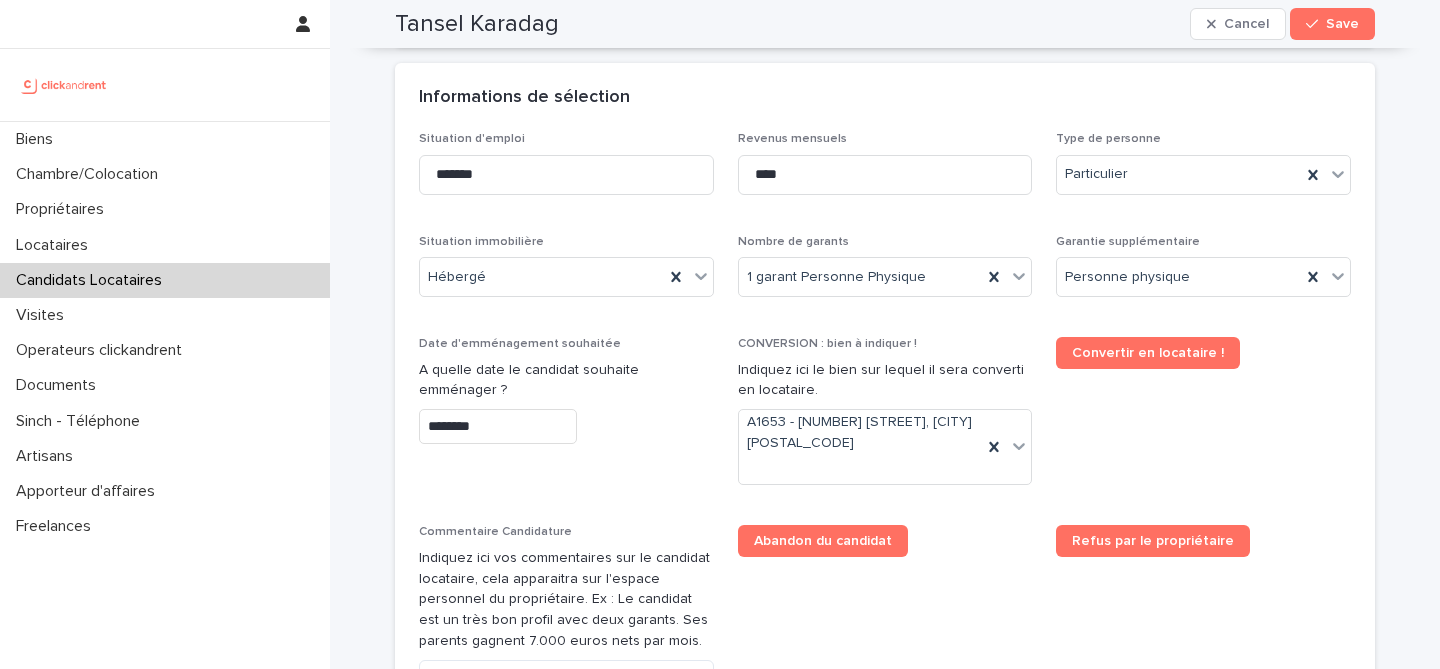type on "*********" 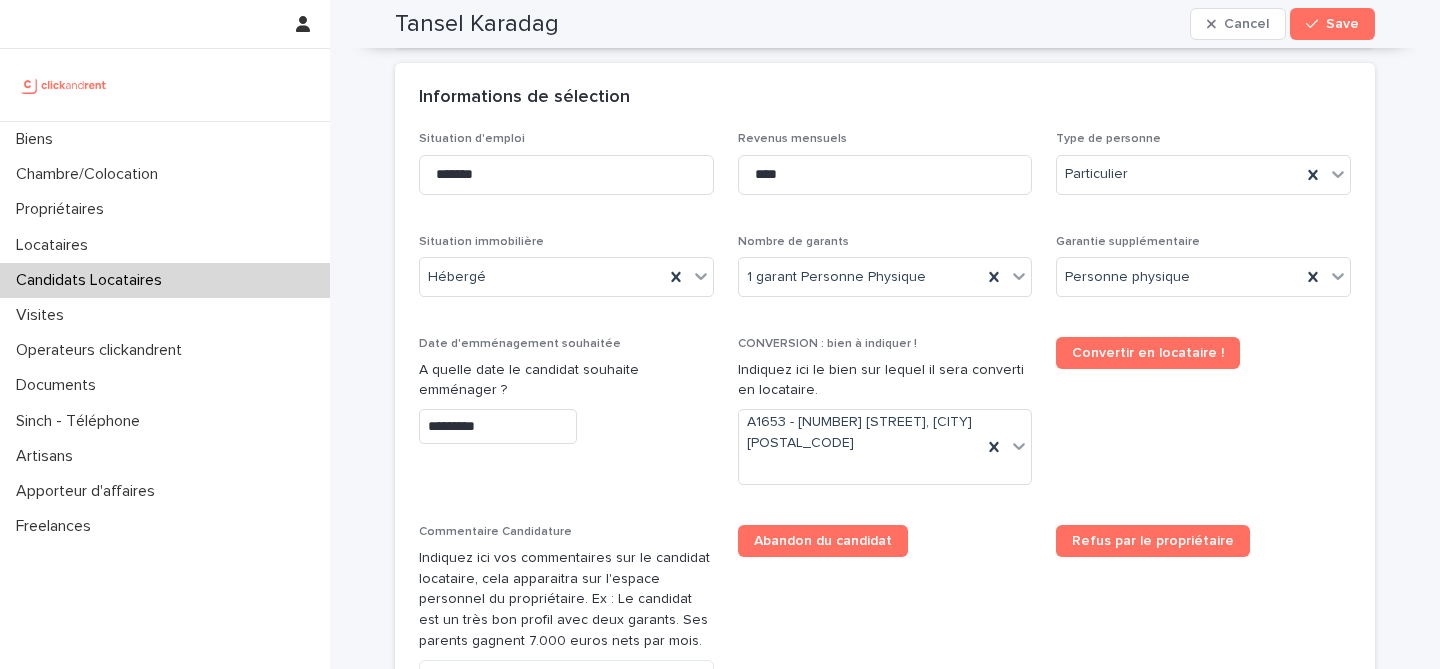 click on "Date d'emménagement souhaitée" at bounding box center [566, 344] 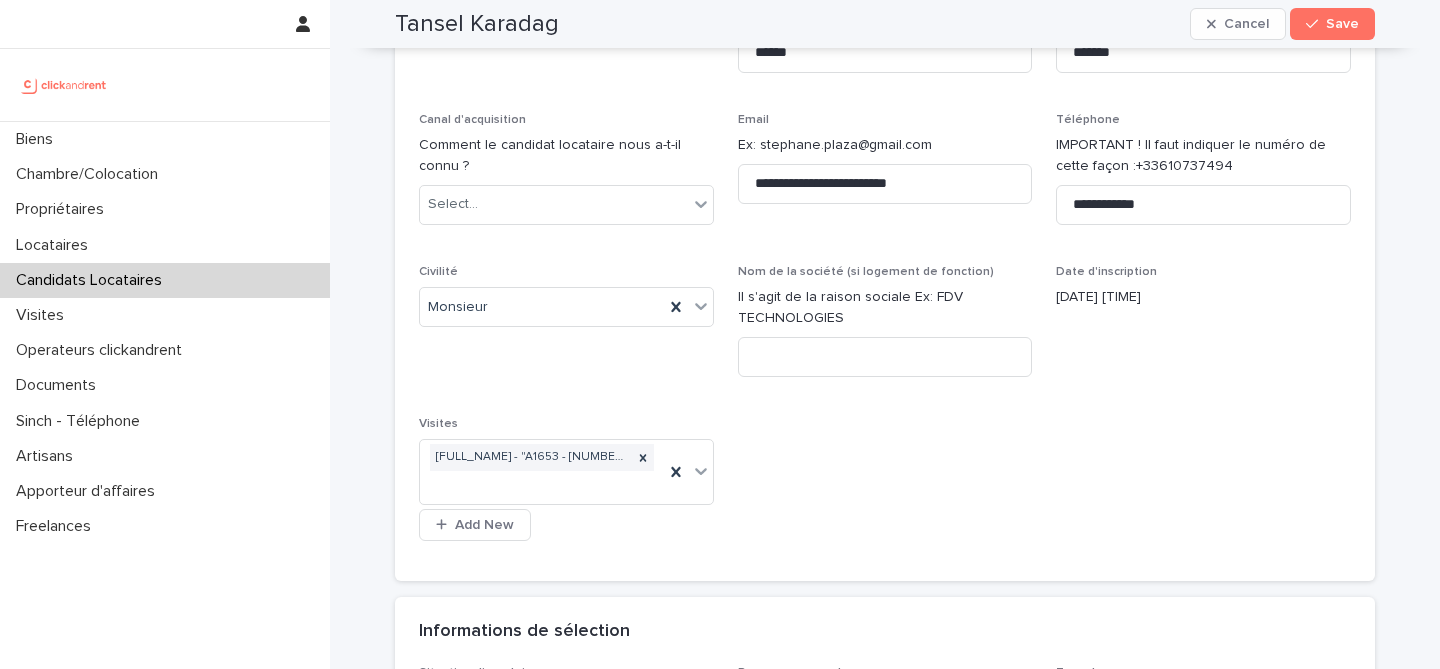 scroll, scrollTop: 0, scrollLeft: 0, axis: both 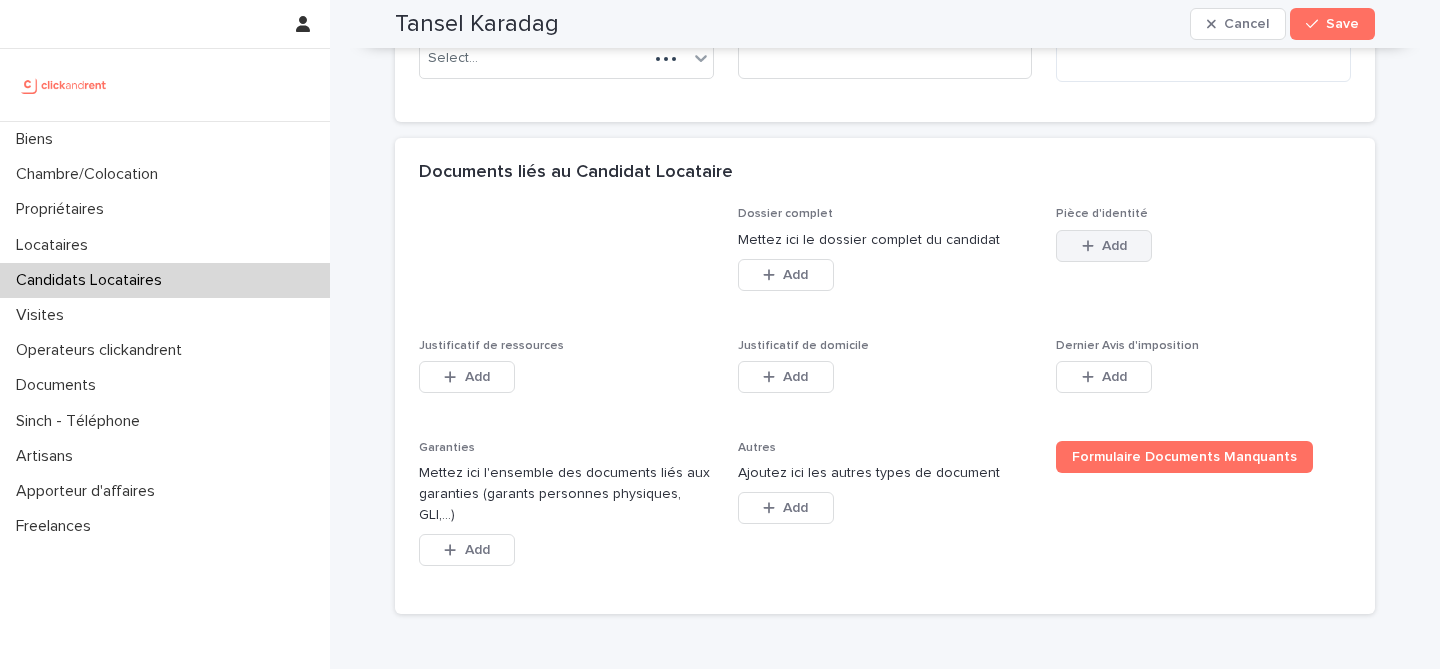 click on "Add" at bounding box center (1104, 246) 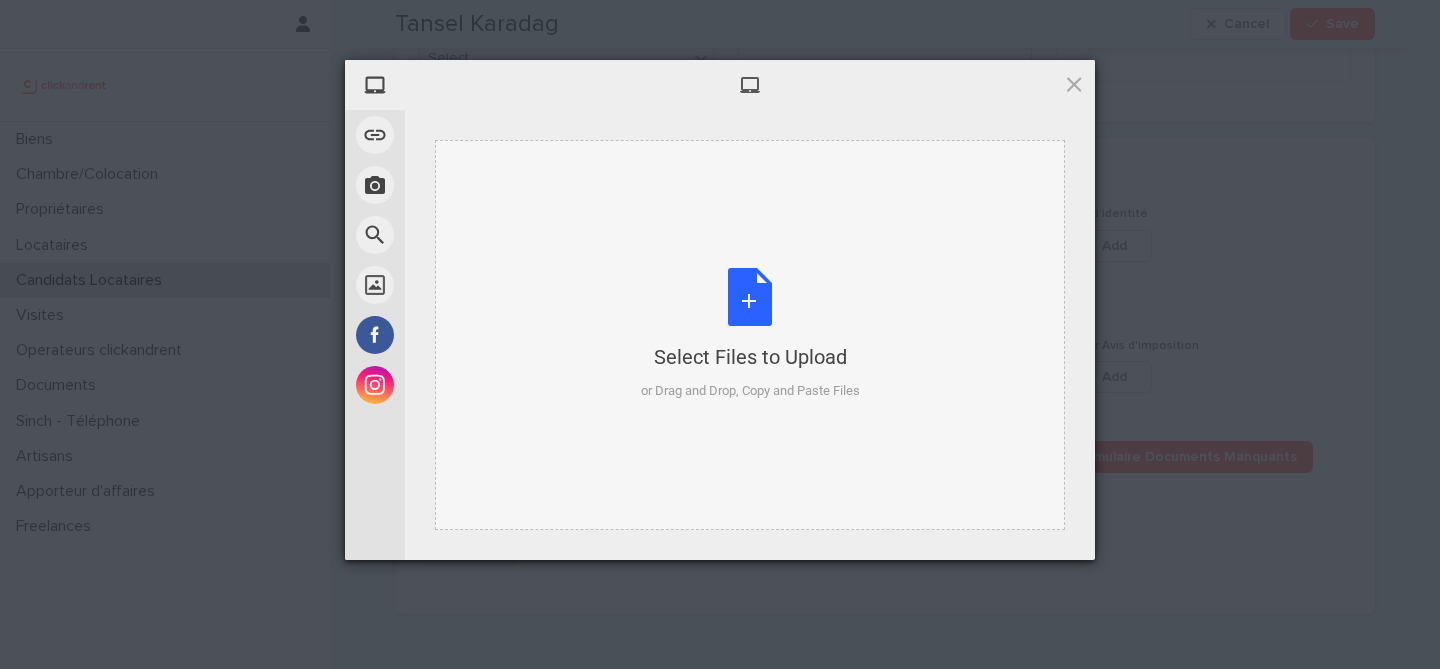 click on "Select Files to Upload
or Drag and Drop, Copy and Paste Files" at bounding box center [750, 334] 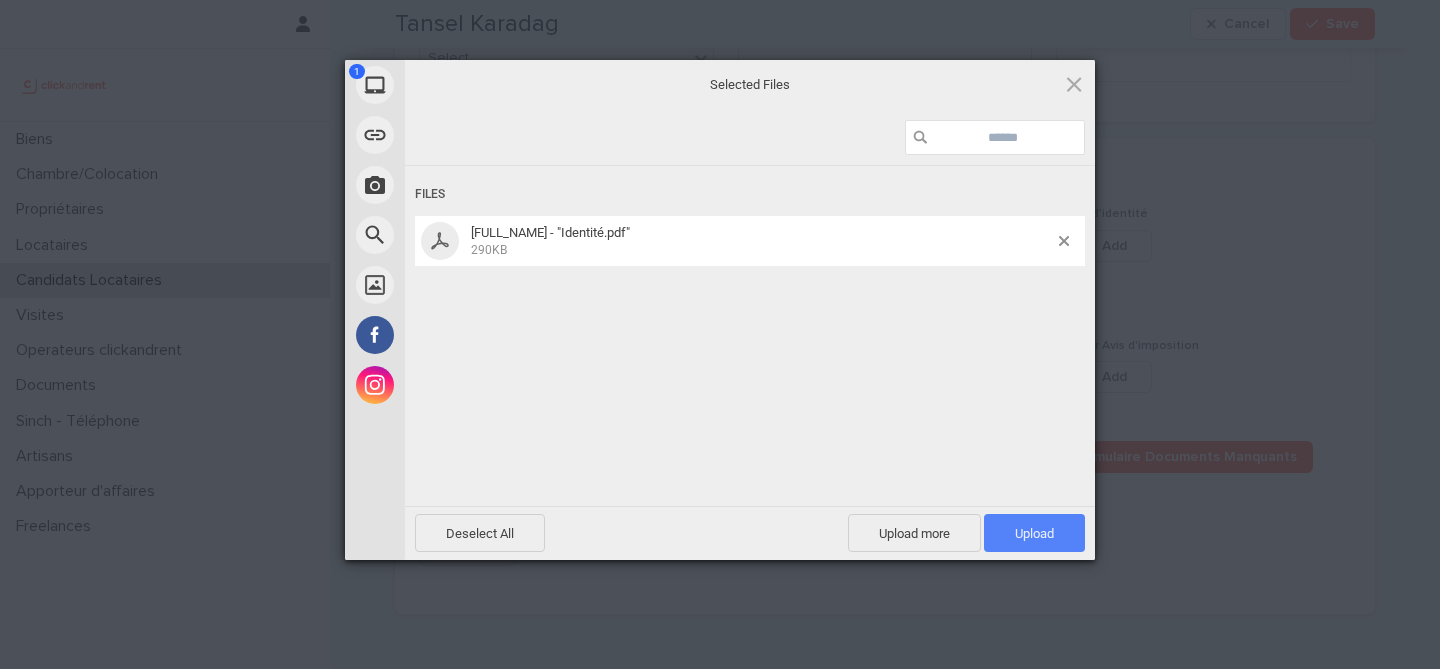 click on "Upload
1" at bounding box center [1034, 533] 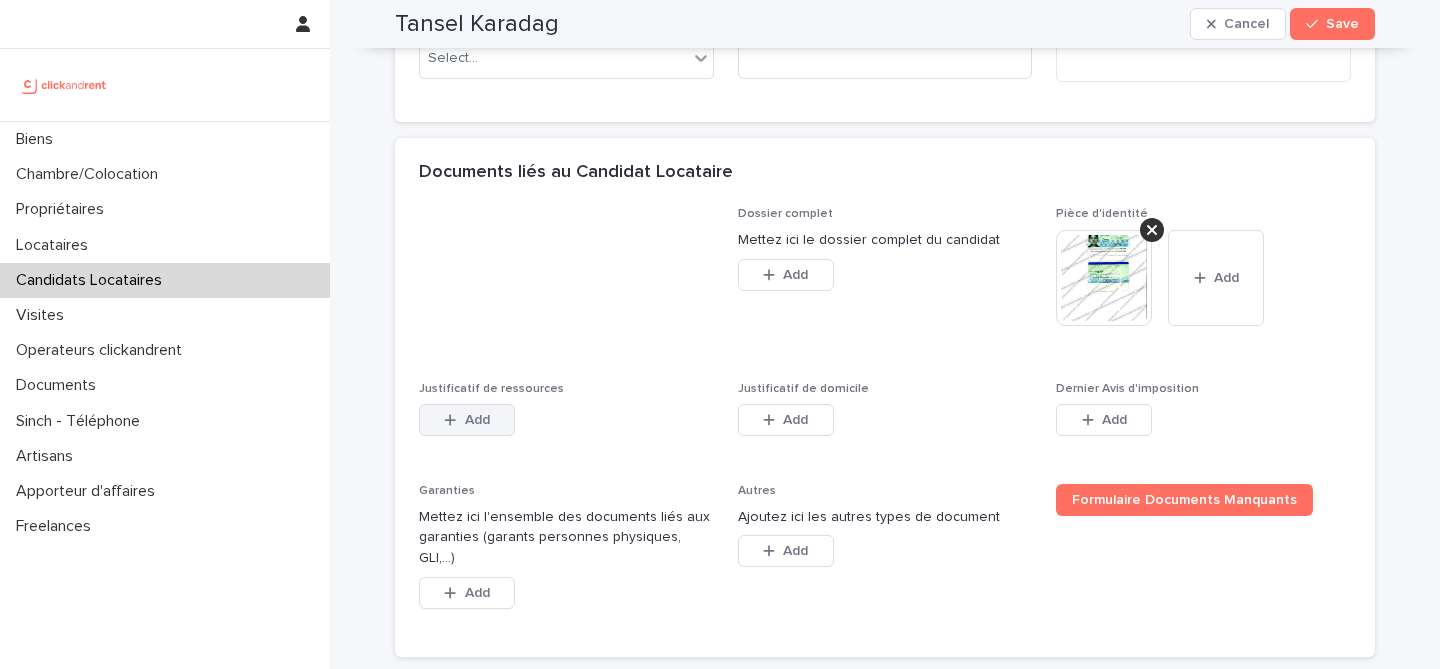 click on "Add" at bounding box center (477, 420) 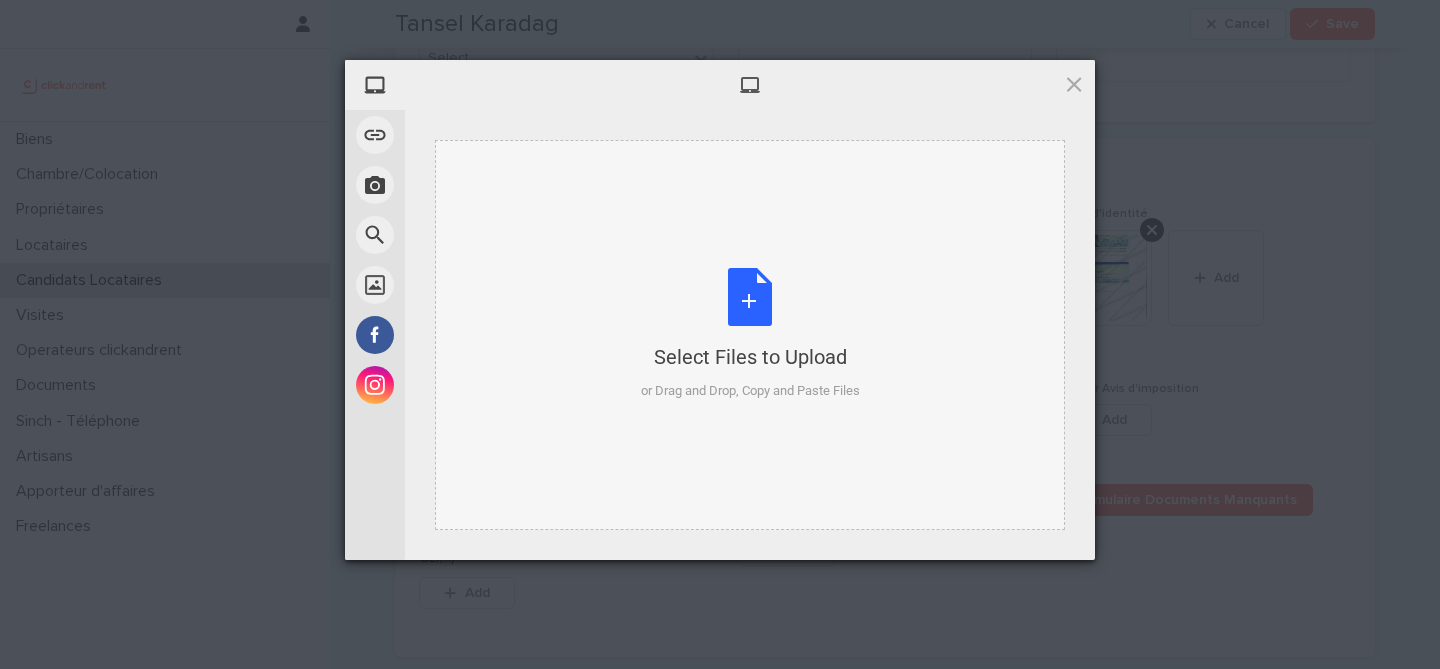 click on "Select Files to Upload
or Drag and Drop, Copy and Paste Files" at bounding box center [750, 334] 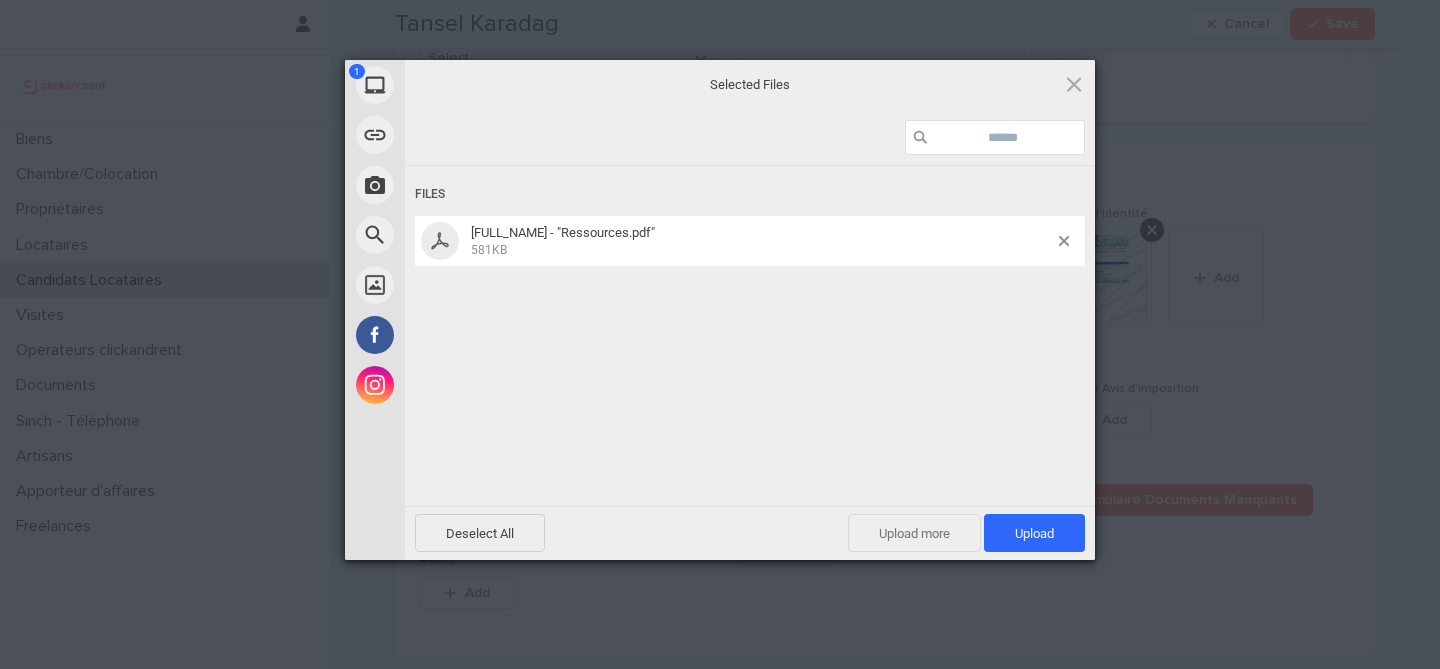 click on "Upload more" at bounding box center [914, 533] 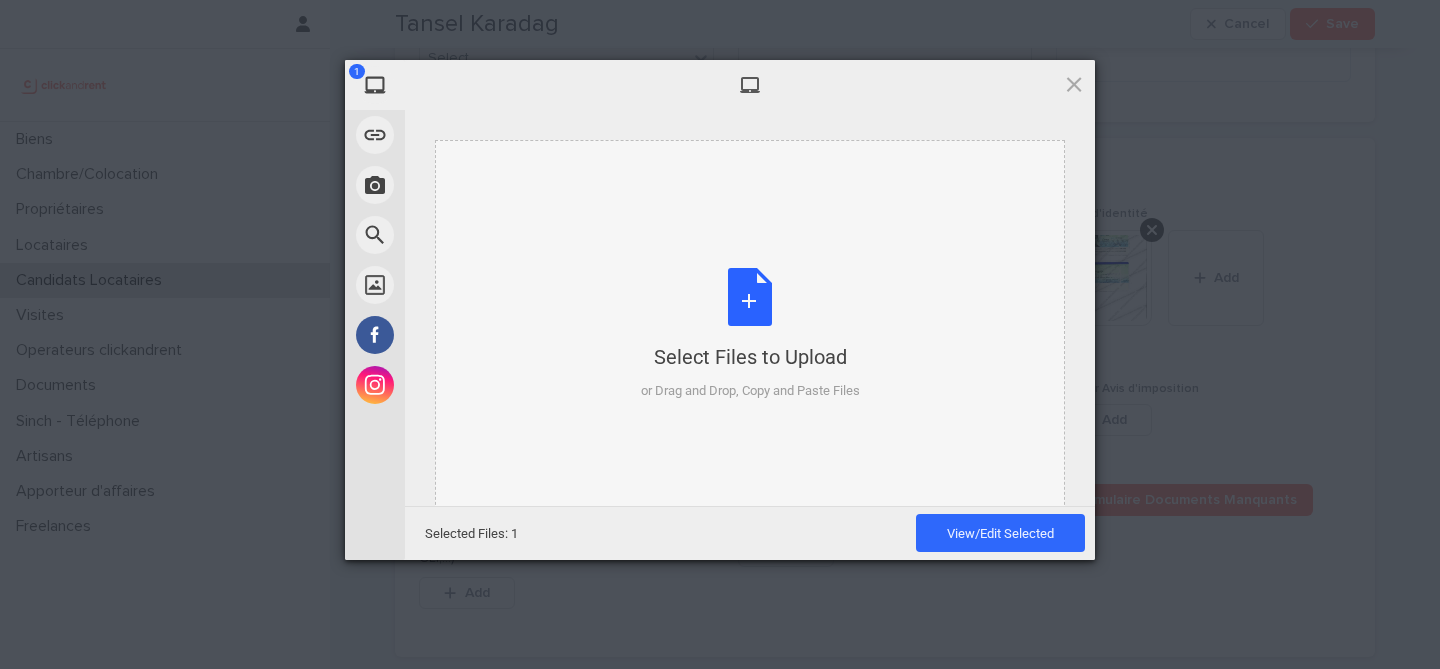 click on "Select Files to Upload
or Drag and Drop, Copy and Paste Files" at bounding box center (750, 334) 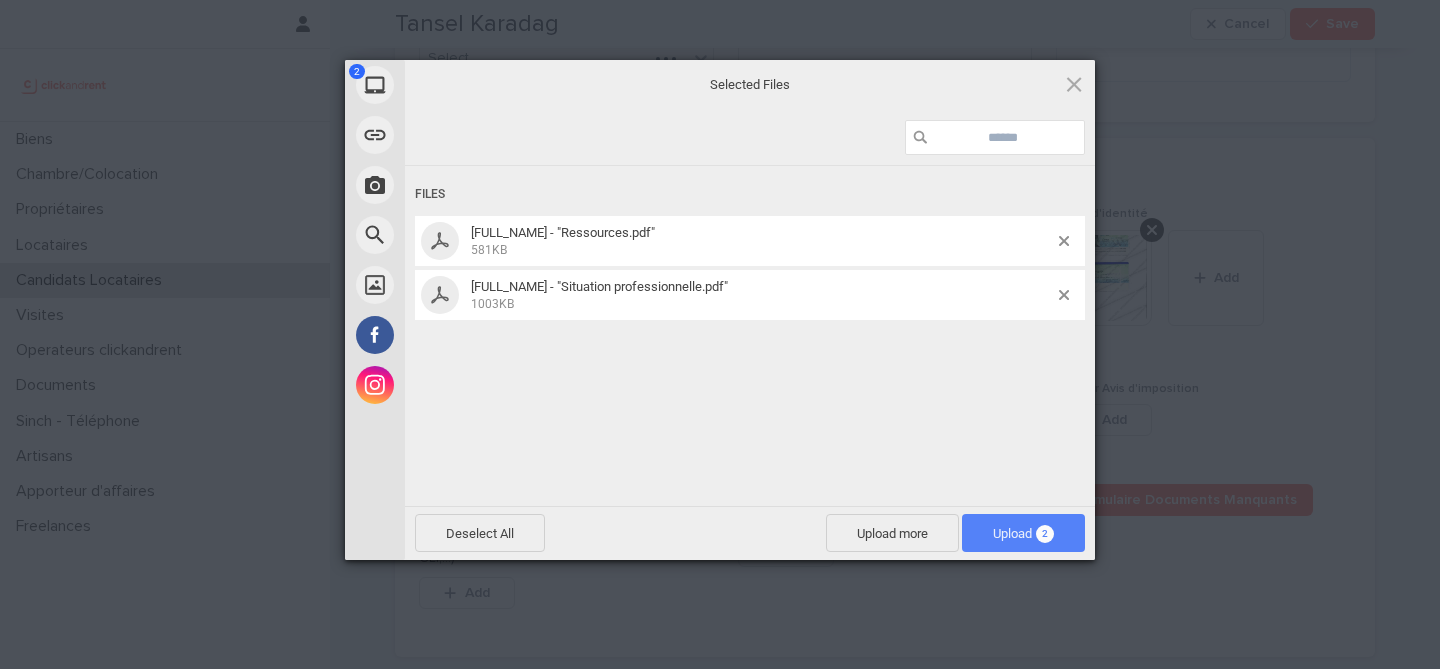 click on "Upload
2" at bounding box center (1023, 533) 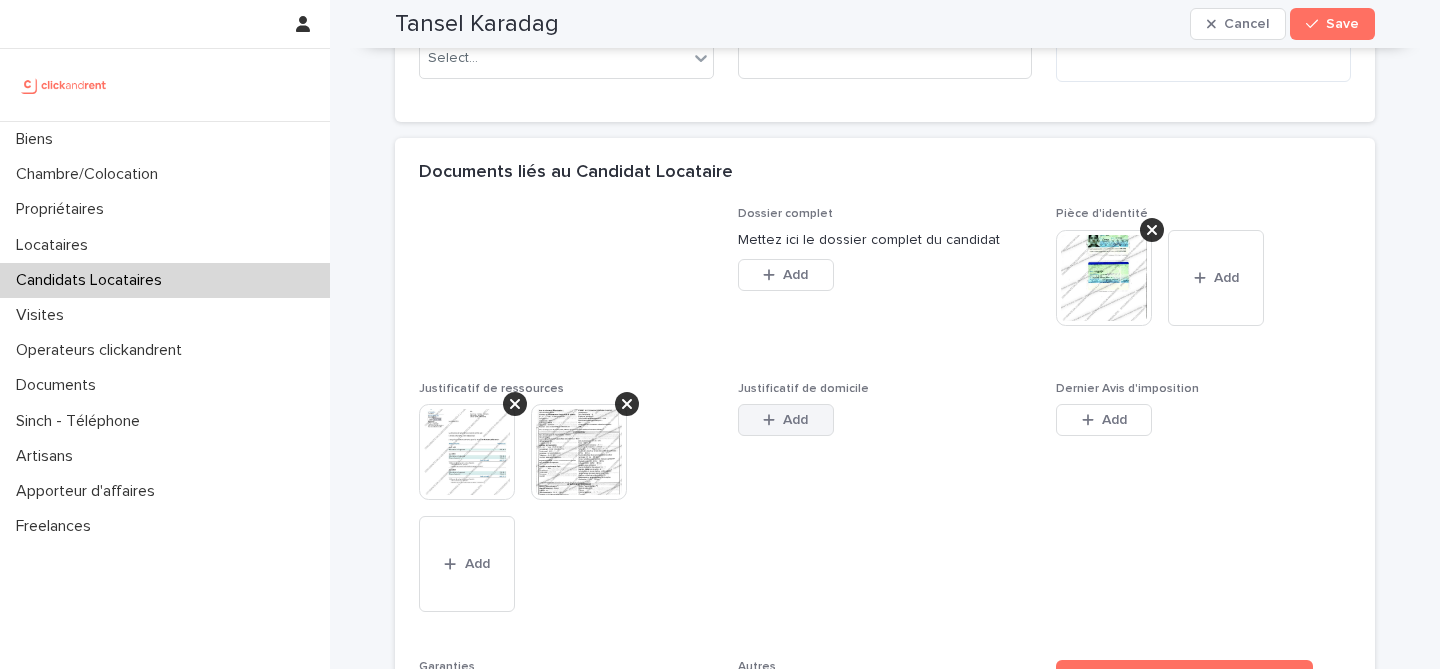 click on "Add" at bounding box center (786, 420) 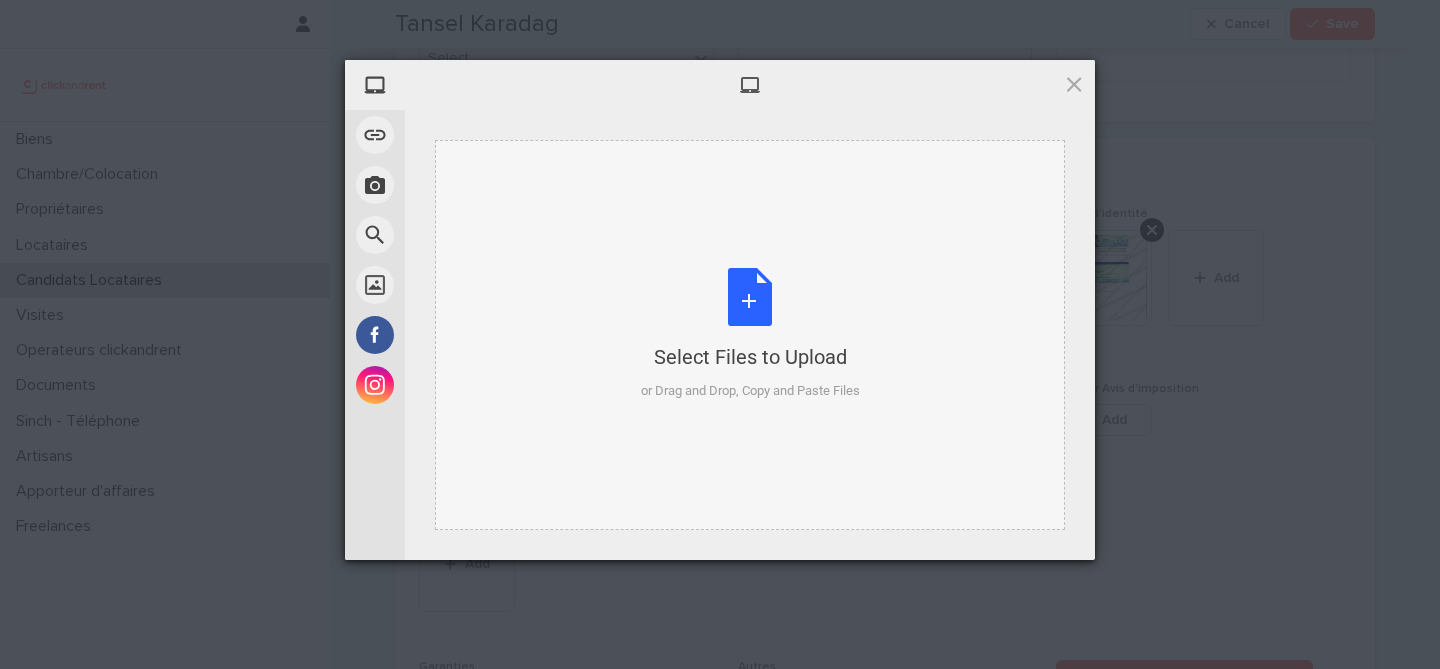 click on "Select Files to Upload
or Drag and Drop, Copy and Paste Files" at bounding box center (750, 335) 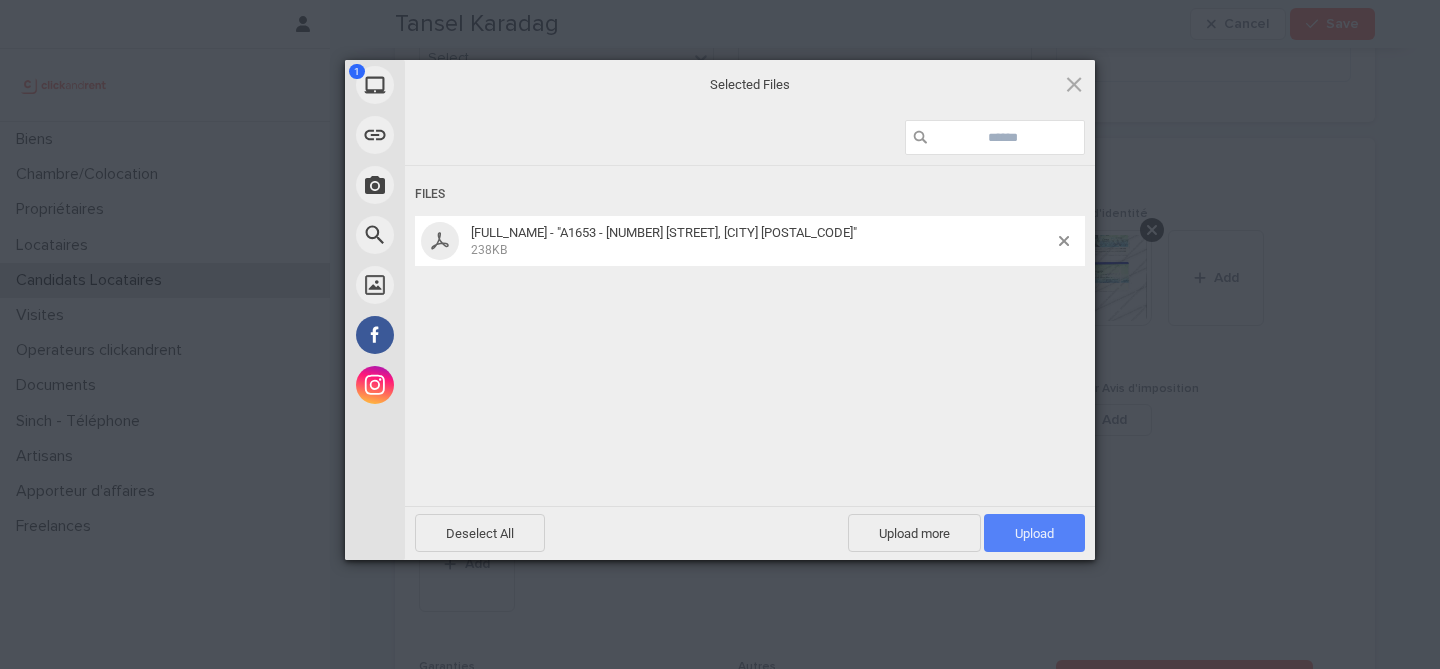 click on "Upload
1" at bounding box center [1034, 533] 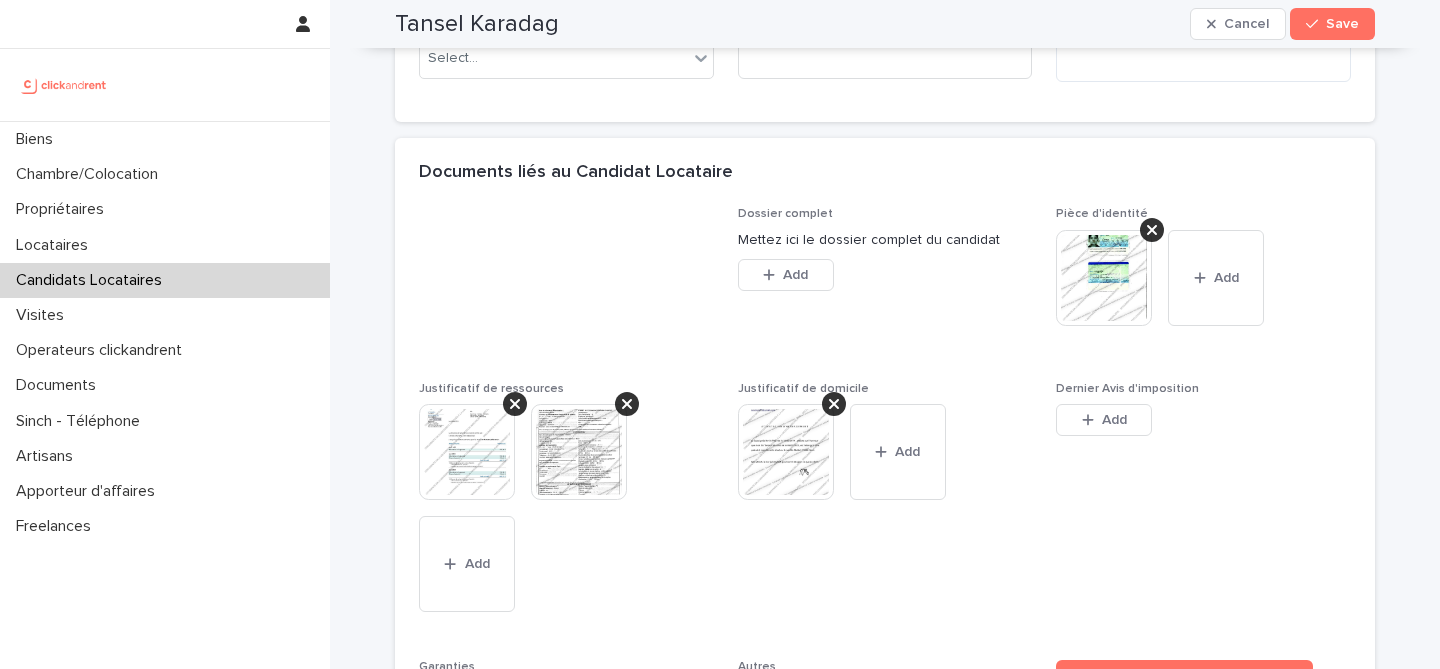 click on "Dossier complet Mettez ici le dossier complet du candidat This file cannot be opened Download File Add Pièce d'identité This file cannot be opened Download File Add Justificatif de ressources This file cannot be opened Download File Add Justificatif de domicile This file cannot be opened Download File Add Dernier Avis d'imposition This file cannot be opened Download File Add Garanties Mettez ici l'ensemble des documents liés aux garanties (garants personnes physiques, GLI,...) This file cannot be opened Download File Add Autres Ajoutez ici les autres types de document This file cannot be opened Download File Add Formulaire Documents Manquants" at bounding box center [885, 508] 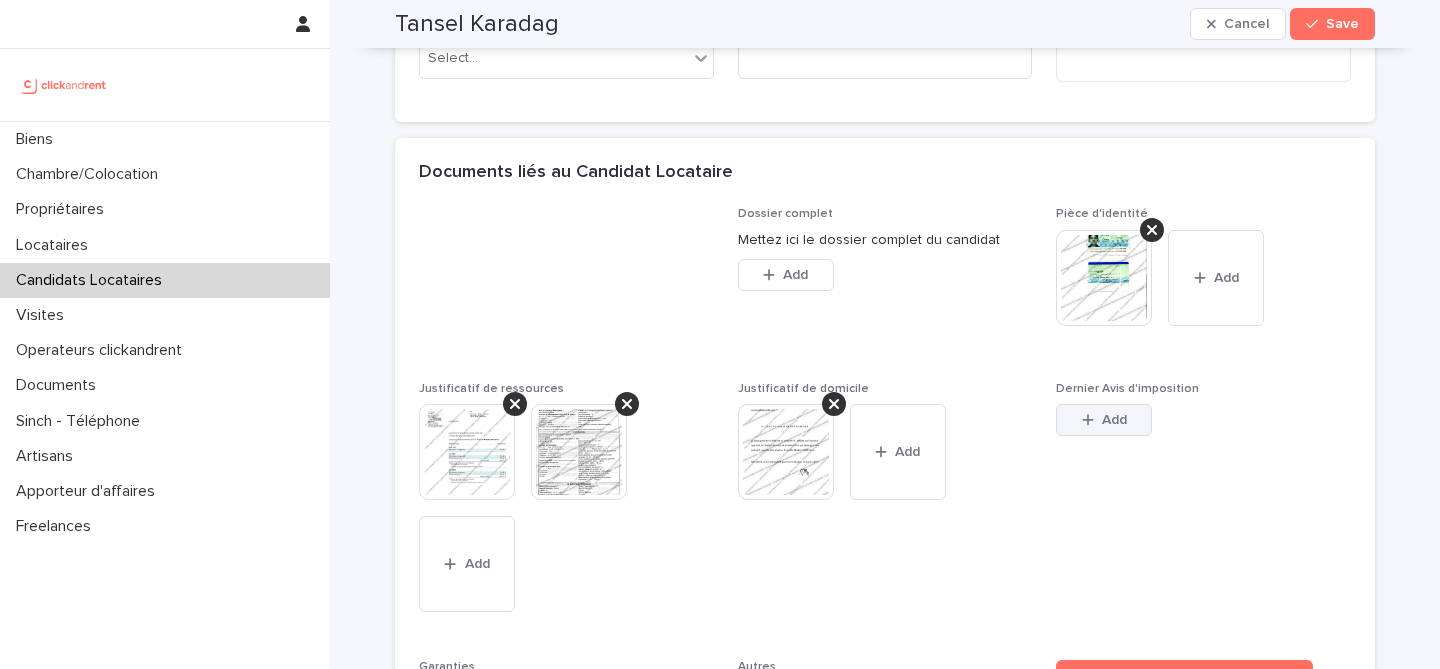 click 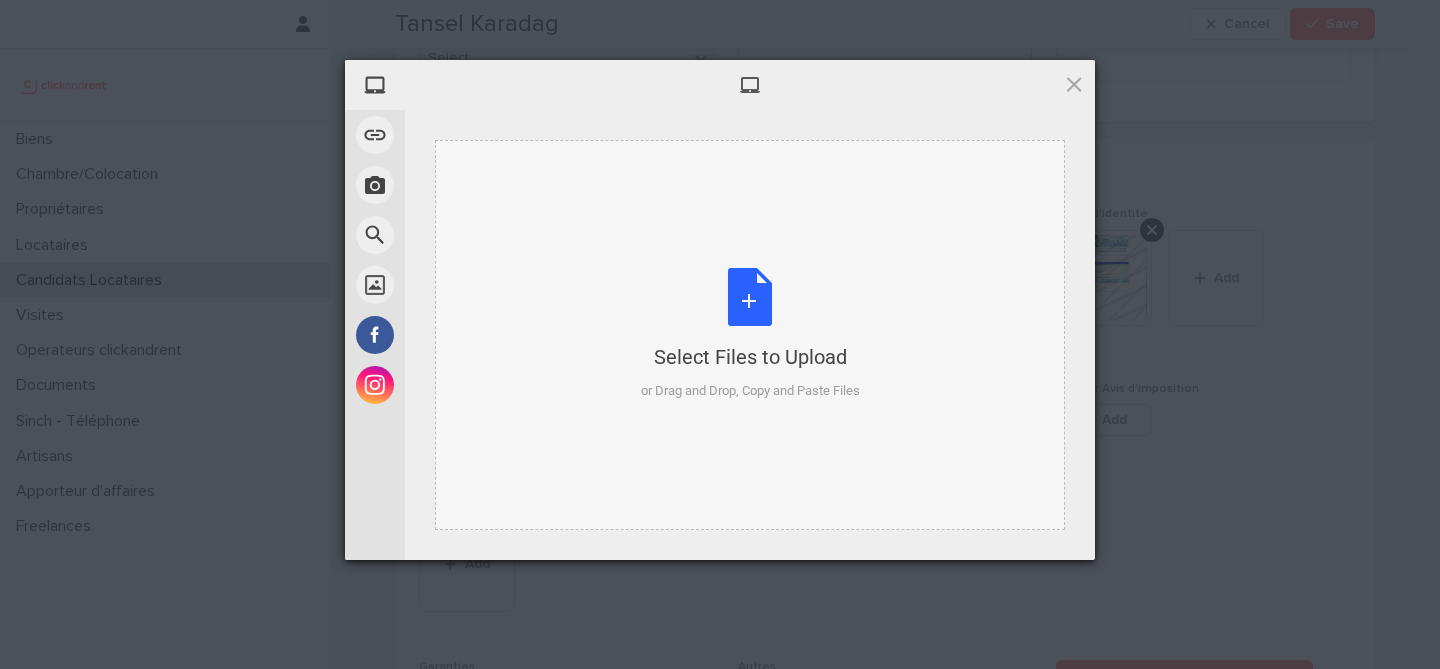 click on "Select Files to Upload
or Drag and Drop, Copy and Paste Files" at bounding box center (750, 334) 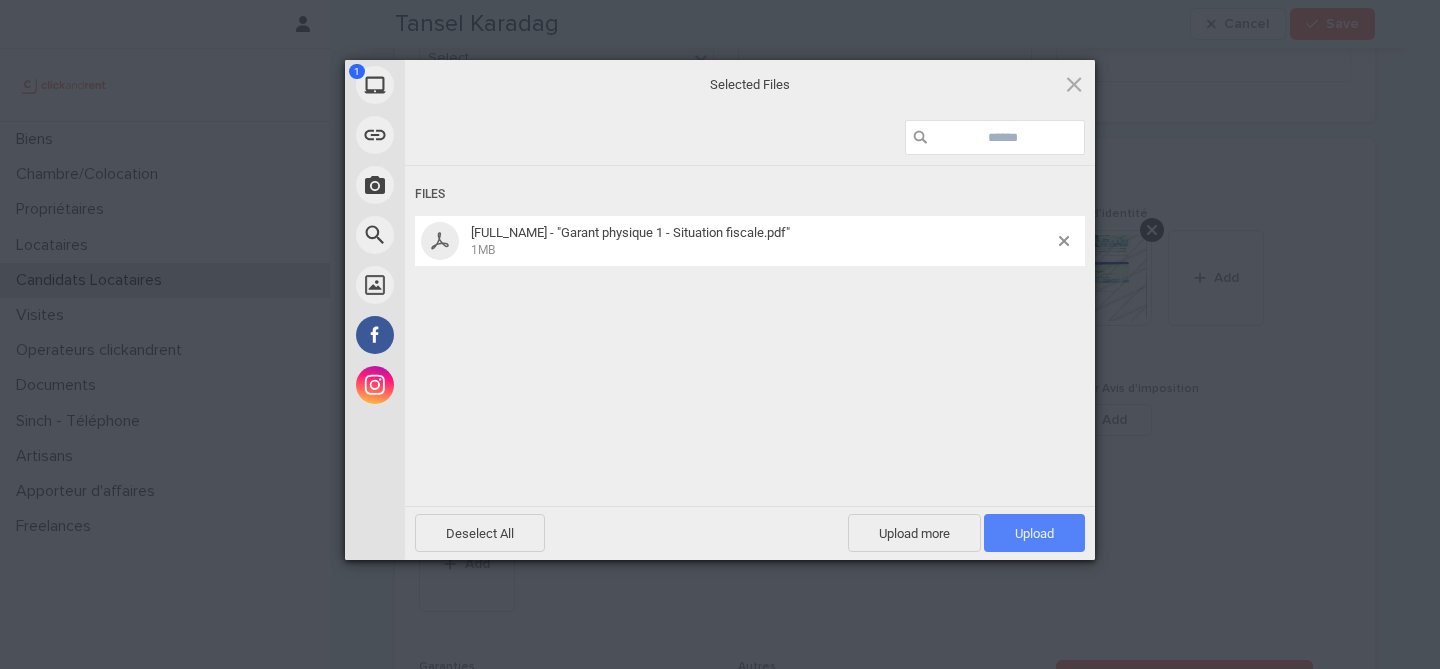 click on "Upload
1" at bounding box center [1034, 533] 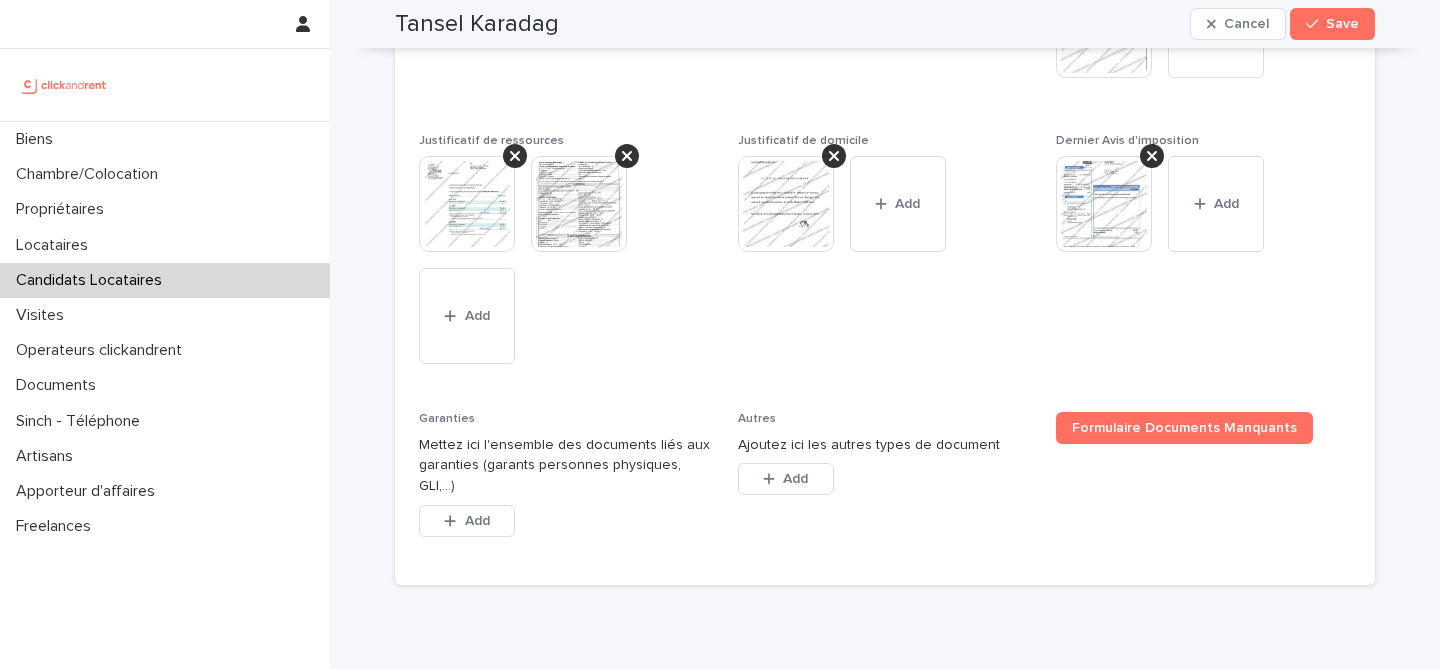 scroll, scrollTop: 1772, scrollLeft: 0, axis: vertical 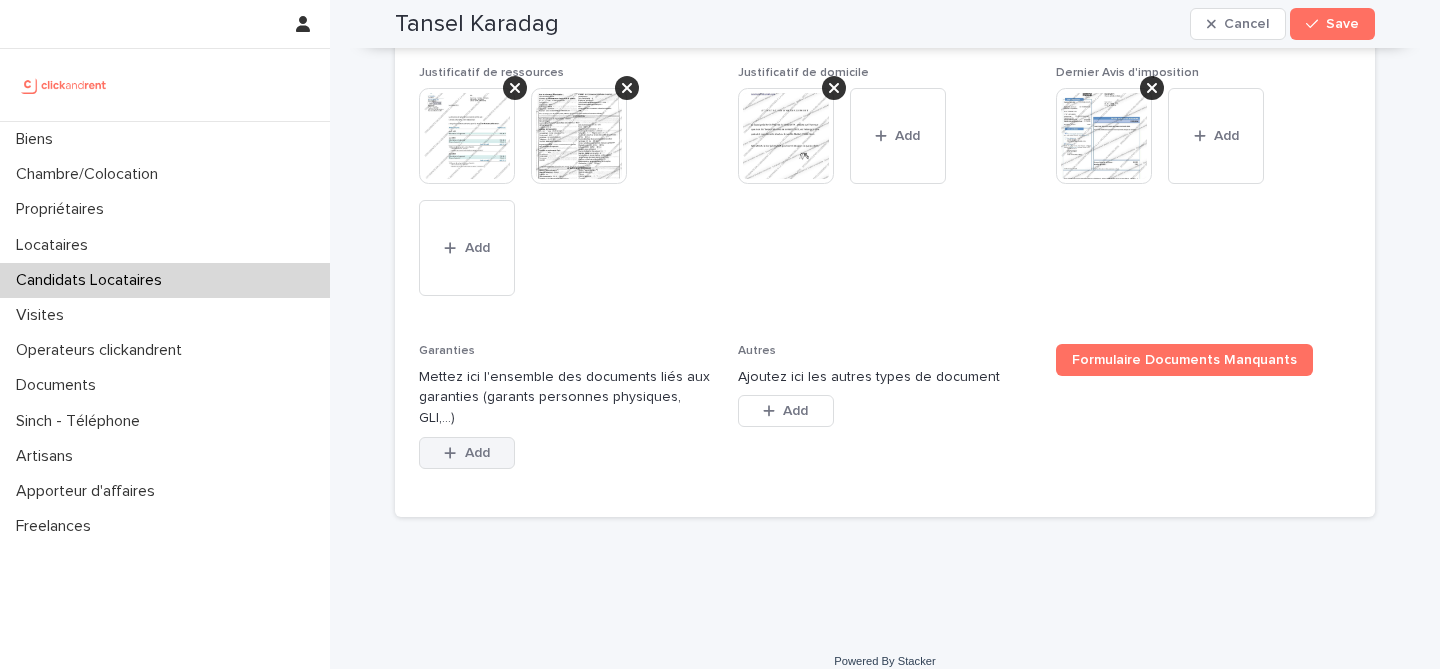 click on "Add" at bounding box center [467, 453] 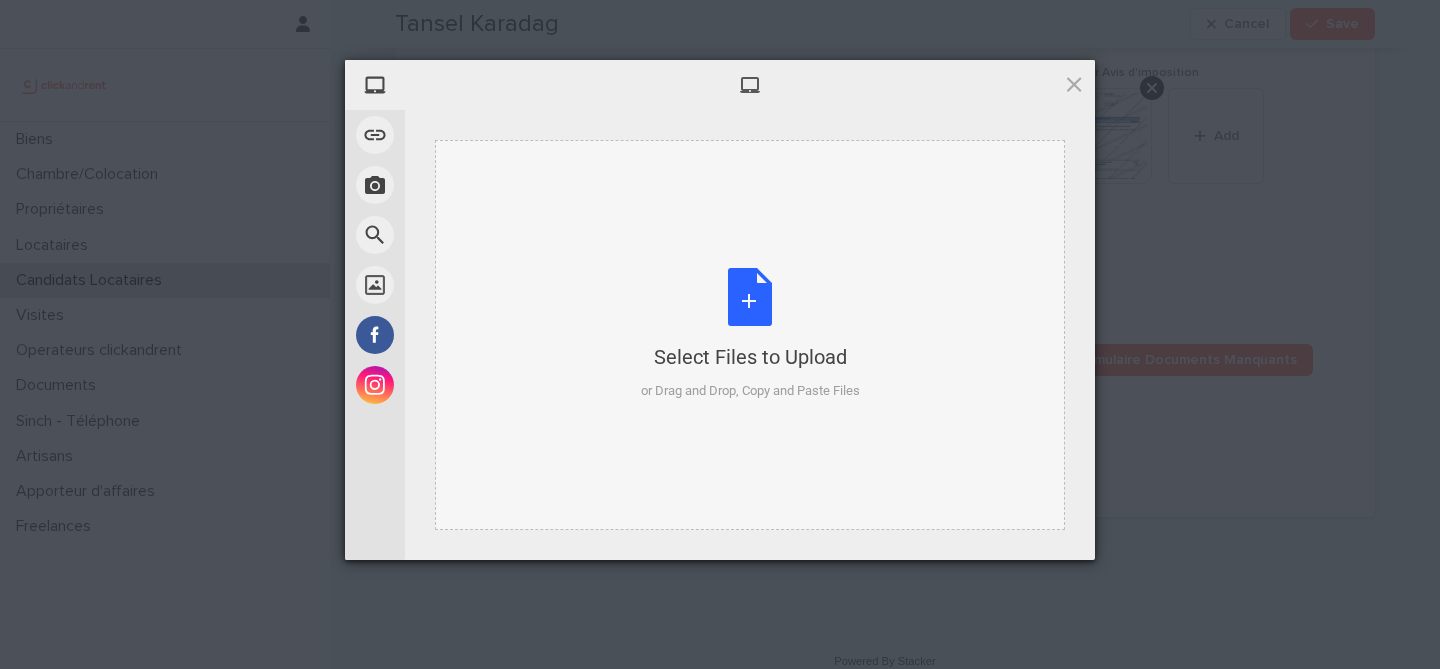 click on "Select Files to Upload" at bounding box center (750, 357) 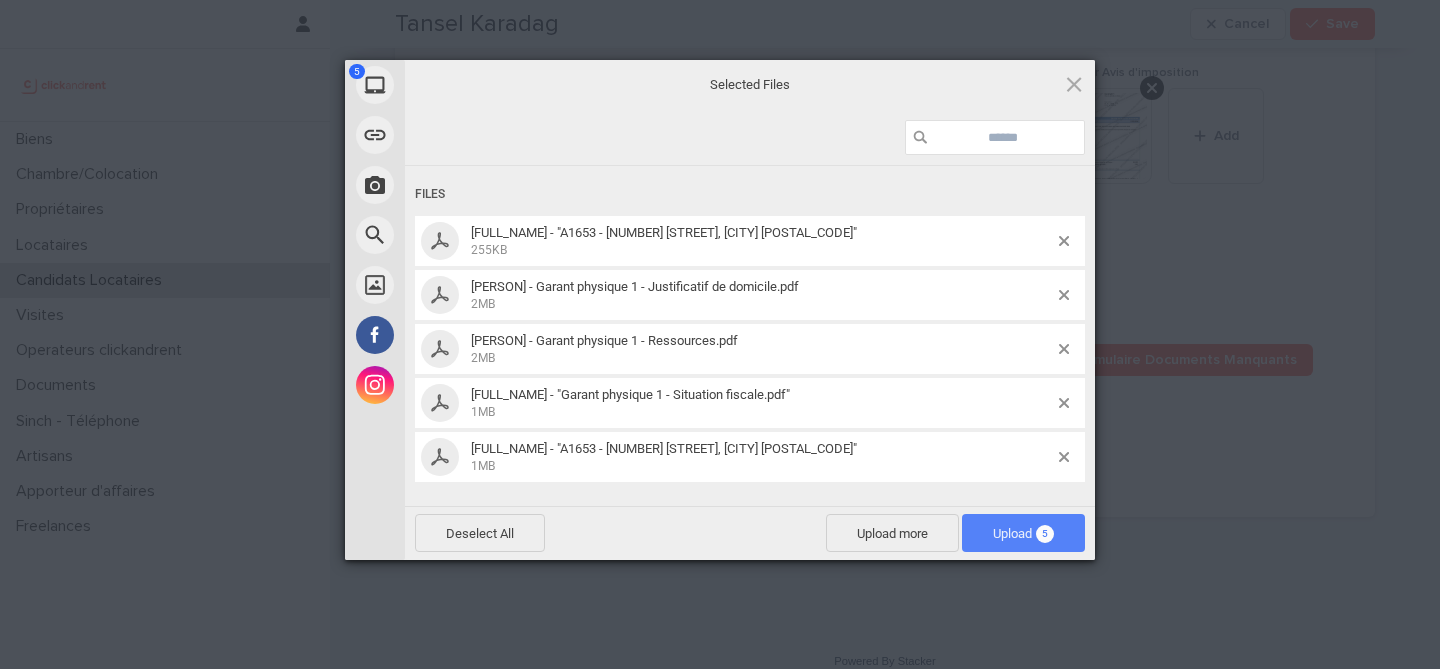 click on "Upload
5" at bounding box center (1023, 533) 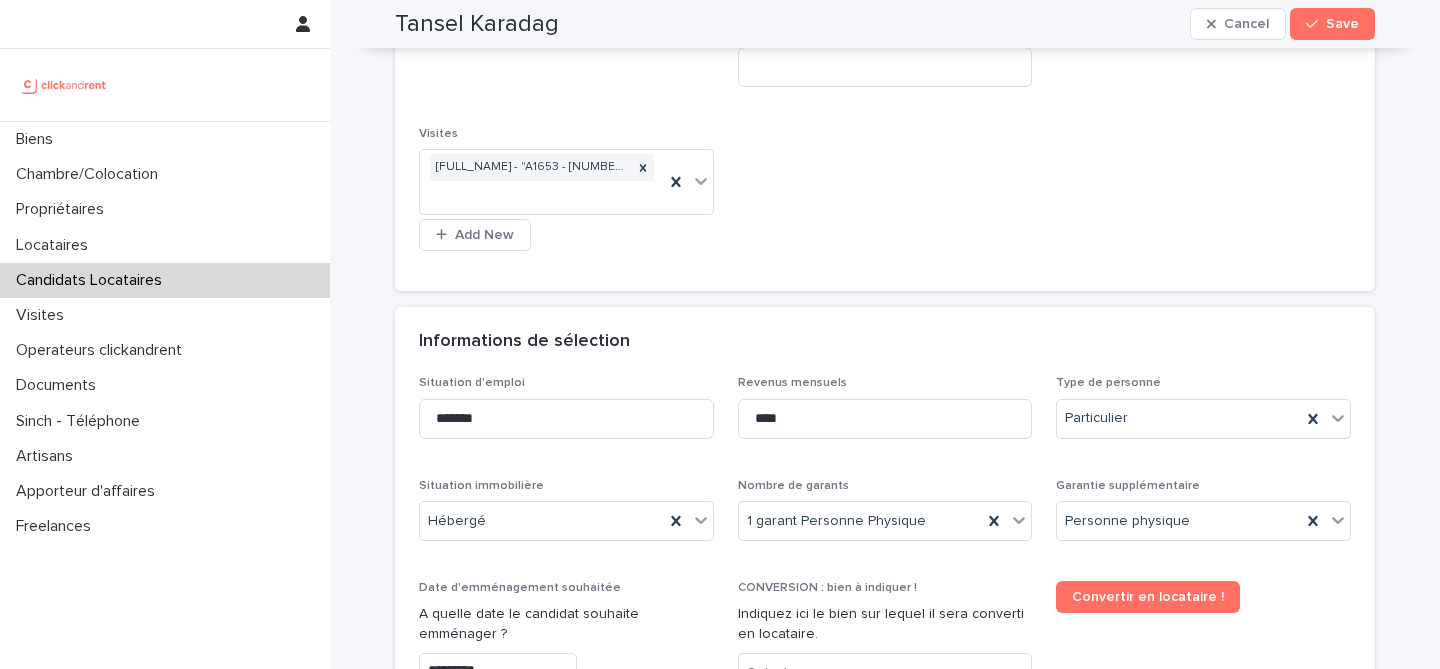 scroll, scrollTop: 0, scrollLeft: 0, axis: both 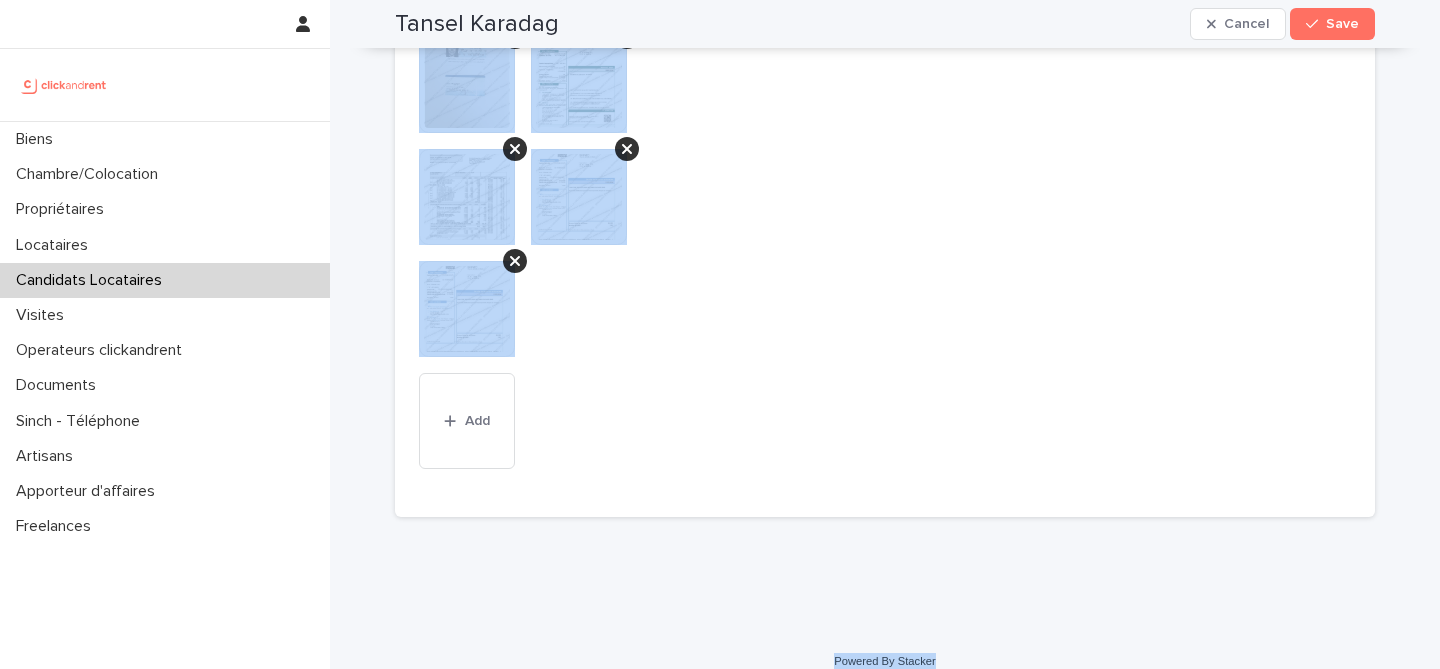 drag, startPoint x: 394, startPoint y: 69, endPoint x: 984, endPoint y: 642, distance: 822.45306 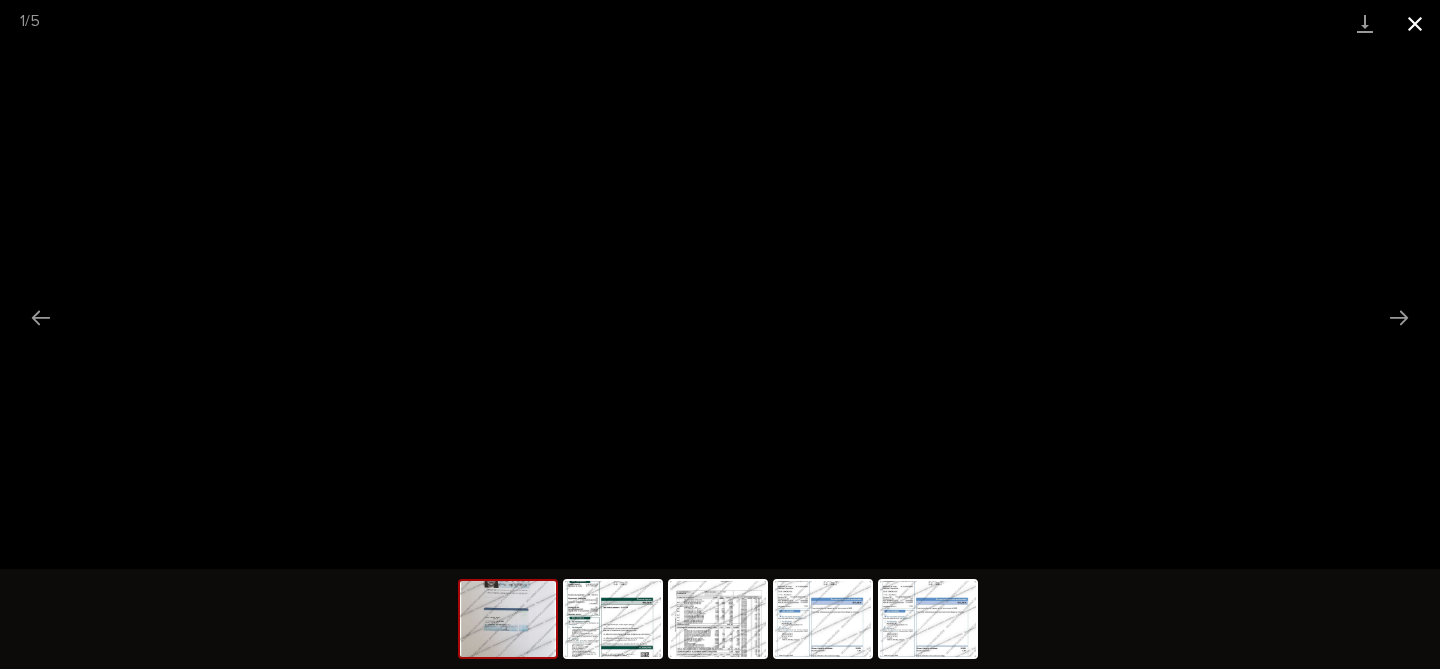 click at bounding box center [1415, 23] 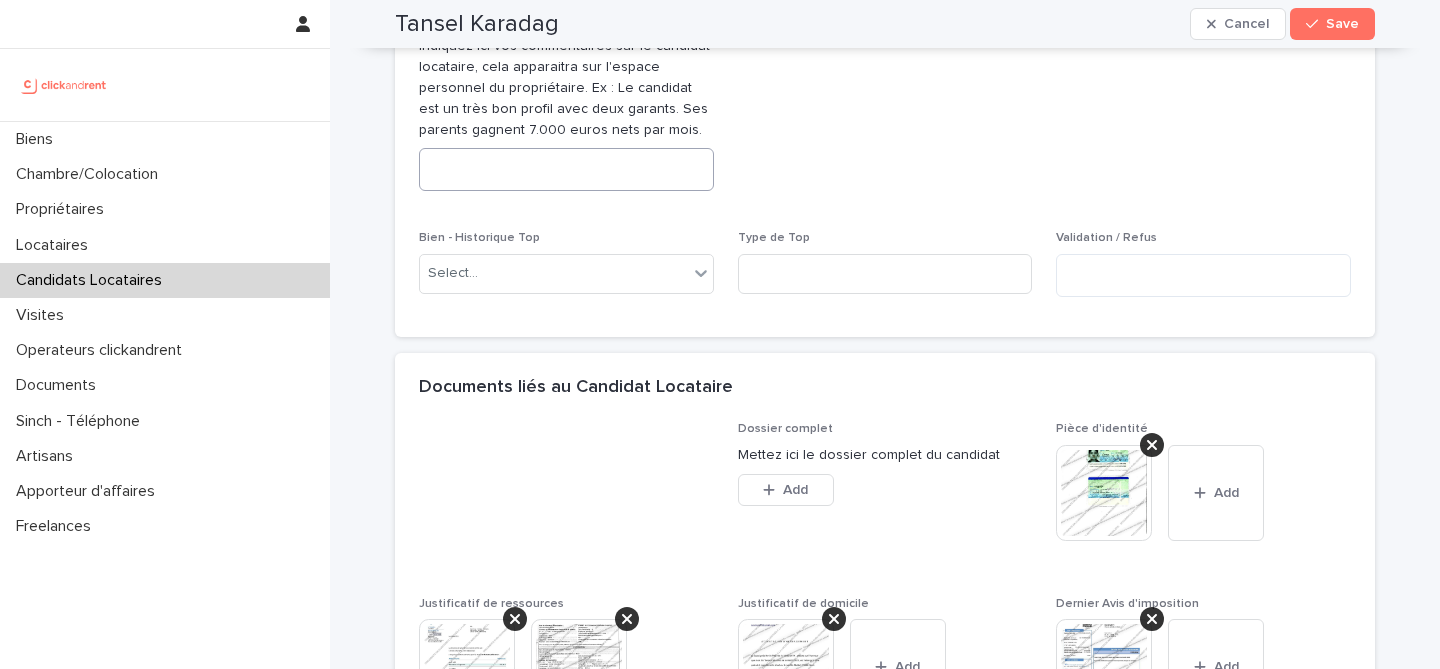 scroll, scrollTop: 1202, scrollLeft: 0, axis: vertical 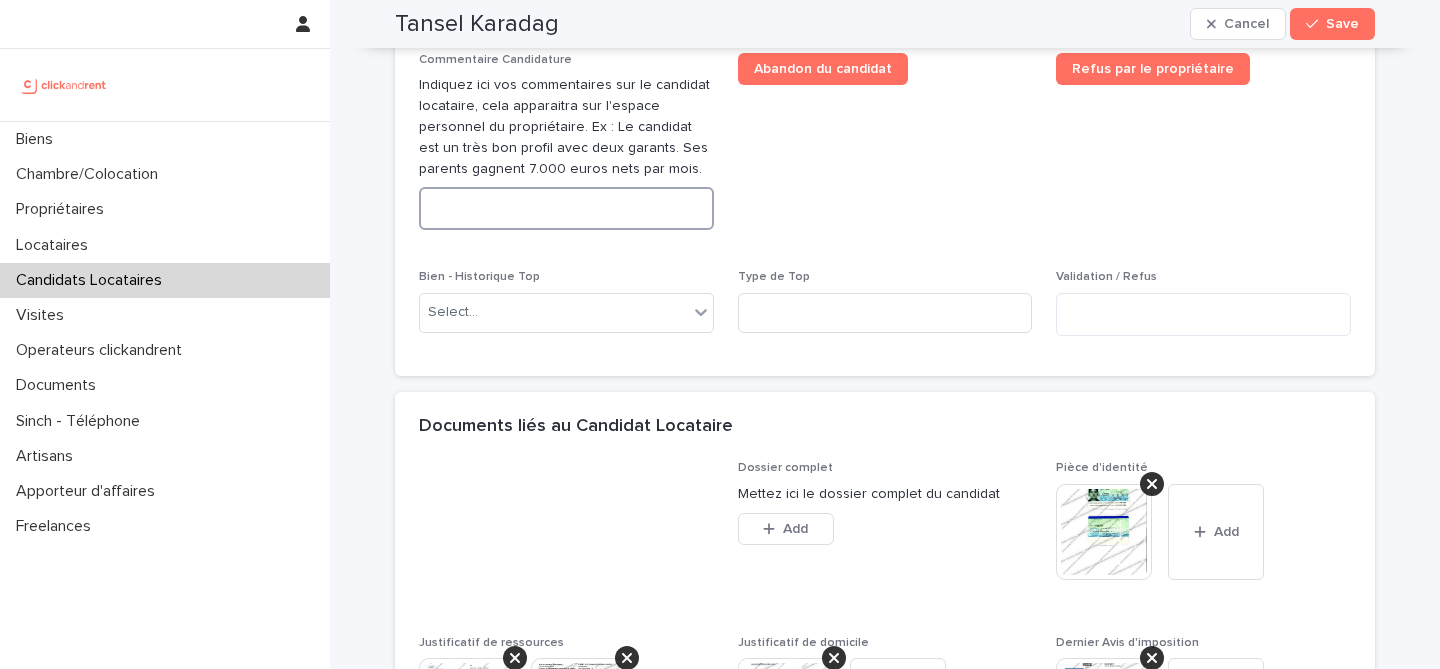 click at bounding box center [566, 208] 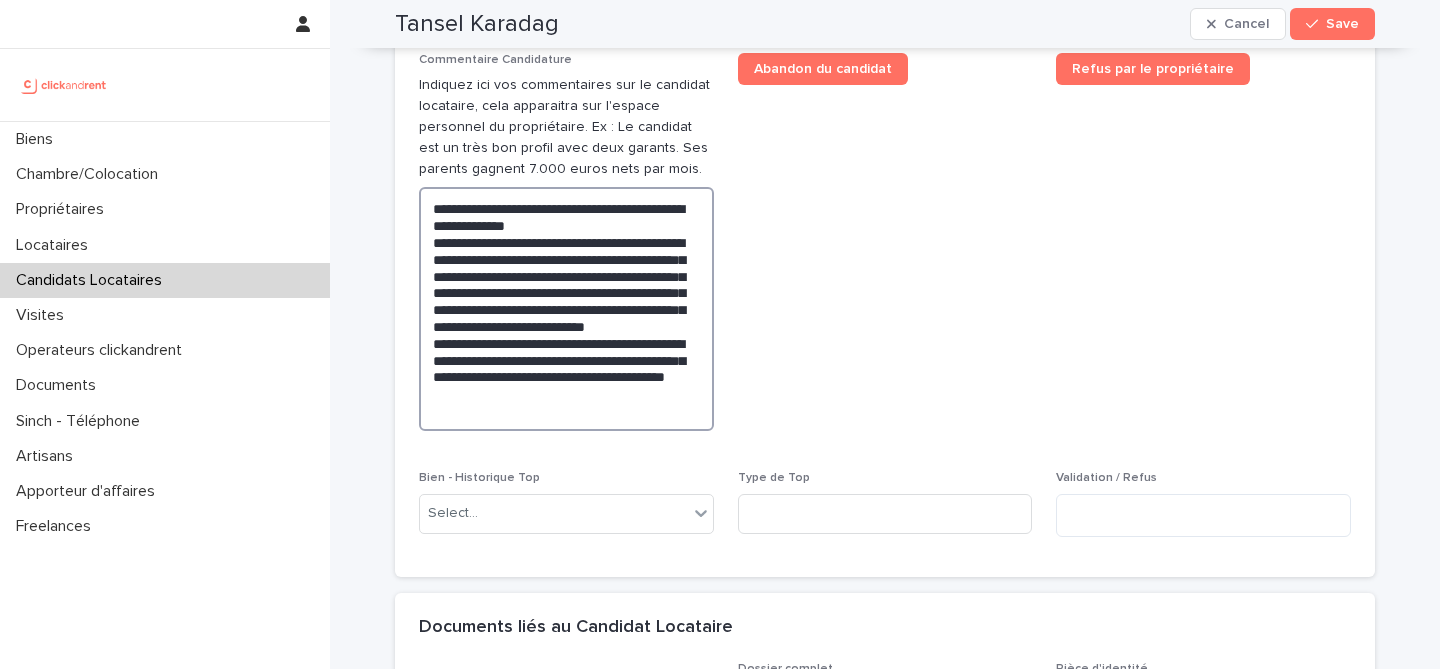 type on "**********" 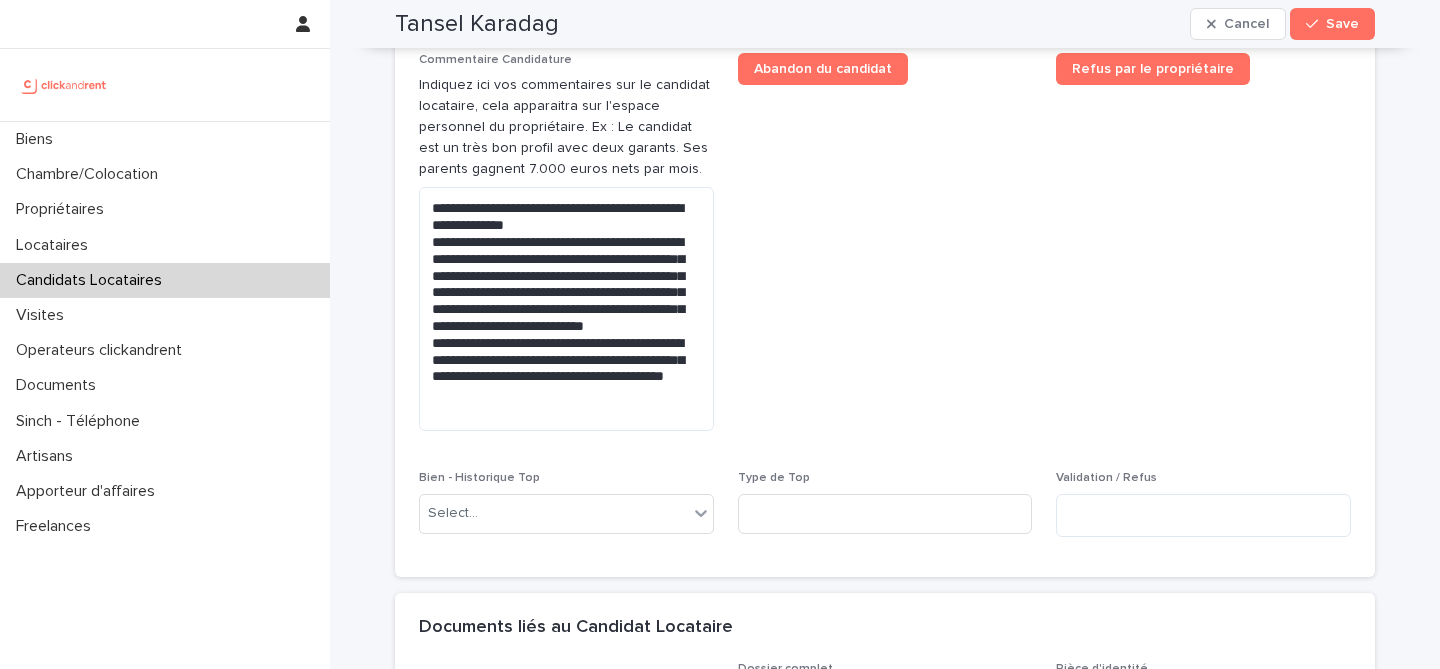 click on "Refus par le propriétaire" at bounding box center (1203, 250) 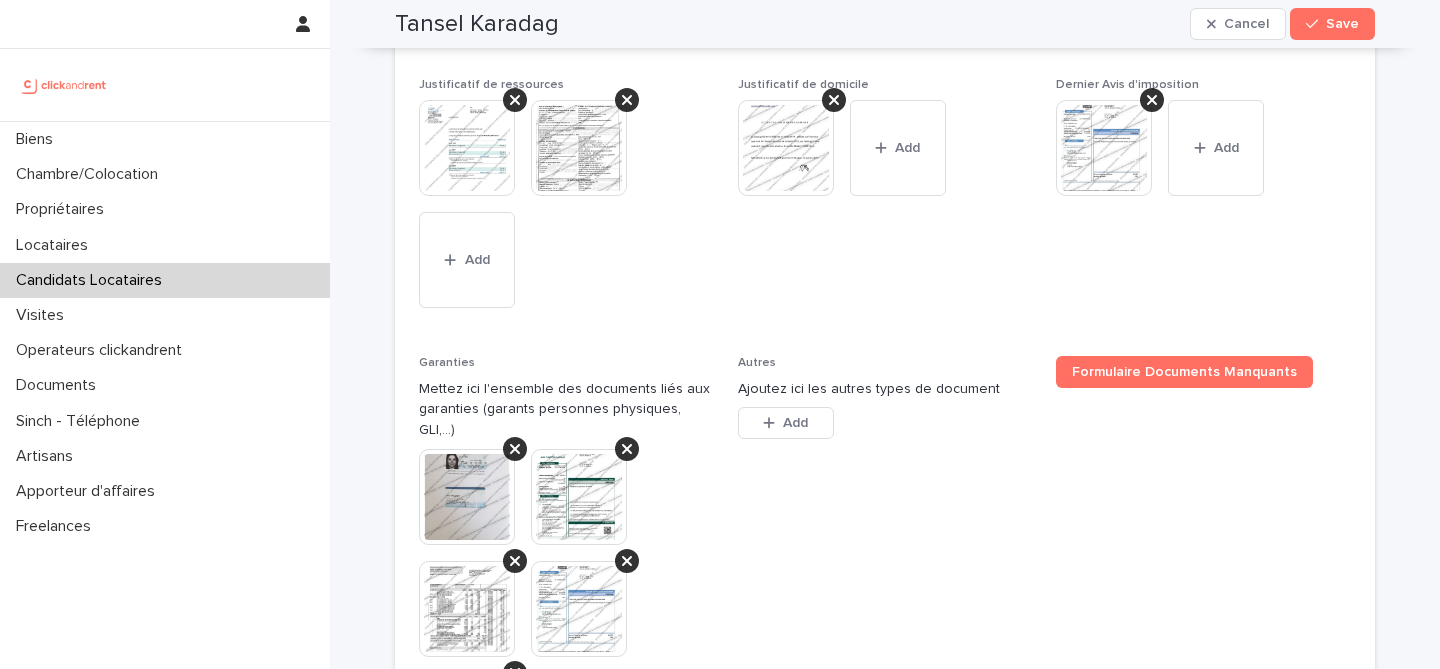 scroll, scrollTop: 1970, scrollLeft: 0, axis: vertical 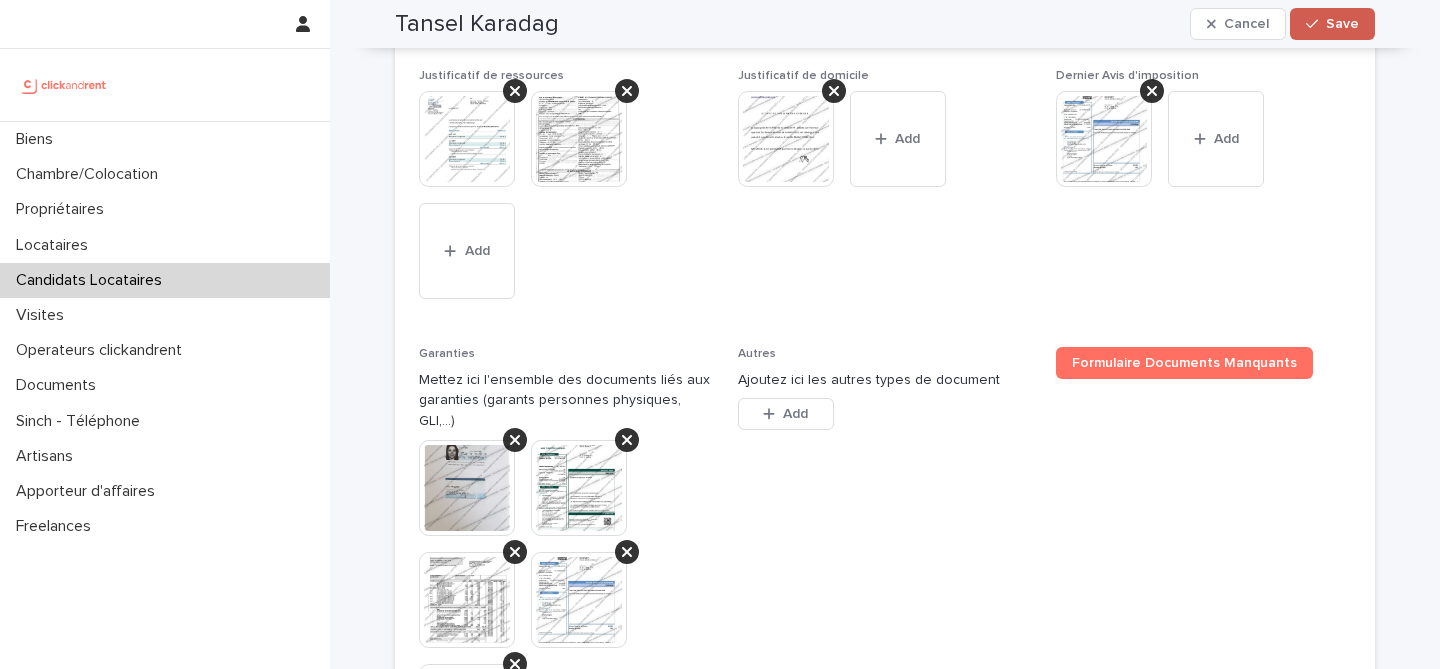 click on "Save" at bounding box center [1342, 24] 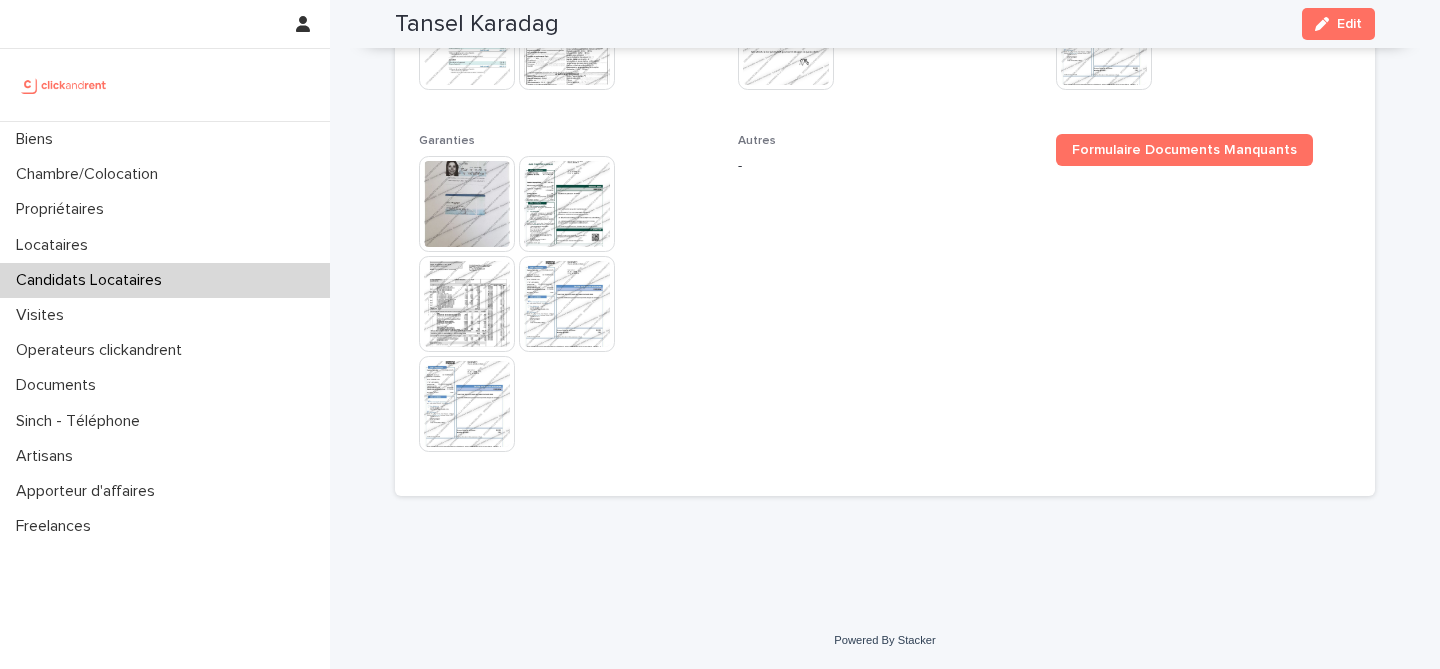 scroll, scrollTop: 1607, scrollLeft: 0, axis: vertical 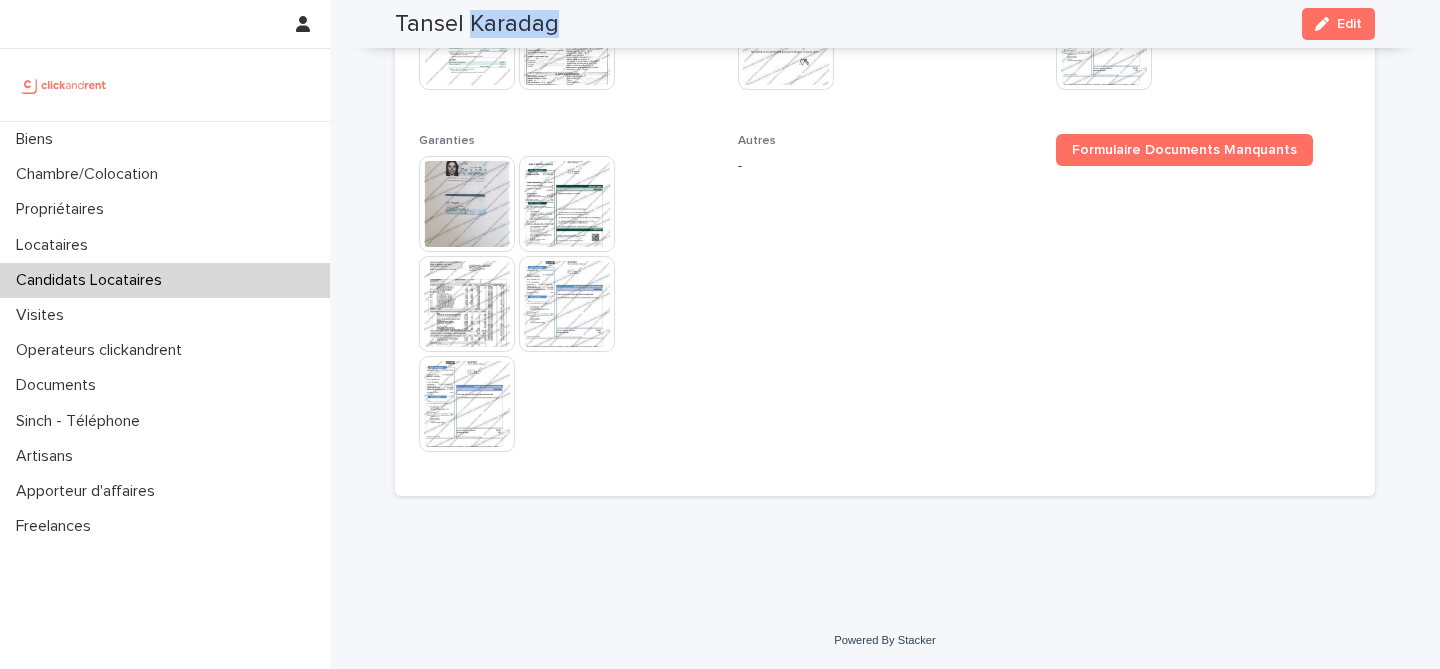 click on "Tansel Karadag" at bounding box center (477, 24) 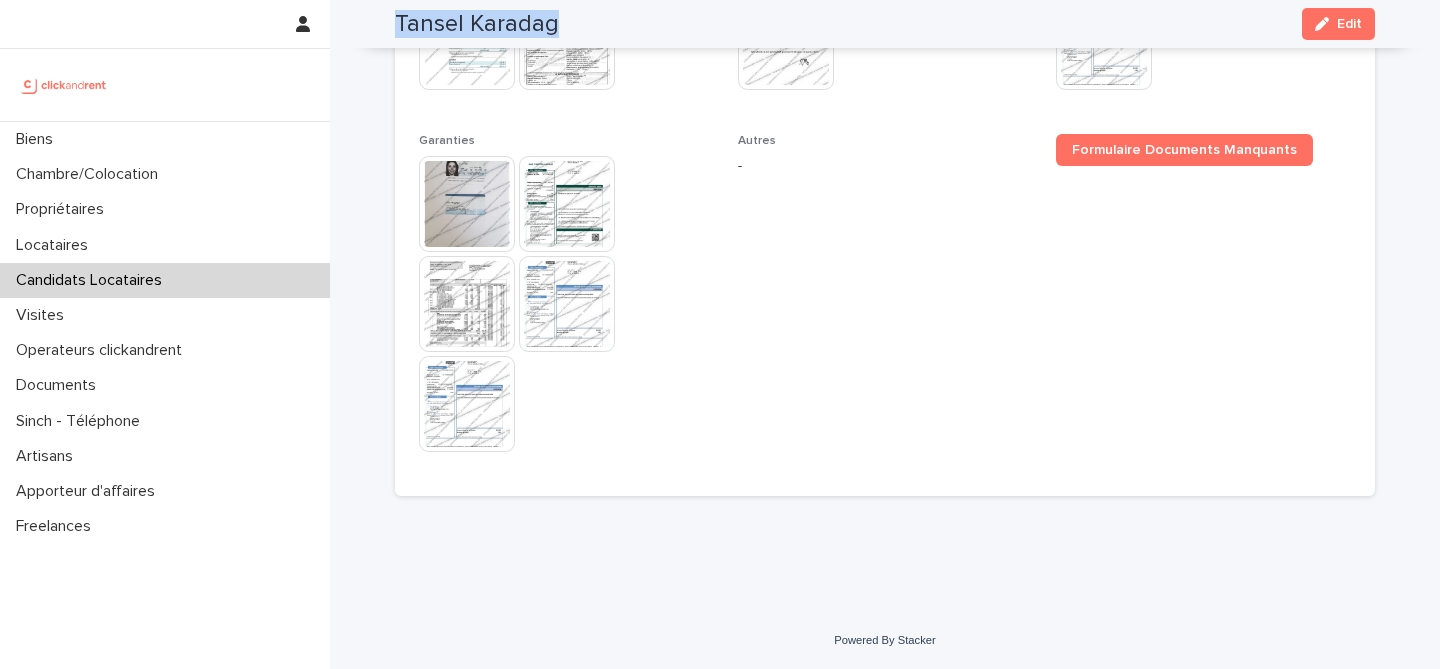 click on "Tansel Karadag" at bounding box center (477, 24) 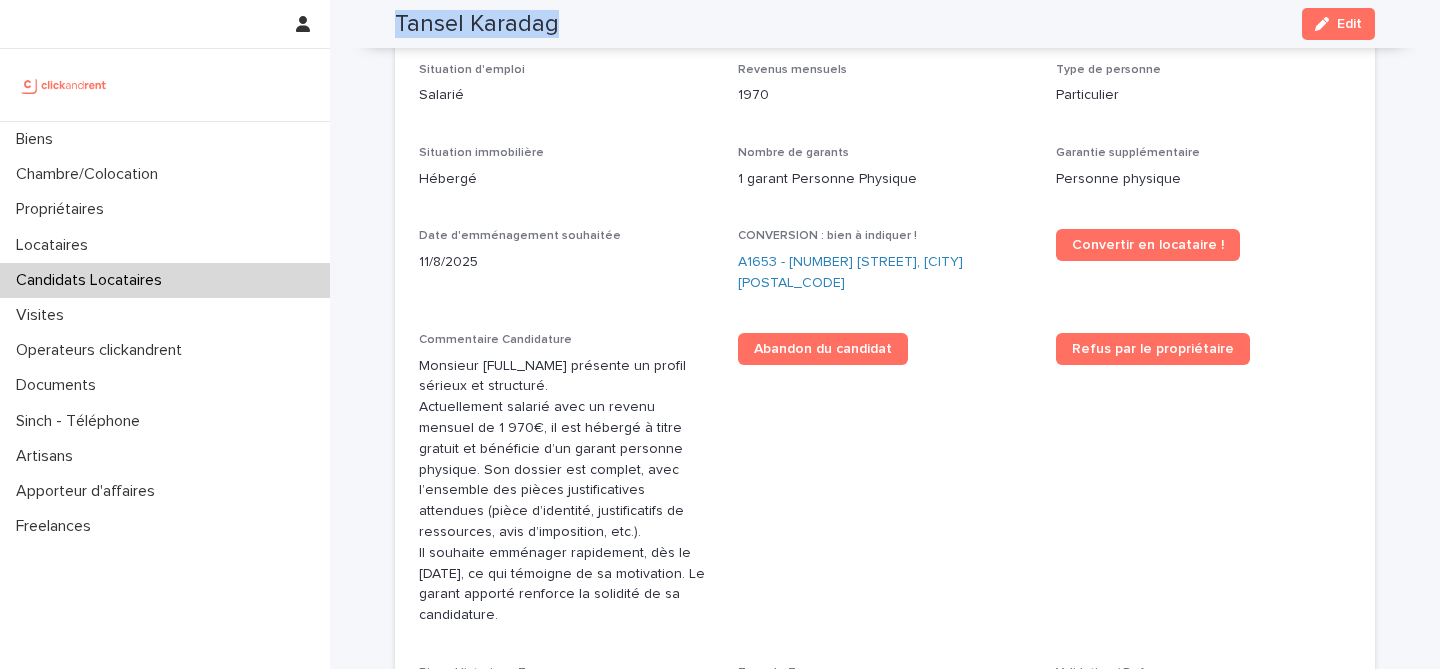 scroll, scrollTop: 568, scrollLeft: 0, axis: vertical 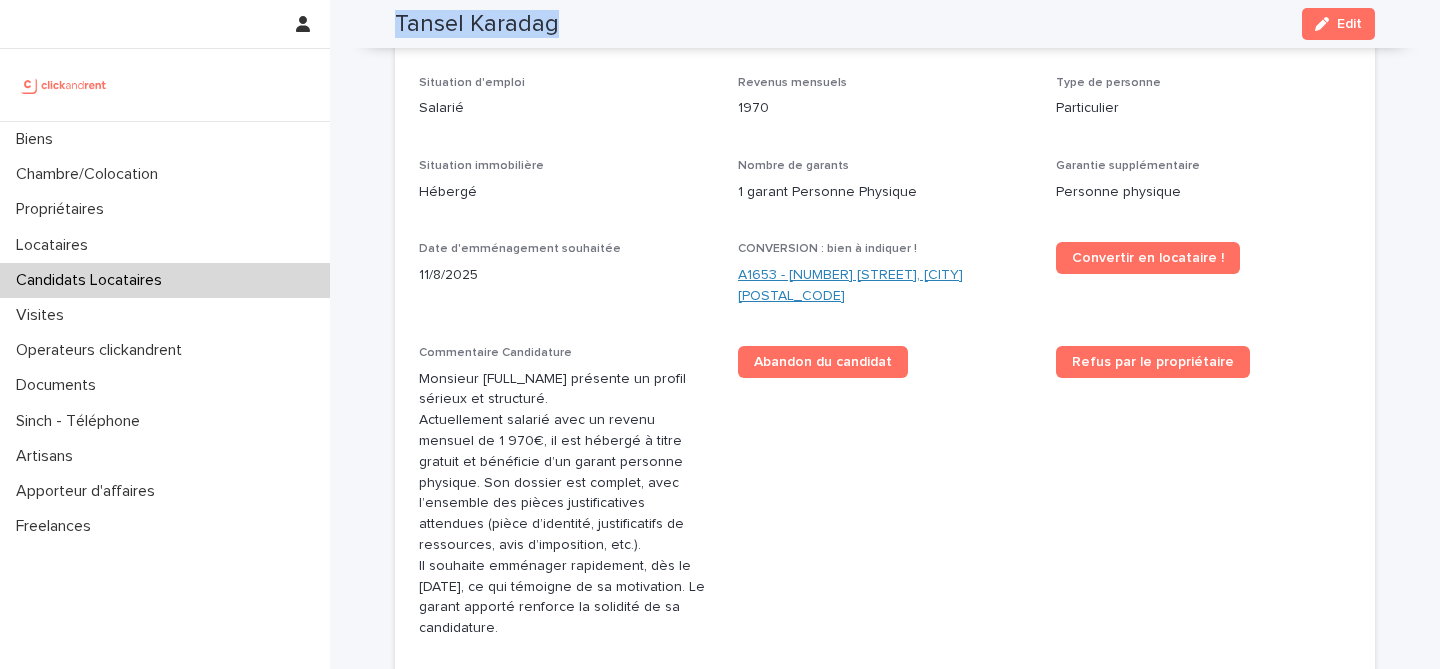 click on "A1653 - 1 Allée de l'Amourette,  Maisons-Alfort 94700" at bounding box center [885, 286] 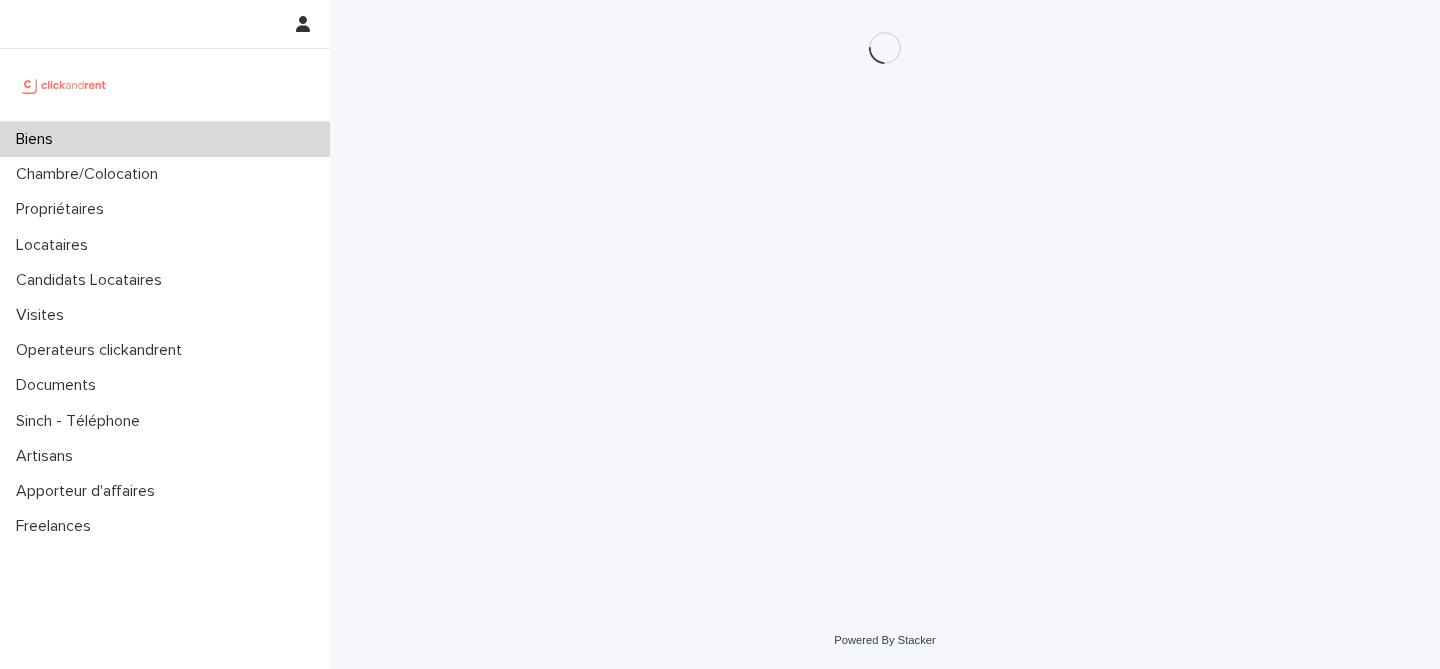 scroll, scrollTop: 0, scrollLeft: 0, axis: both 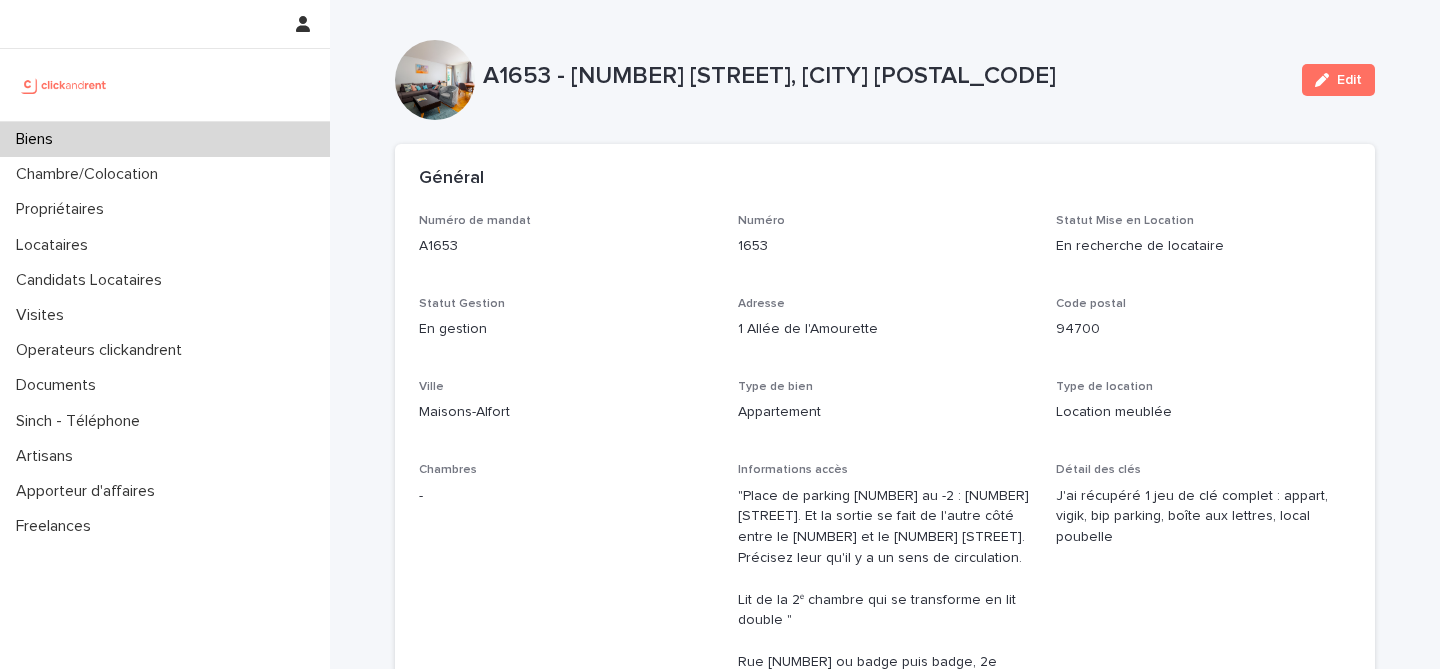 click on "Edit" at bounding box center [1334, 80] 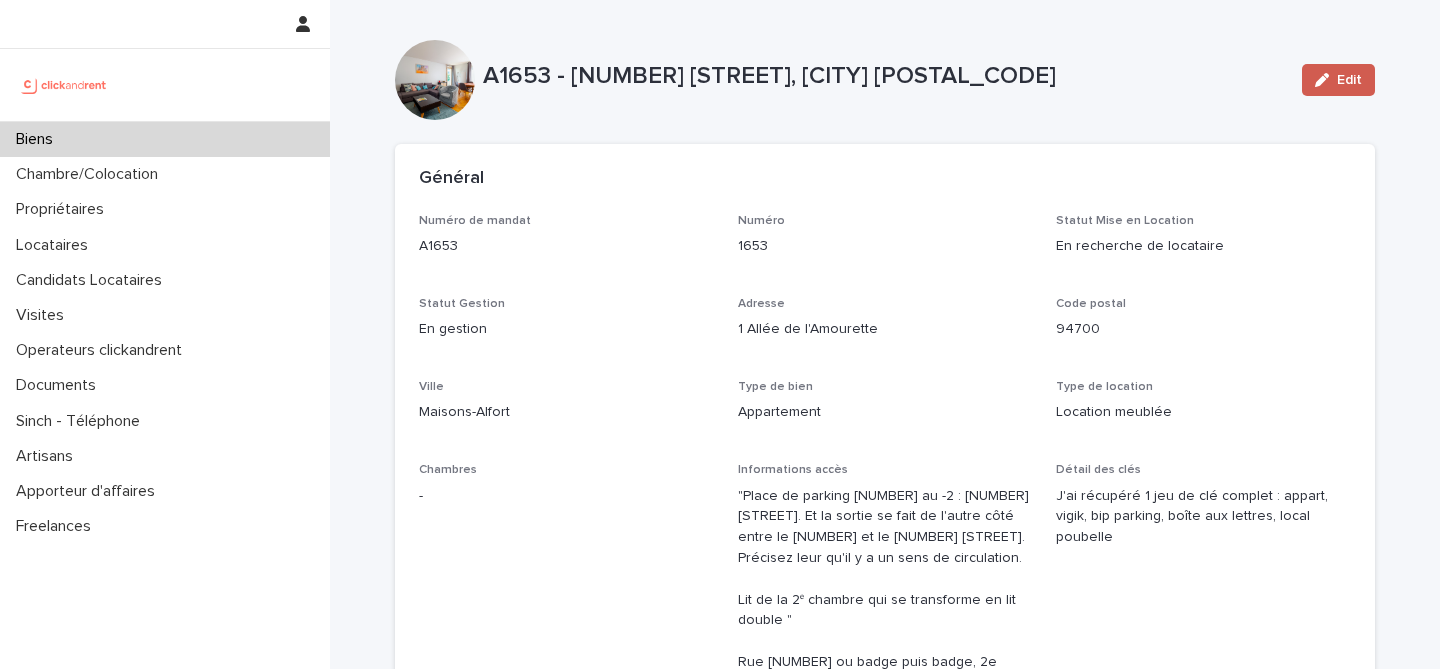 click at bounding box center [1326, 80] 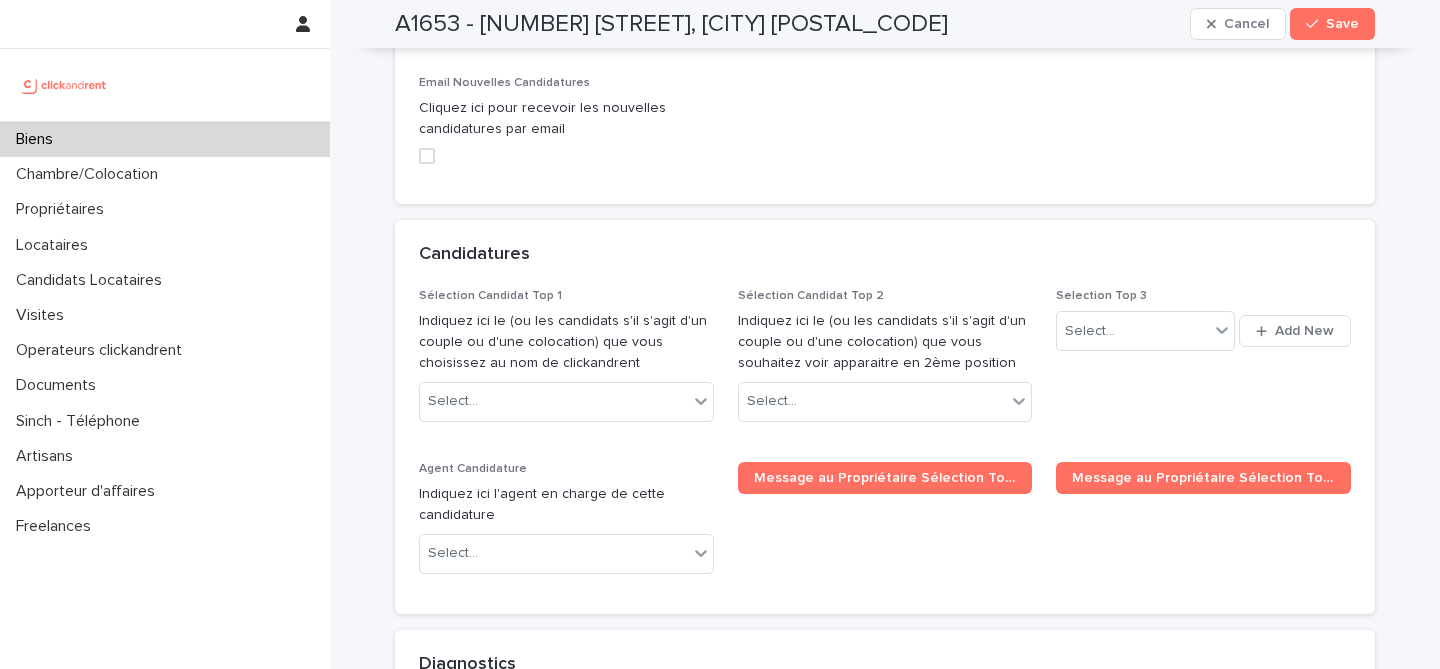 scroll, scrollTop: 10386, scrollLeft: 0, axis: vertical 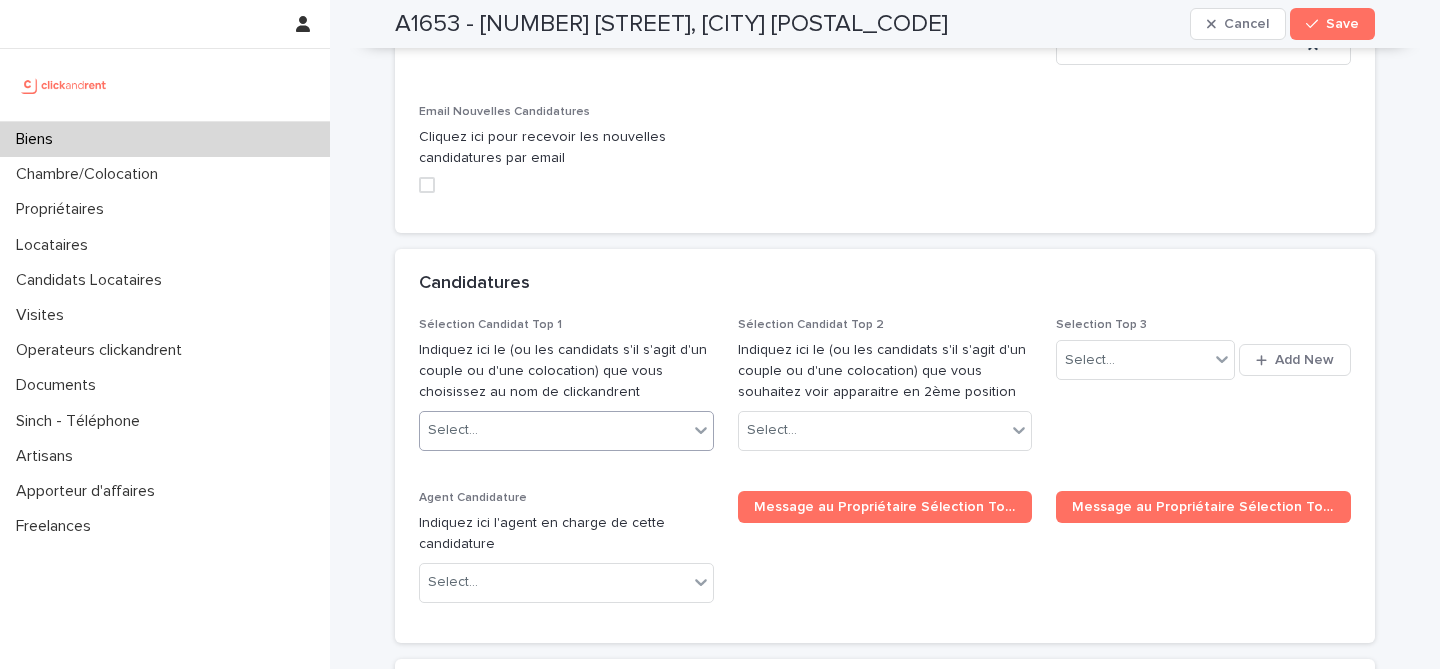 click on "Select..." at bounding box center [554, 430] 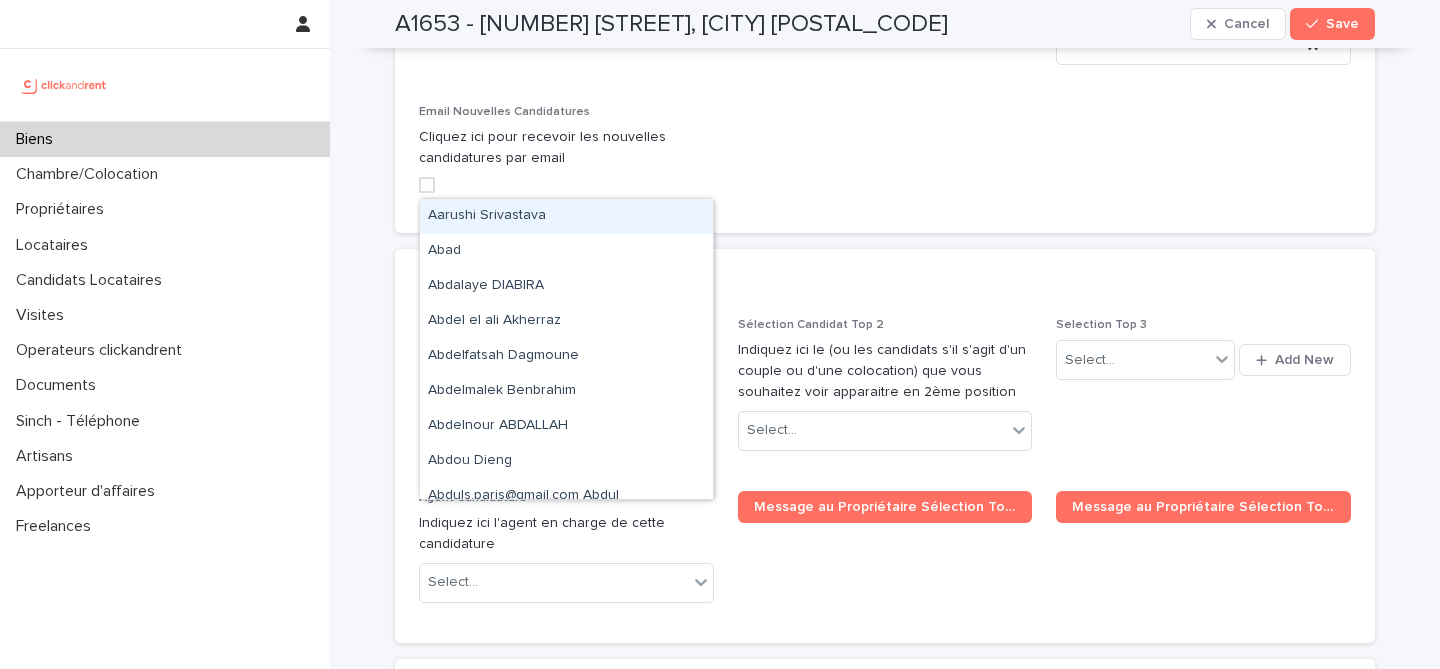 paste on "**********" 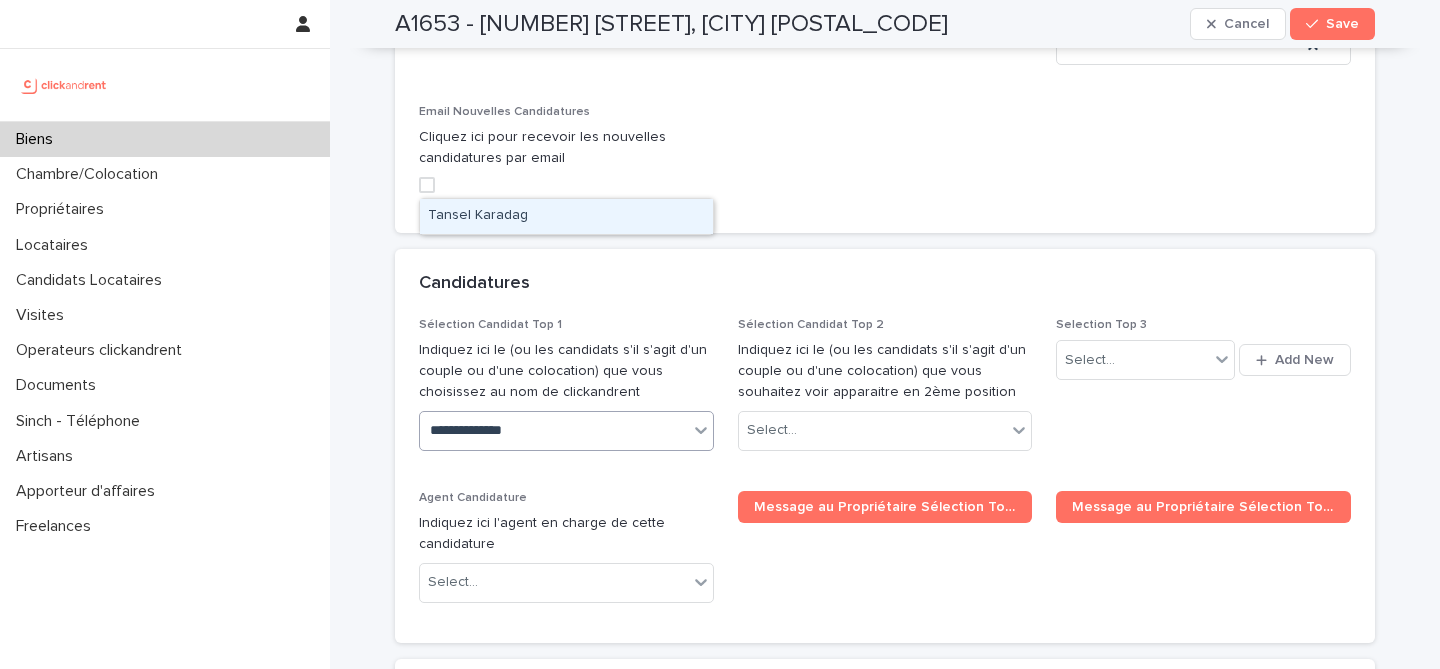 type on "**********" 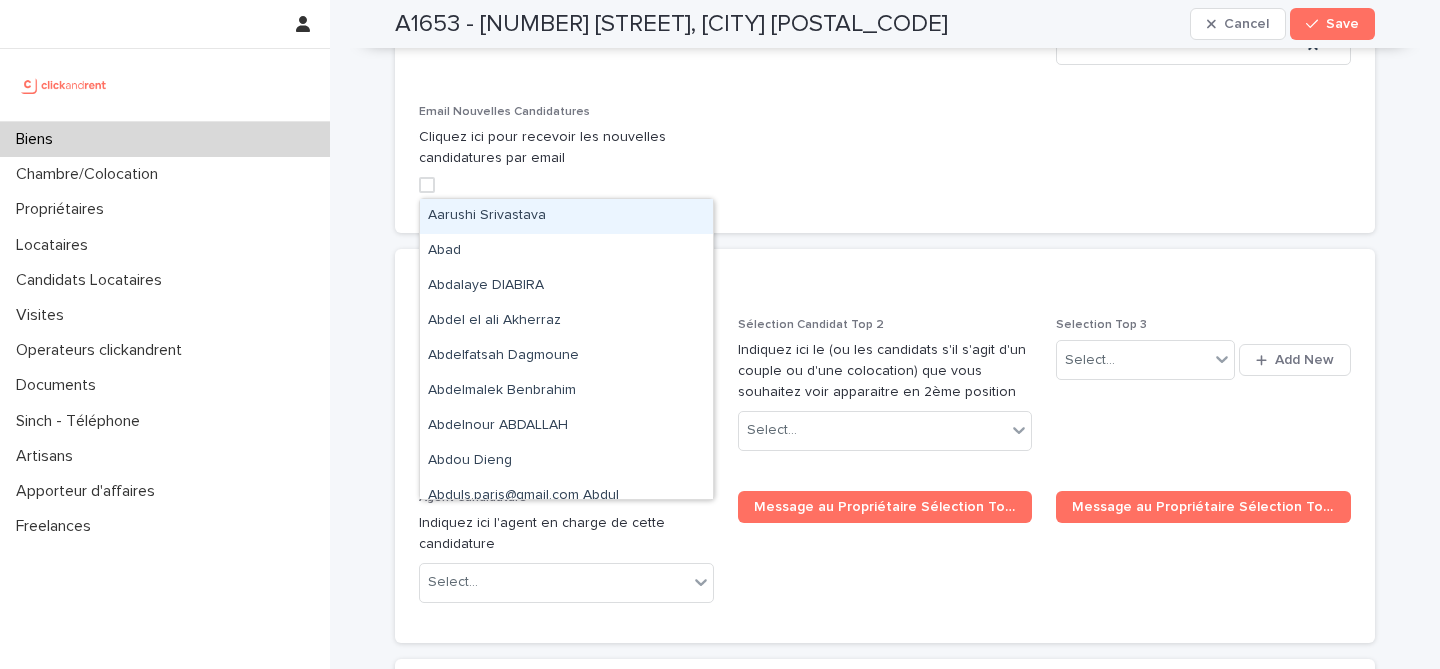 click on "Select..." at bounding box center [554, 430] 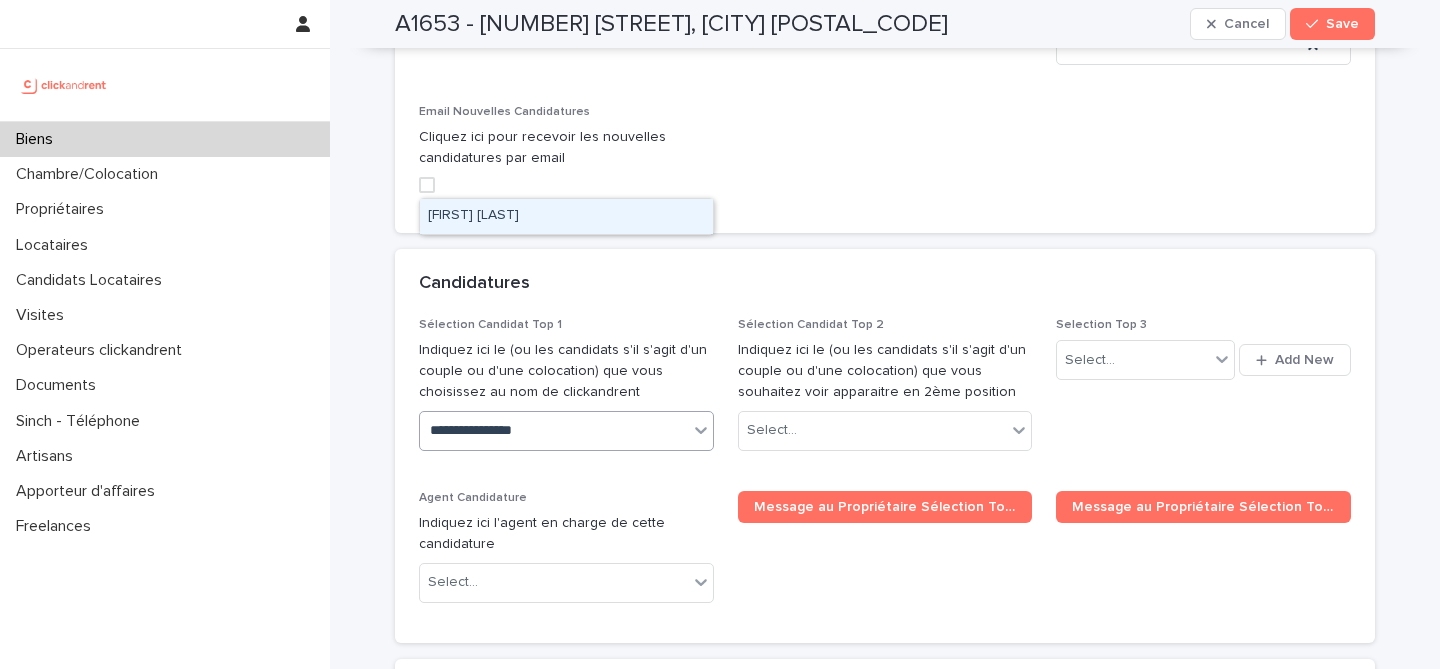 click on "Antoine Champeil" at bounding box center [566, 216] 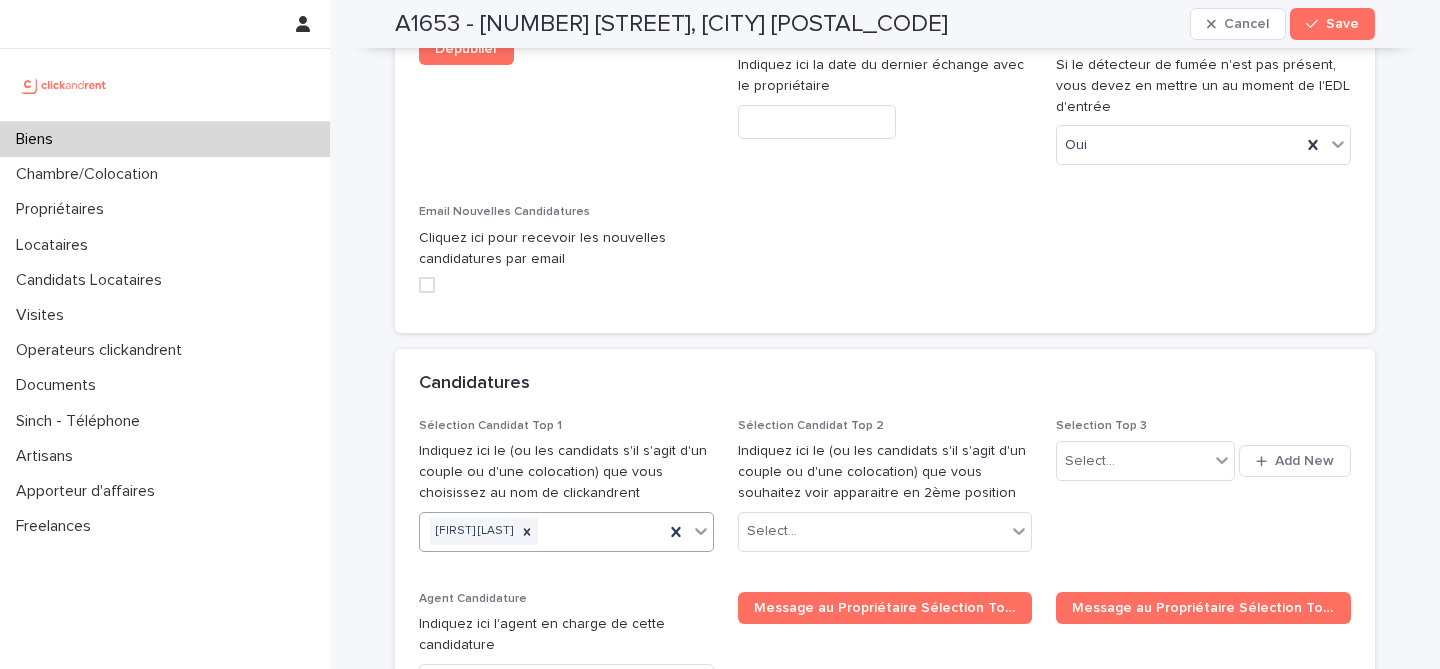 paste on "**********" 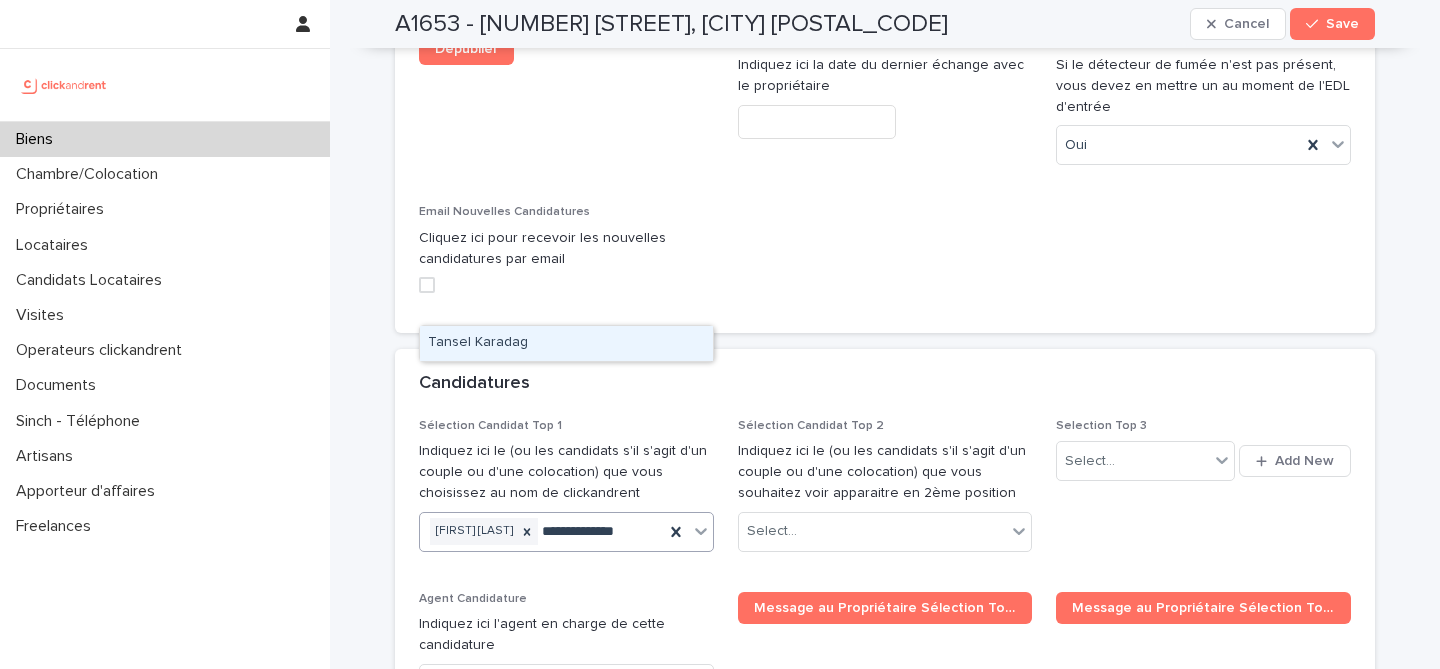 click on "Tansel Karadag" at bounding box center (566, 343) 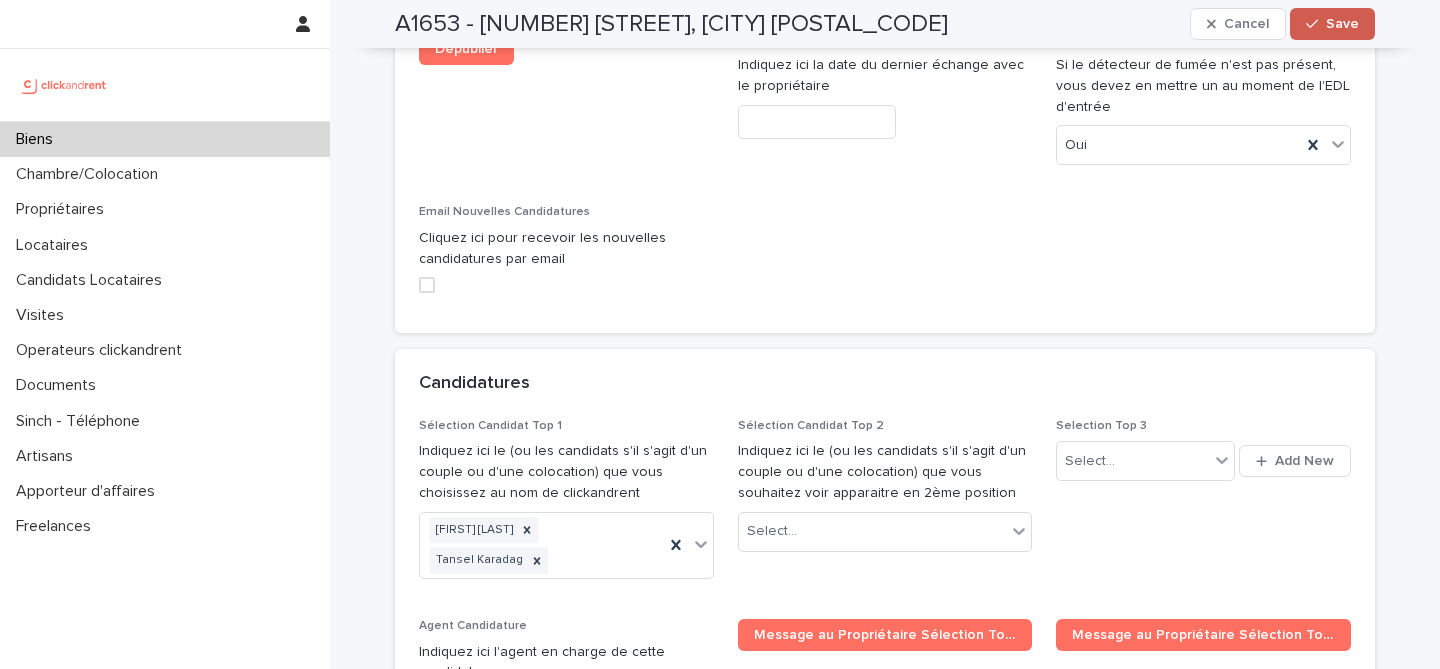 click on "Save" at bounding box center (1342, 24) 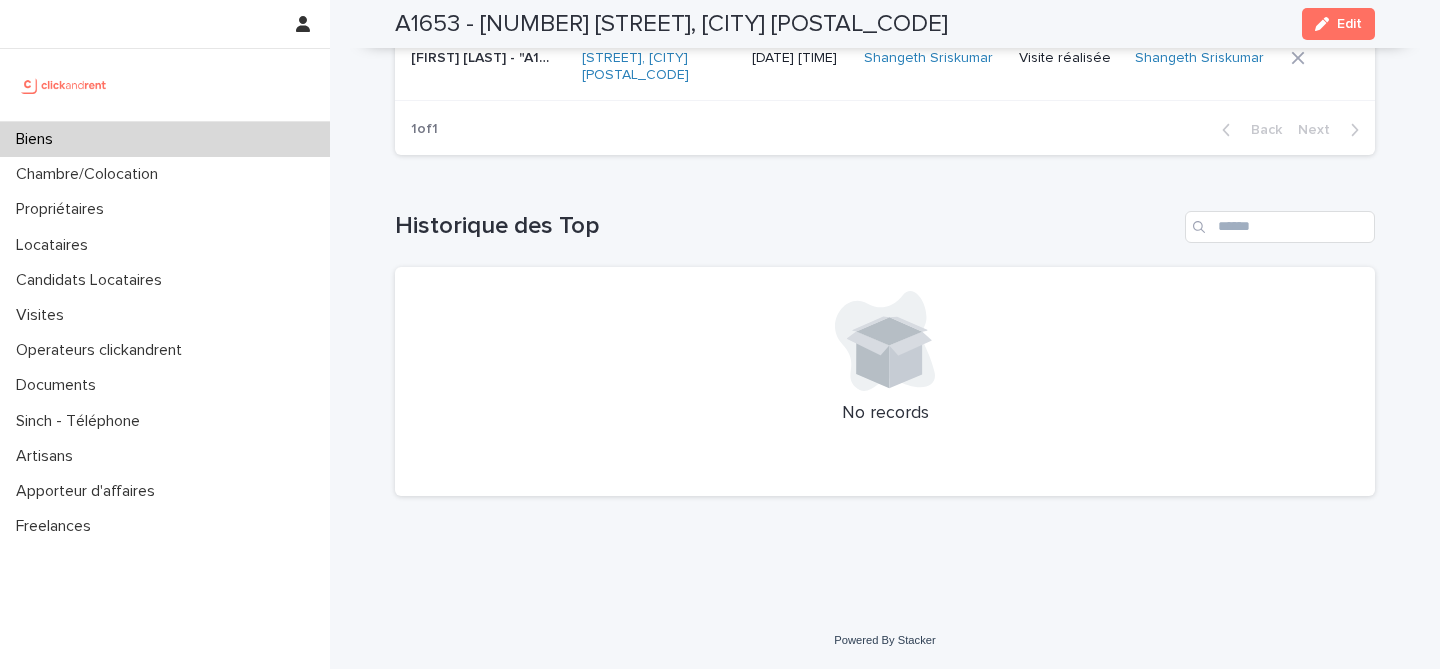 scroll, scrollTop: 10108, scrollLeft: 0, axis: vertical 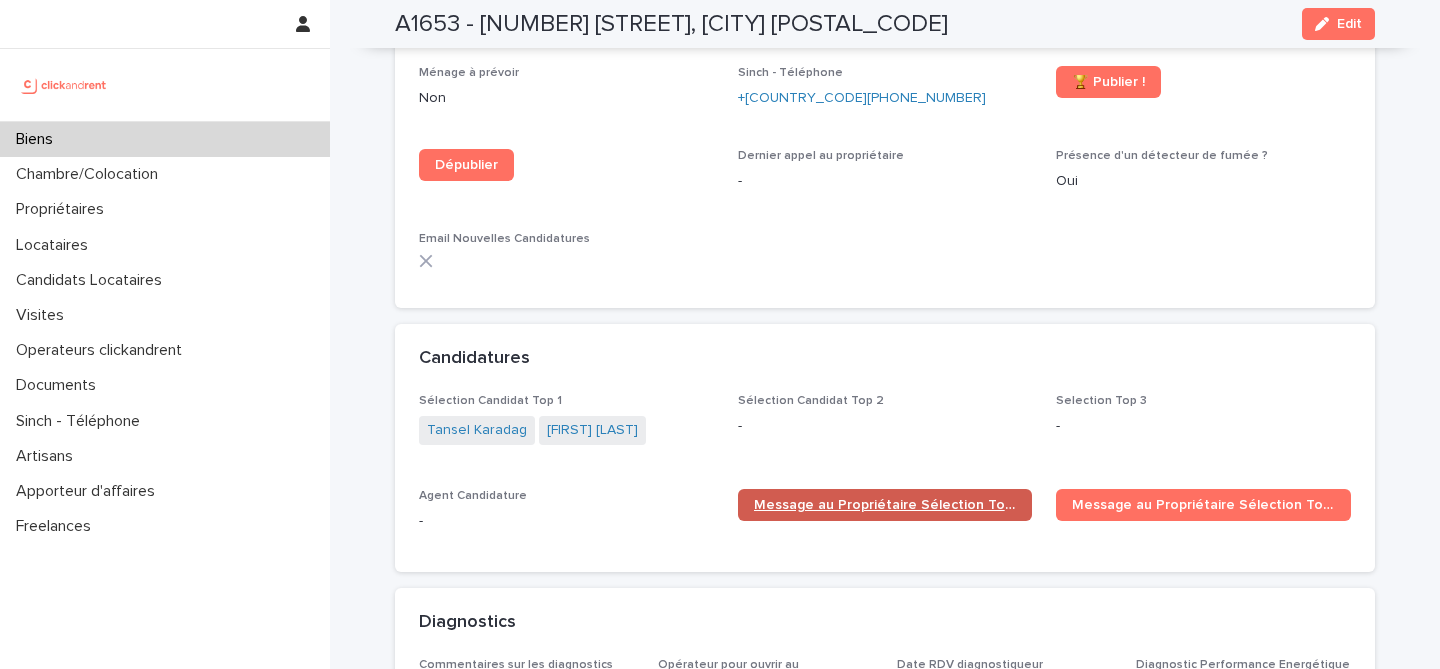 click on "Message au Propriétaire Sélection Top 1" at bounding box center (885, 505) 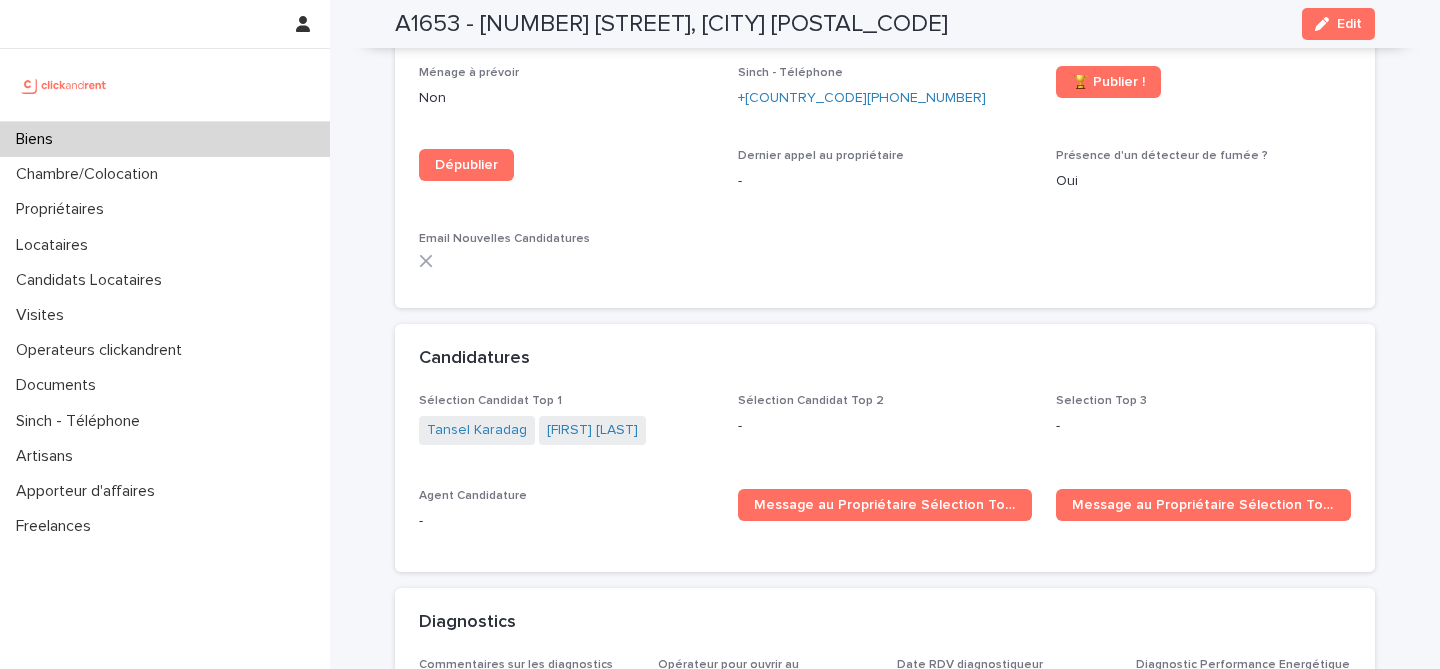 click on "Biens" at bounding box center [165, 139] 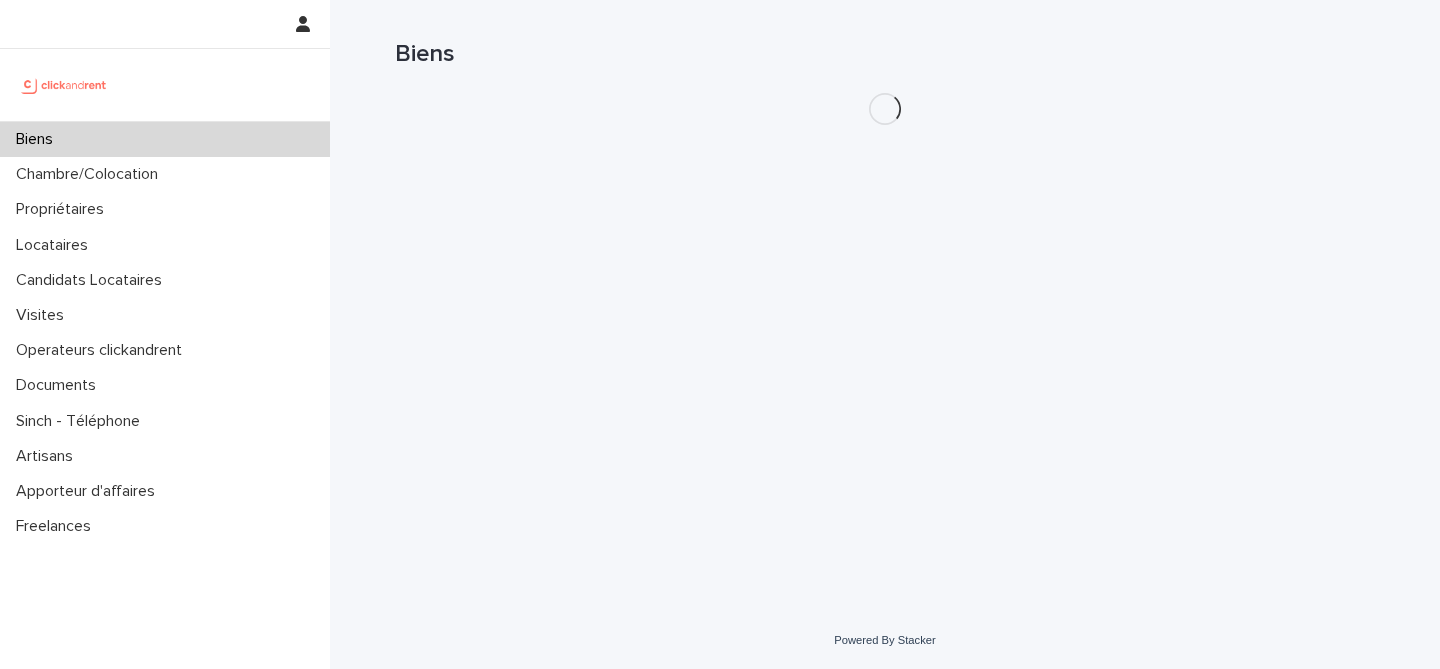 scroll, scrollTop: 0, scrollLeft: 0, axis: both 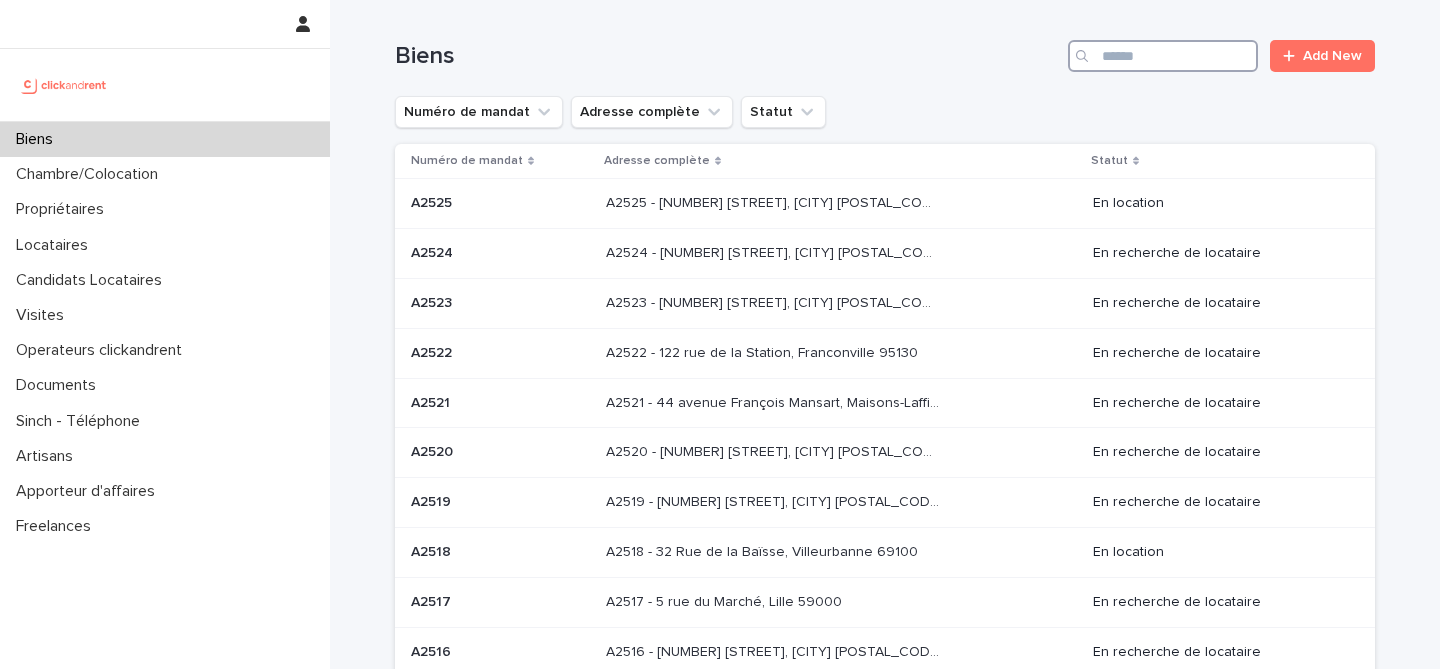 click at bounding box center (1163, 56) 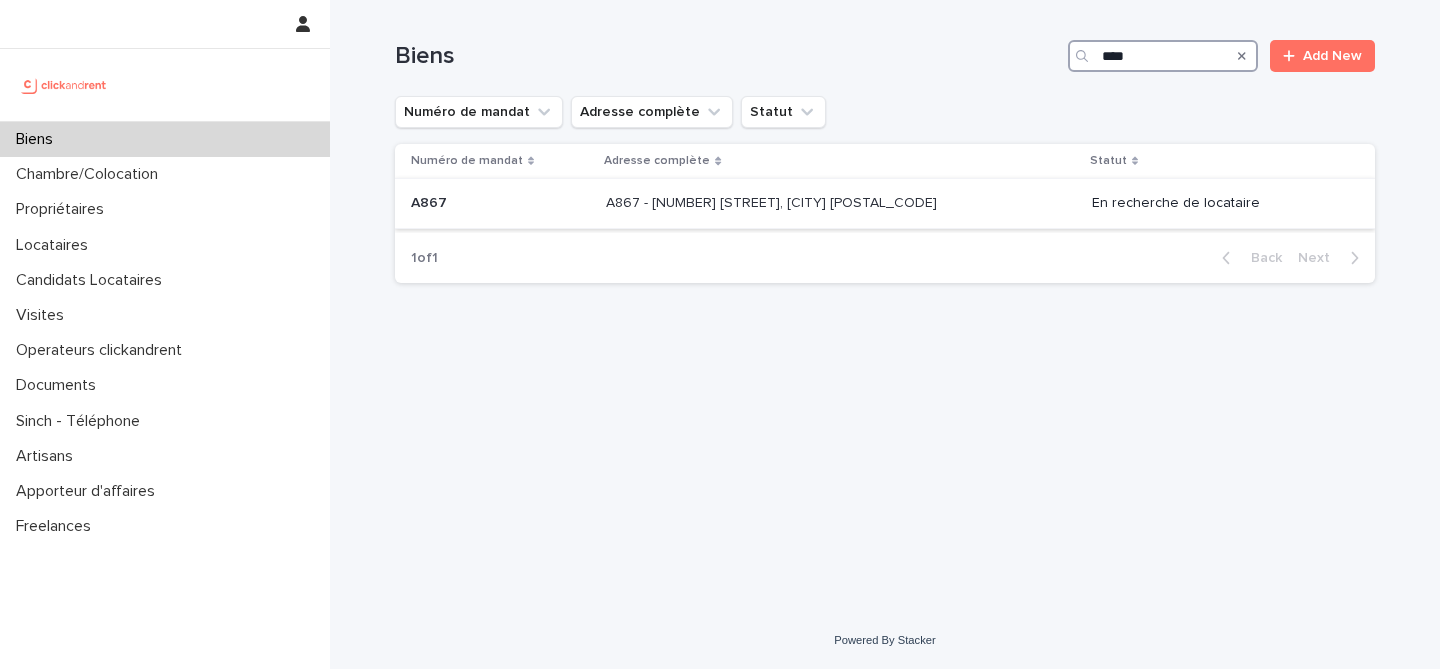 type on "****" 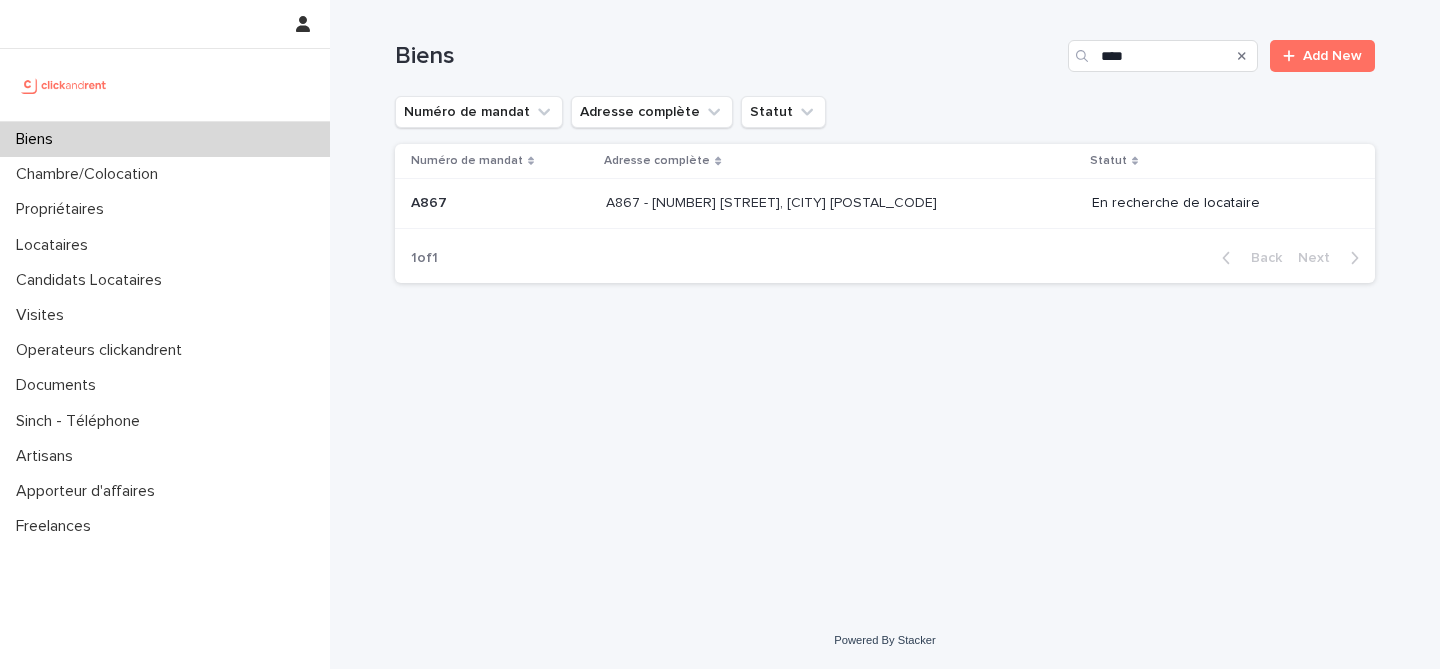 click on "A867 - 2 rue Odette Pain,  Bondy 93140 A867 - 2 rue Odette Pain,  Bondy 93140" at bounding box center (841, 203) 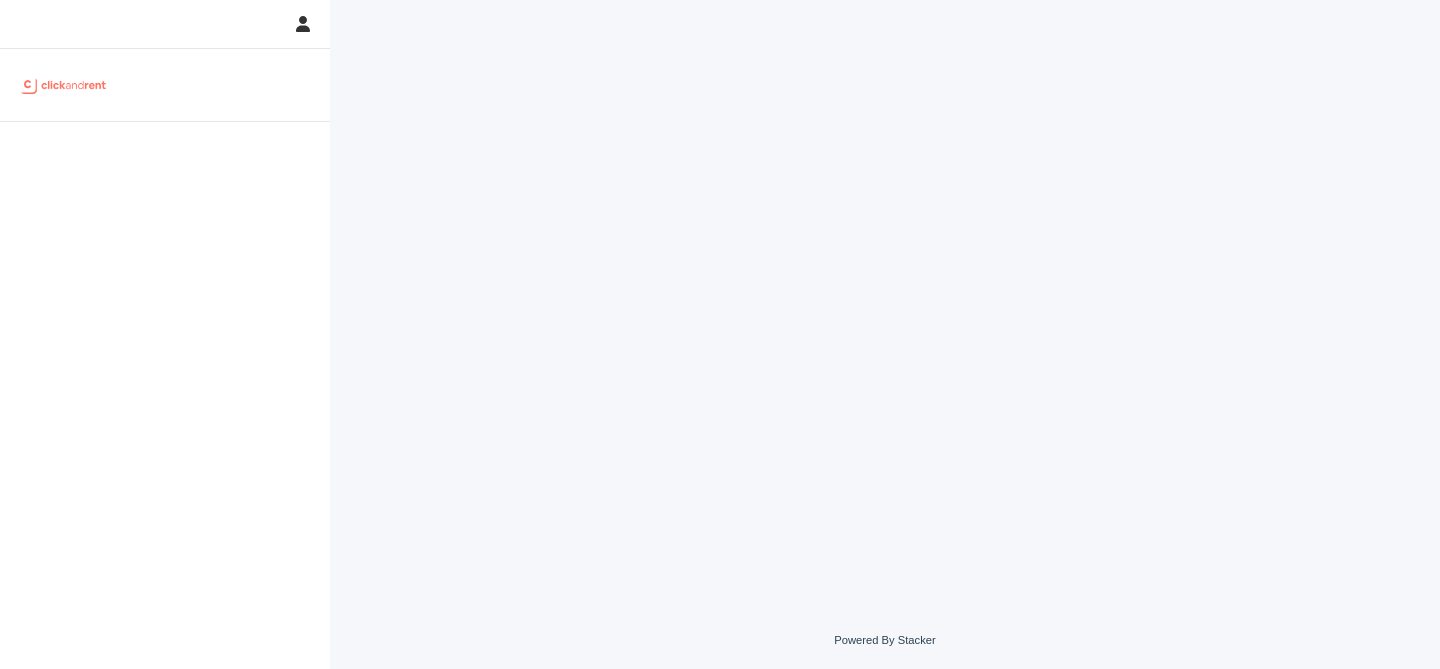 scroll, scrollTop: 0, scrollLeft: 0, axis: both 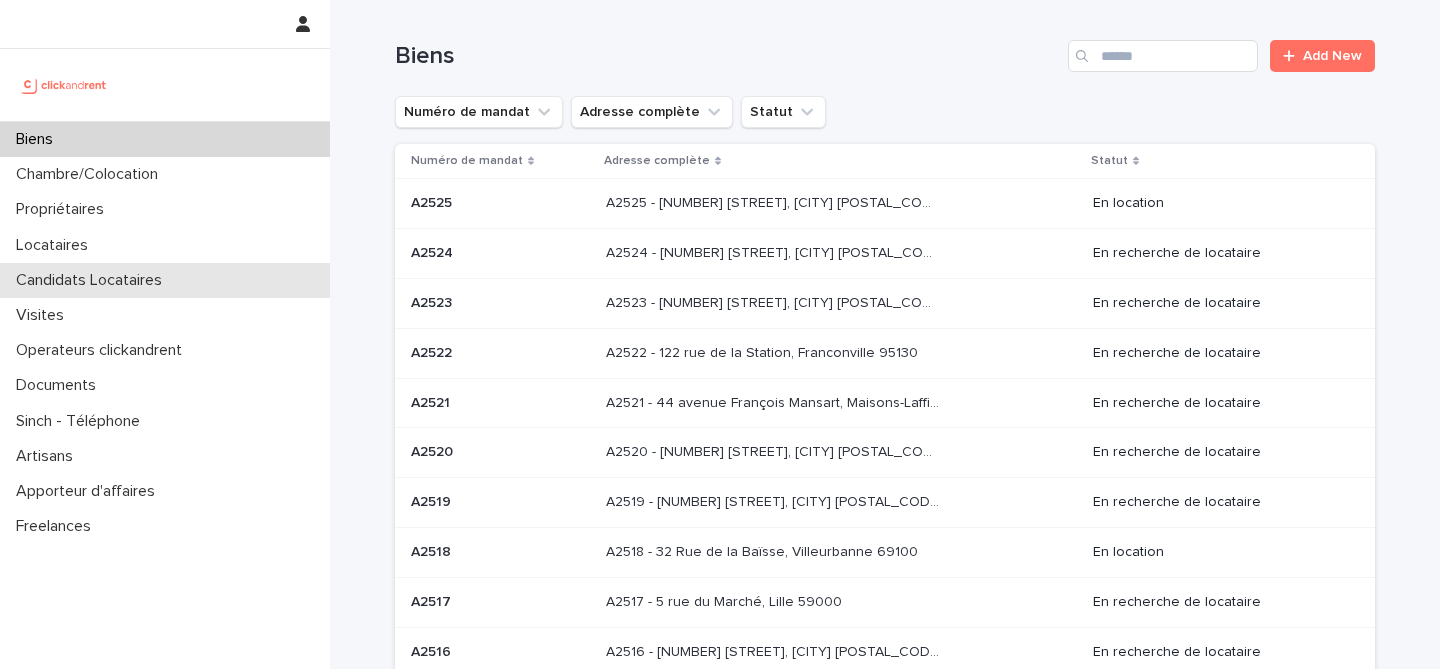 click on "Candidats Locataires" at bounding box center (93, 280) 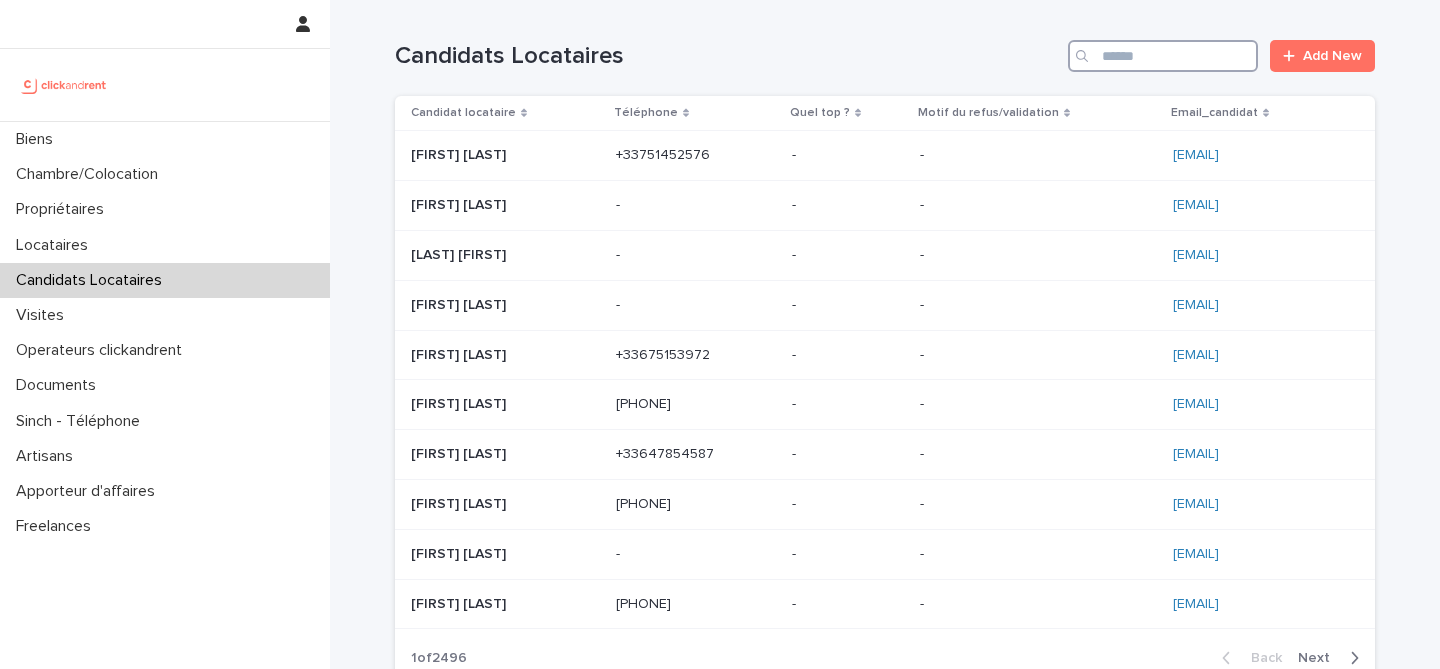 click at bounding box center (1163, 56) 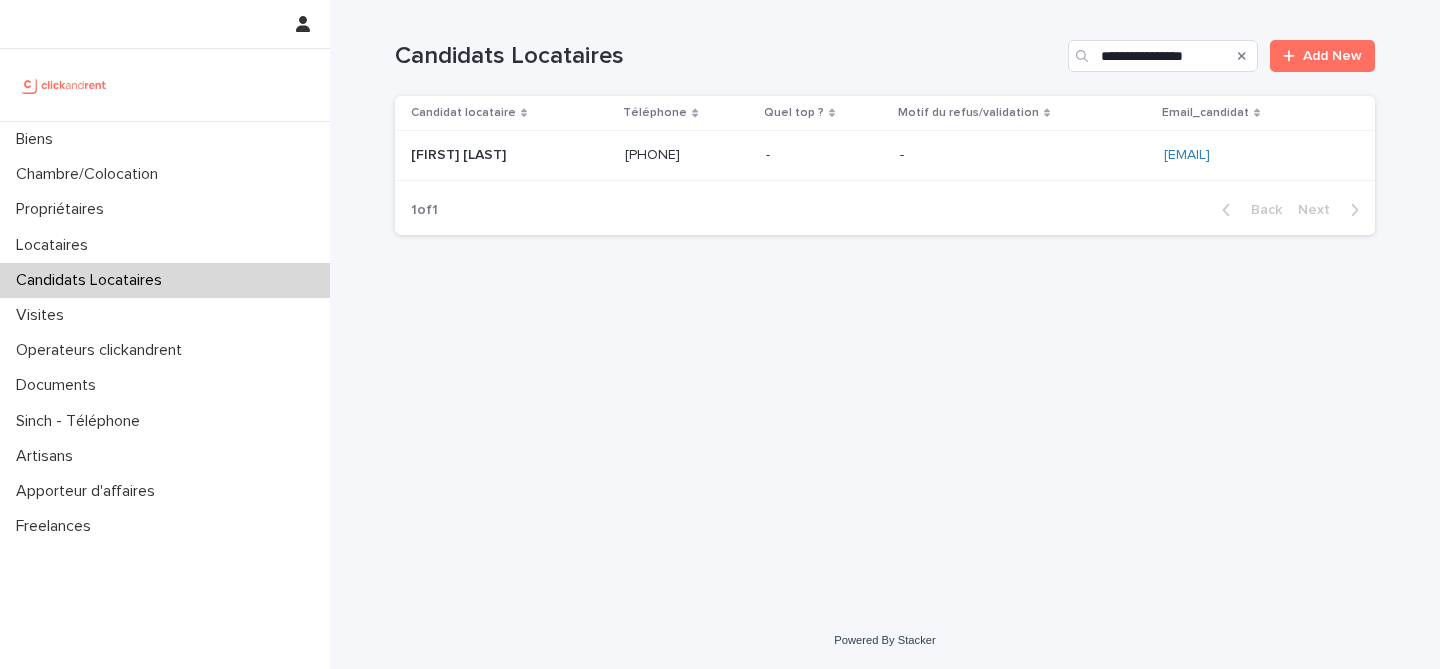 click on "[FIRST] [LAST] [FIRST] [LAST]" at bounding box center [510, 155] 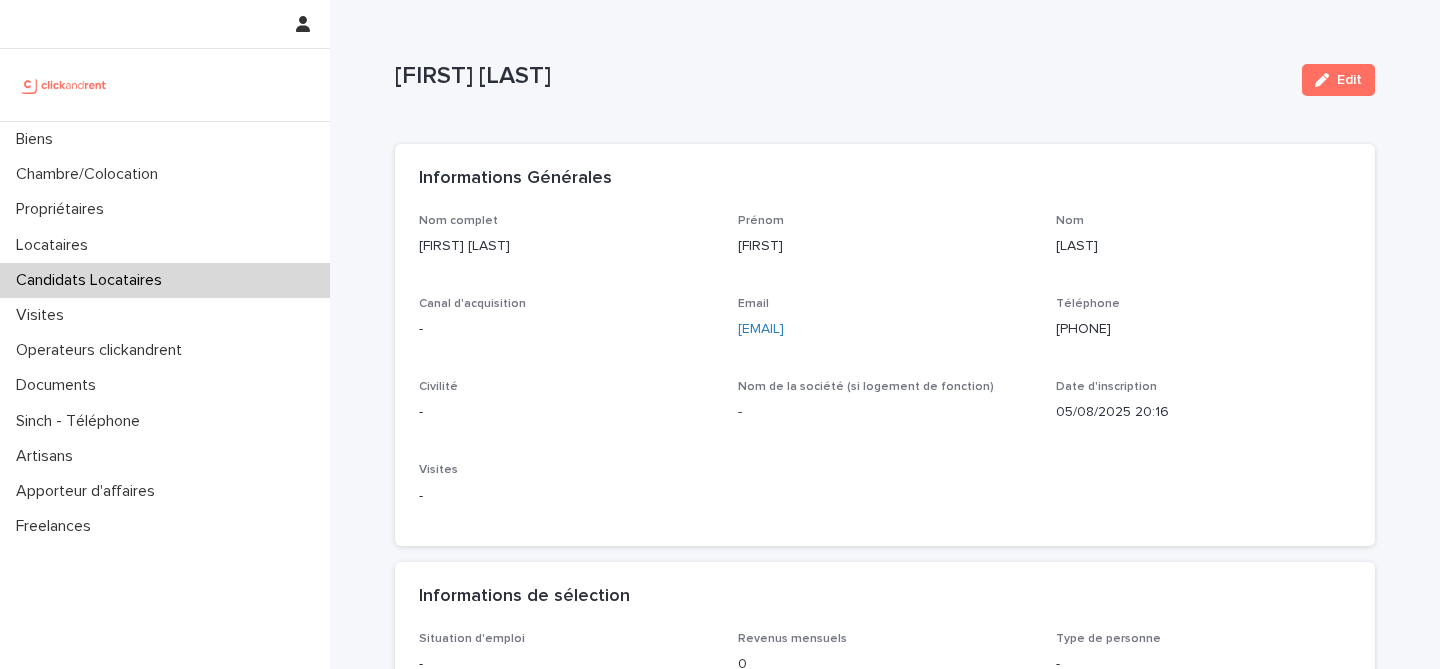 click at bounding box center [1326, 80] 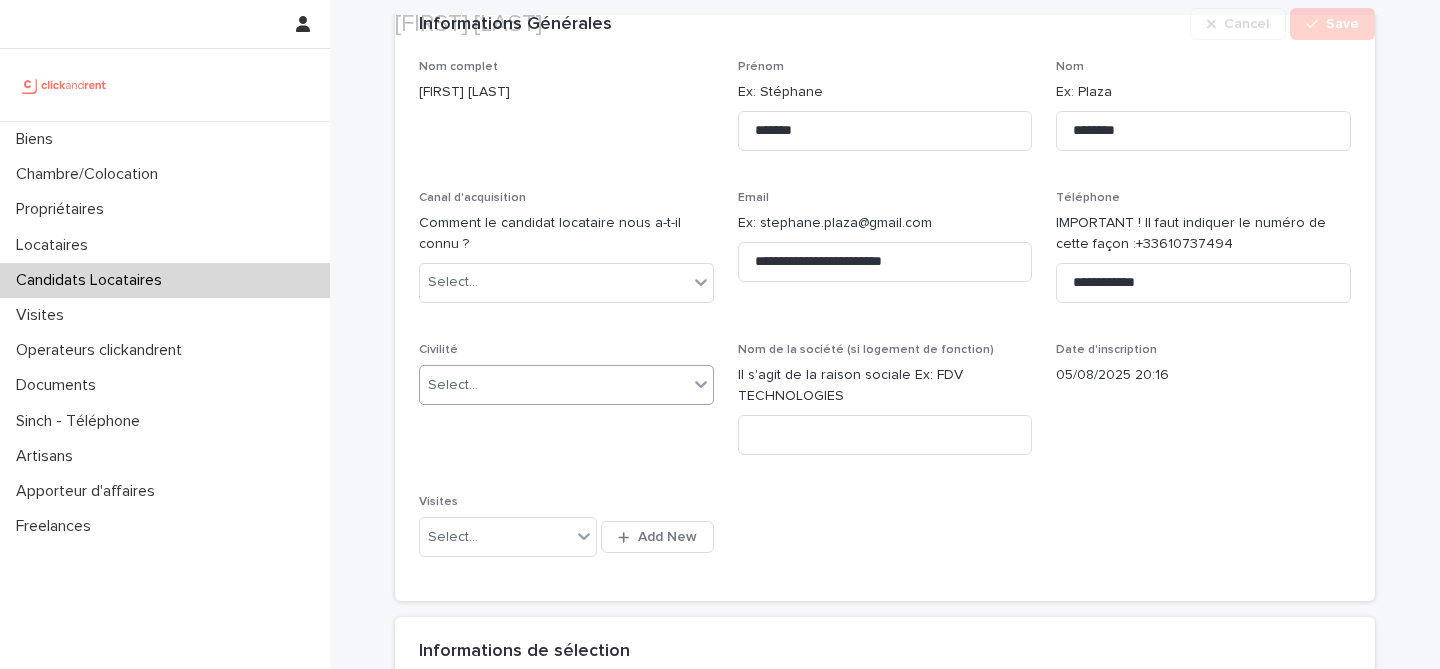 scroll, scrollTop: 190, scrollLeft: 0, axis: vertical 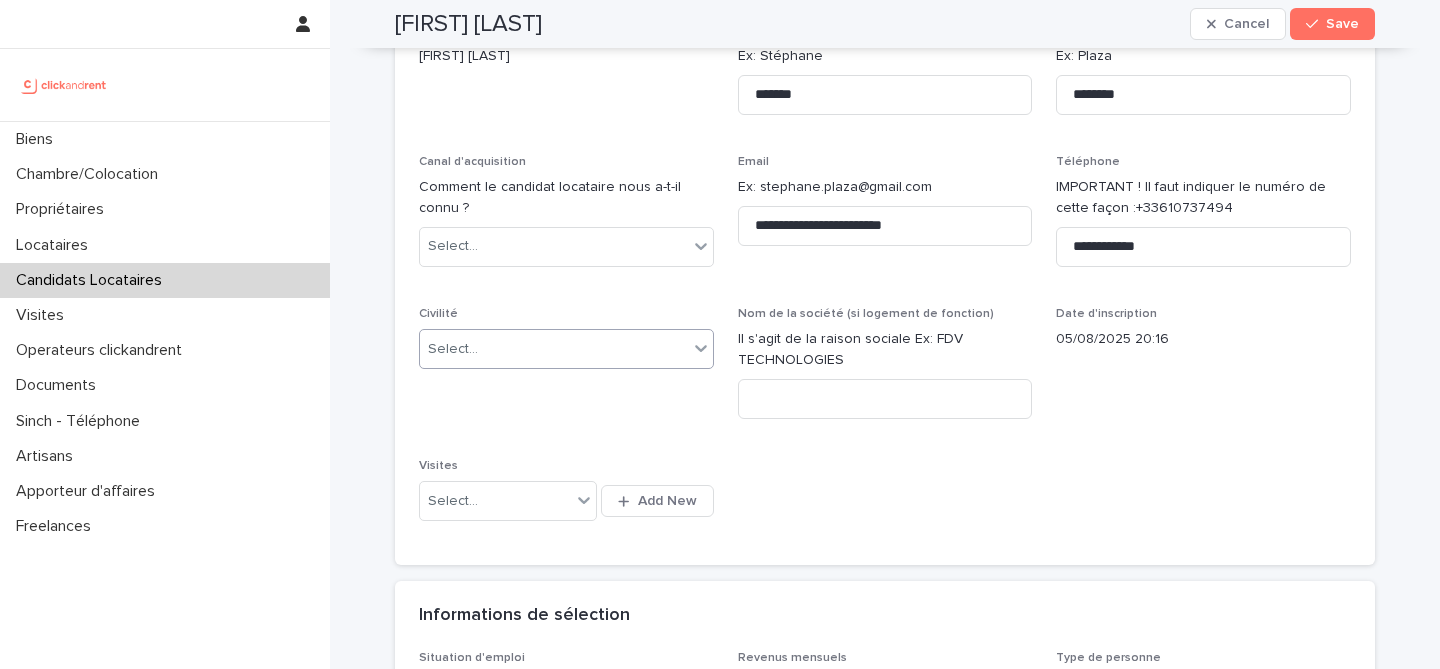 click on "Select..." at bounding box center (554, 349) 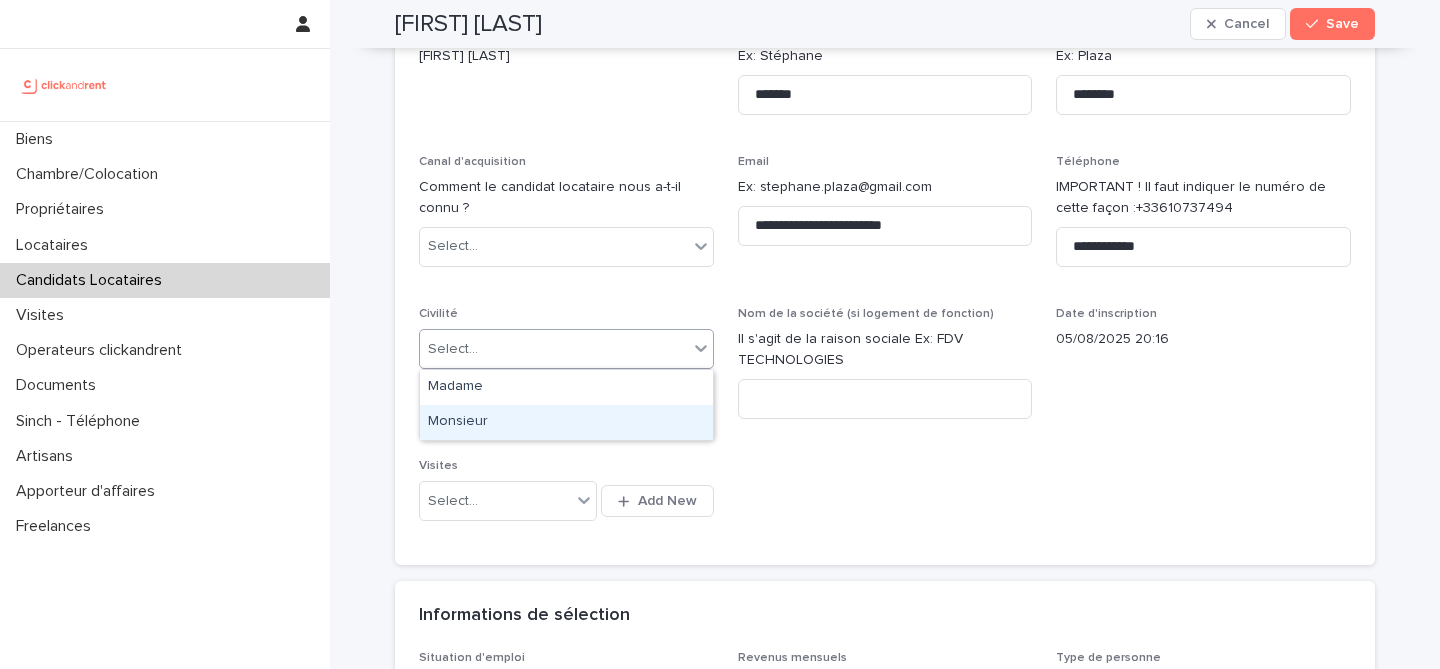 click on "Monsieur" at bounding box center (566, 422) 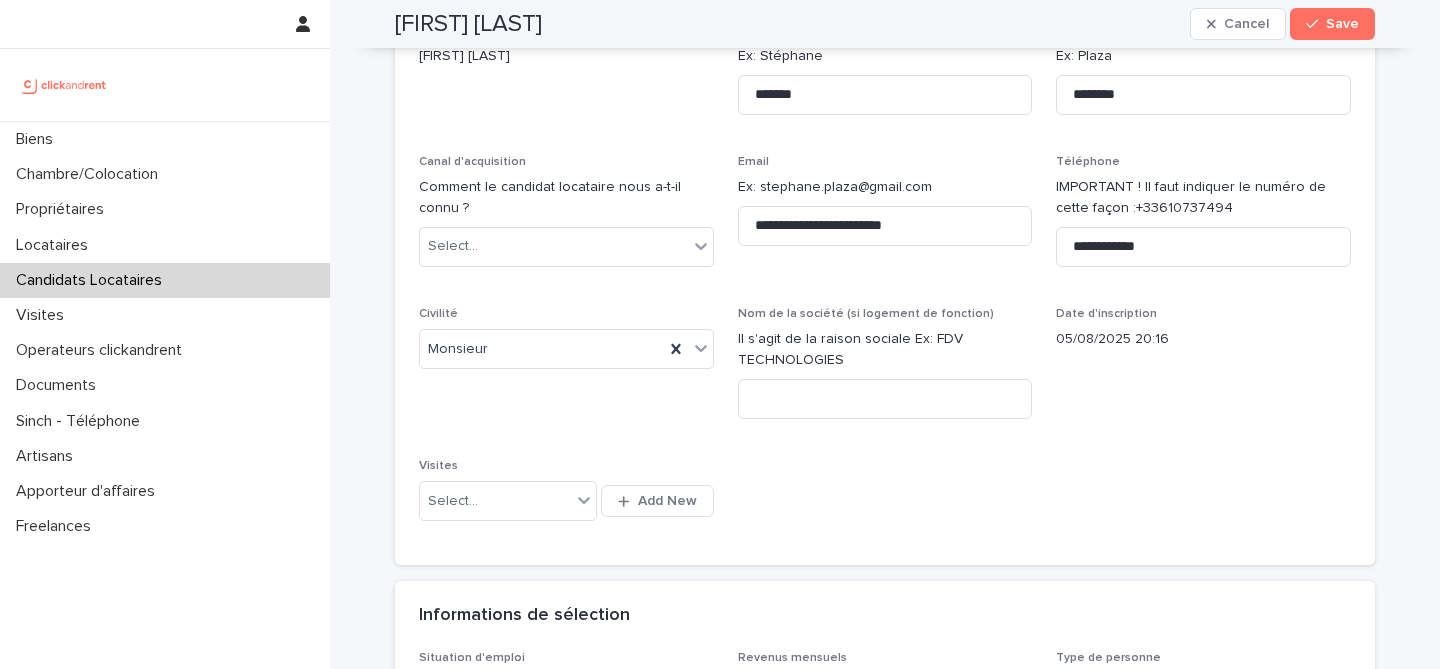 click on "**********" at bounding box center (885, 283) 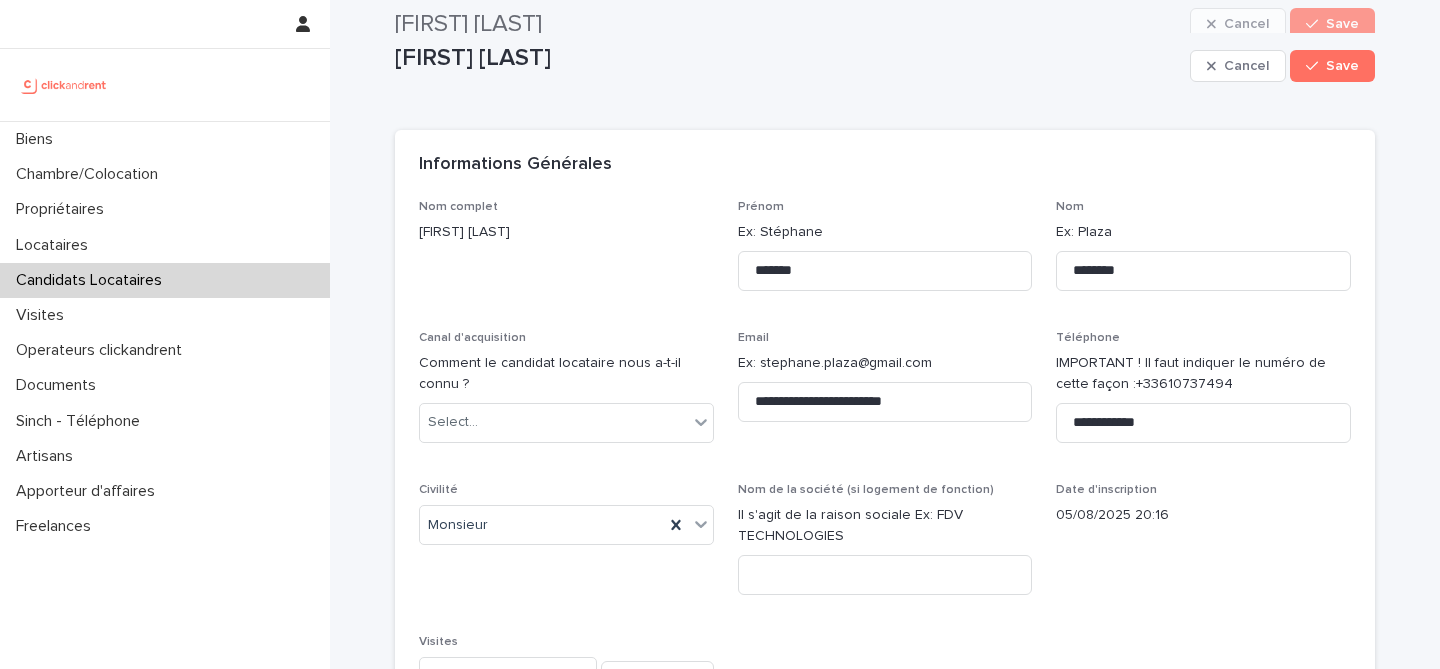 scroll, scrollTop: 0, scrollLeft: 0, axis: both 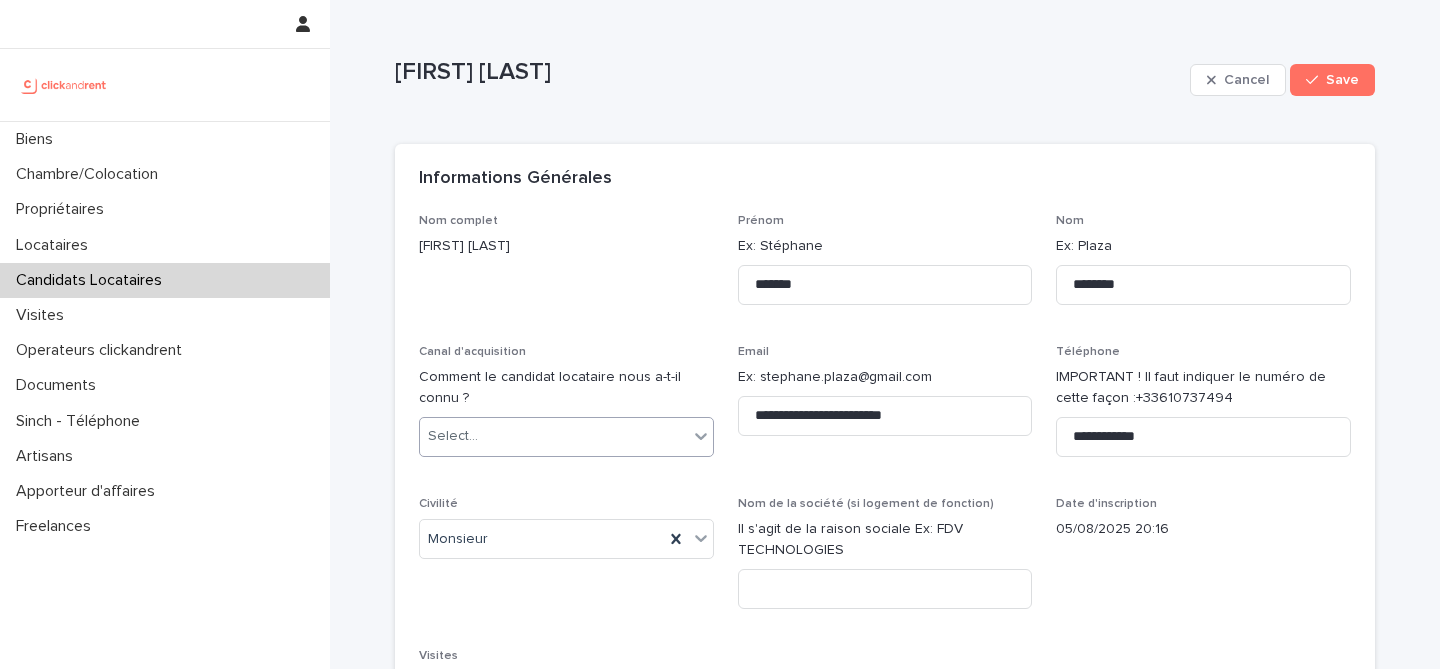 click on "Select..." at bounding box center (554, 436) 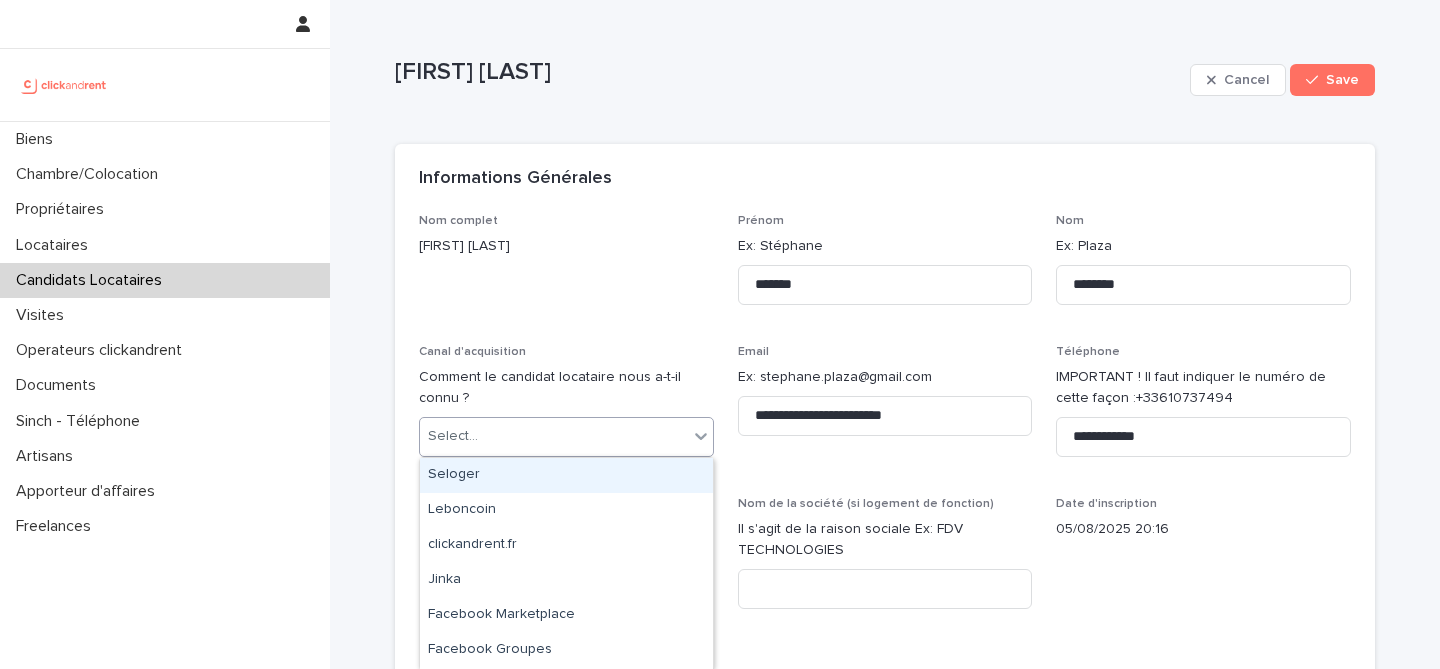click on "Comment le candidat locataire nous a-t-il connu ?" at bounding box center [566, 388] 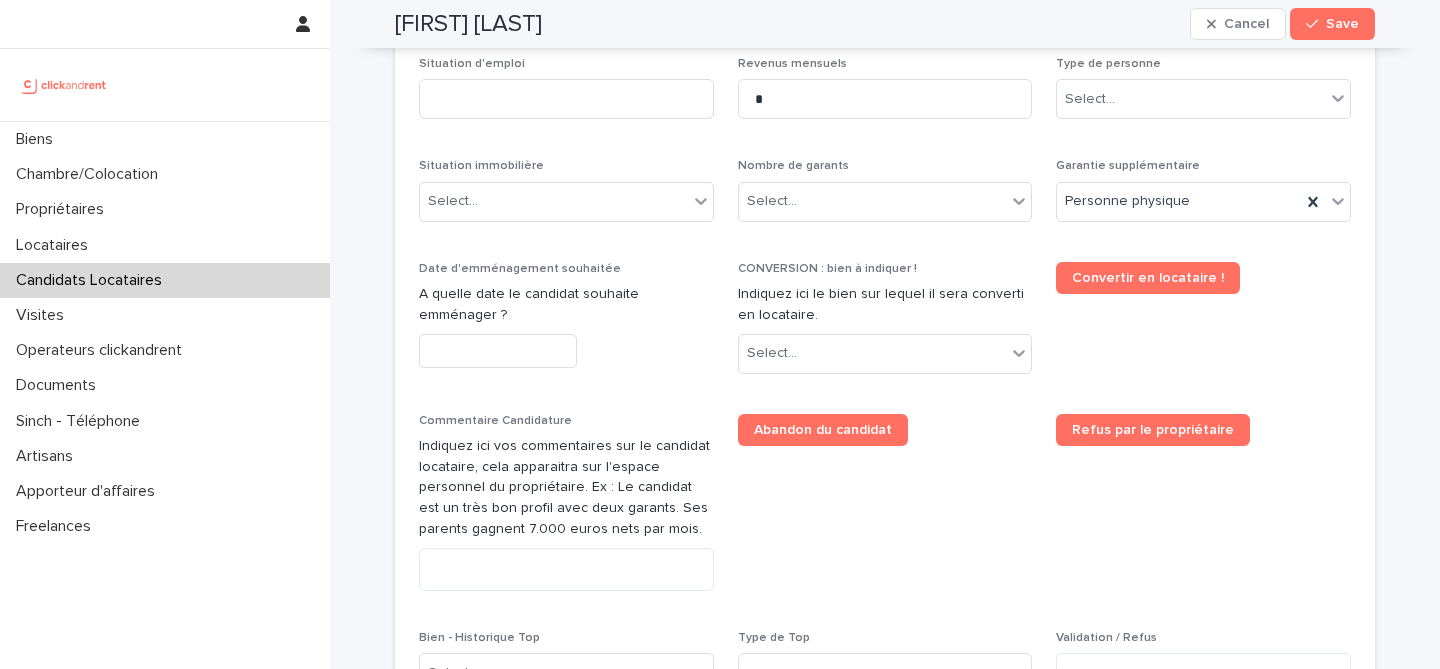 scroll, scrollTop: 788, scrollLeft: 0, axis: vertical 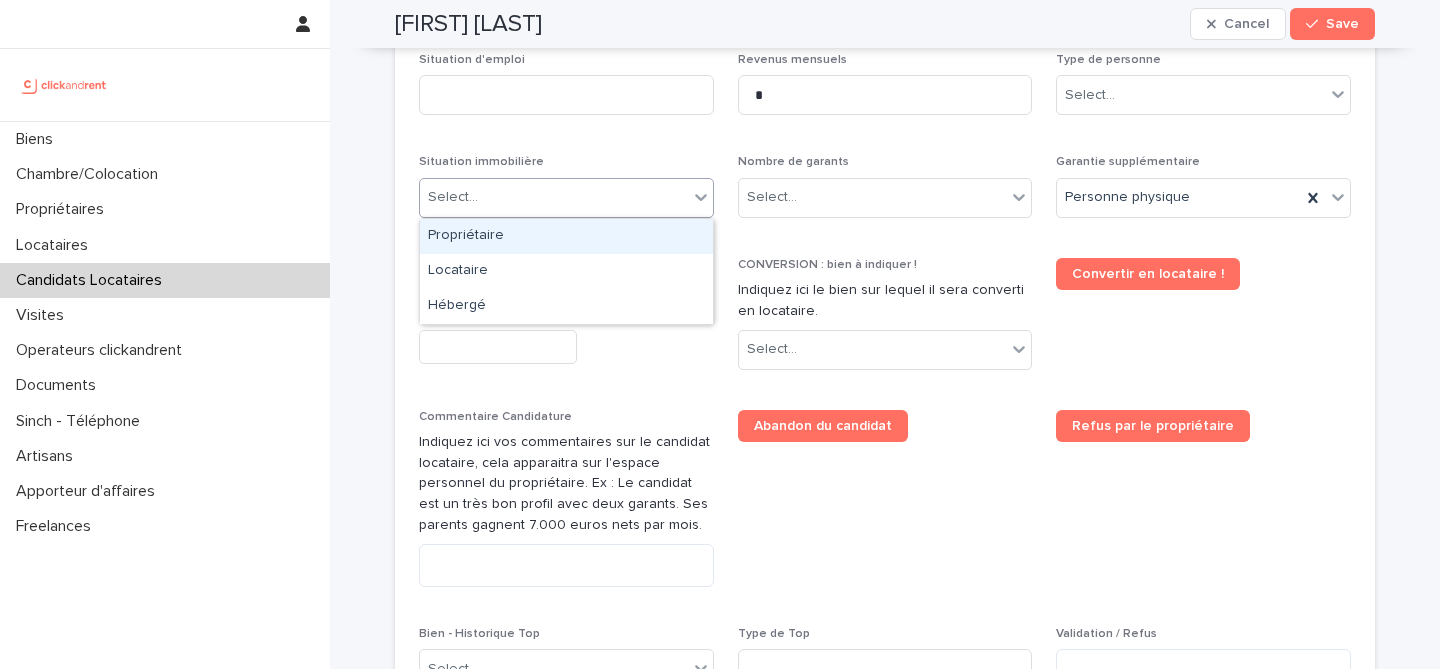 click on "Select..." at bounding box center [554, 197] 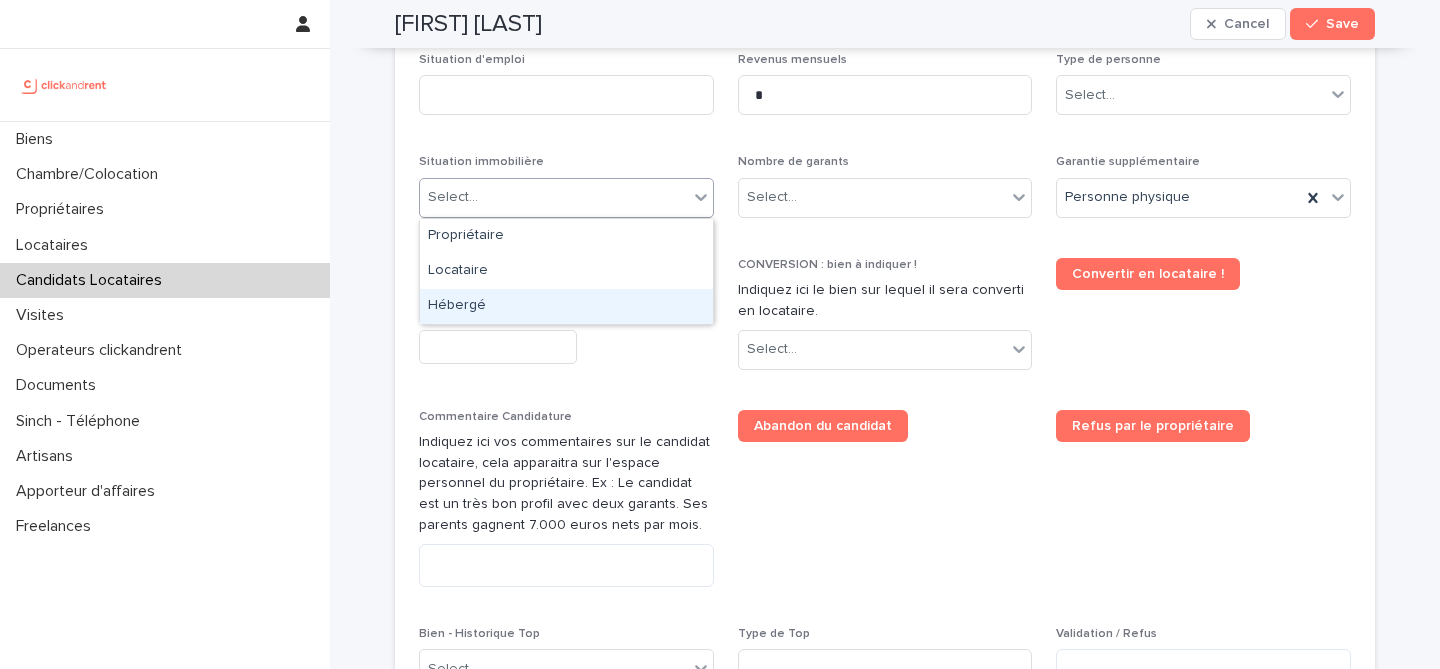 click on "Hébergé" at bounding box center (566, 306) 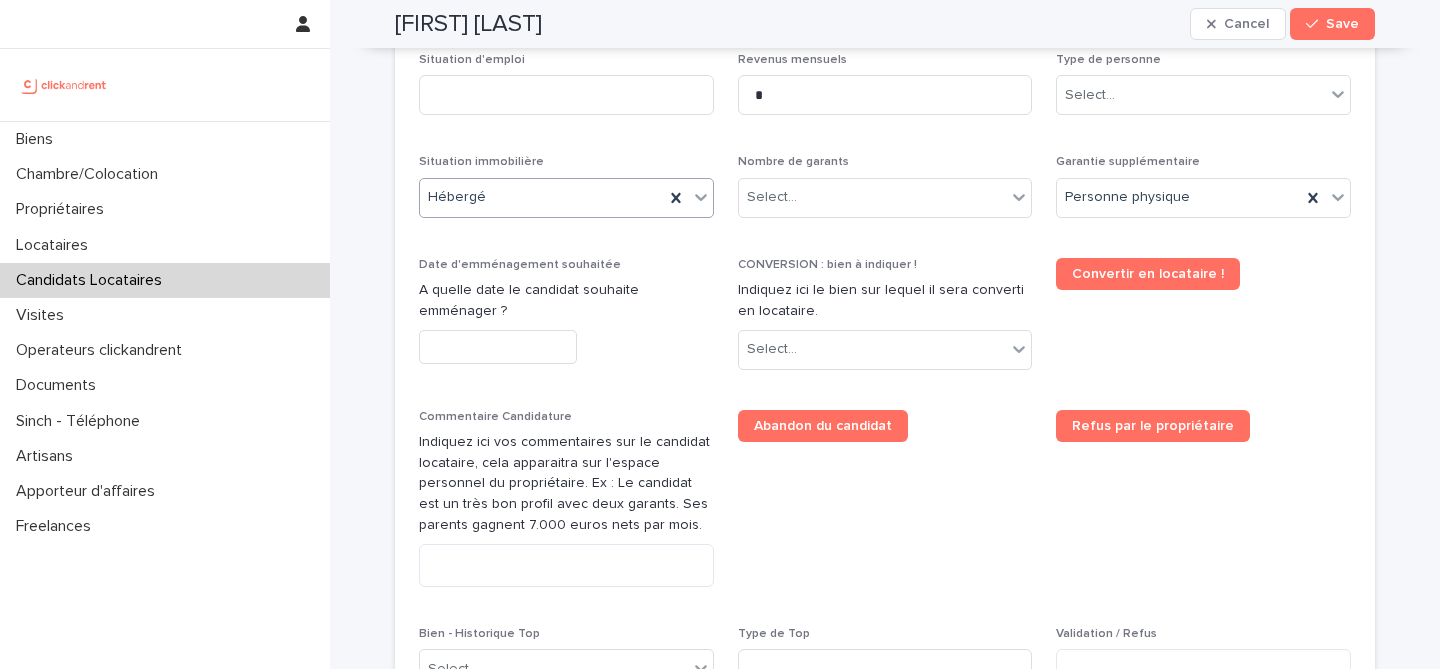 click on "Date d'emménagement souhaitée" at bounding box center [566, 265] 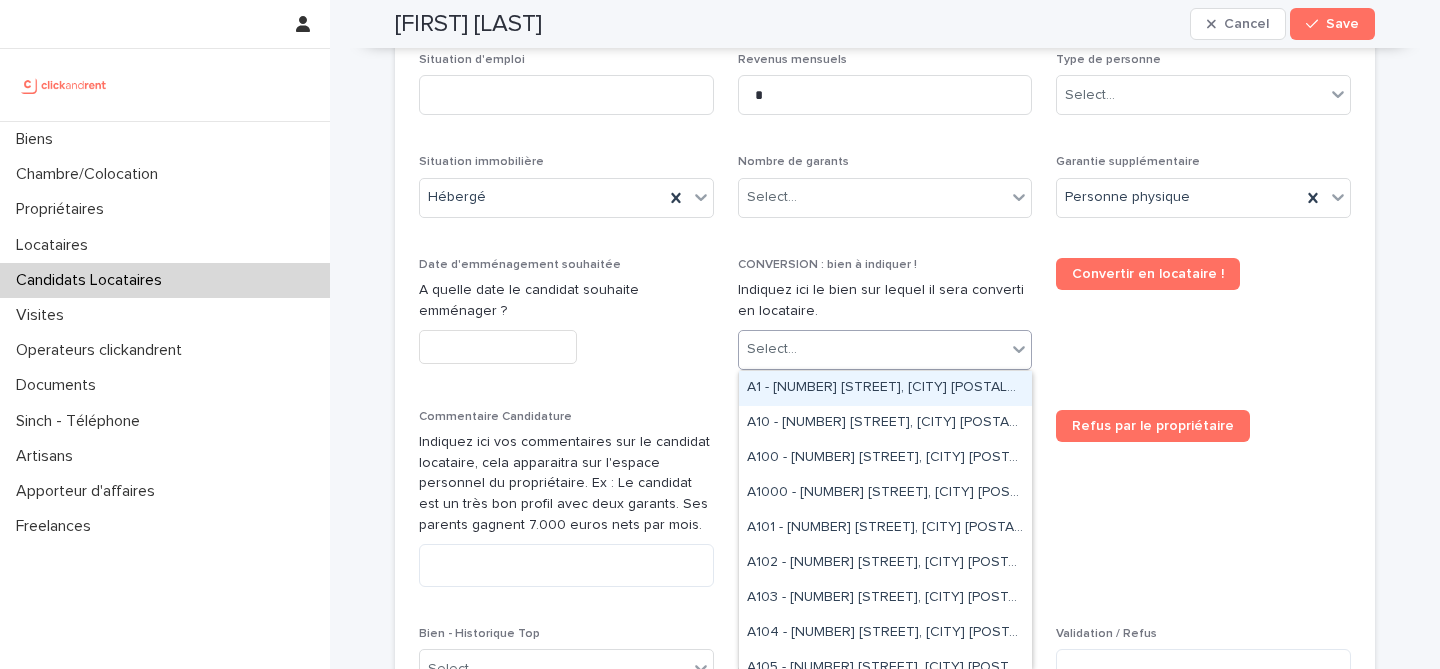 click on "Select..." at bounding box center (873, 349) 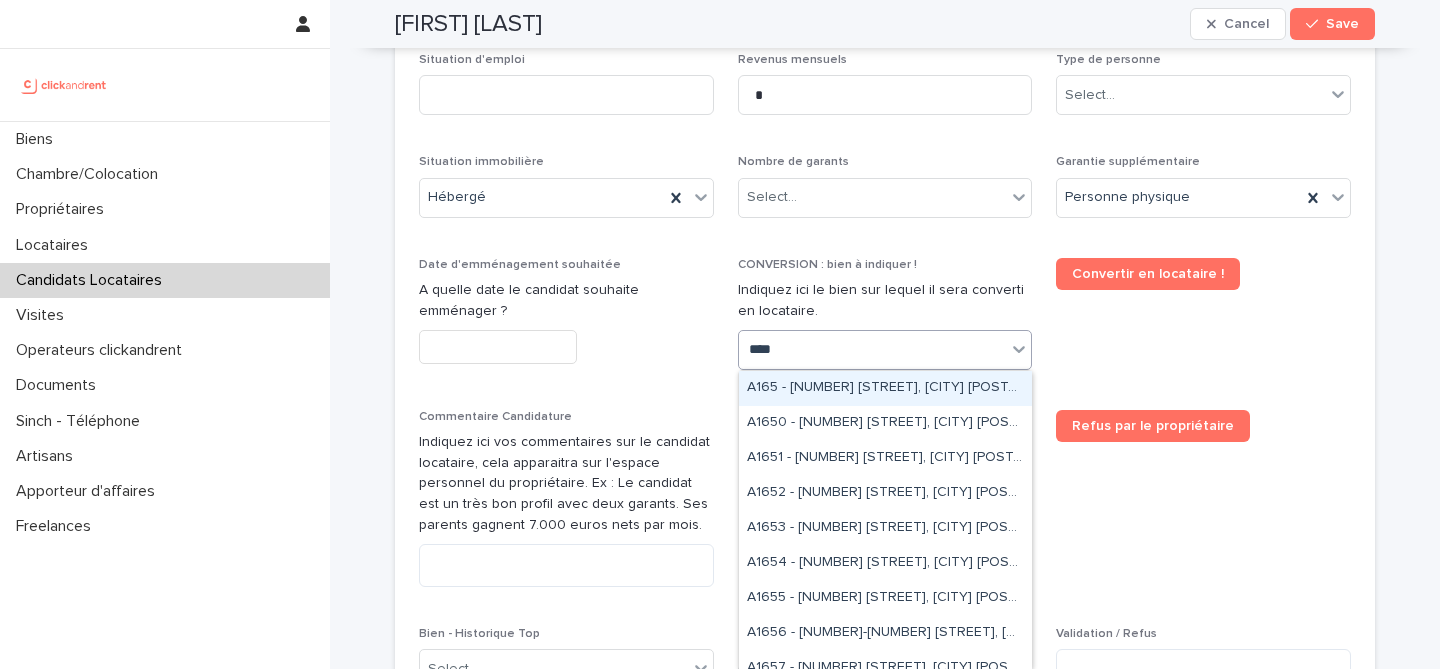 type on "*****" 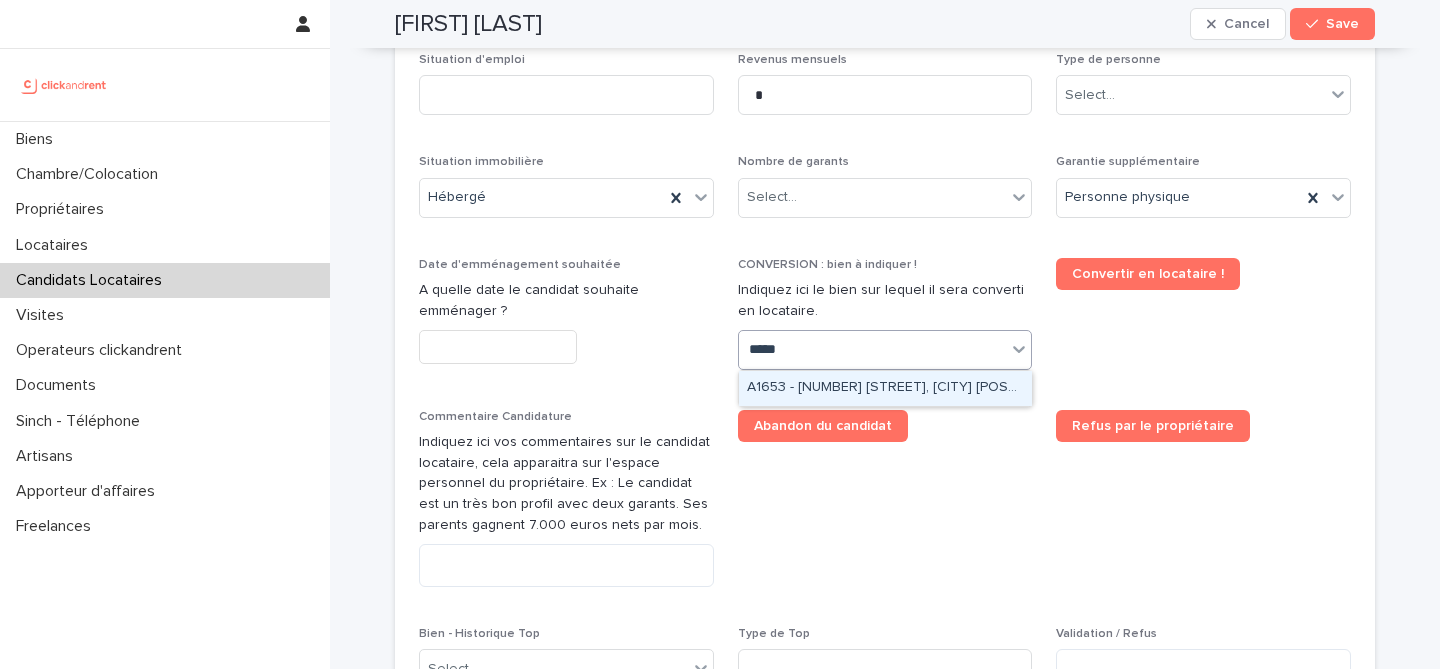 click on "A1653 - [NUMBER] [STREET], [CITY] [POSTAL_CODE]" at bounding box center (885, 388) 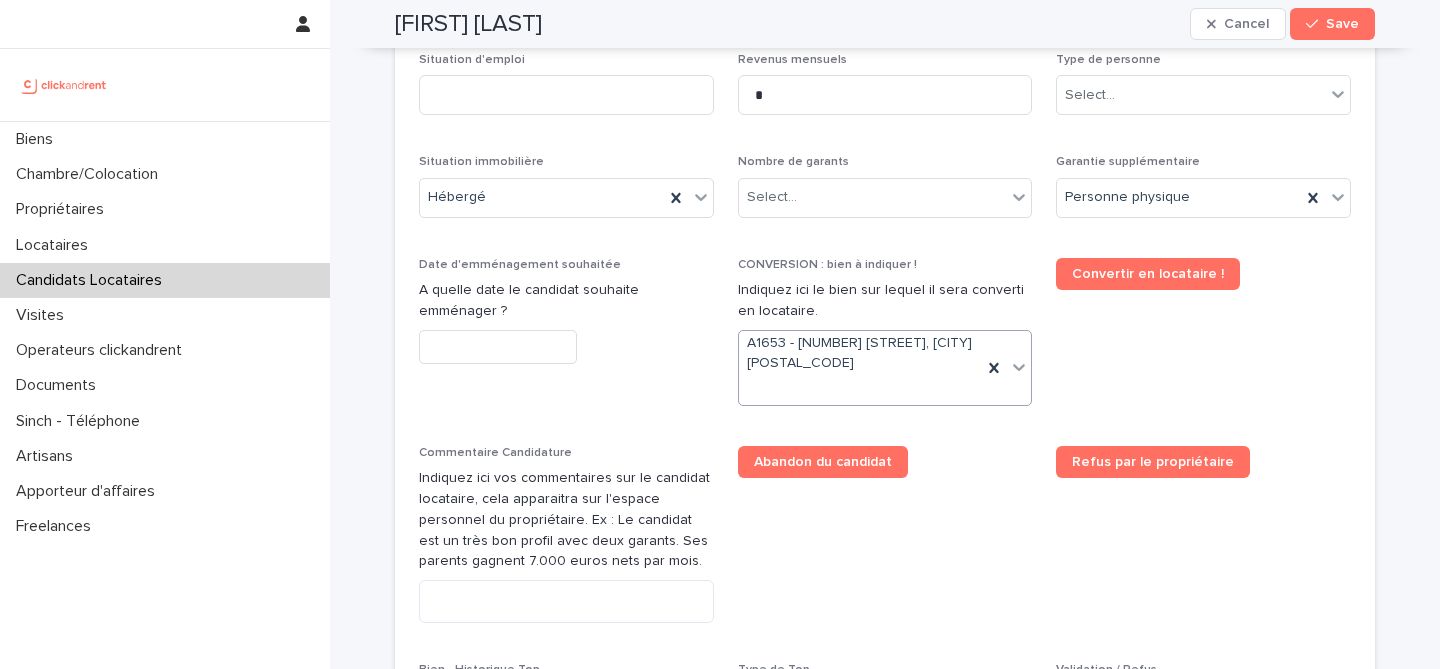 scroll, scrollTop: 806, scrollLeft: 0, axis: vertical 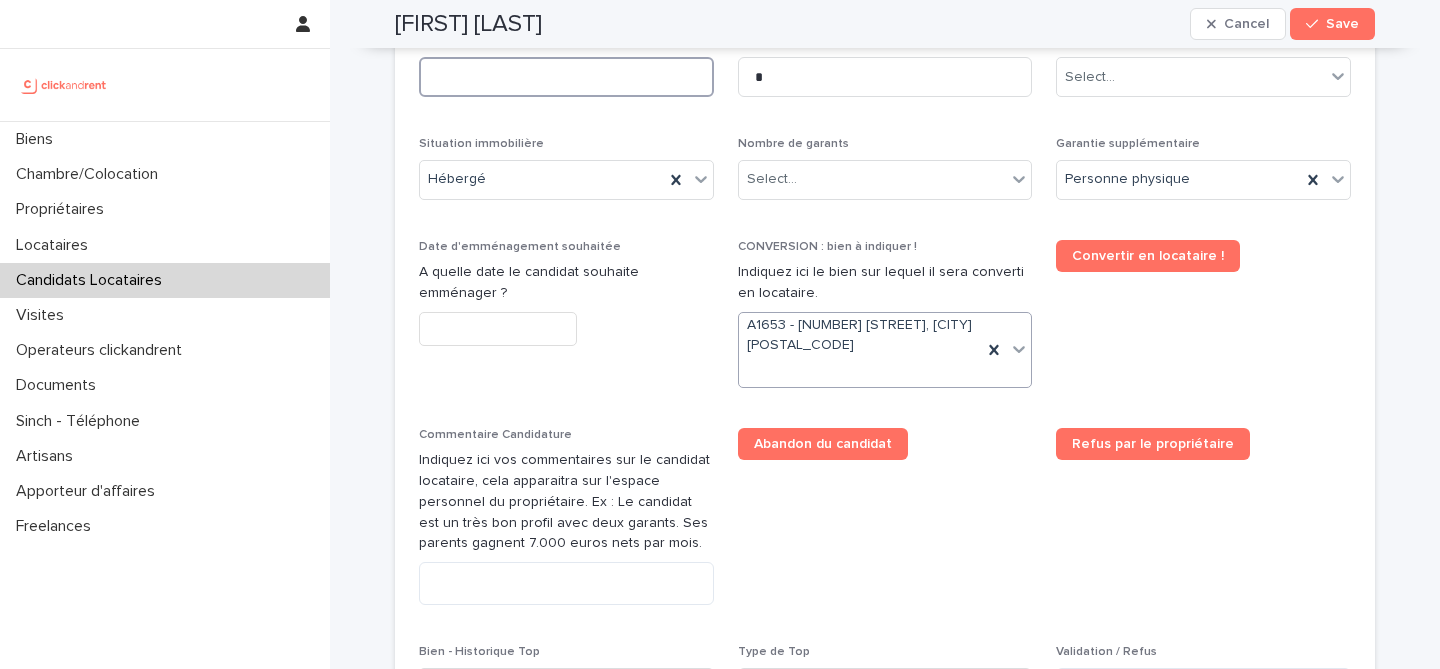 click at bounding box center (566, 77) 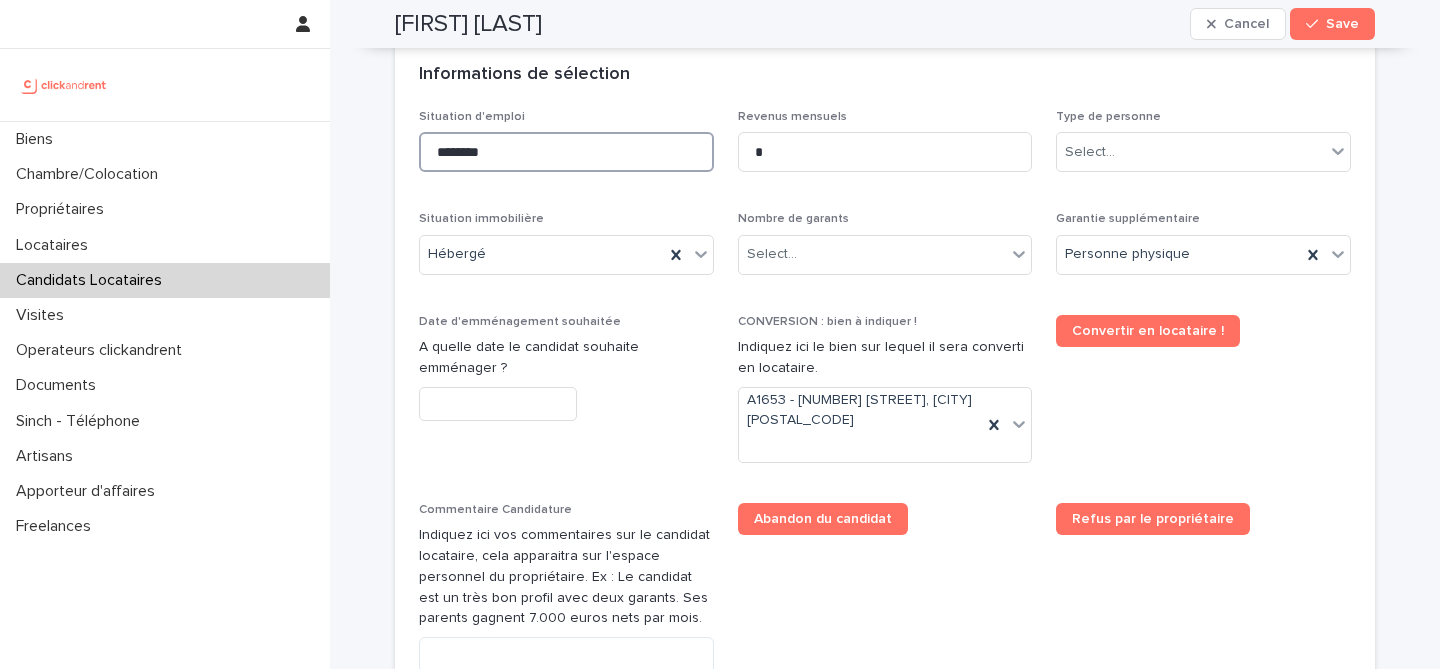 scroll, scrollTop: 709, scrollLeft: 0, axis: vertical 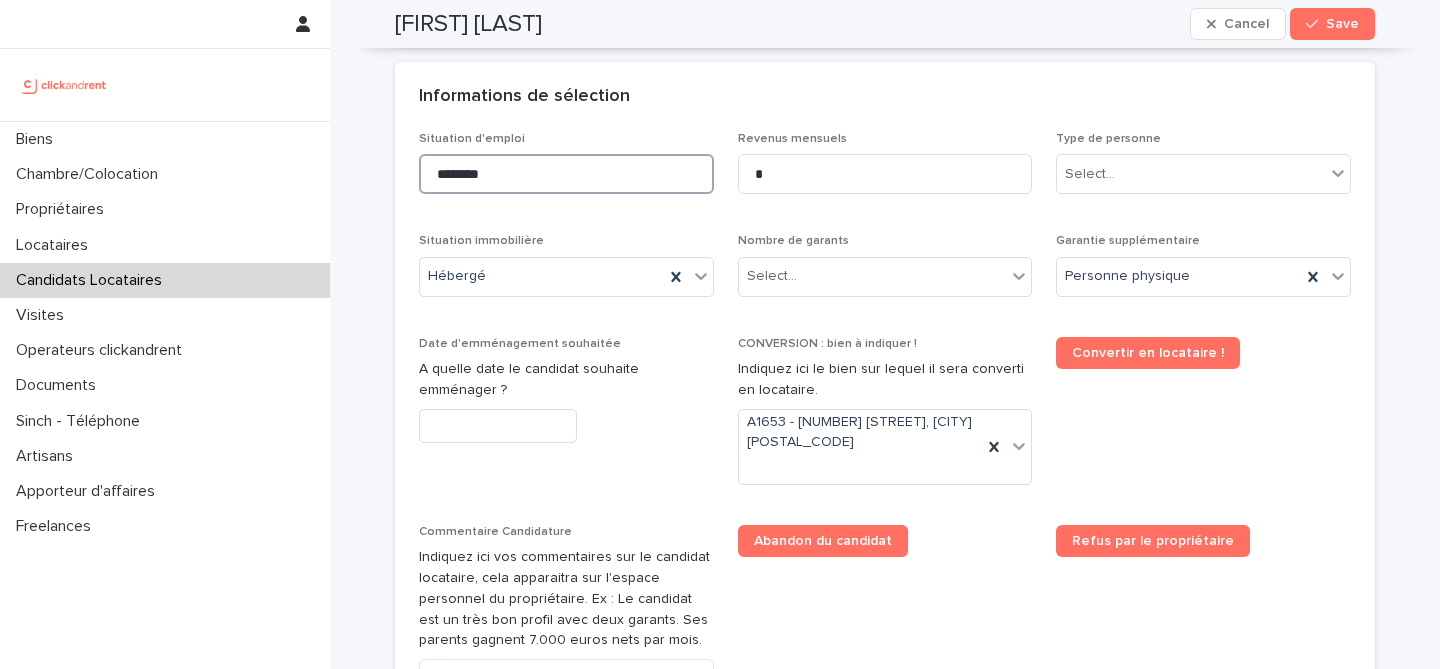 type on "********" 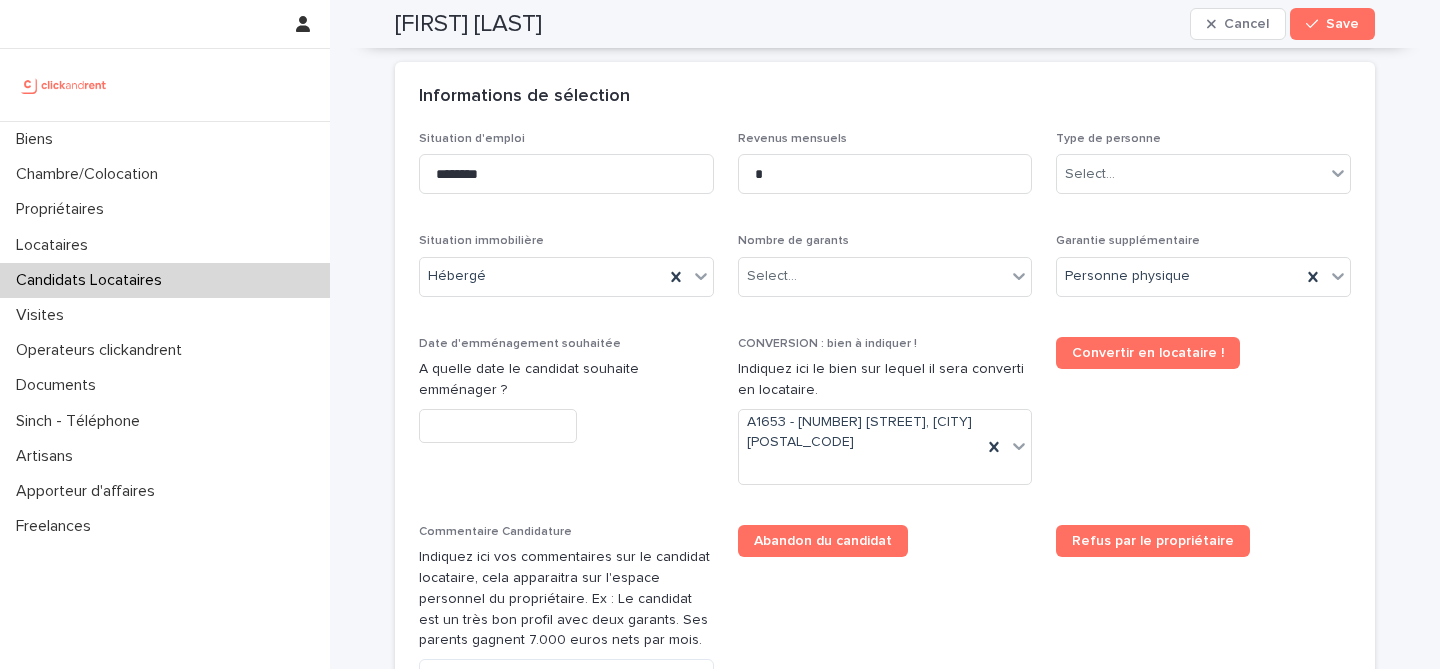 click on "Informations de sélection" at bounding box center [885, 97] 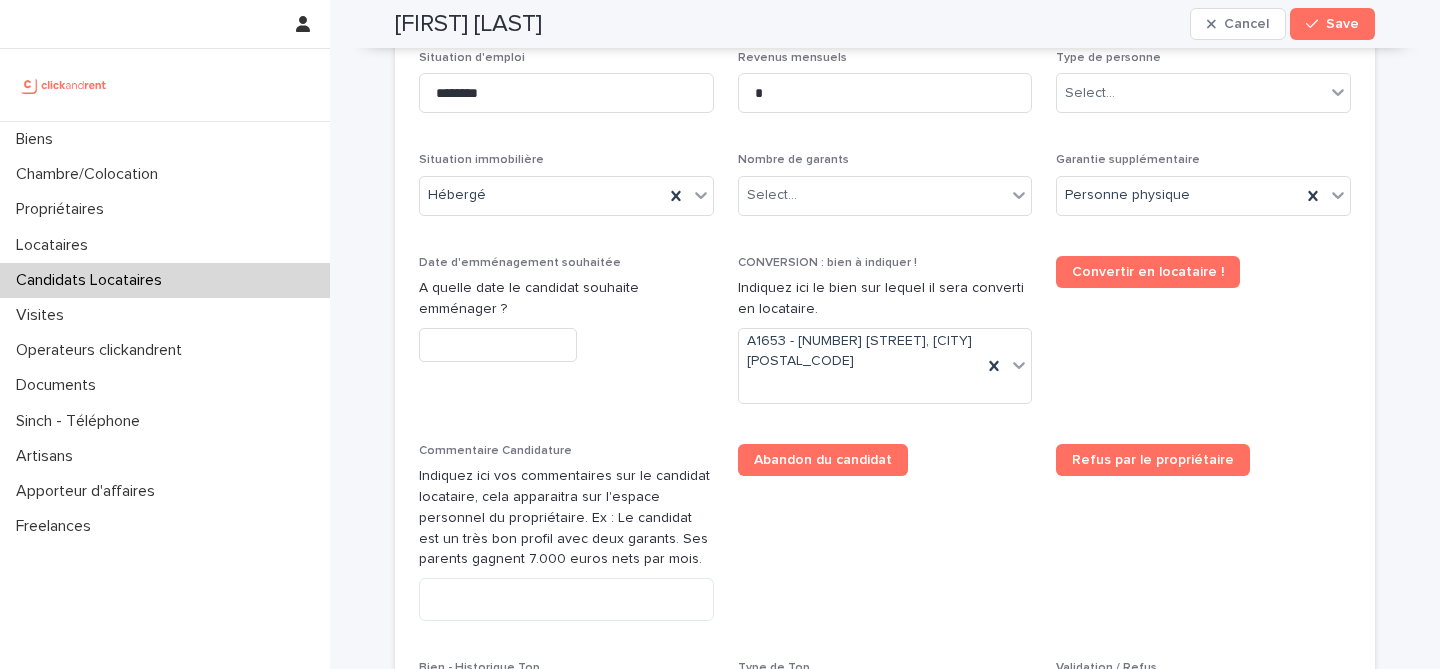 scroll, scrollTop: 799, scrollLeft: 0, axis: vertical 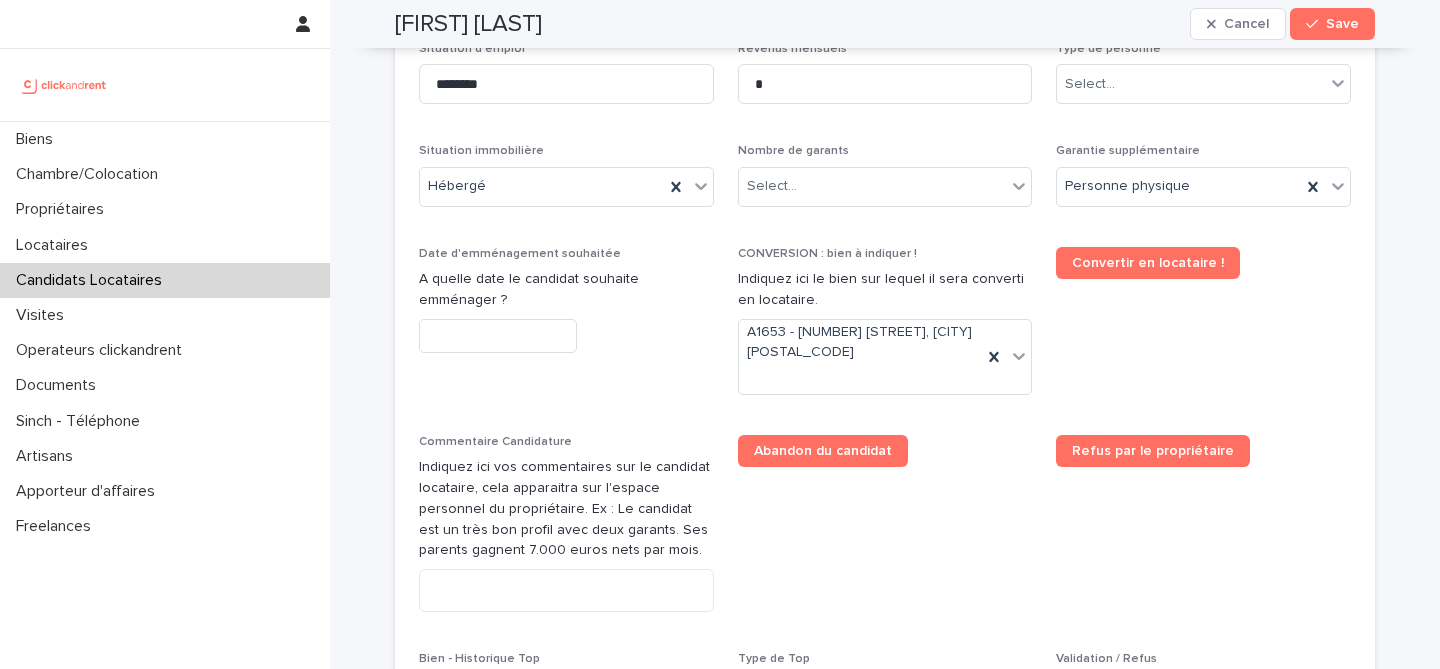 click on "A quelle date le candidat souhaite emménager ?" at bounding box center [566, 290] 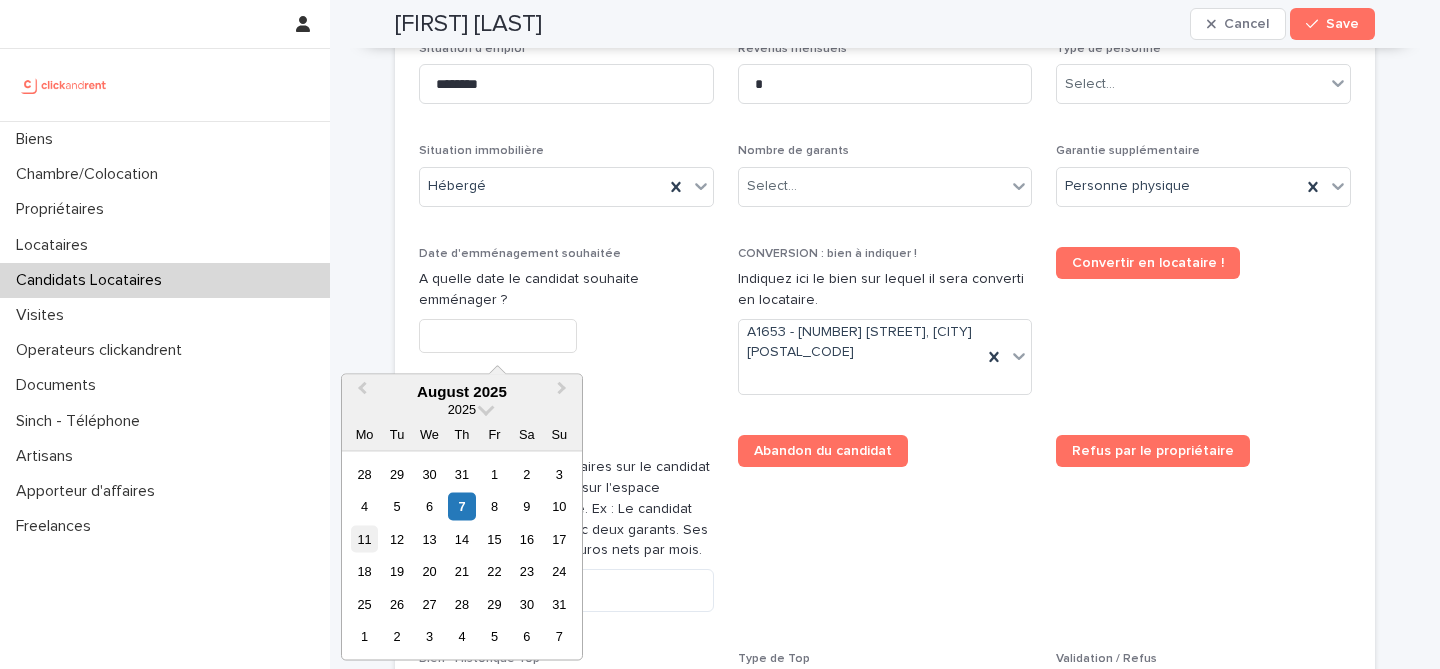 click on "11" at bounding box center [364, 538] 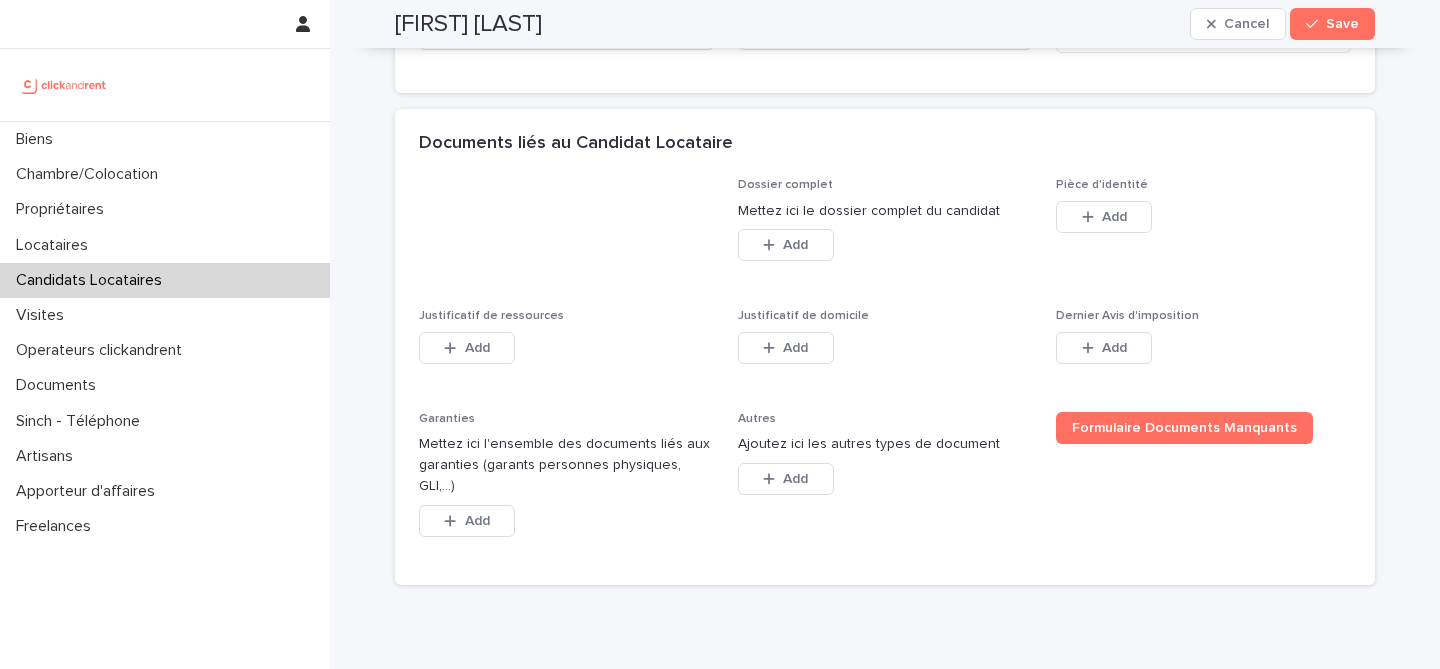 scroll, scrollTop: 1470, scrollLeft: 0, axis: vertical 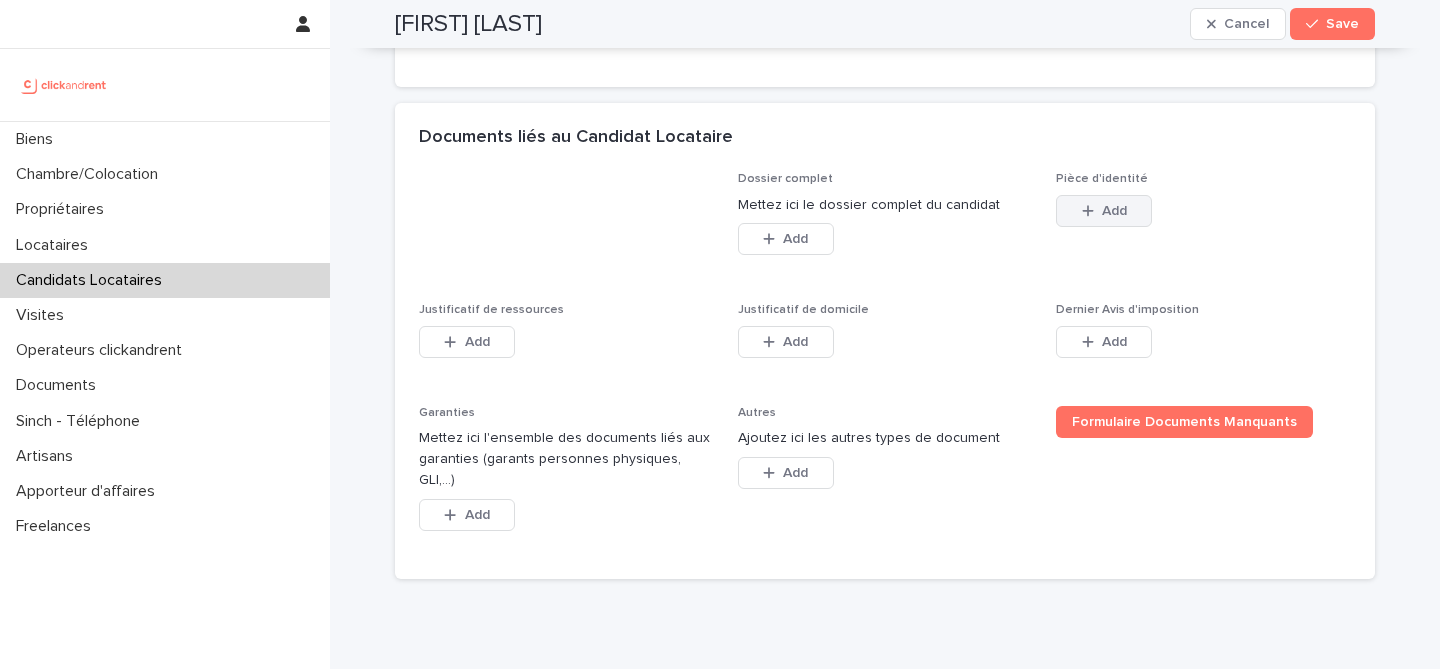 click on "Add" at bounding box center [1104, 211] 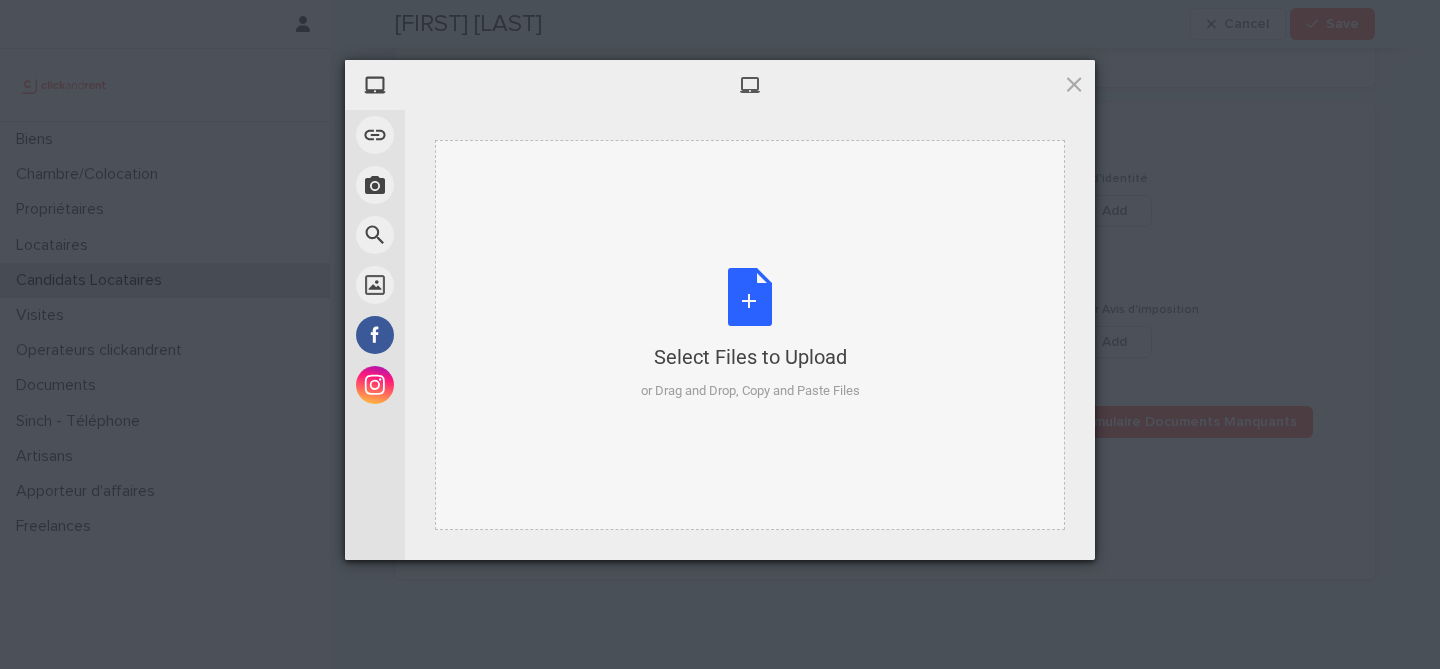 click on "Select Files to Upload
or Drag and Drop, Copy and Paste Files" at bounding box center [750, 334] 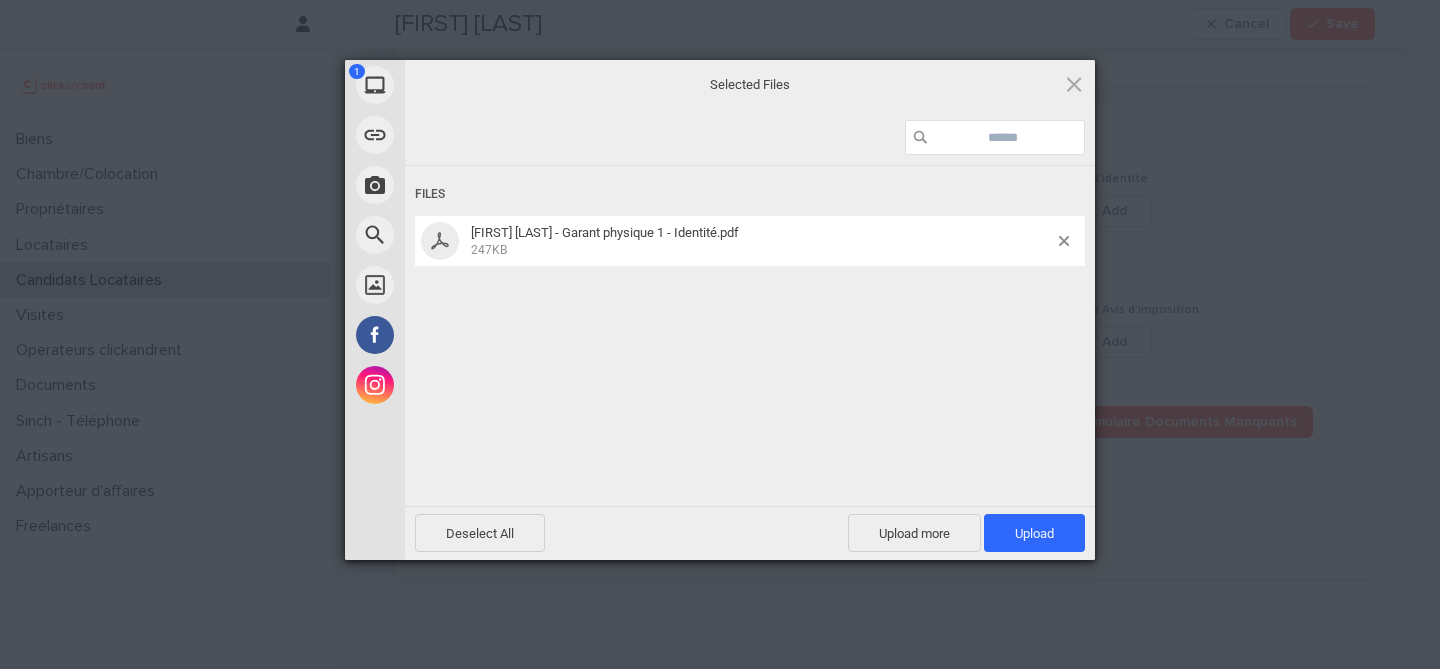 click on "[FIRST] [LAST] - Garant physique 1 - Identité.pdf          247KB" at bounding box center (750, 241) 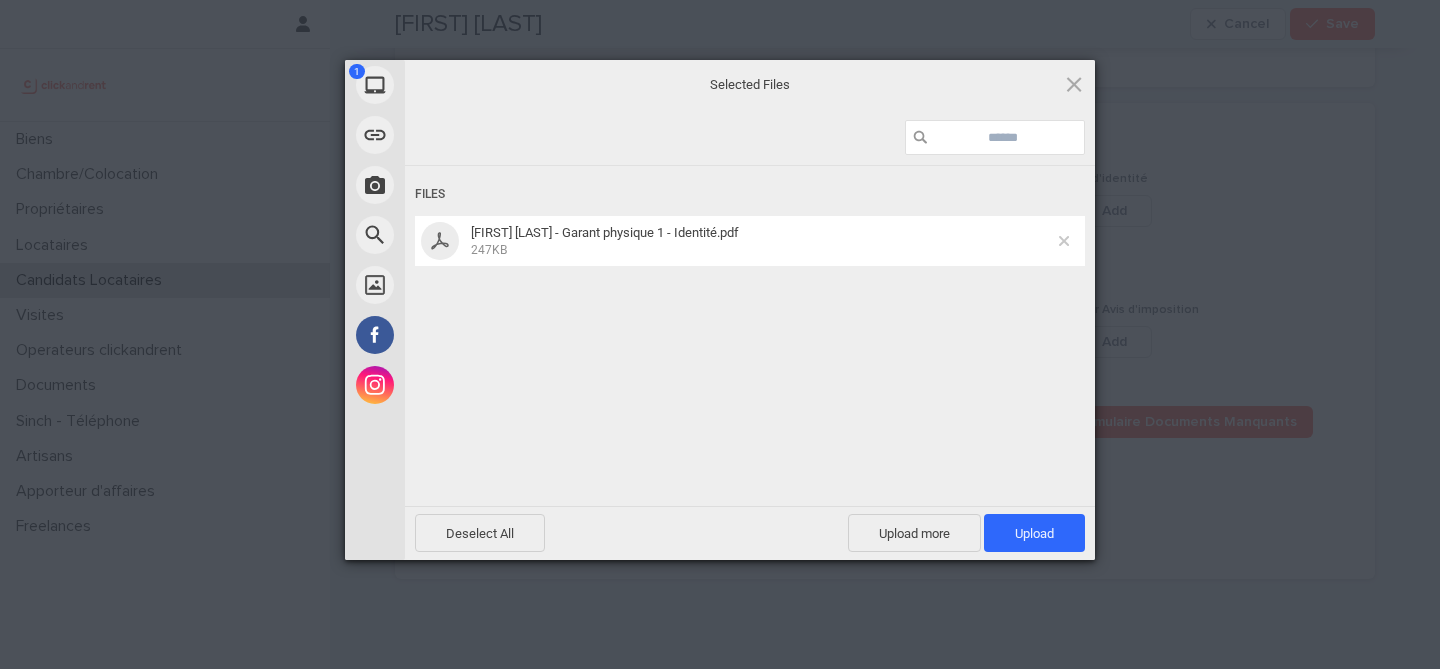 click at bounding box center (1064, 241) 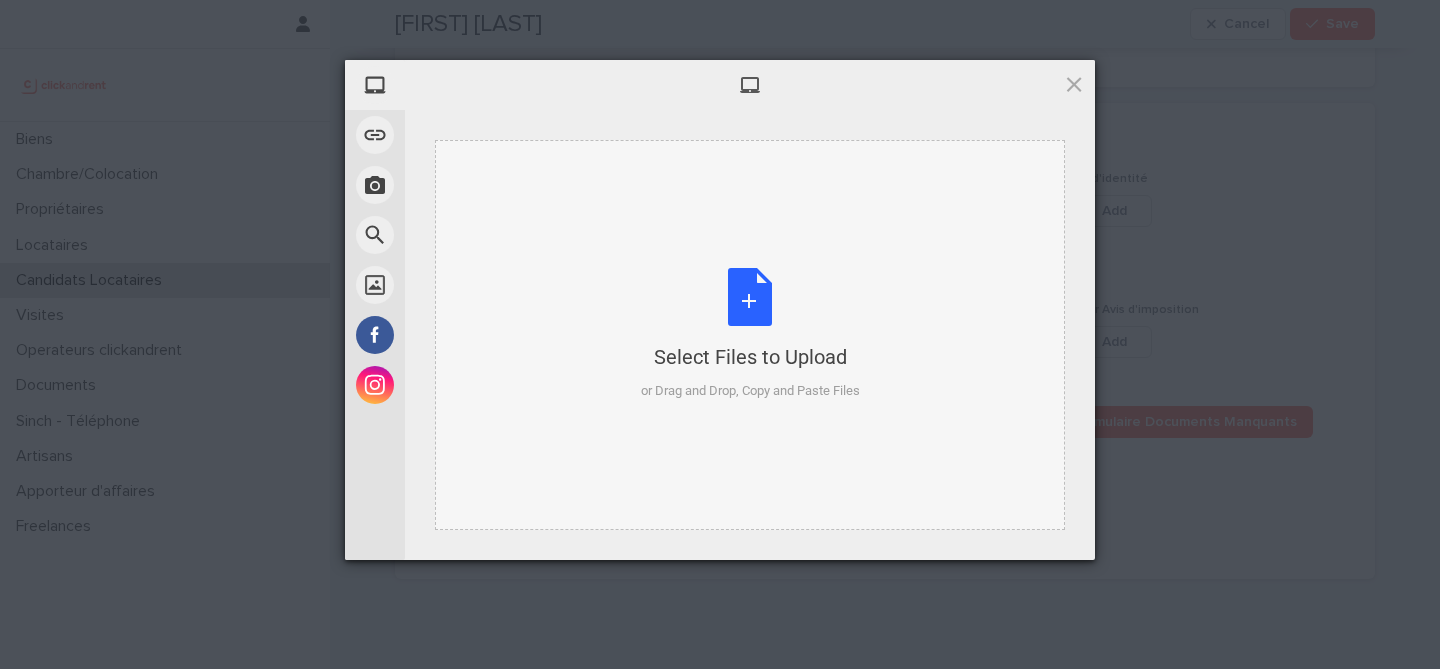 click on "Select Files to Upload
or Drag and Drop, Copy and Paste Files" at bounding box center (750, 334) 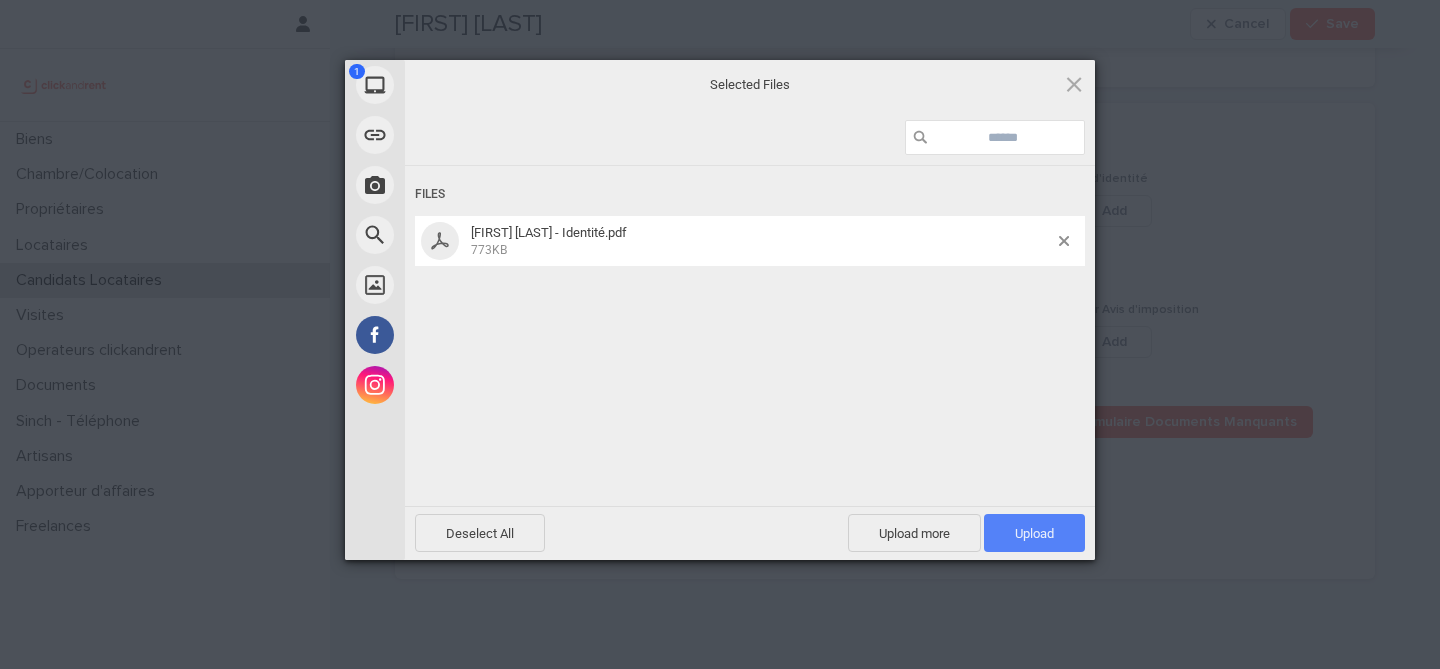 click on "Upload
1" at bounding box center (1034, 533) 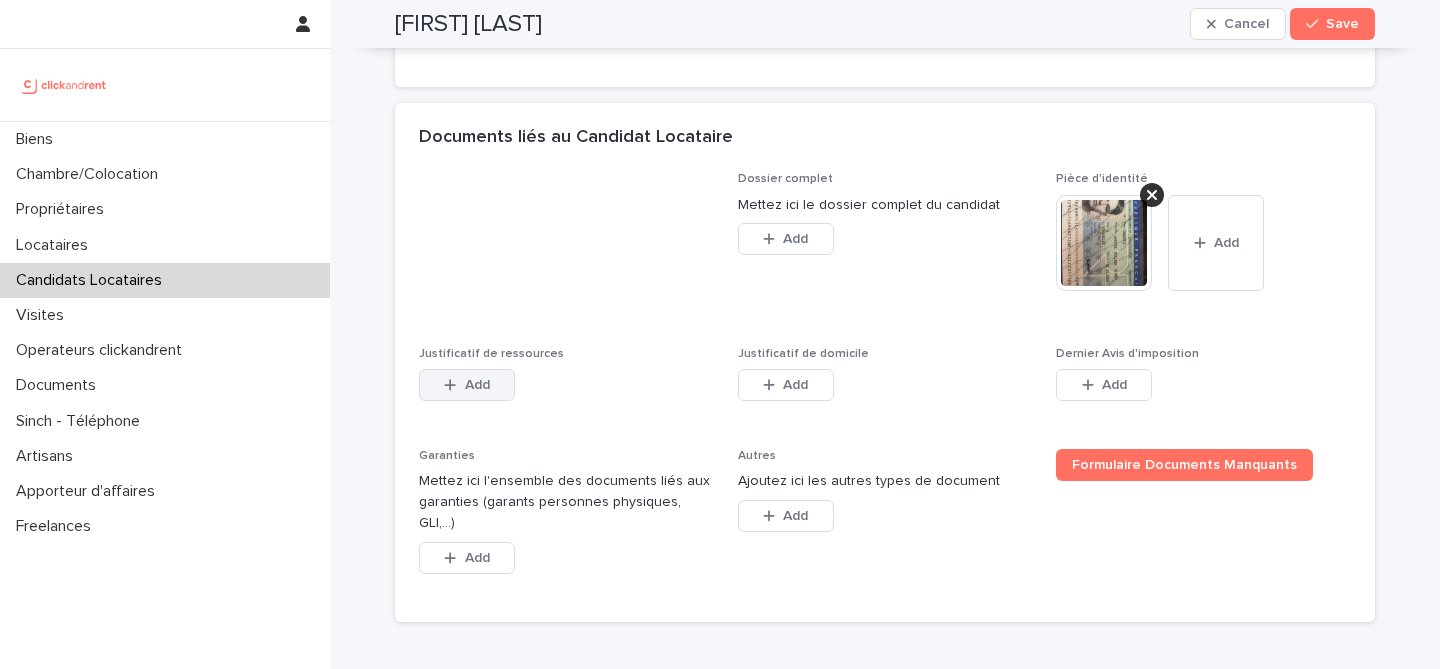 click on "Add" at bounding box center (477, 385) 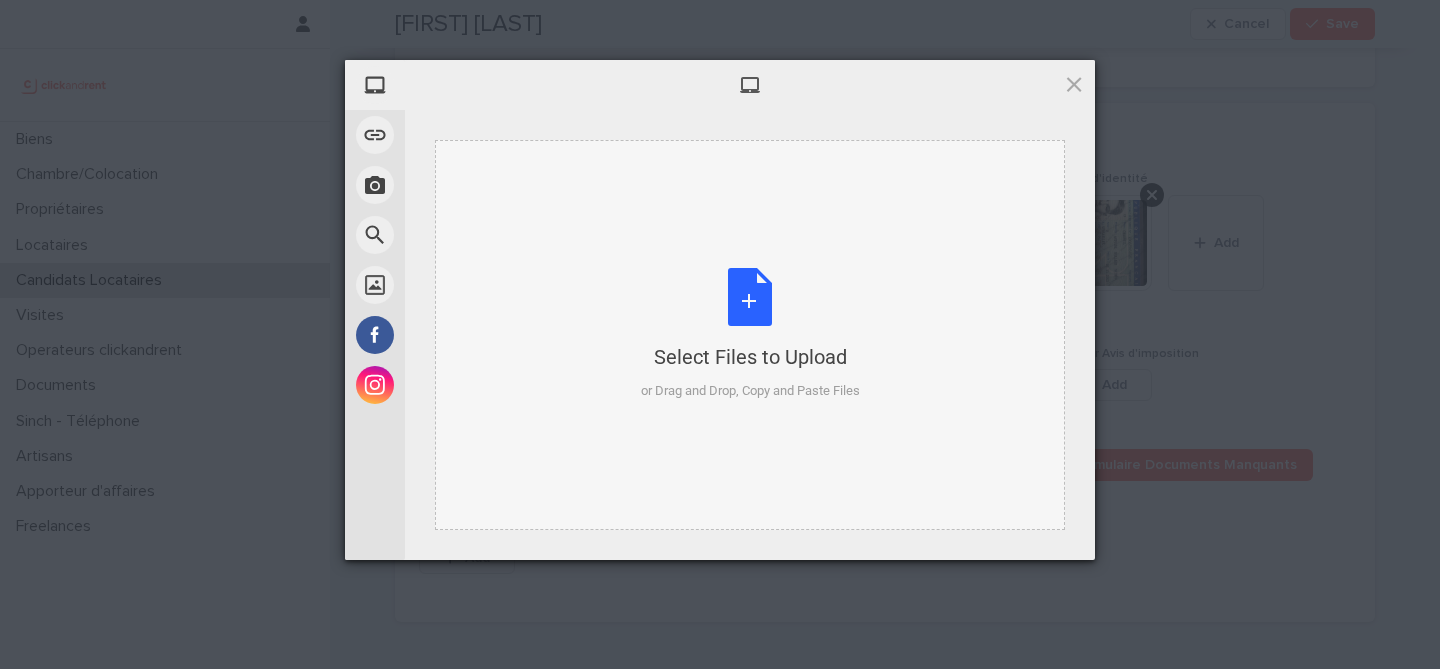 click on "Select Files to Upload
or Drag and Drop, Copy and Paste Files" at bounding box center (750, 334) 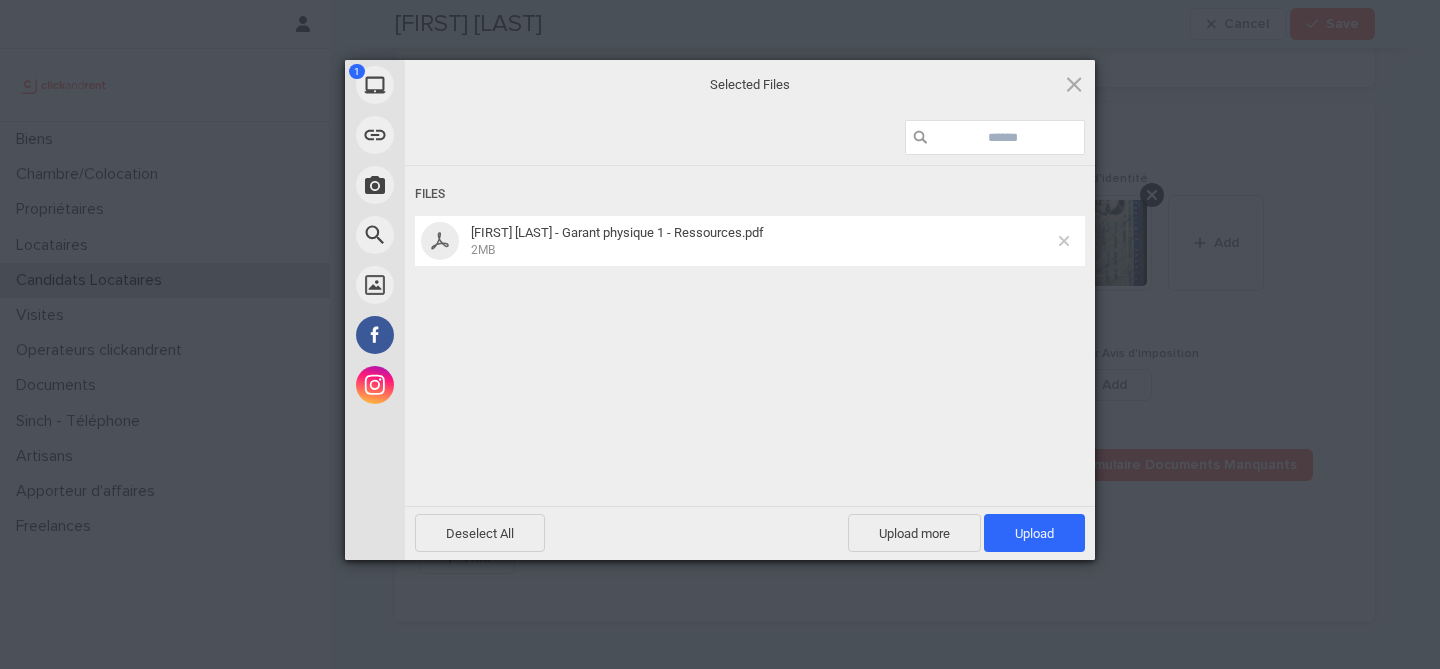 click at bounding box center [1064, 241] 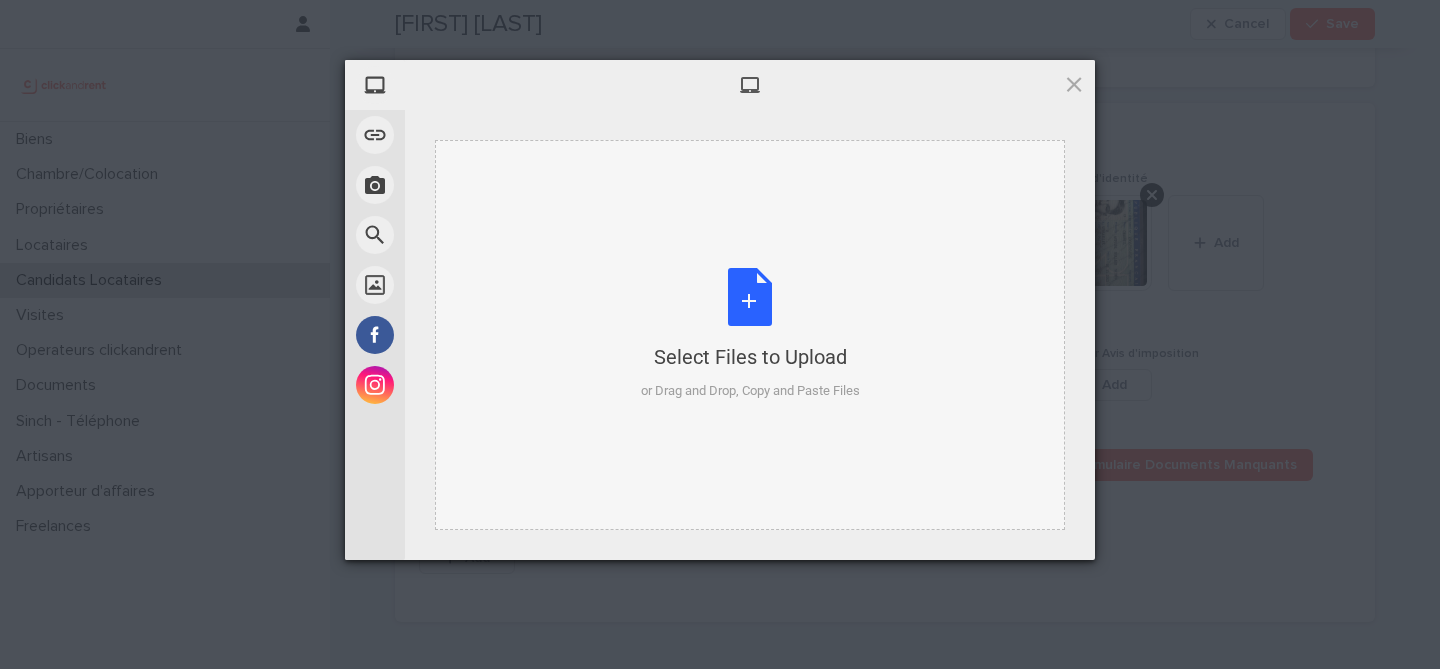 click on "Select Files to Upload
or Drag and Drop, Copy and Paste Files" at bounding box center [750, 334] 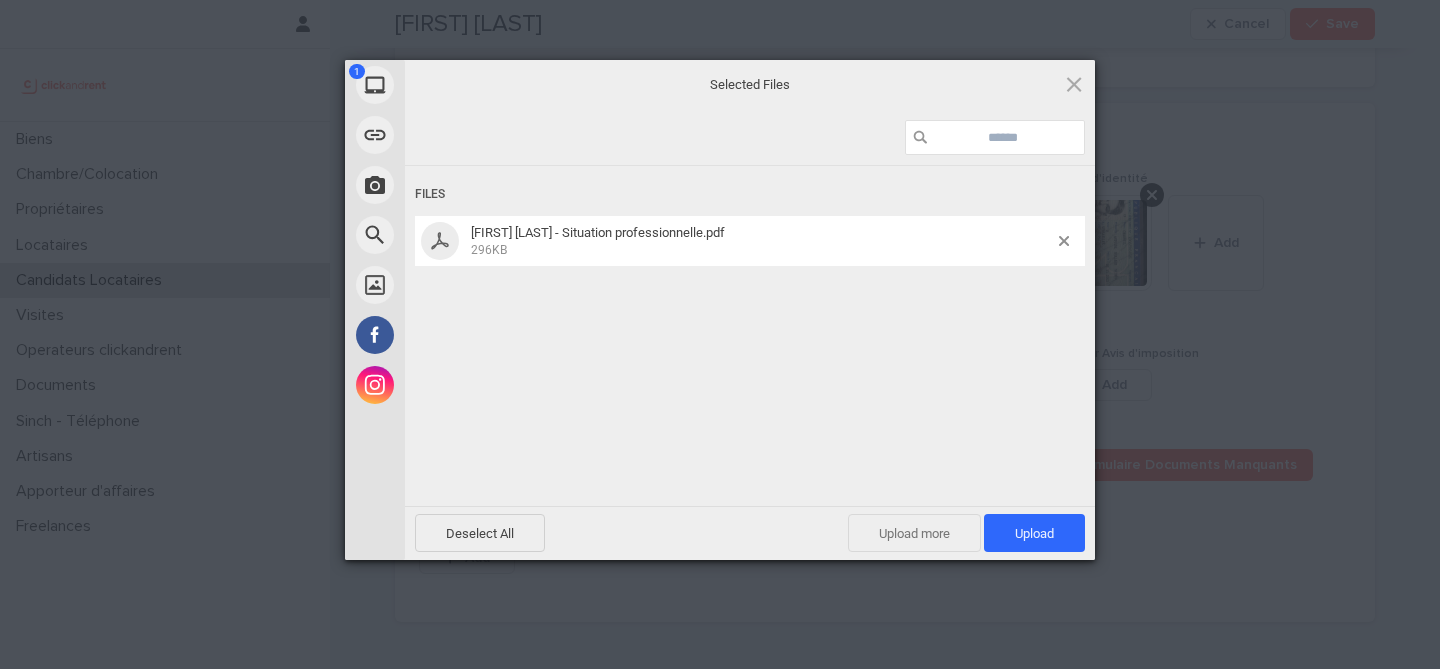 click on "Upload more" at bounding box center (914, 533) 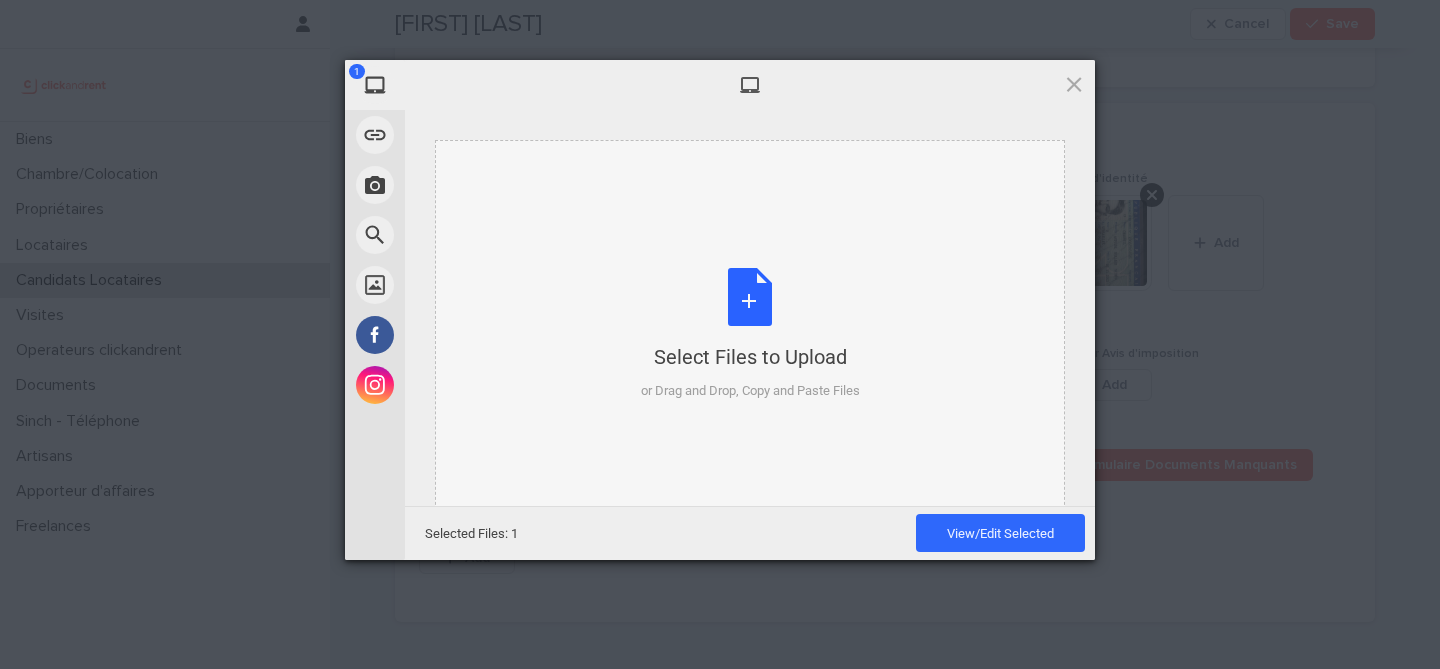 click on "Select Files to Upload
or Drag and Drop, Copy and Paste Files" at bounding box center [750, 334] 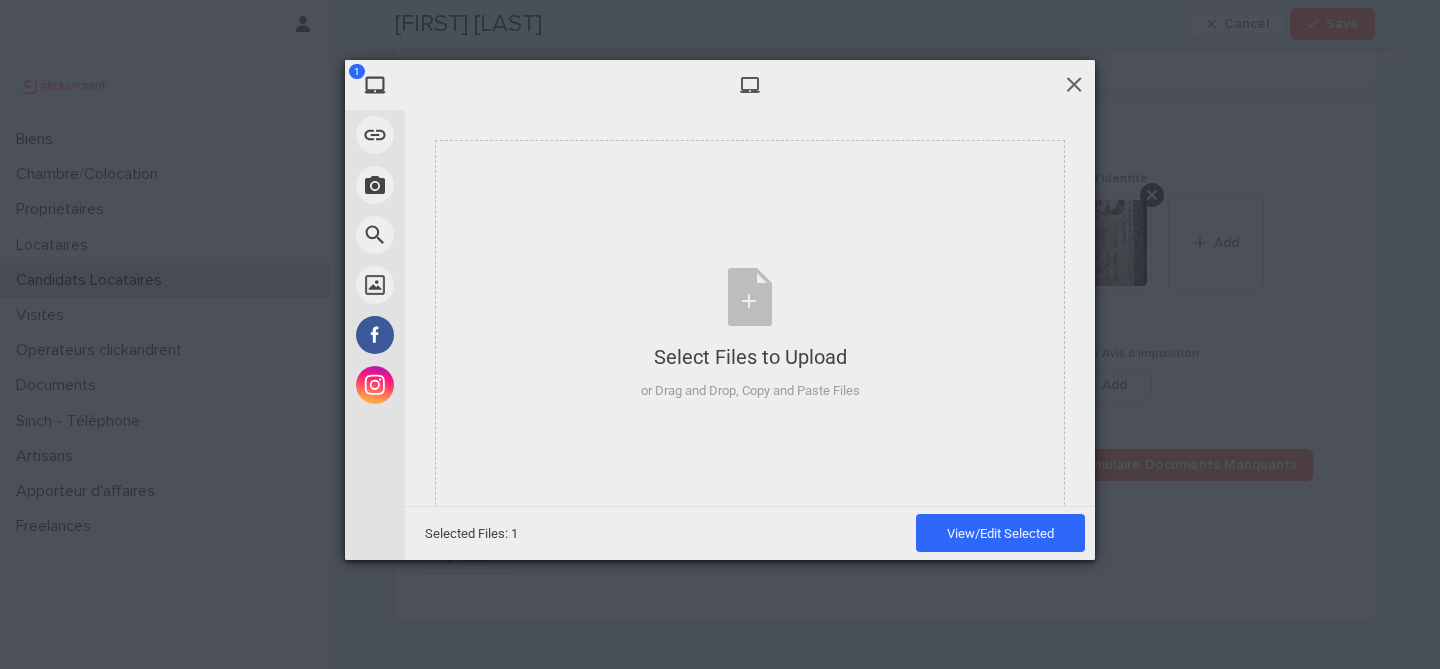 click at bounding box center [1074, 84] 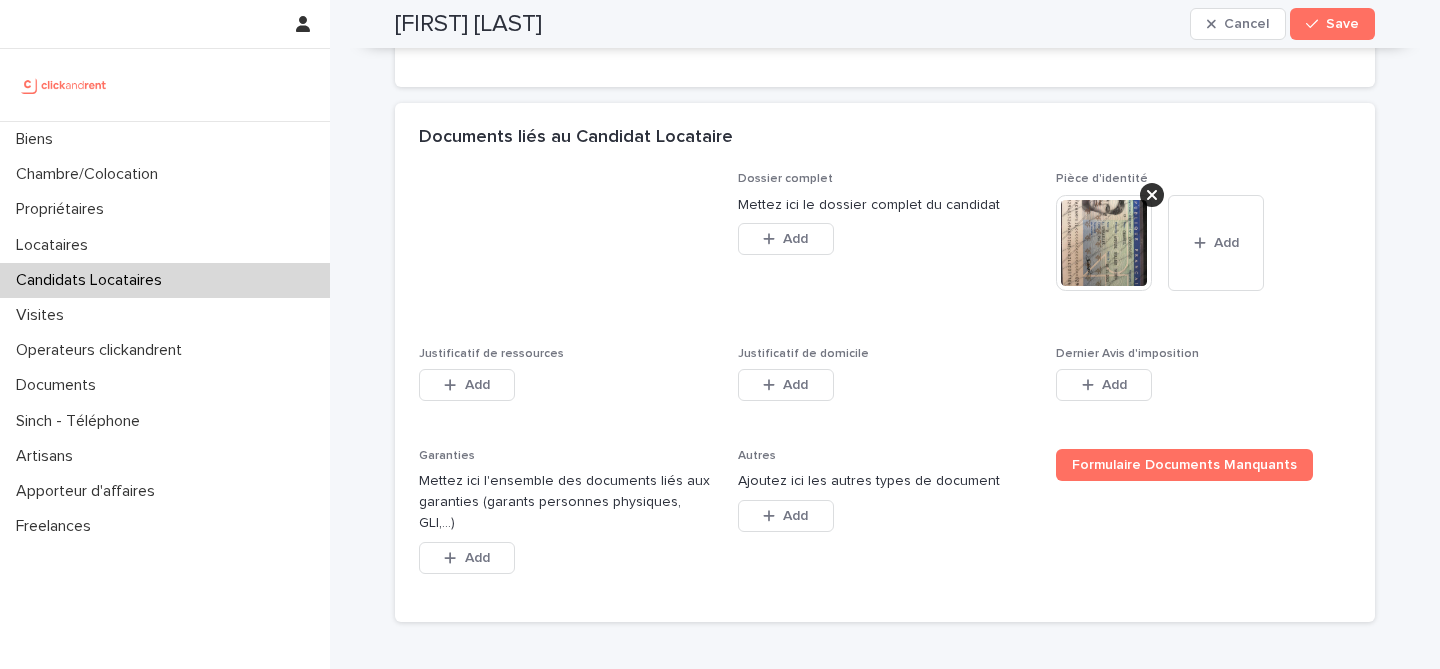 click on "Add" at bounding box center (467, 389) 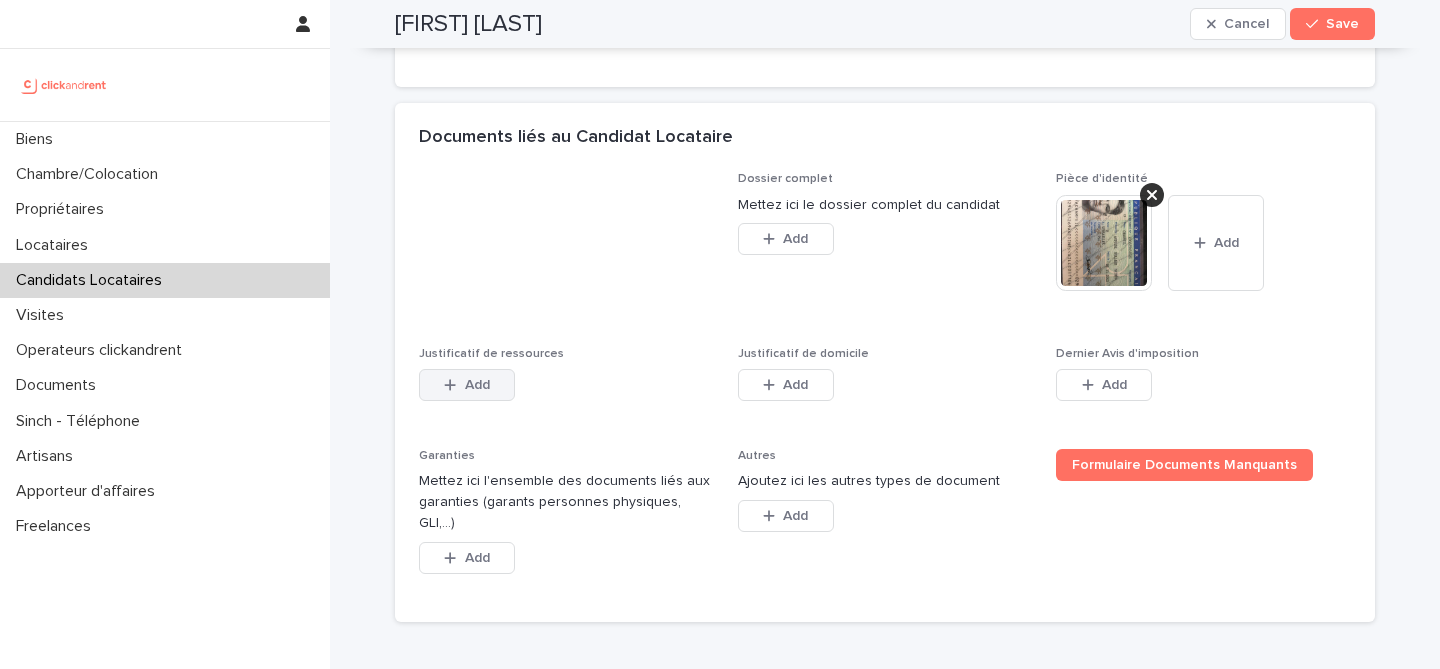 click on "Add" at bounding box center [477, 385] 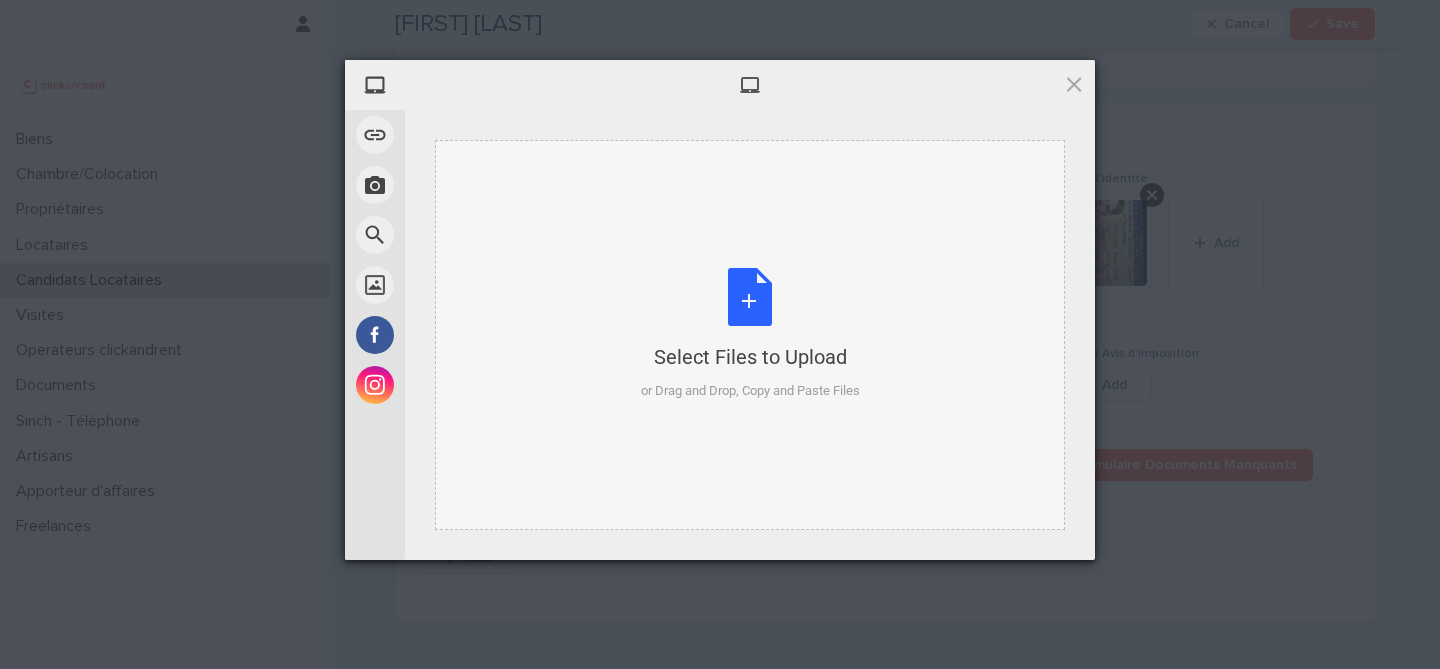 click on "Select Files to Upload
or Drag and Drop, Copy and Paste Files" at bounding box center (750, 334) 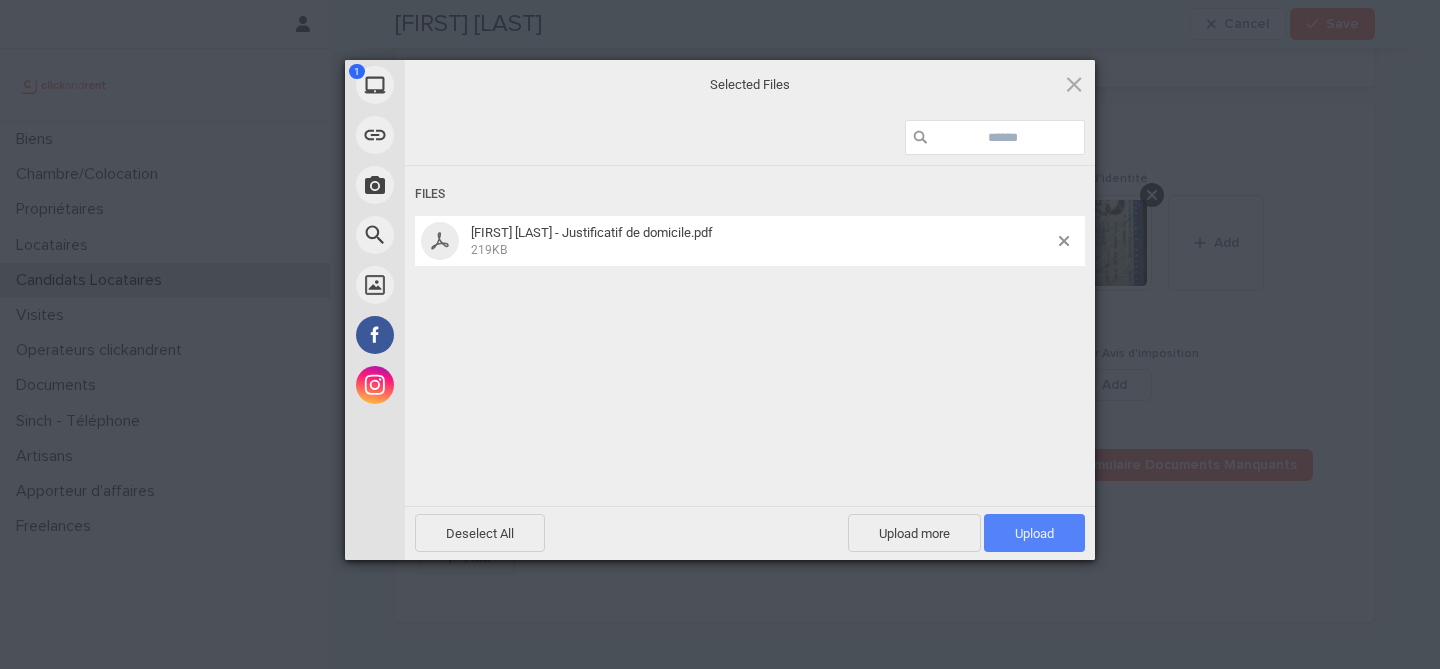 click on "Upload
1" at bounding box center (1034, 533) 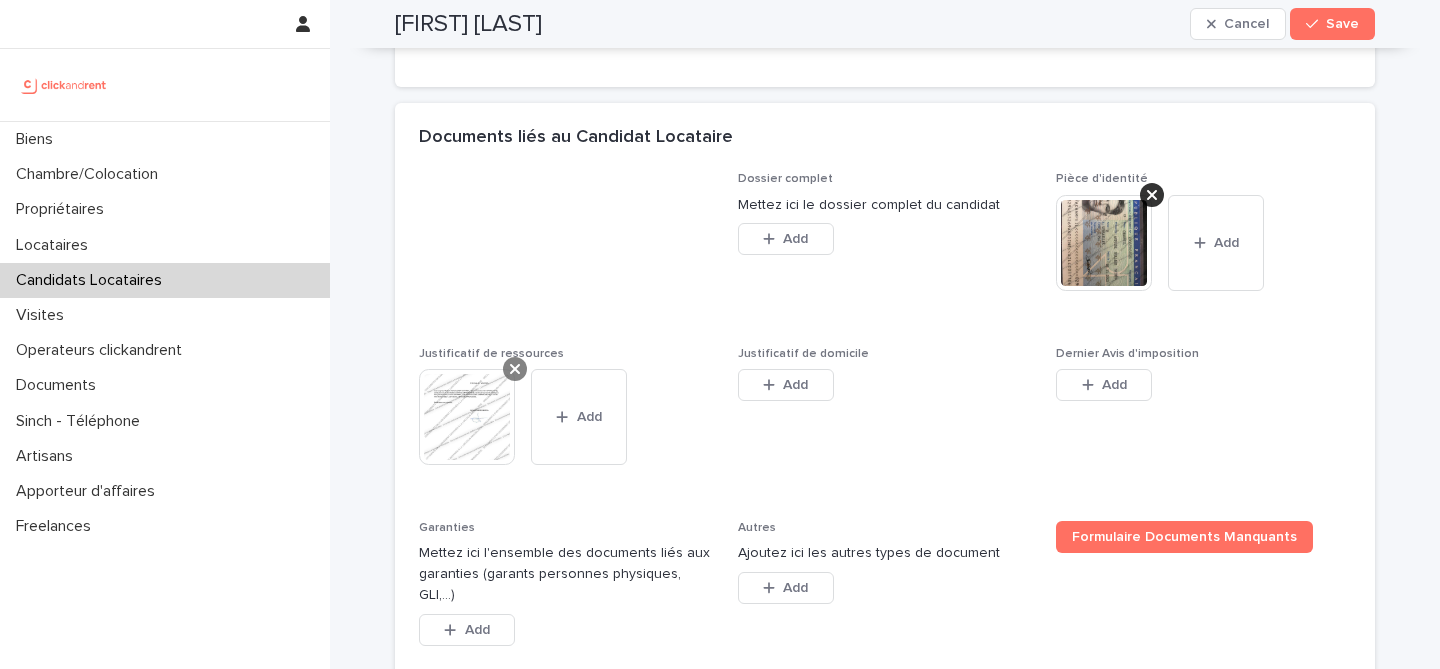 click 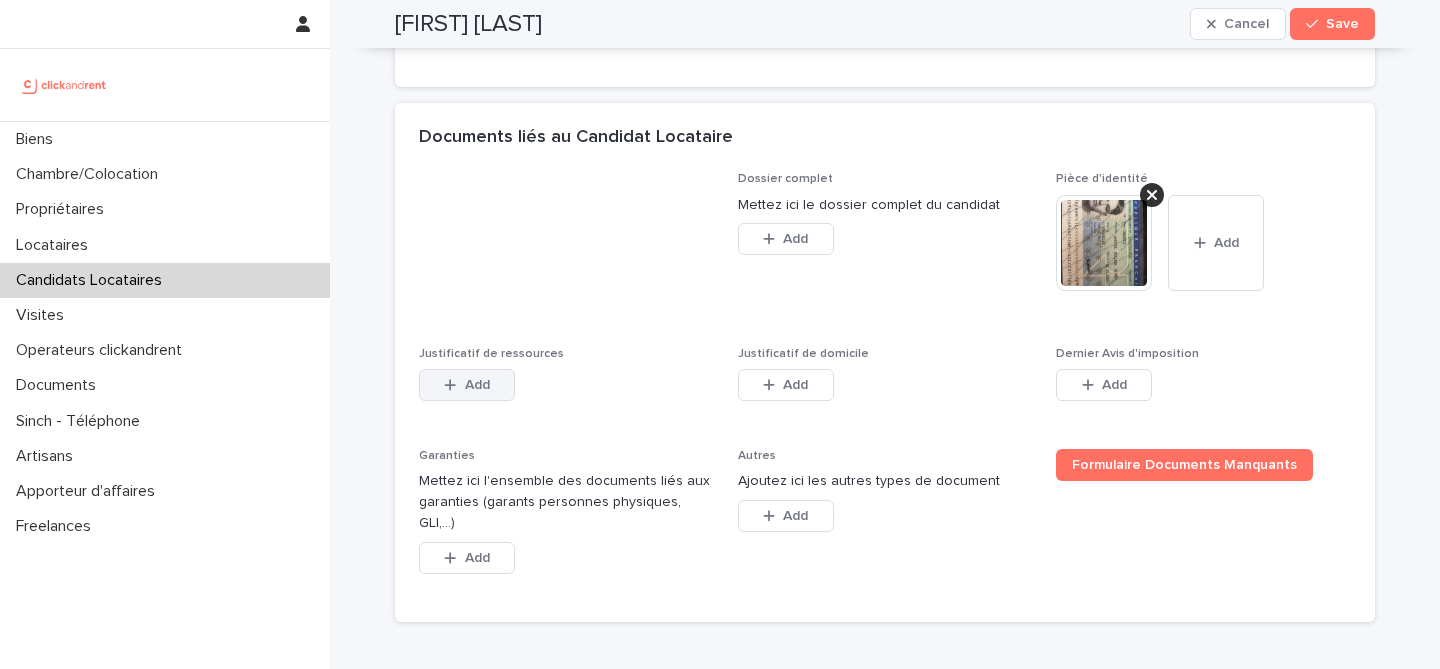 click on "Add" at bounding box center [467, 385] 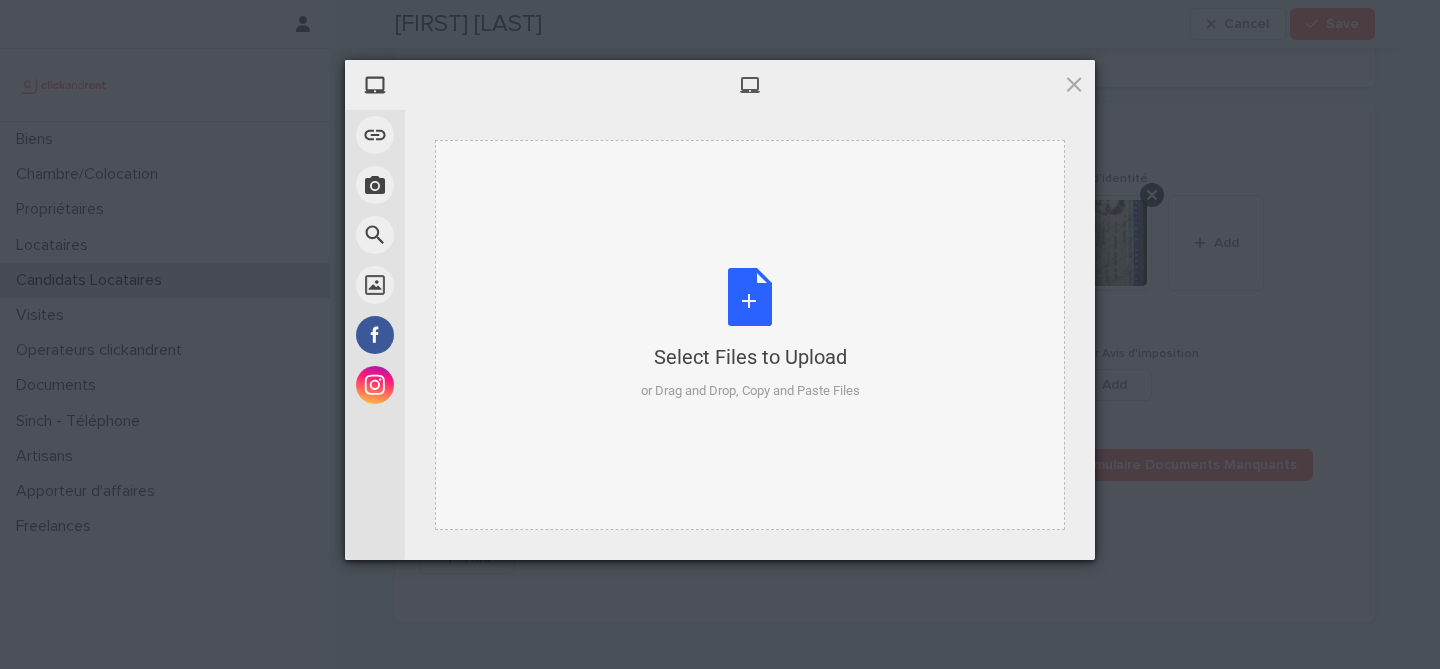 click on "Select Files to Upload
or Drag and Drop, Copy and Paste Files" at bounding box center [750, 334] 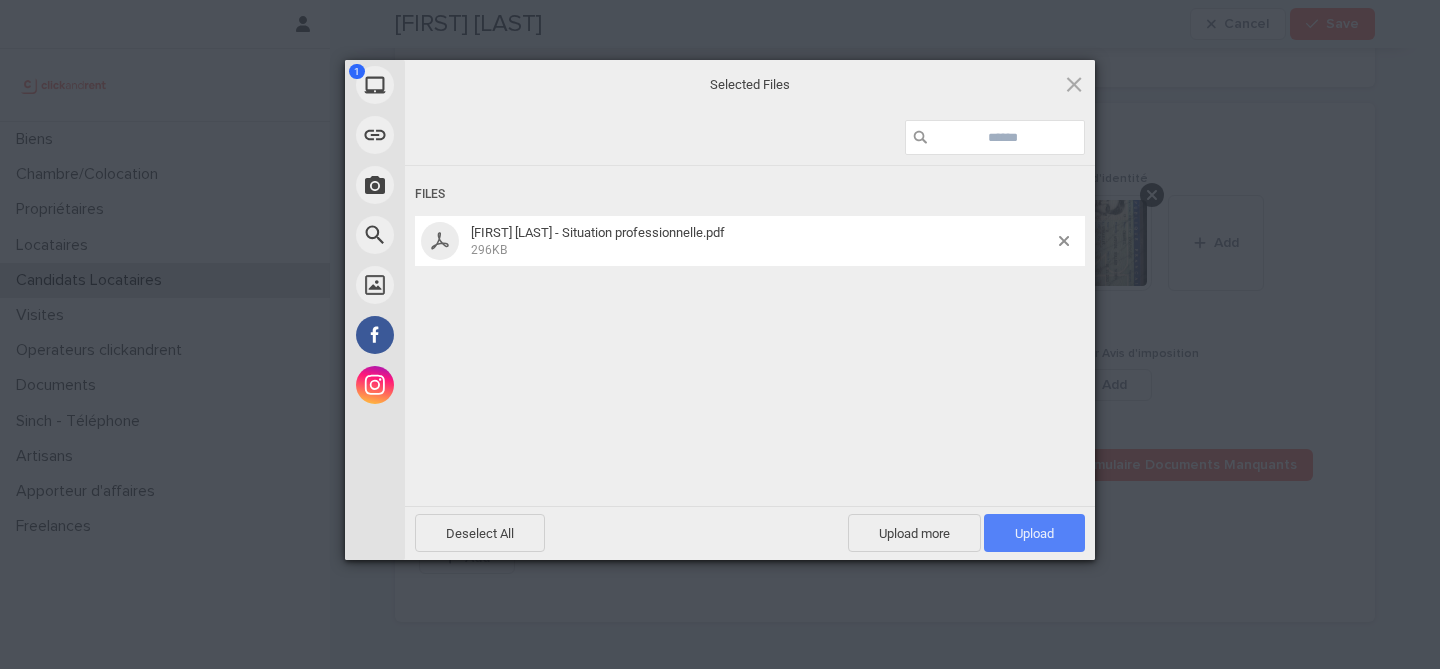 click on "Upload
1" at bounding box center [1034, 533] 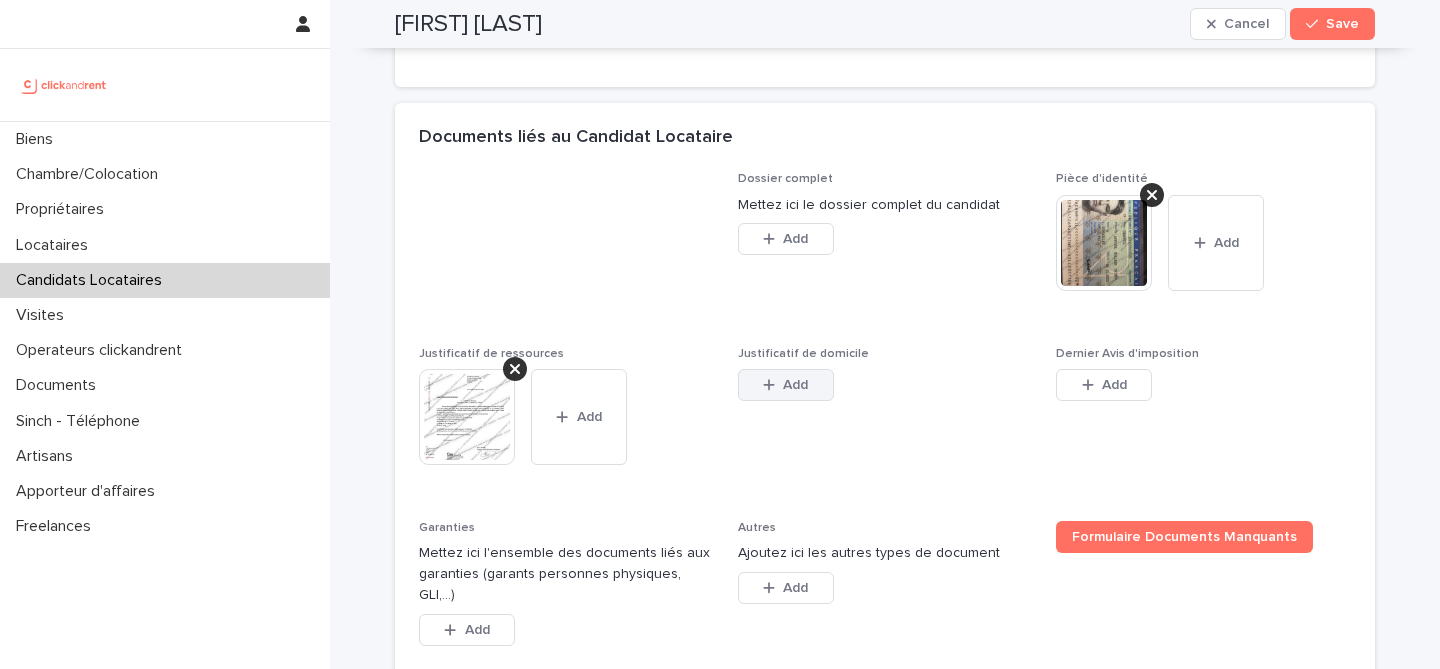 click on "Add" at bounding box center (786, 385) 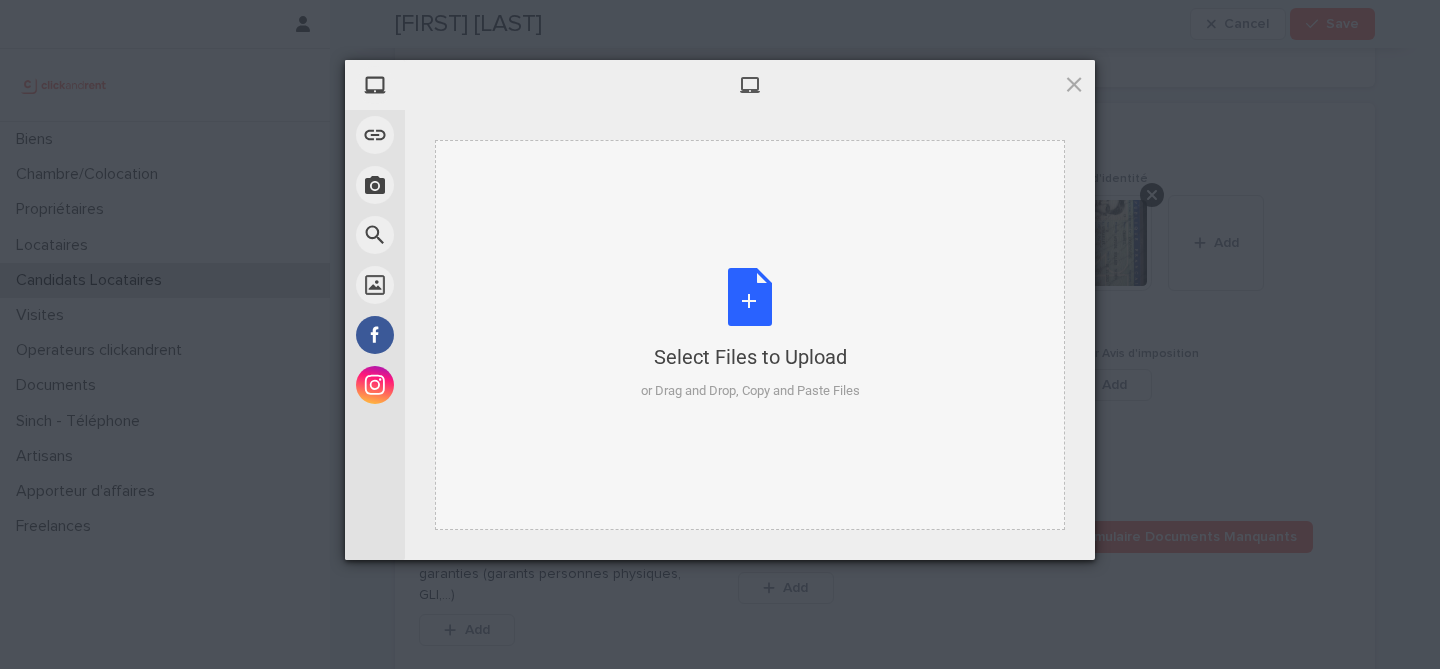 click on "Select Files to Upload
or Drag and Drop, Copy and Paste Files" at bounding box center (750, 334) 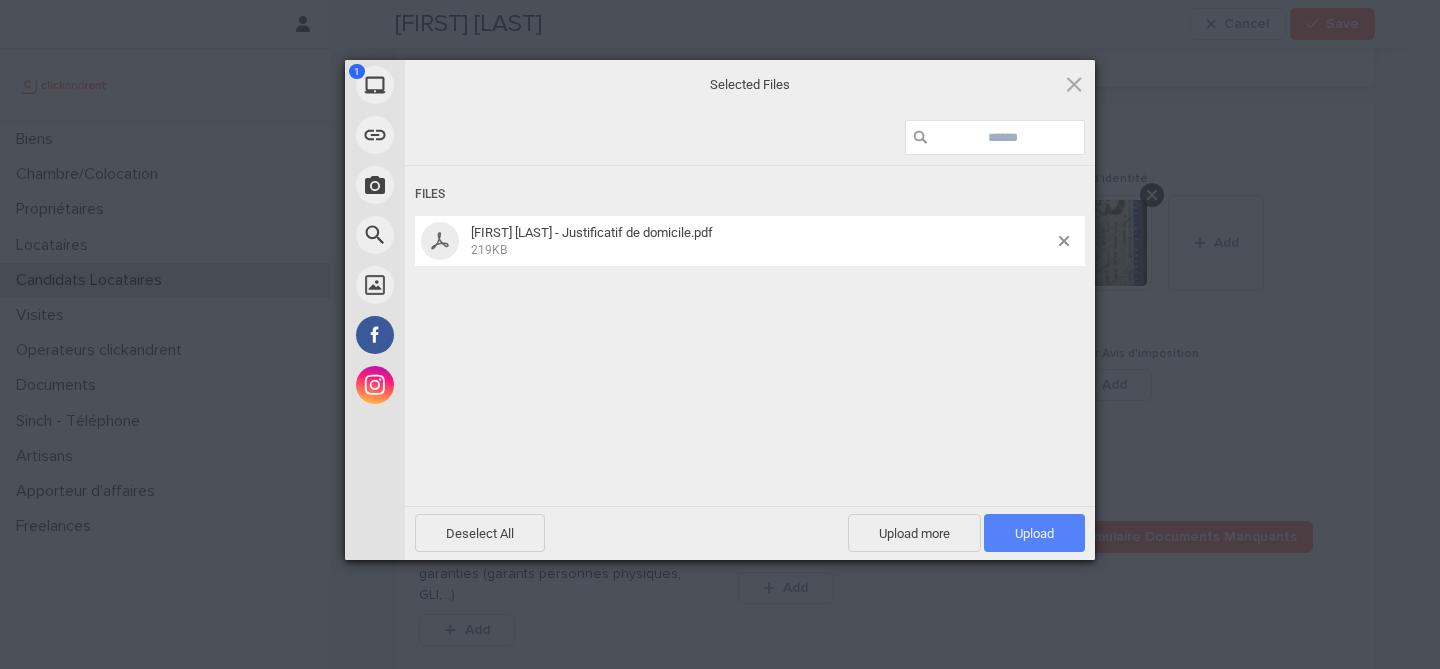 click on "Upload
1" at bounding box center (1034, 533) 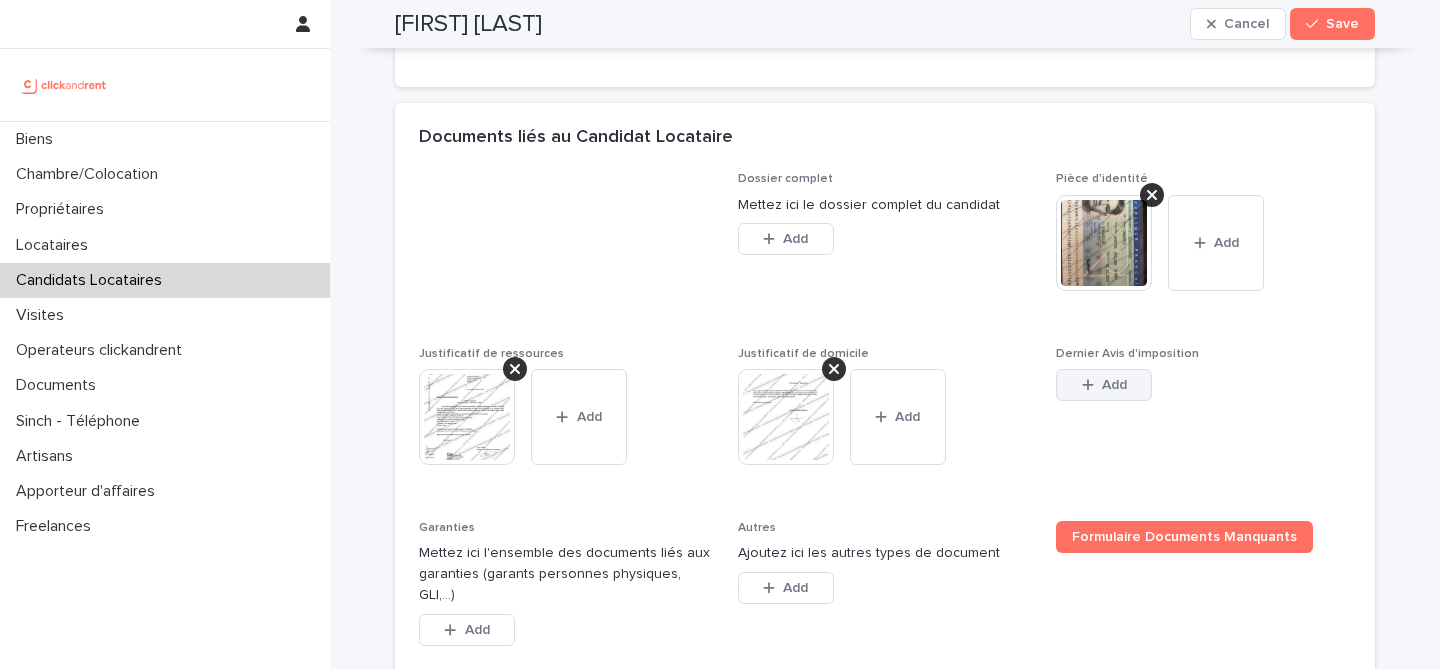 click on "Add" at bounding box center [1104, 385] 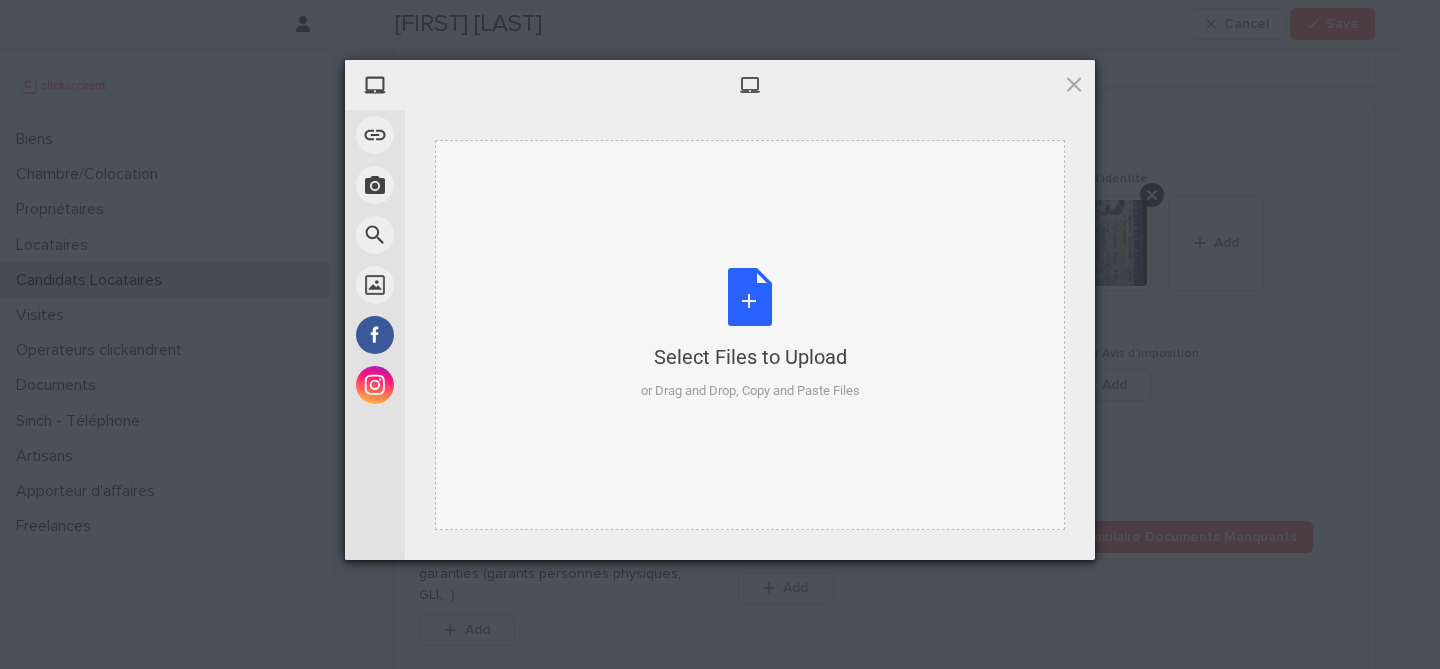 click on "Select Files to Upload
or Drag and Drop, Copy and Paste Files" at bounding box center [750, 334] 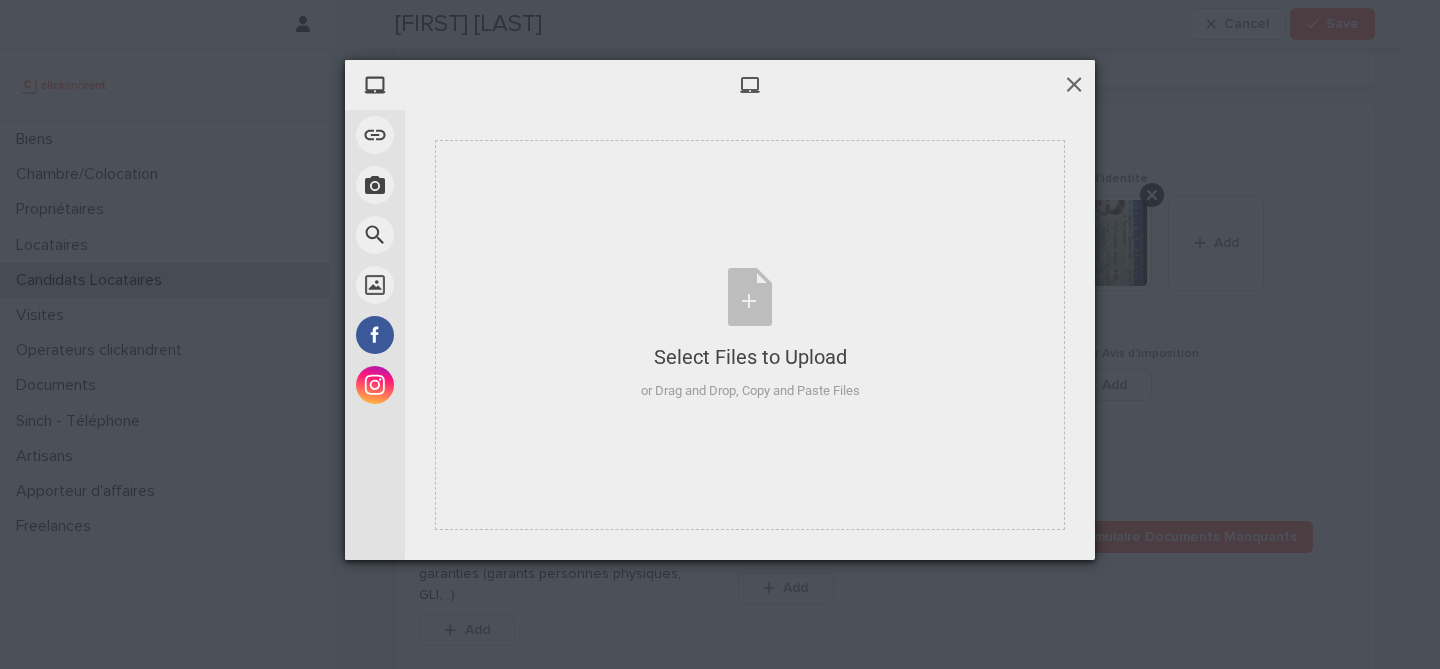 click at bounding box center [1074, 84] 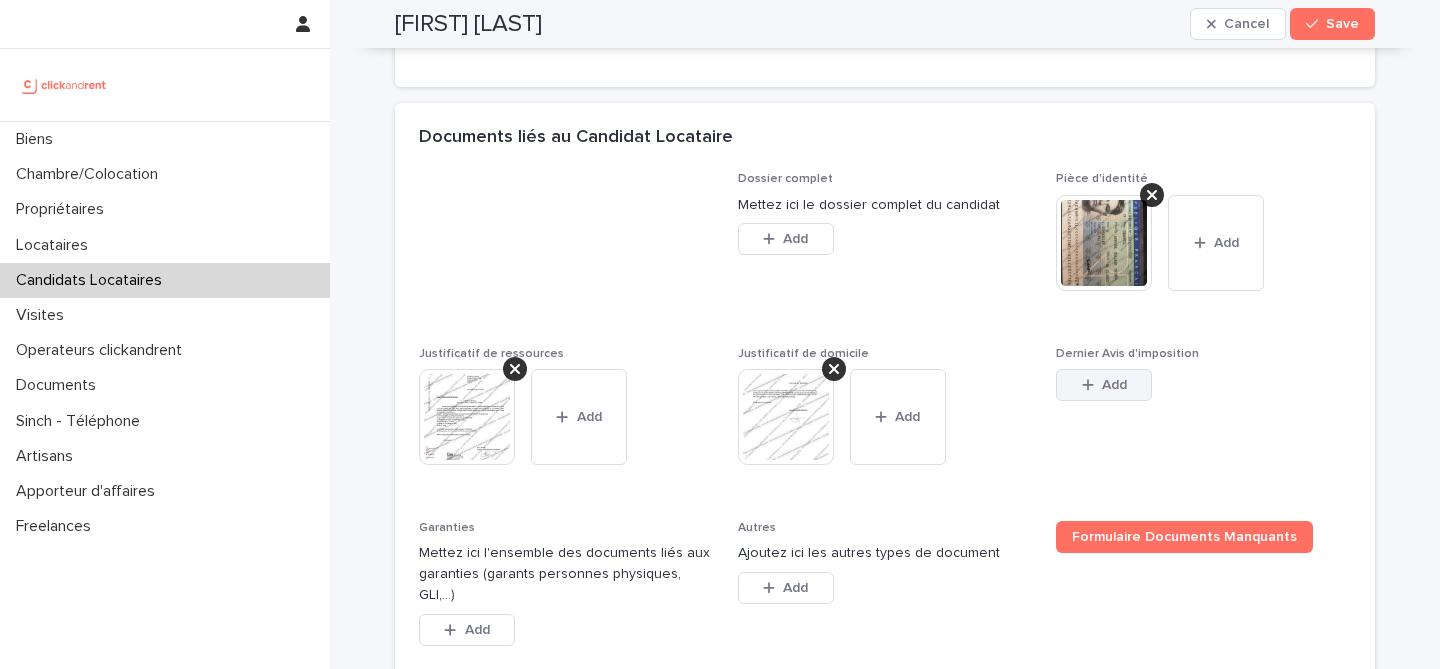 click 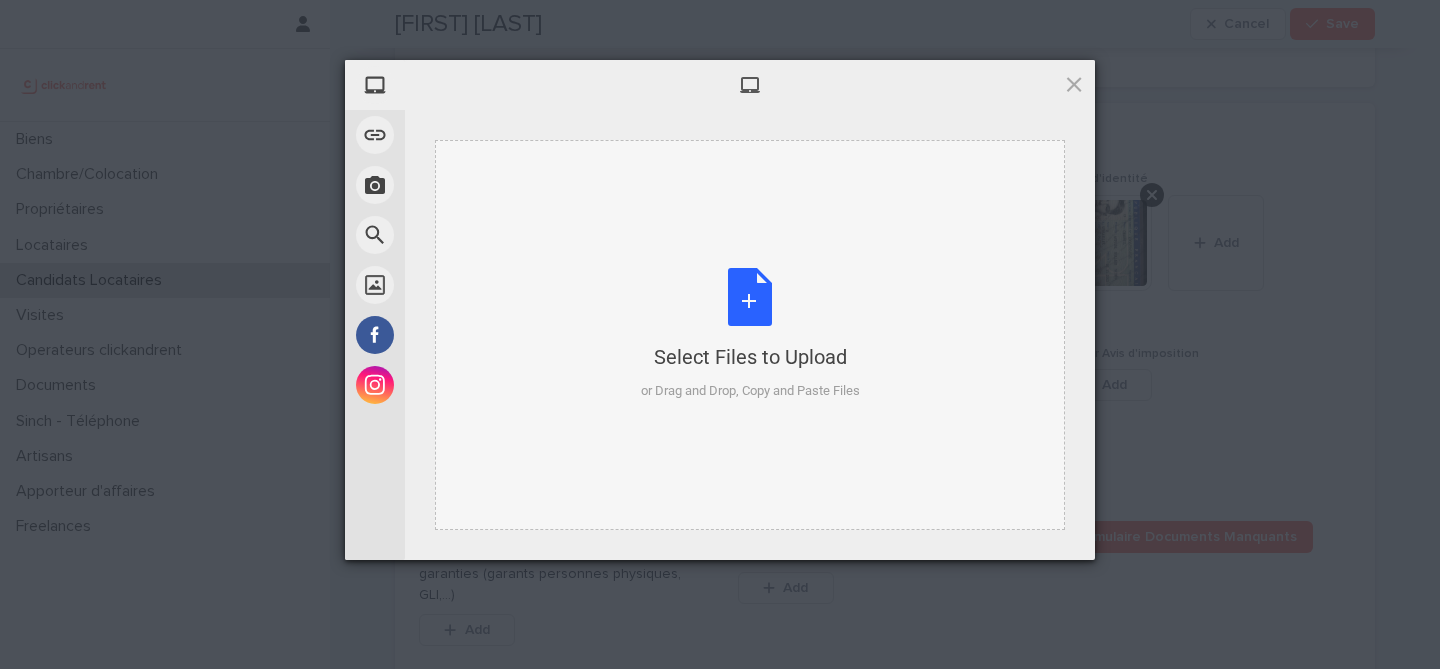 click on "Select Files to Upload
or Drag and Drop, Copy and Paste Files" at bounding box center [750, 334] 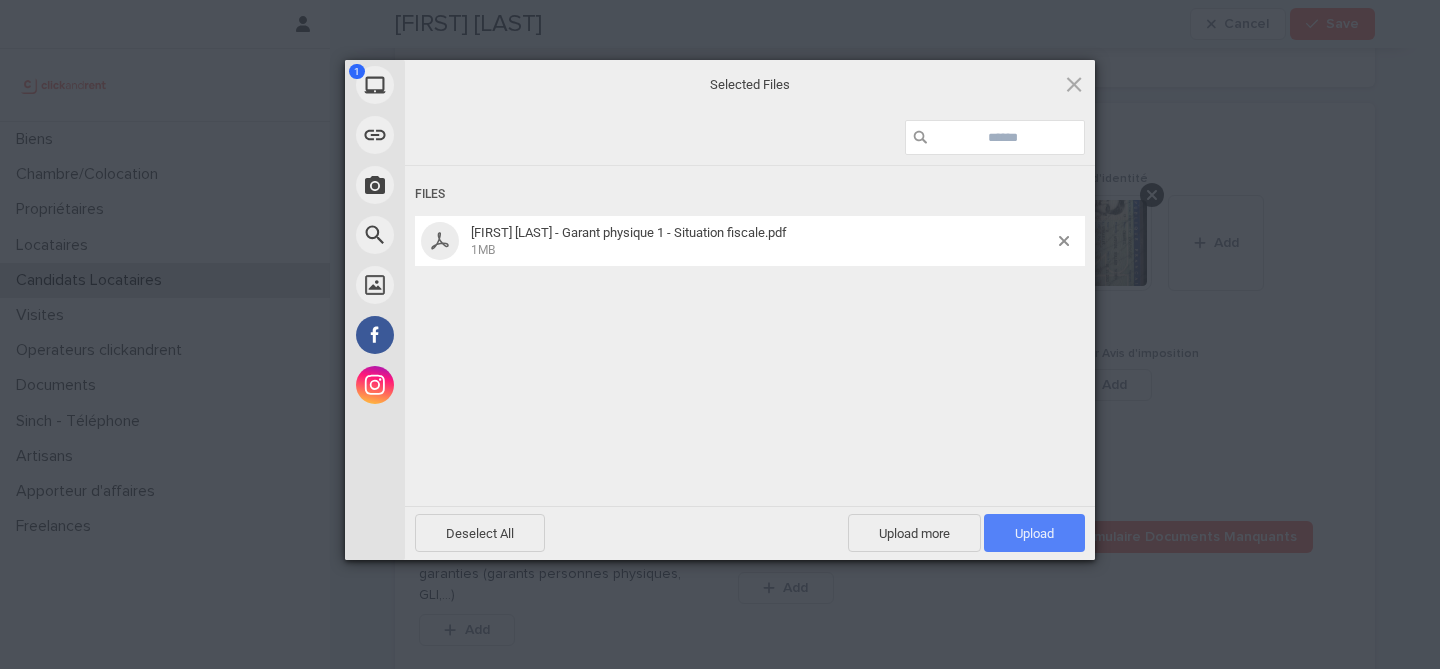 click on "Upload
1" at bounding box center [1034, 533] 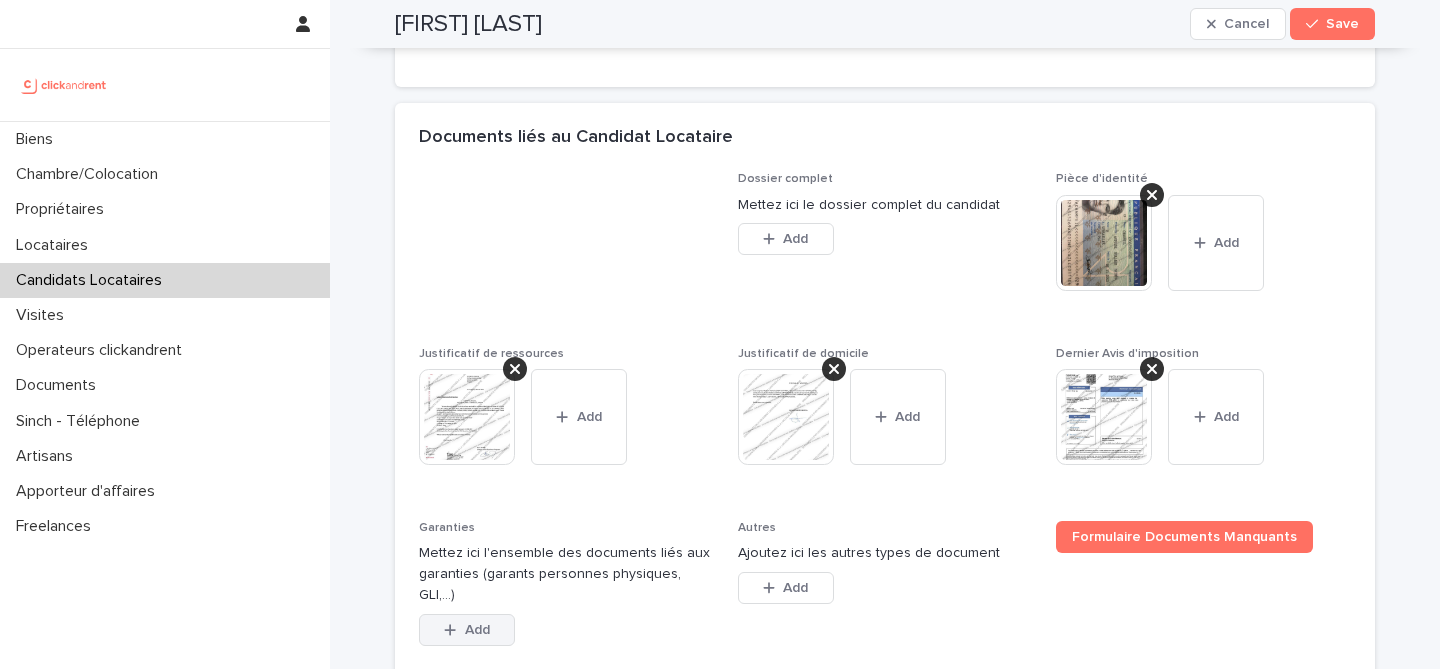 click on "Add" at bounding box center [477, 630] 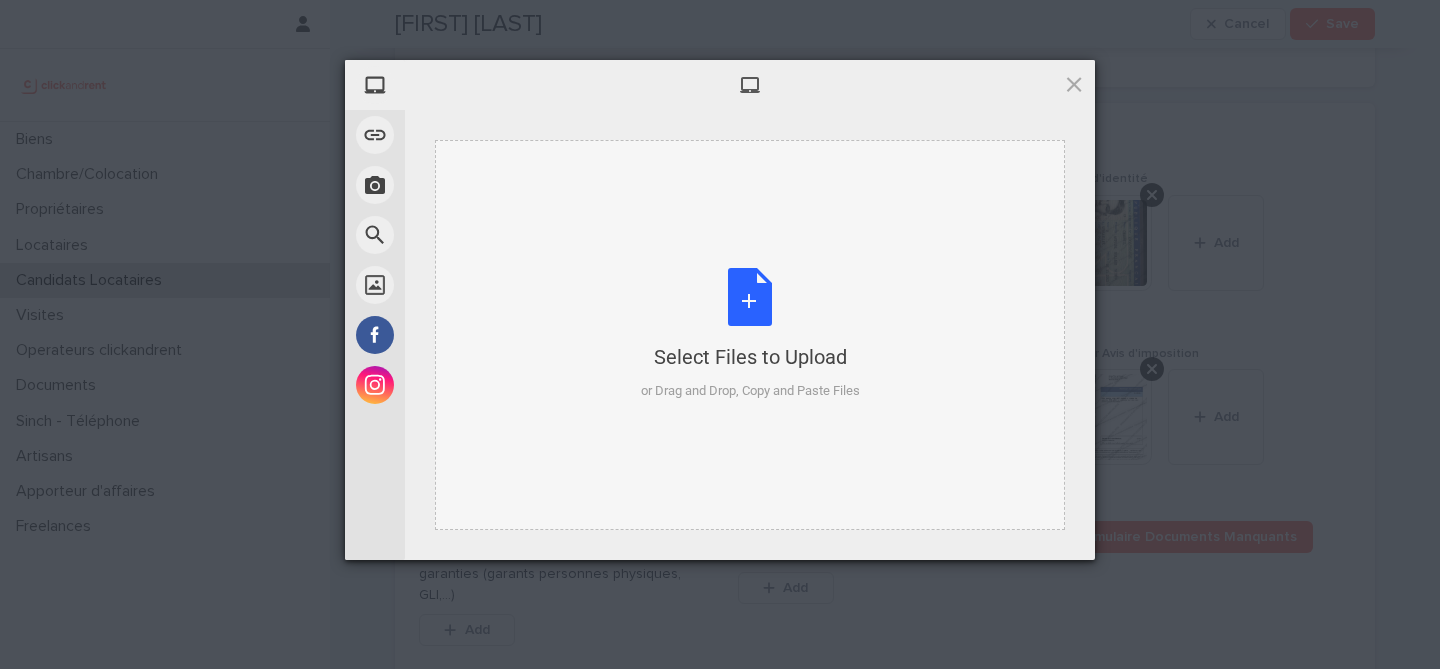 click on "Select Files to Upload
or Drag and Drop, Copy and Paste Files" at bounding box center (750, 334) 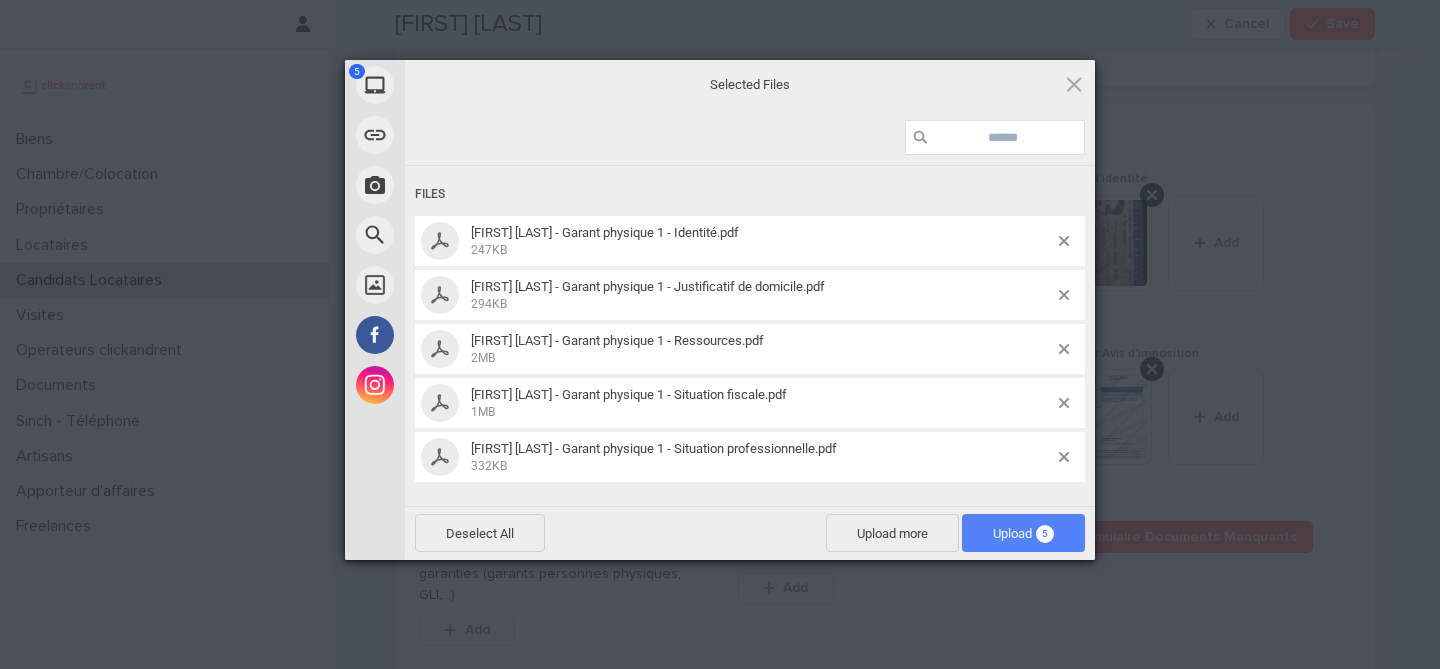 click on "Upload
5" at bounding box center [1023, 533] 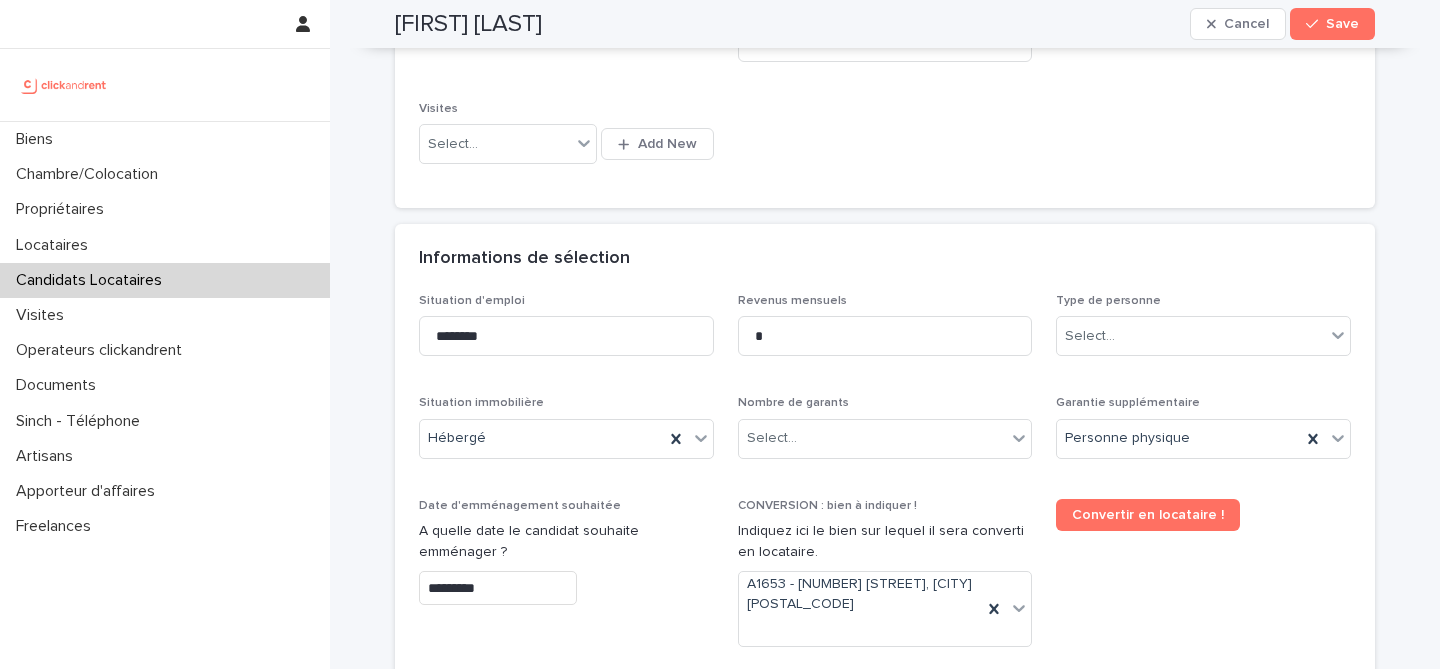 scroll, scrollTop: 0, scrollLeft: 0, axis: both 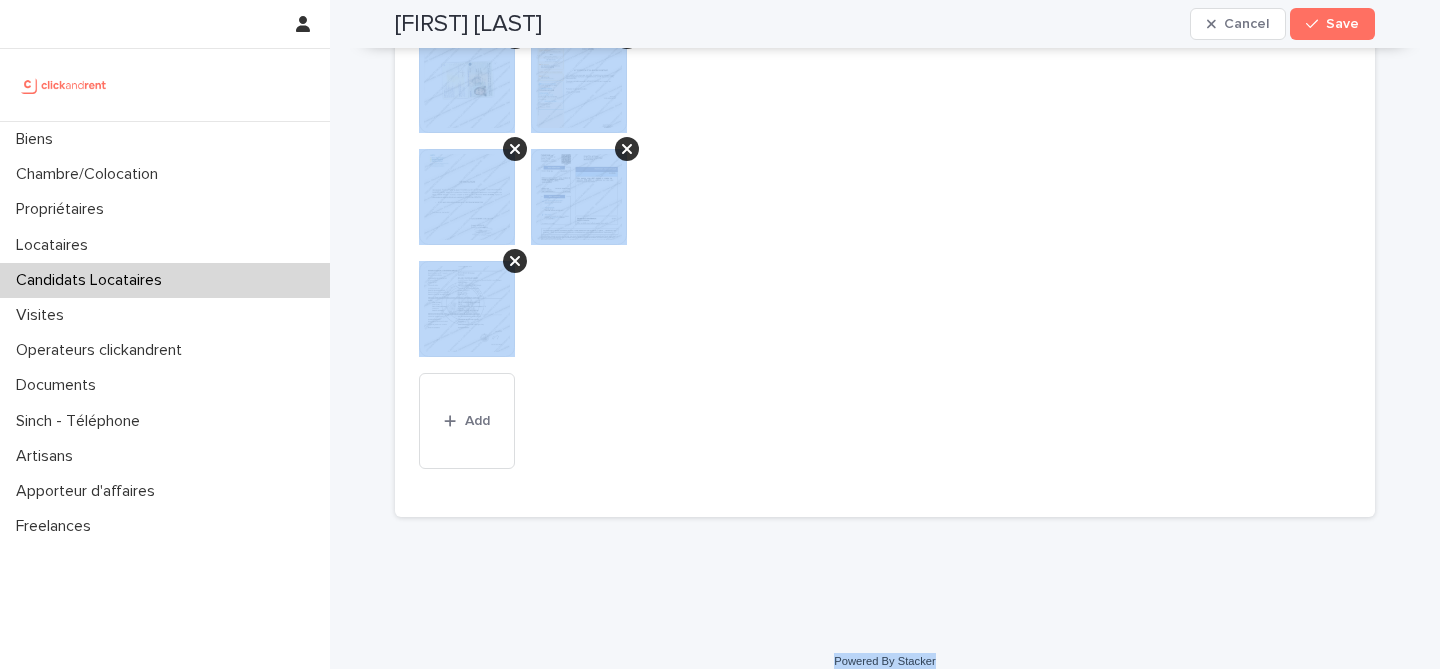 drag, startPoint x: 395, startPoint y: 51, endPoint x: 1010, endPoint y: 648, distance: 857.1079 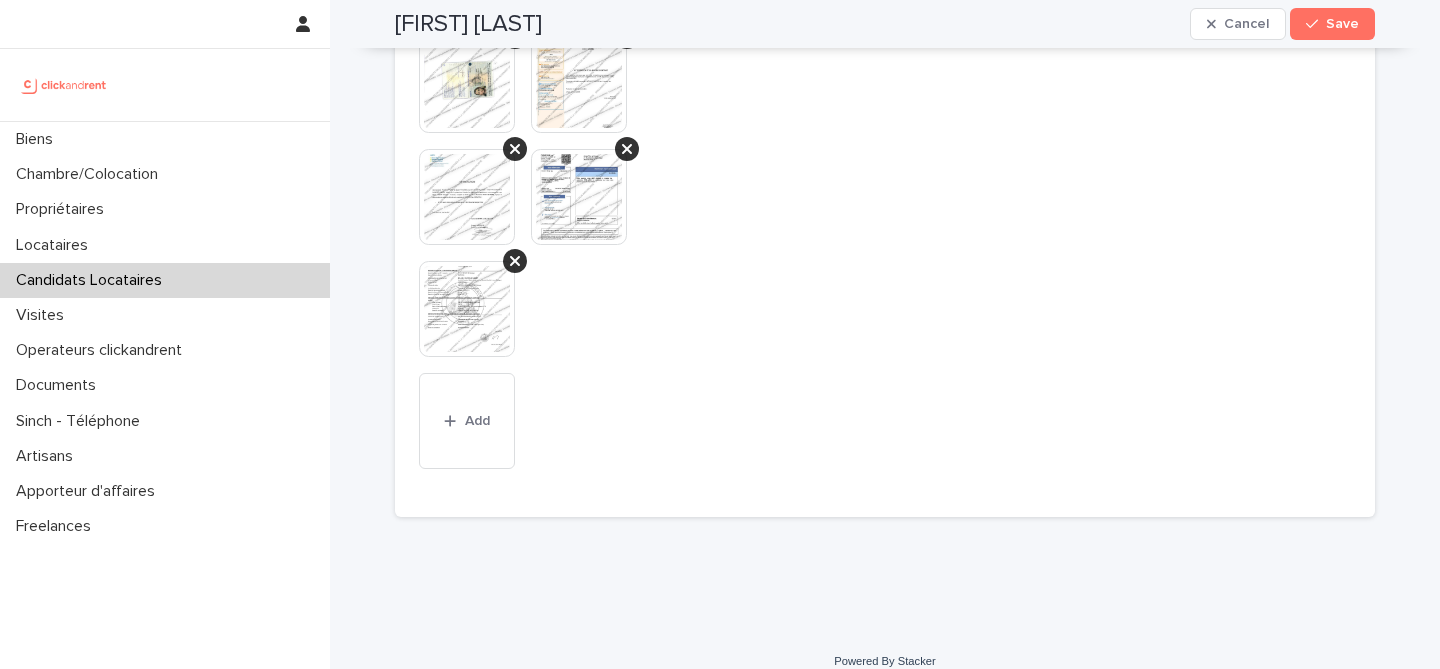 click on "Autres Ajoutez ici les autres types de document This file cannot be opened Download File Add" at bounding box center [885, 218] 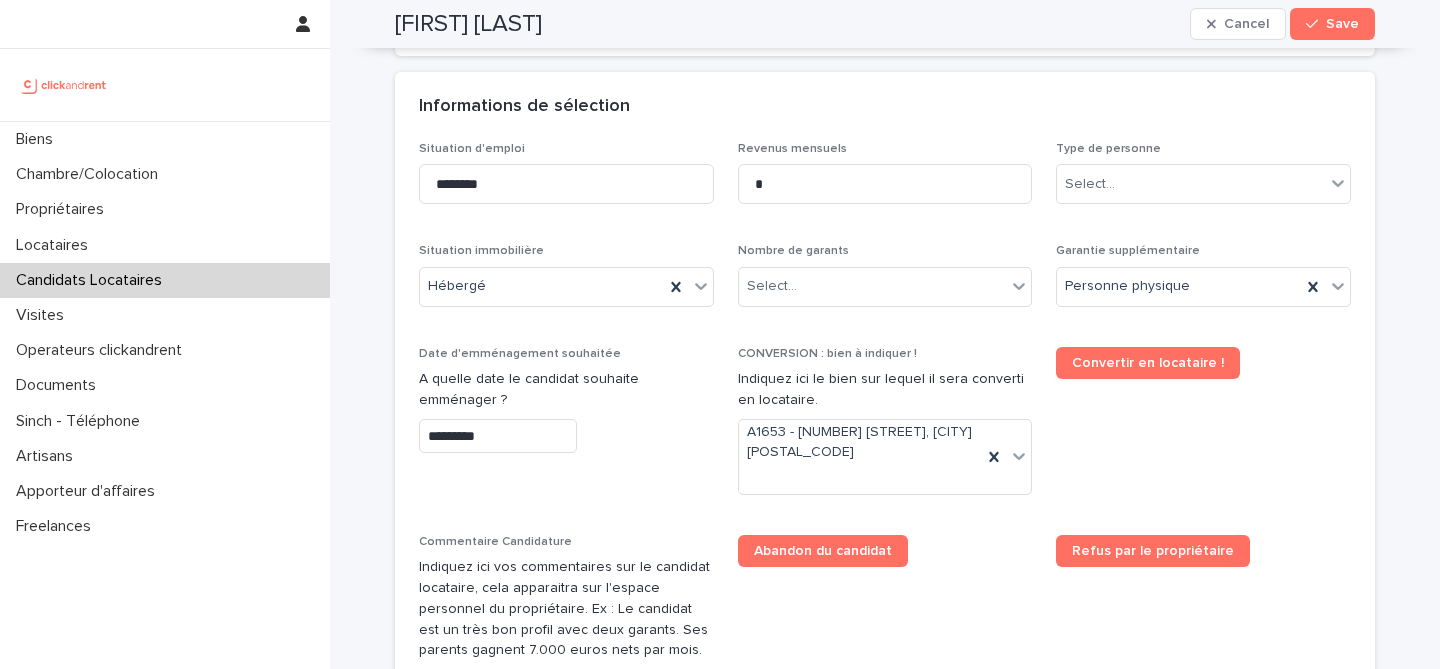 scroll, scrollTop: 696, scrollLeft: 0, axis: vertical 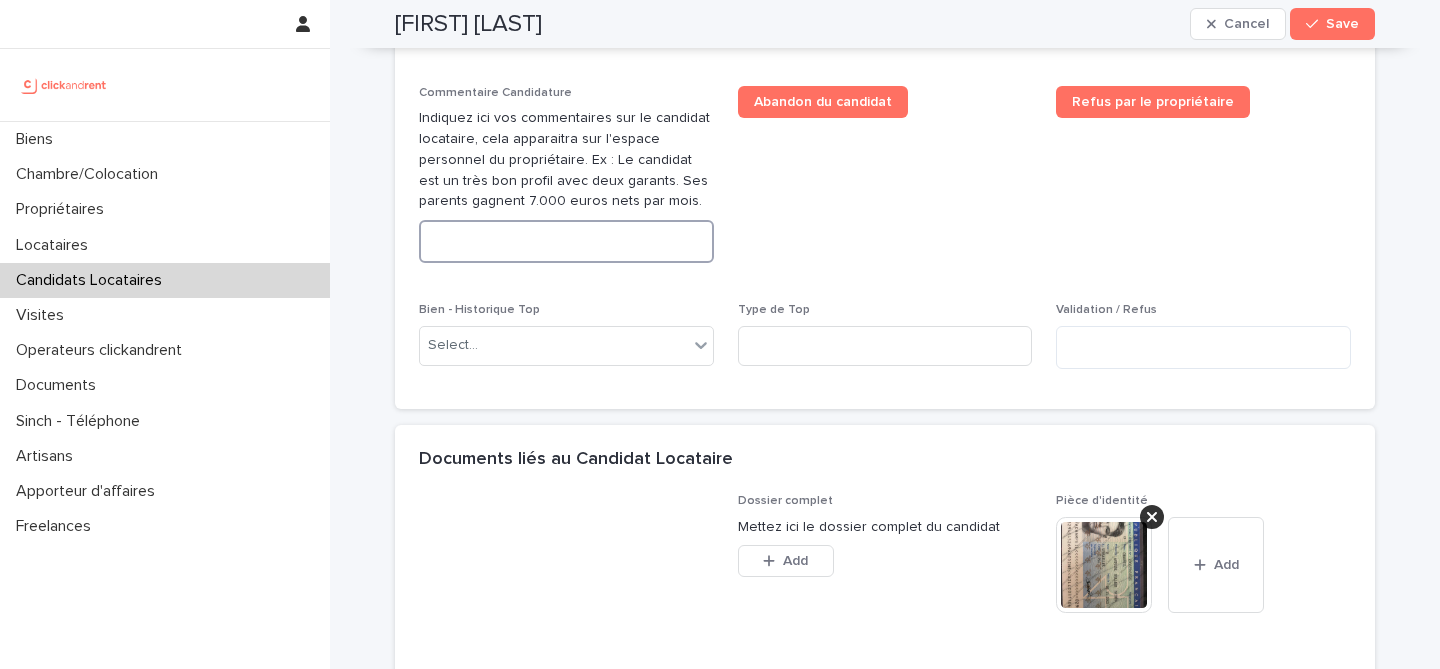 click at bounding box center (566, 241) 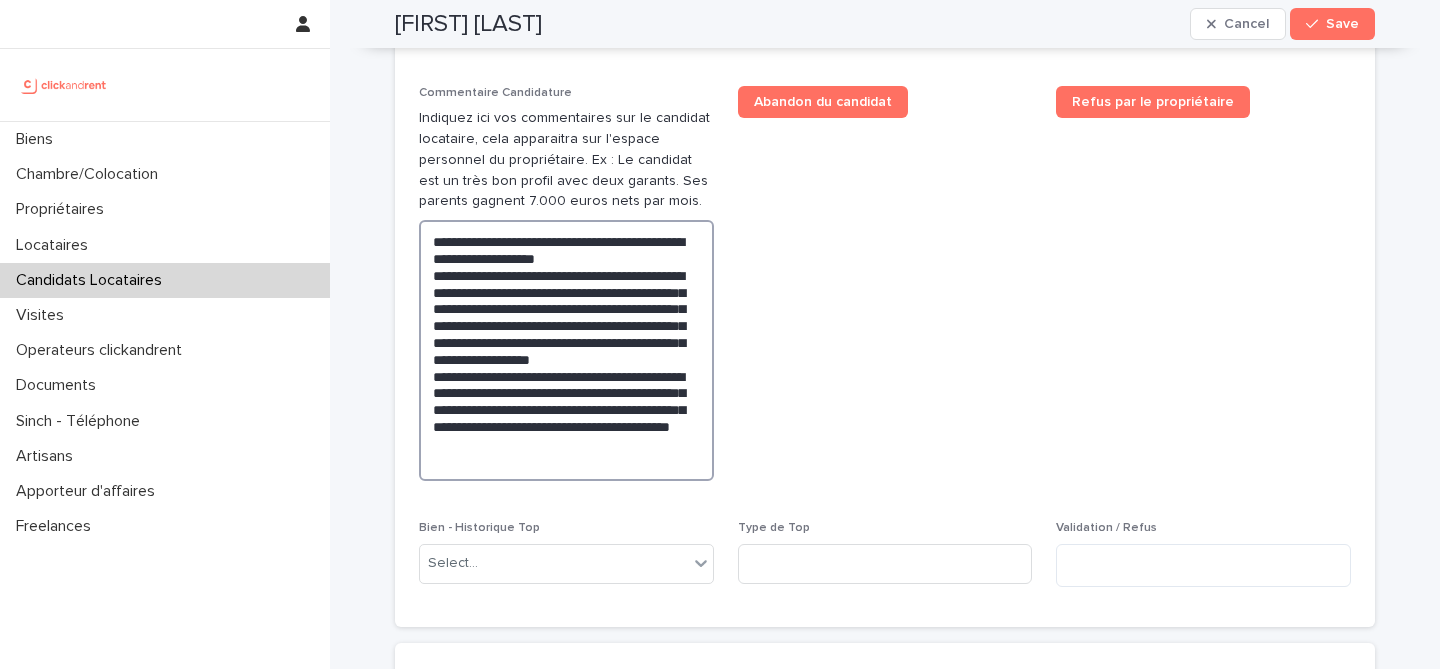 type on "**********" 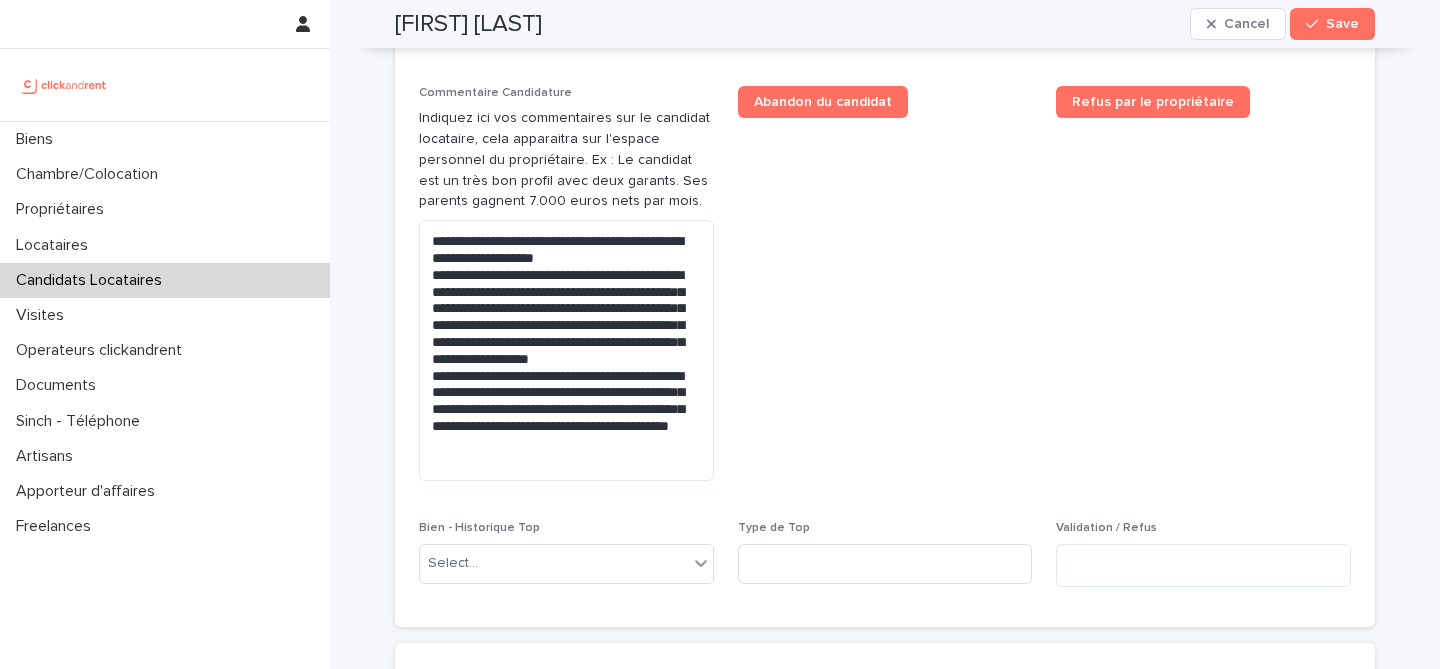 click on "Situation d'emploi ******** Revenus mensuels * Type de personne Select... Situation immobilière Hébergé Nombre de garants Select... Garantie supplémentaire Personne physique Date d'emménagement souhaitée A quelle date le candidat souhaite emménager ? ********* CONVERSION : bien à indiquer ! Indiquez ici le bien sur lequel il sera converti en locataire. A1653 - 1 Allée de l'Amourette,  Maisons-Alfort 94700 Convertir en locataire ! Commentaire Candidature Indiquez ici vos commentaires sur le candidat locataire, cela apparaitra sur l'espace personnel du propriétaire.
Ex : Le candidat est un très bon profil avec deux garants. Ses parents gagnent 7.000 euros nets par mois. Abandon du candidat Refus par le propriétaire Bien - Historique Top Select... Type de Top Validation / Refus" at bounding box center (885, 148) 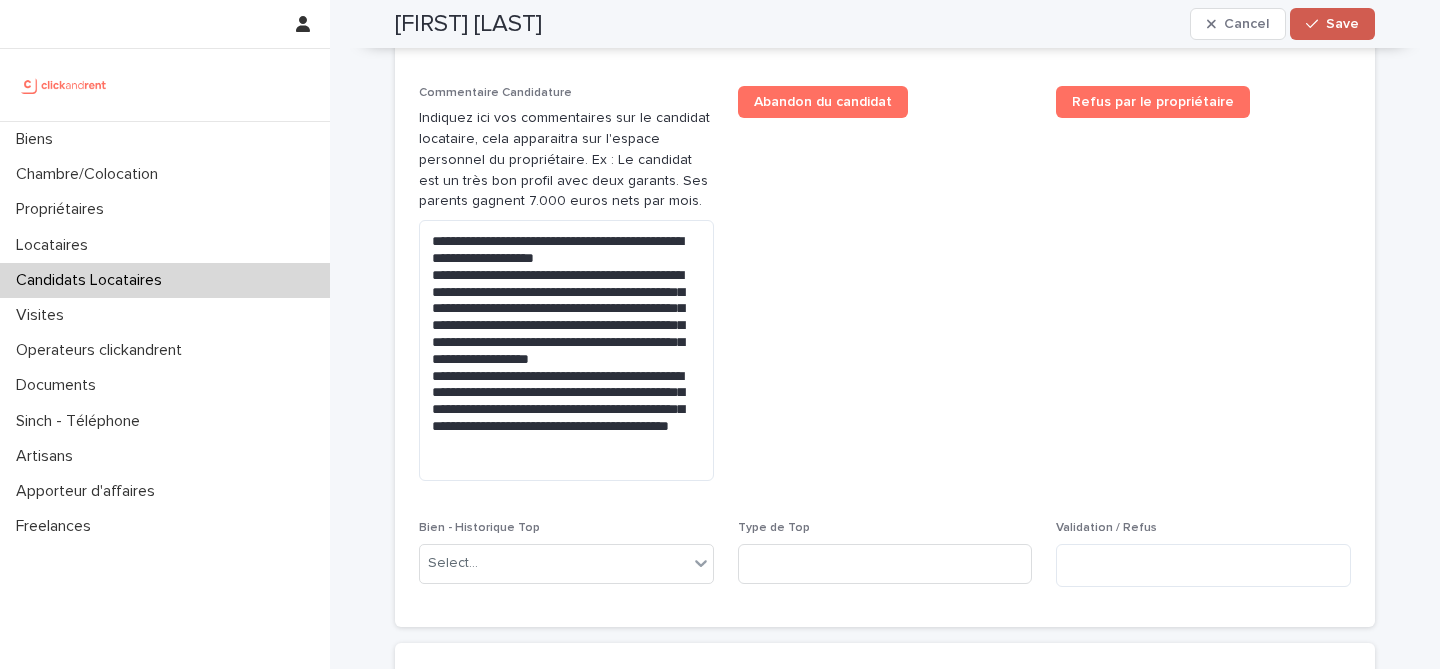 click on "Save" at bounding box center [1332, 24] 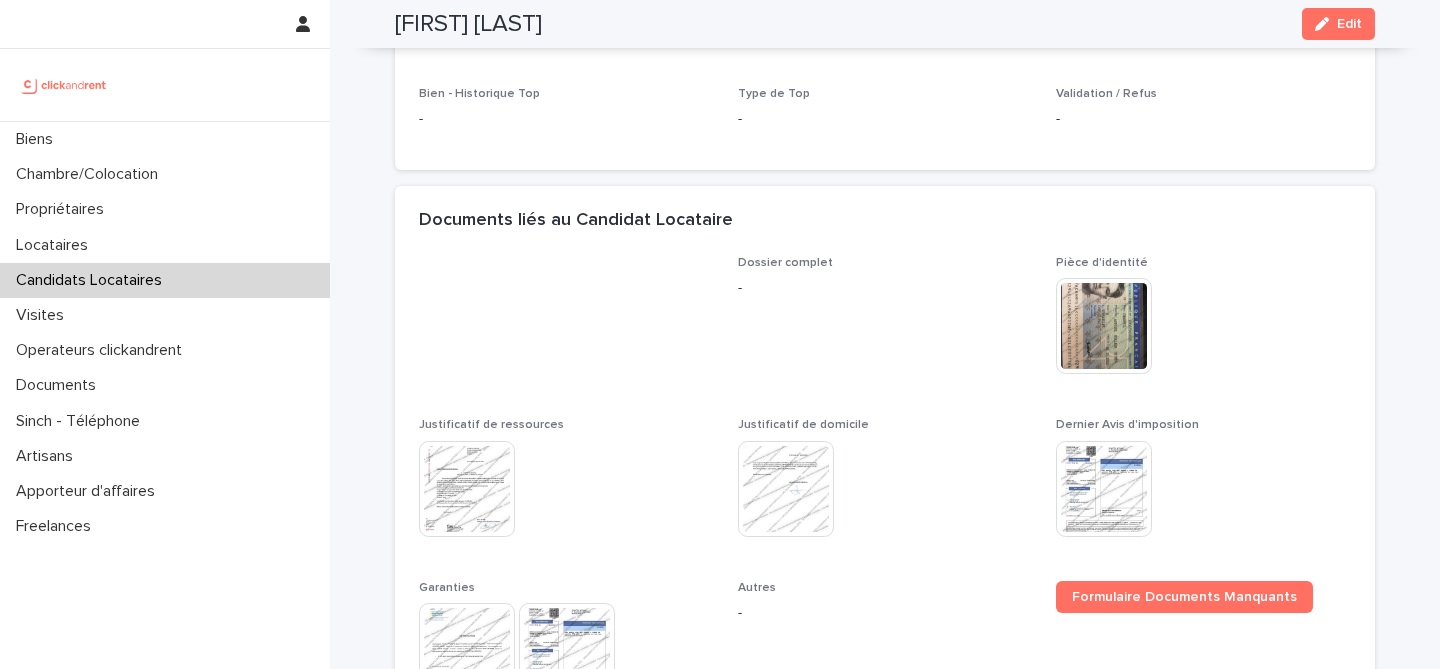 scroll, scrollTop: 813, scrollLeft: 0, axis: vertical 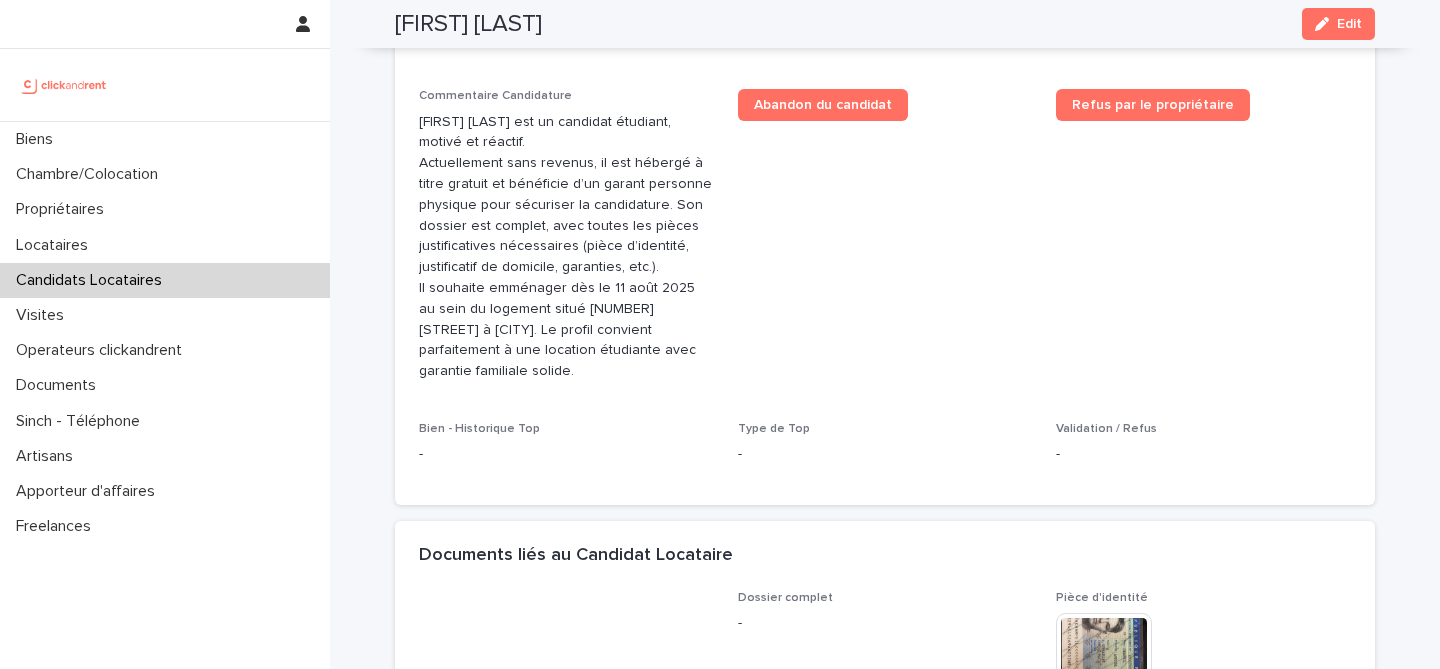 click on "Antoine Champeil" at bounding box center (468, 24) 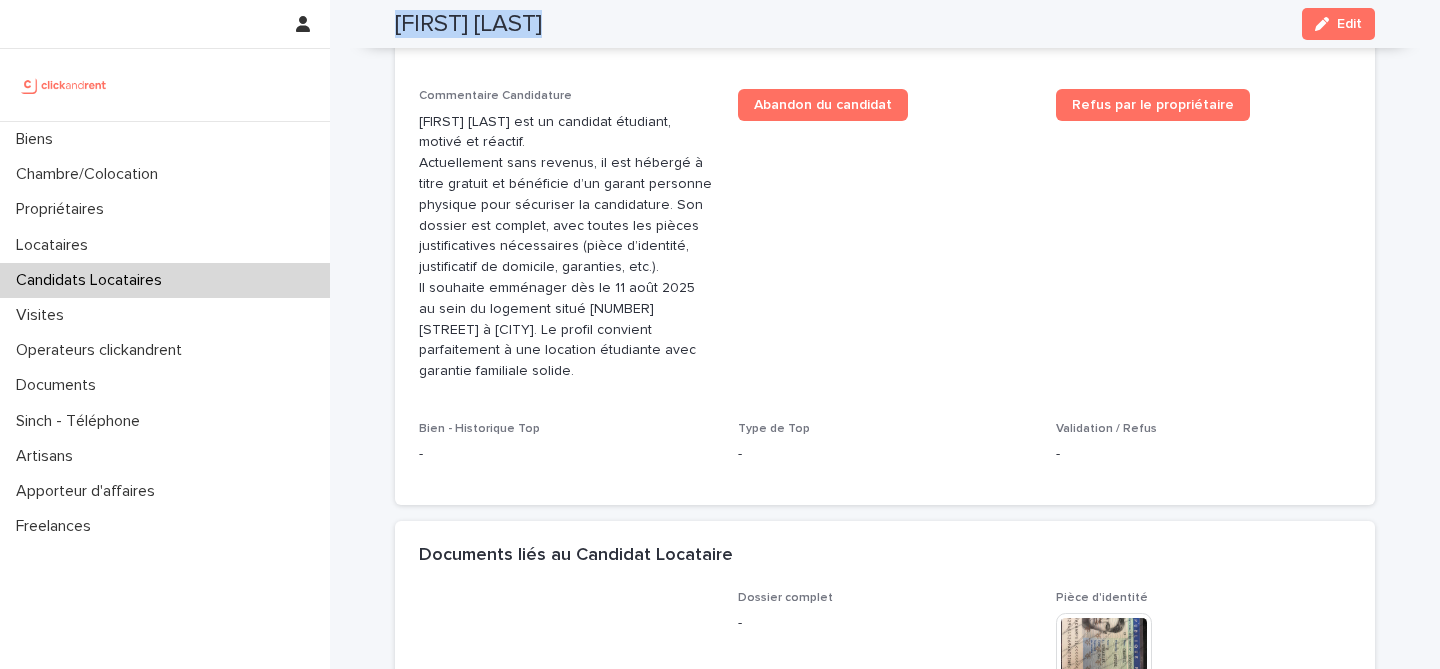 click on "Antoine Champeil" at bounding box center [468, 24] 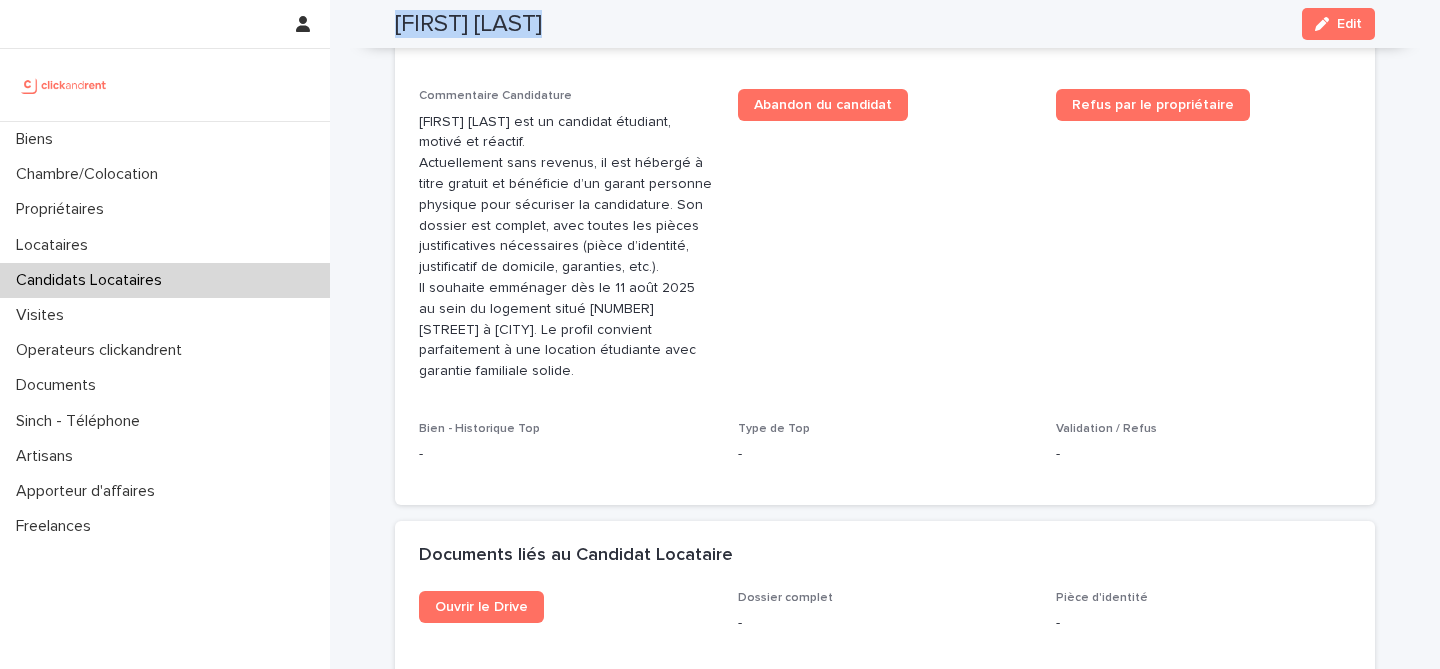 scroll, scrollTop: 594, scrollLeft: 0, axis: vertical 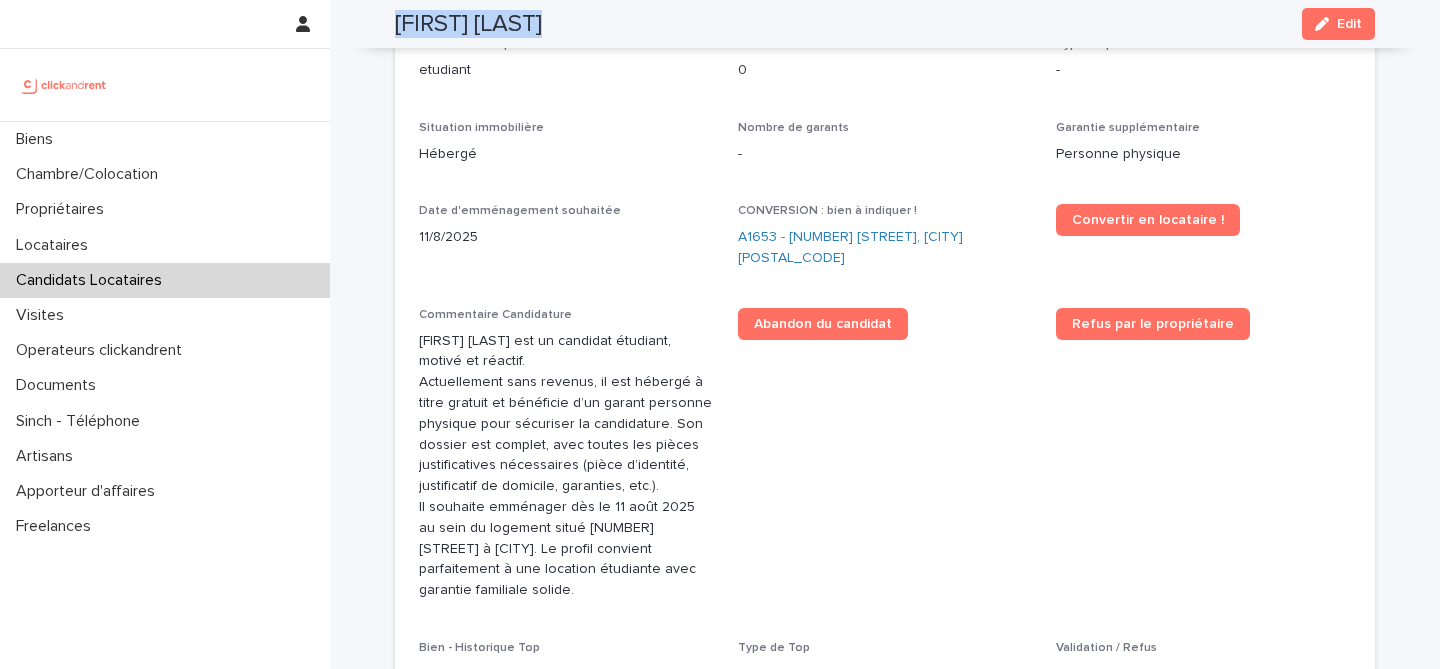 click on "Candidats Locataires" at bounding box center [165, 280] 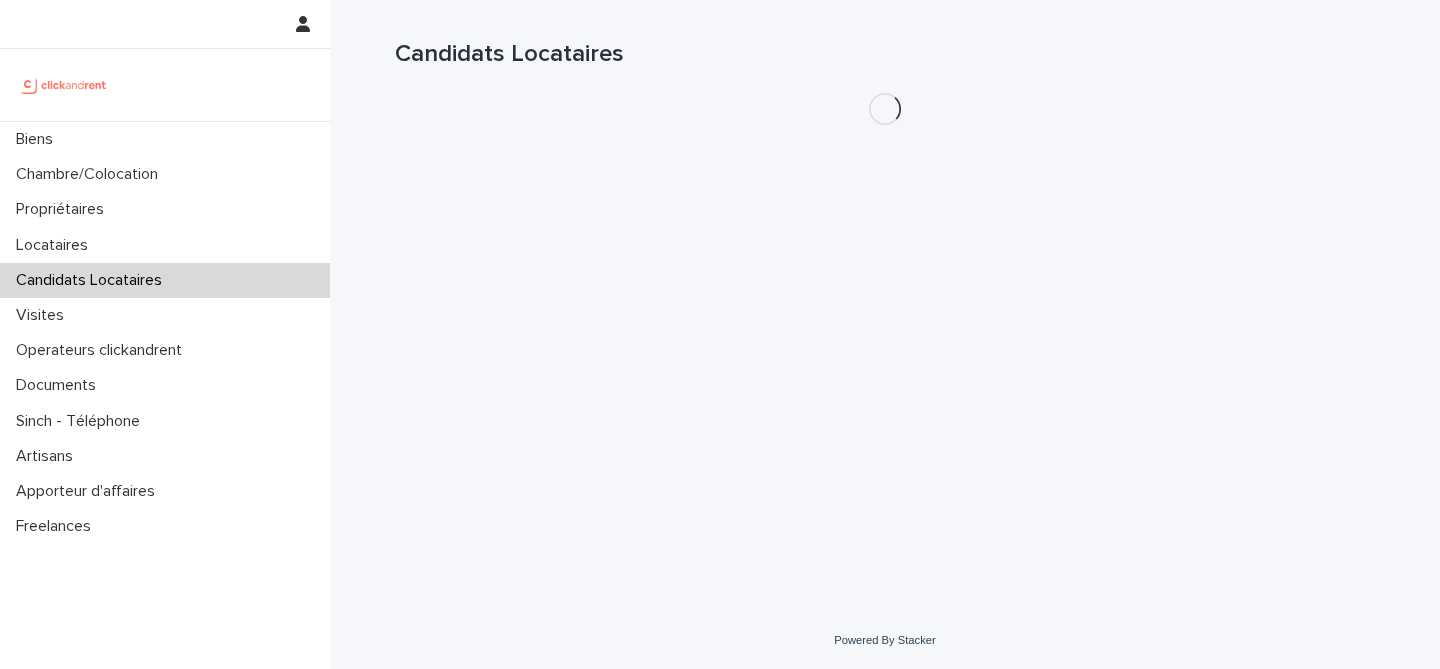 scroll, scrollTop: 0, scrollLeft: 0, axis: both 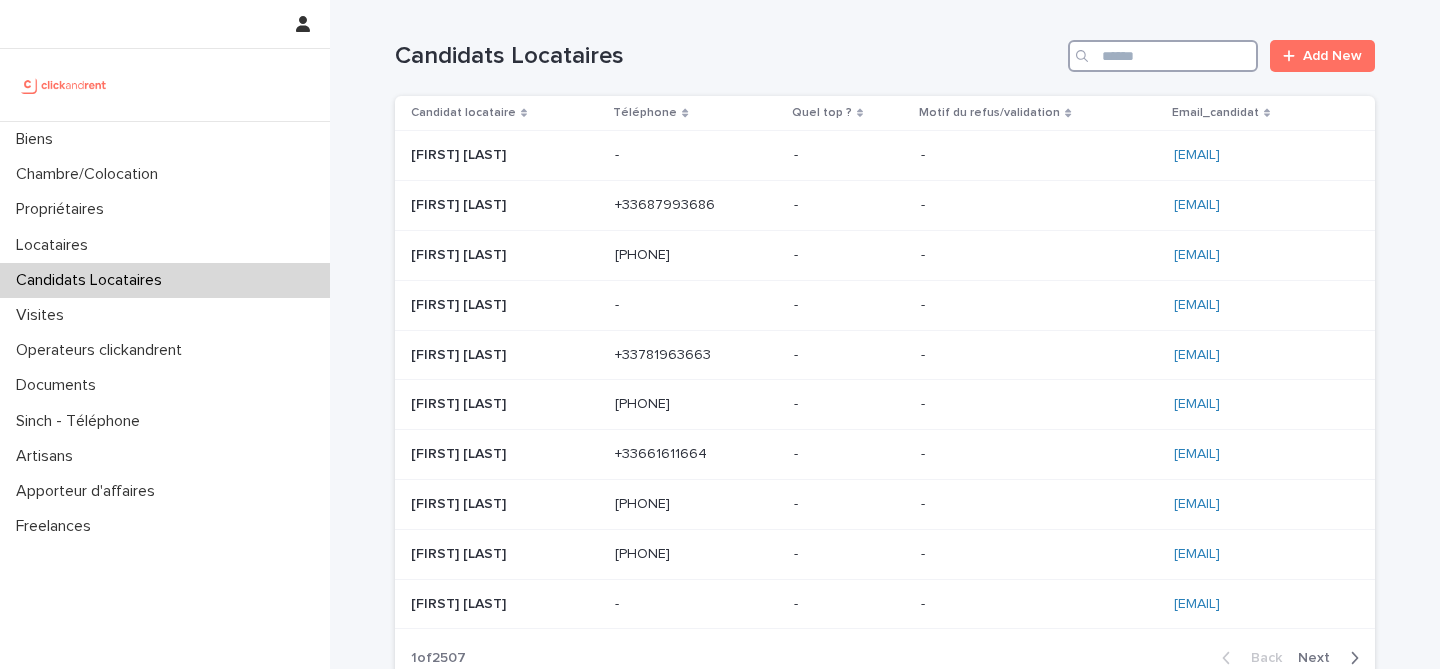 click at bounding box center (1163, 56) 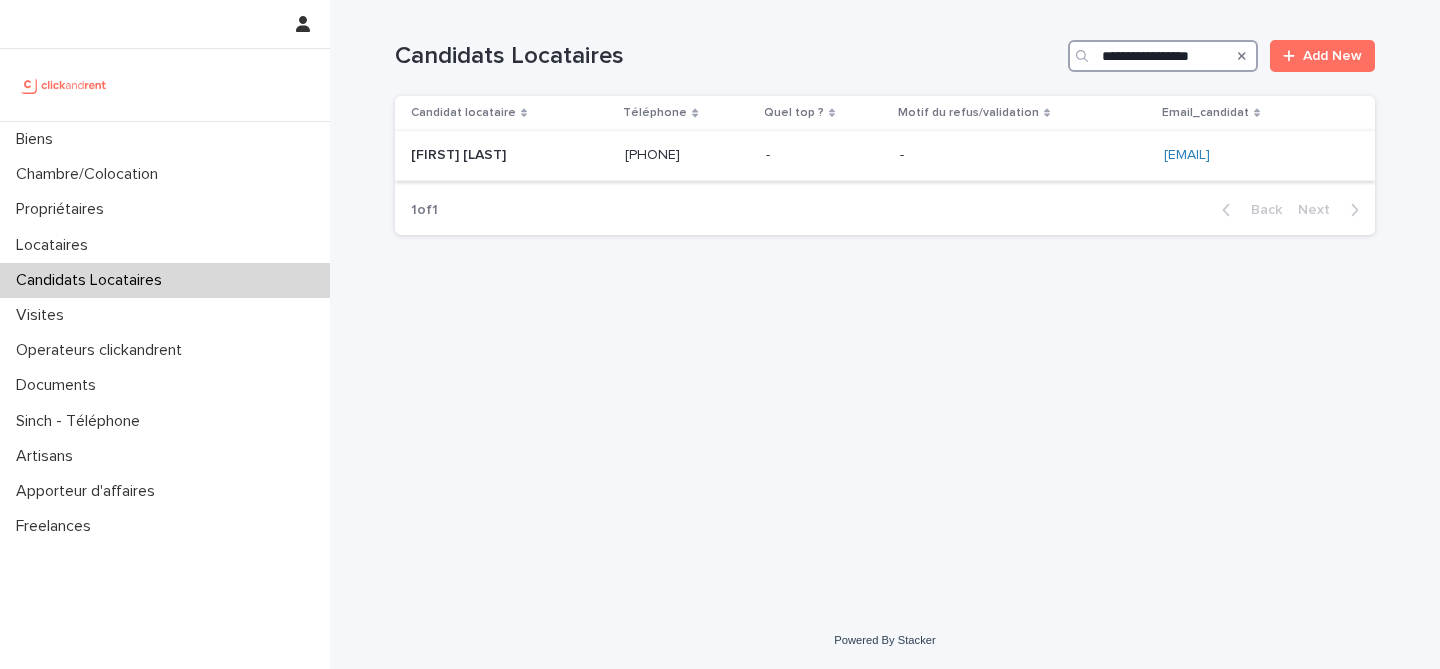 type on "**********" 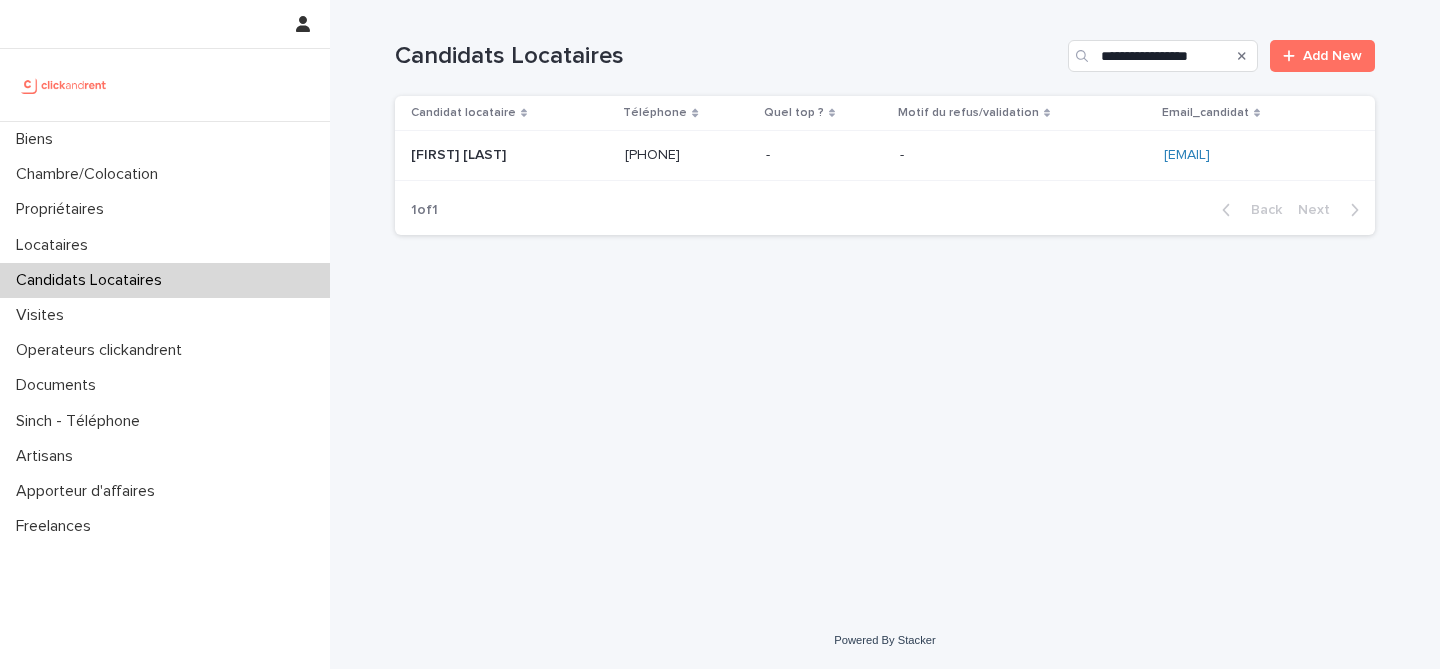 click at bounding box center [510, 155] 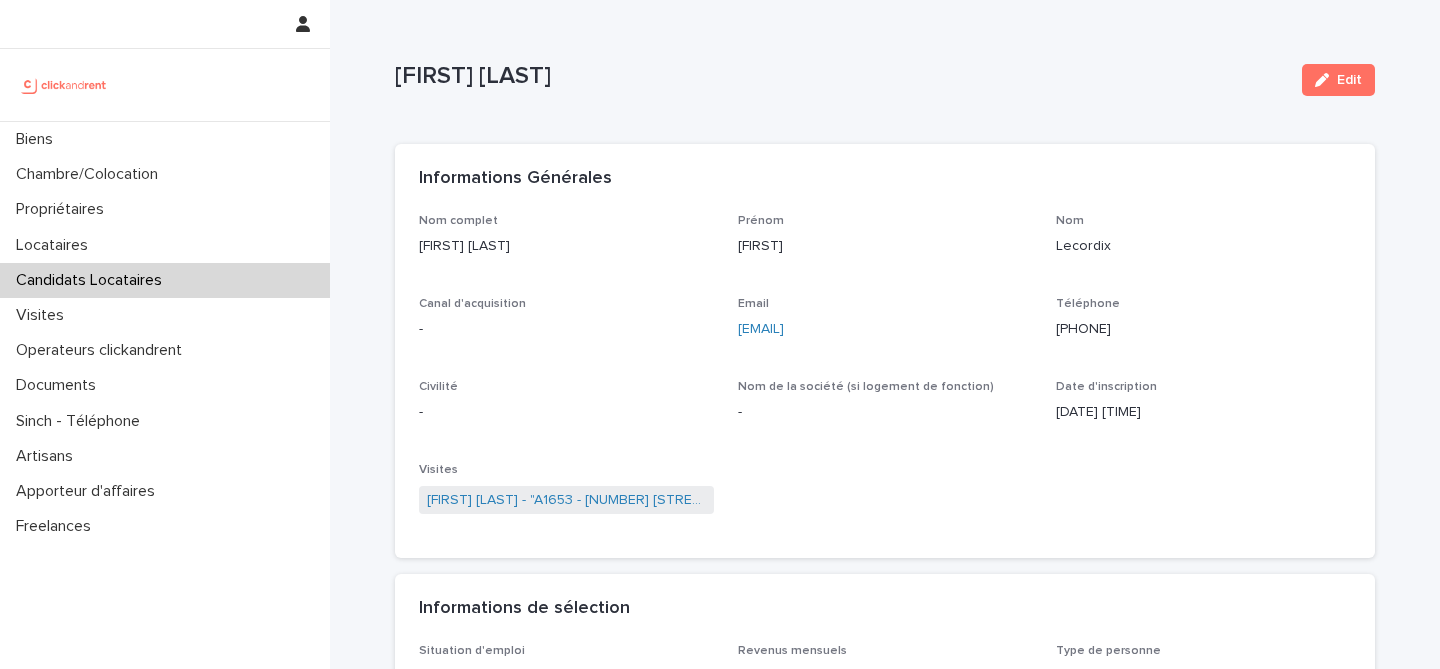 drag, startPoint x: 1043, startPoint y: 323, endPoint x: 1218, endPoint y: 370, distance: 181.20154 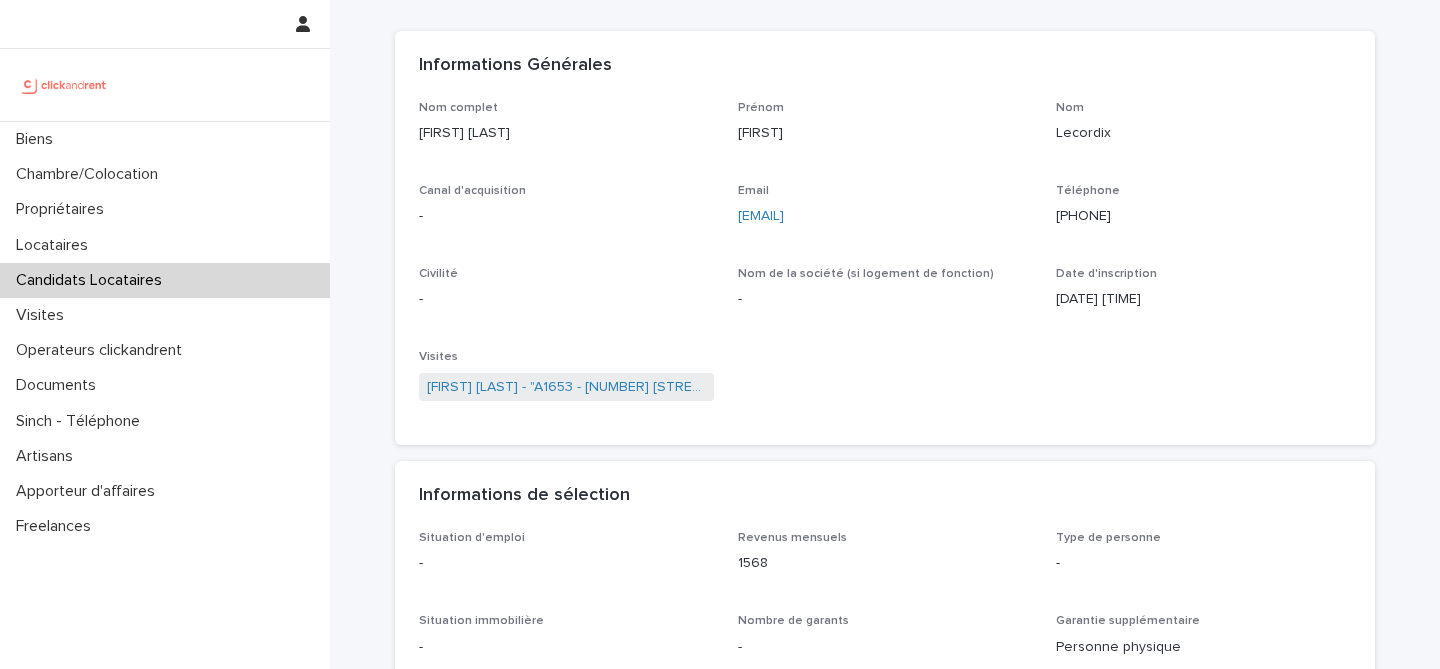 scroll, scrollTop: 112, scrollLeft: 0, axis: vertical 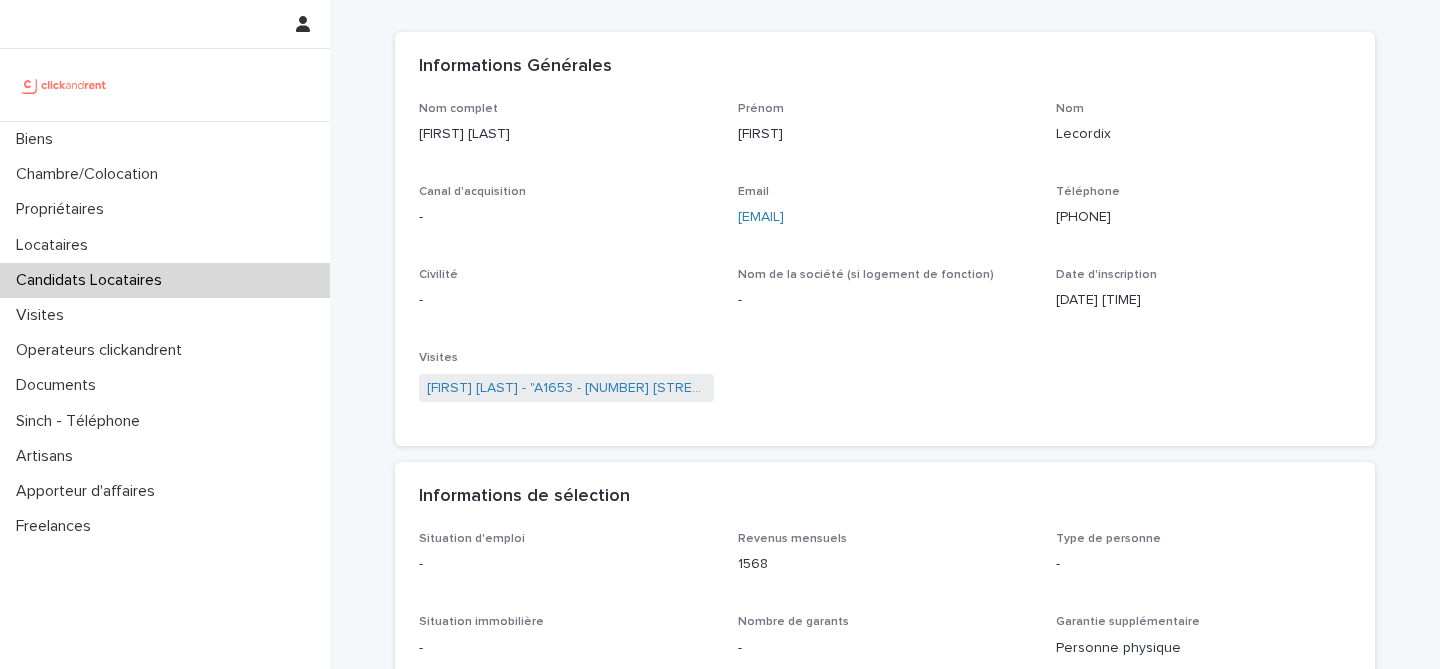 drag, startPoint x: 728, startPoint y: 222, endPoint x: 964, endPoint y: 246, distance: 237.2172 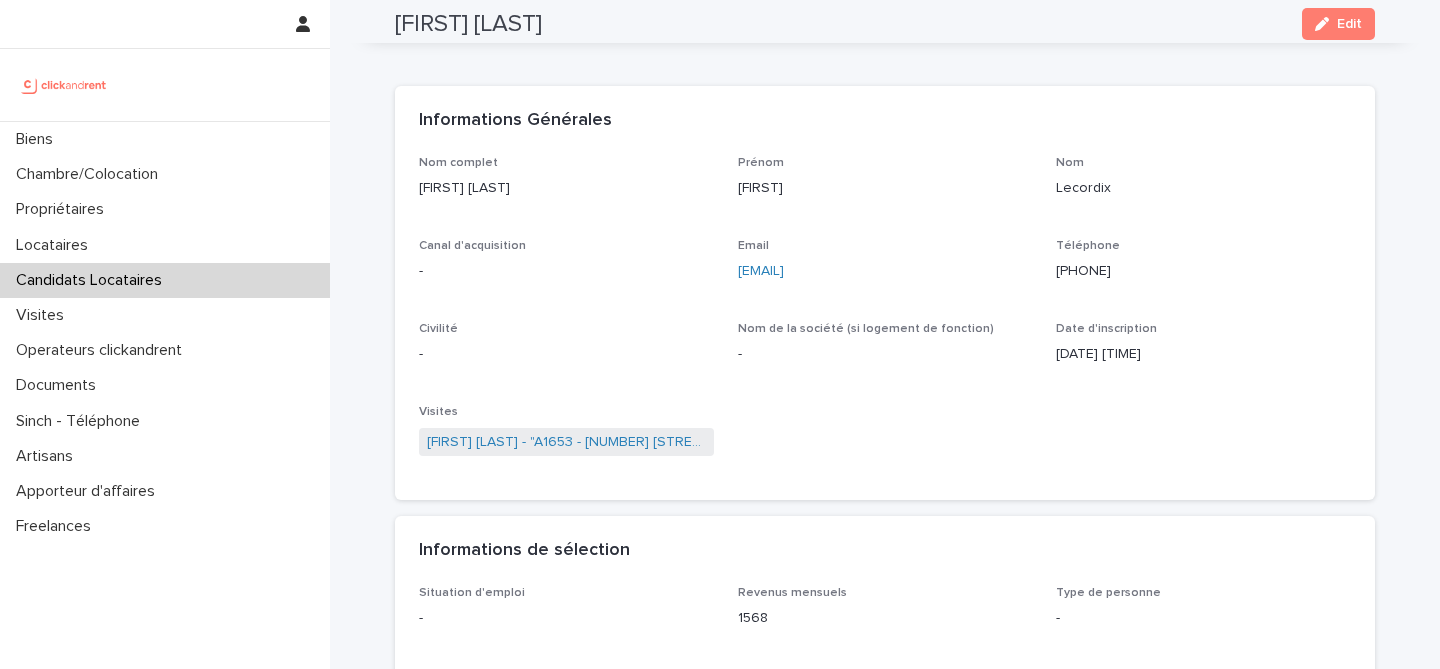 scroll, scrollTop: 0, scrollLeft: 0, axis: both 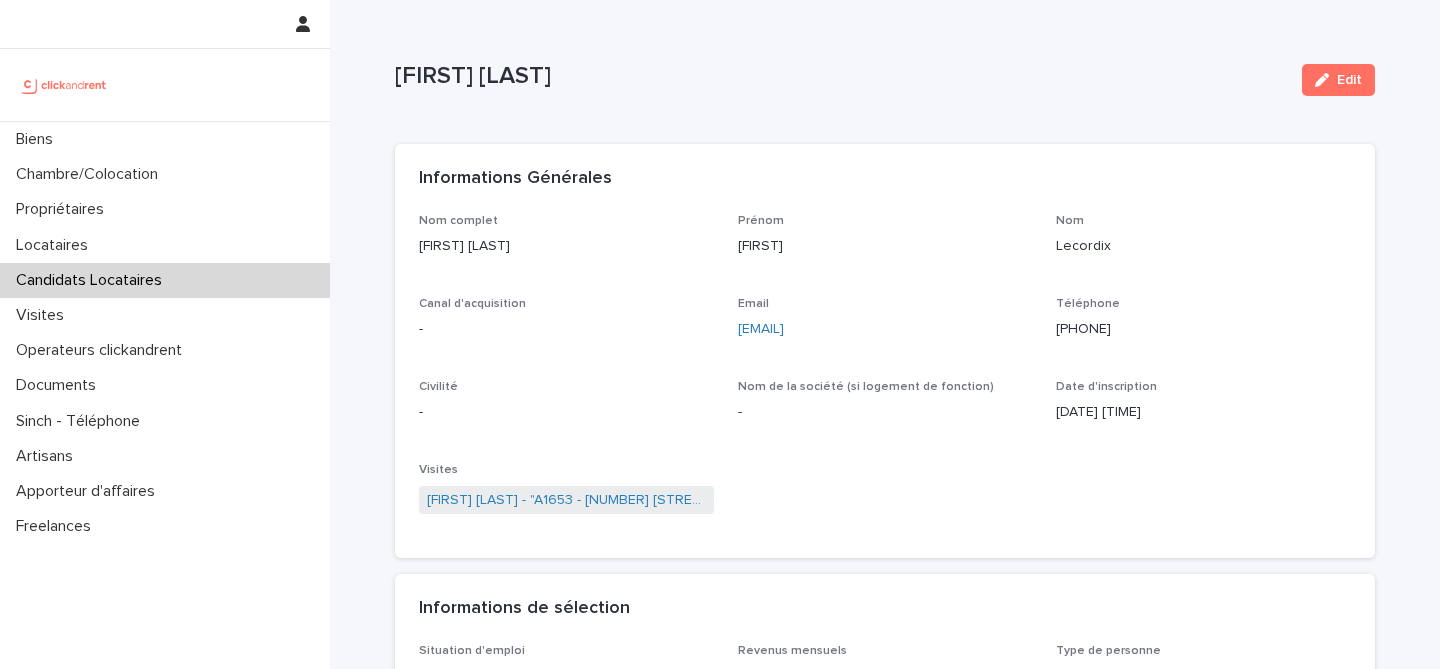click on "Benjamin Lecordix Edit" at bounding box center [885, 80] 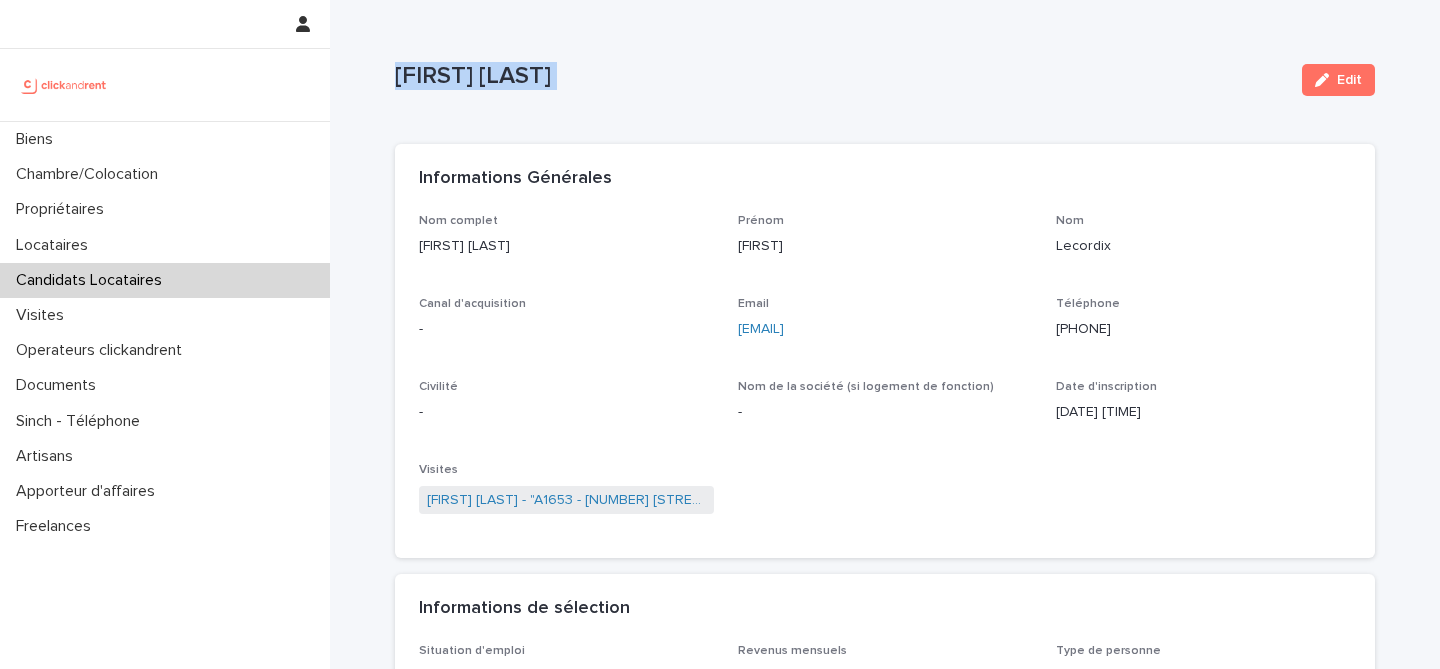 click on "Benjamin Lecordix" at bounding box center [840, 76] 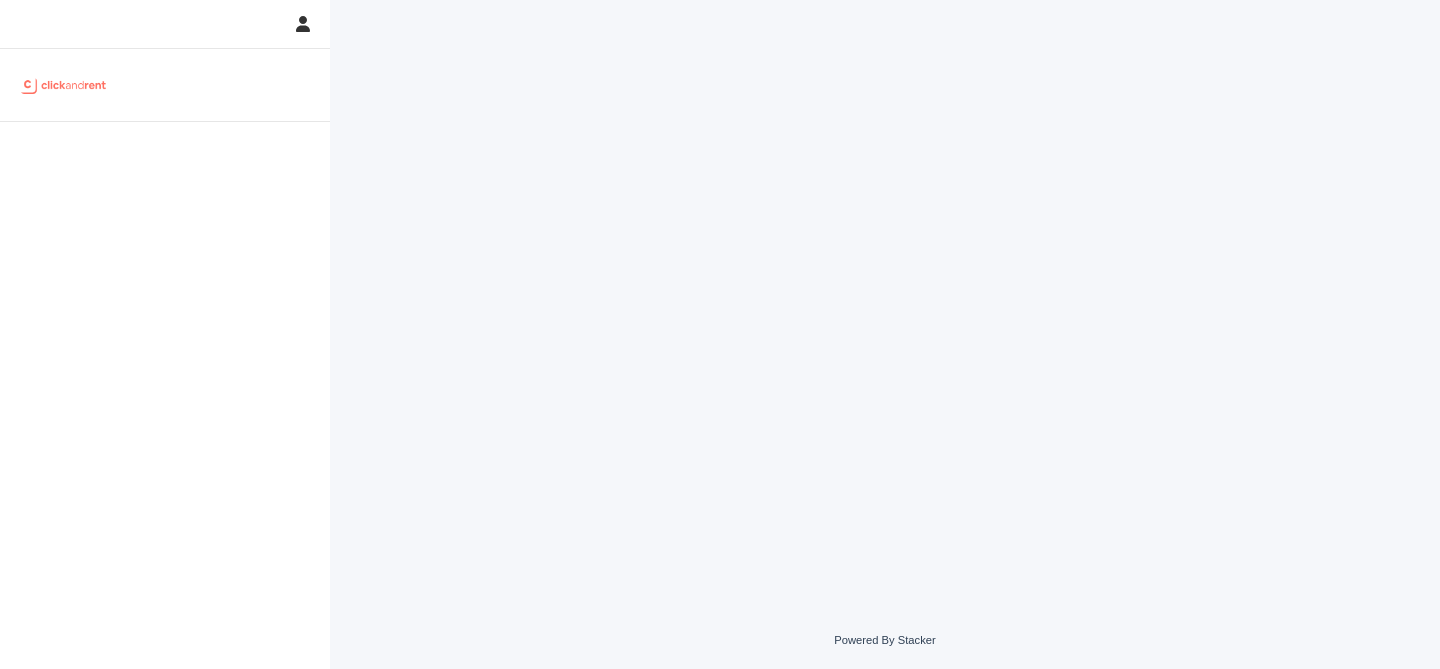 scroll, scrollTop: 0, scrollLeft: 0, axis: both 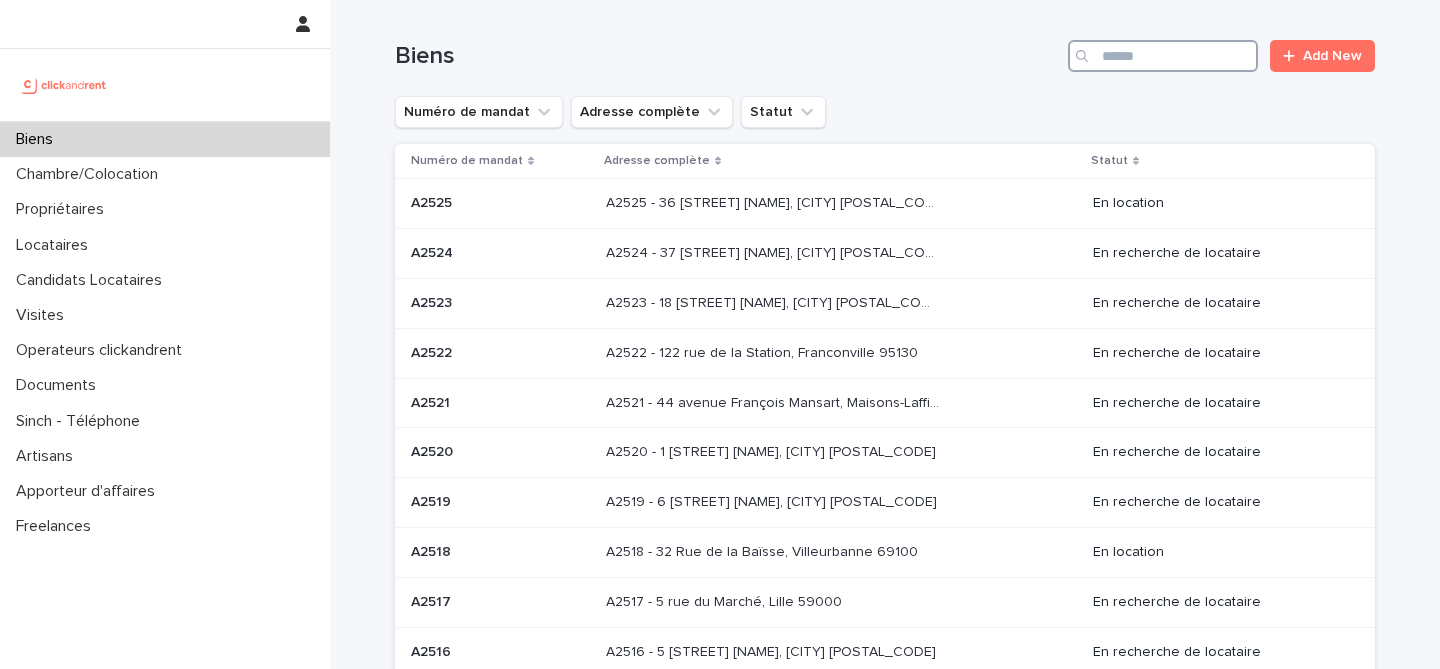 click at bounding box center [1163, 56] 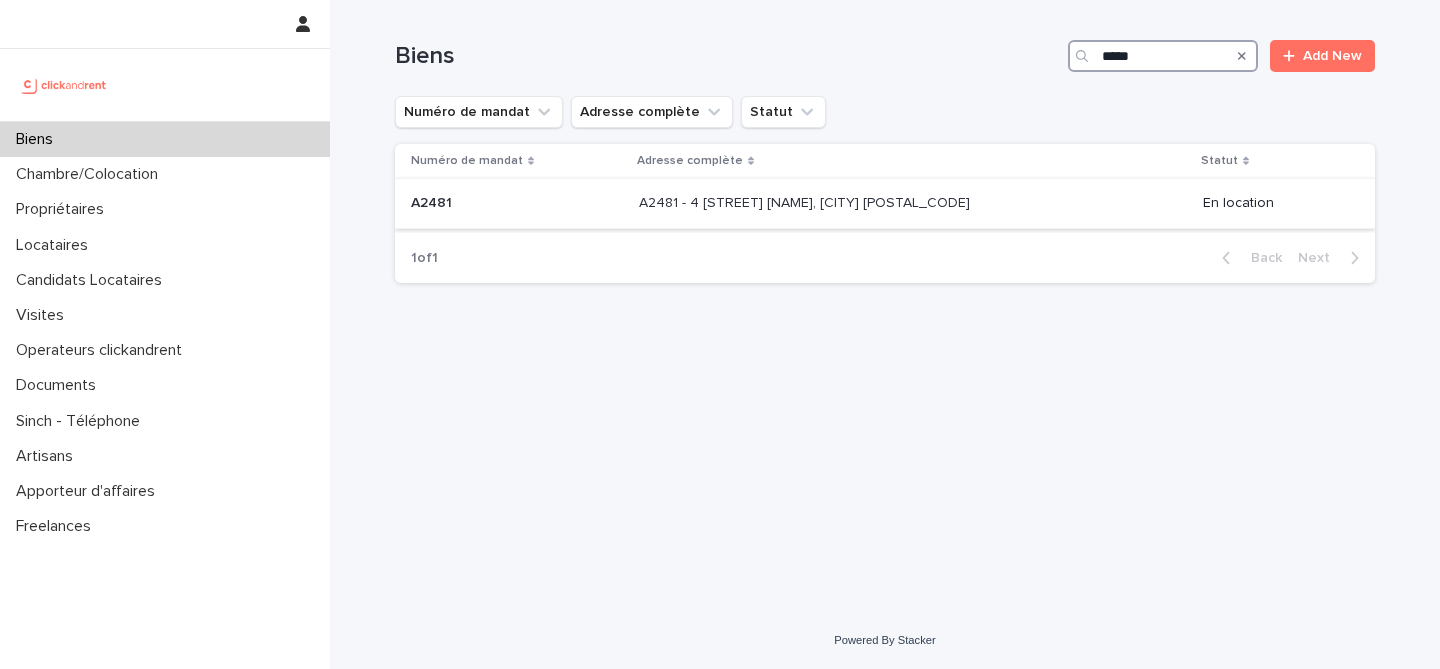 type on "*****" 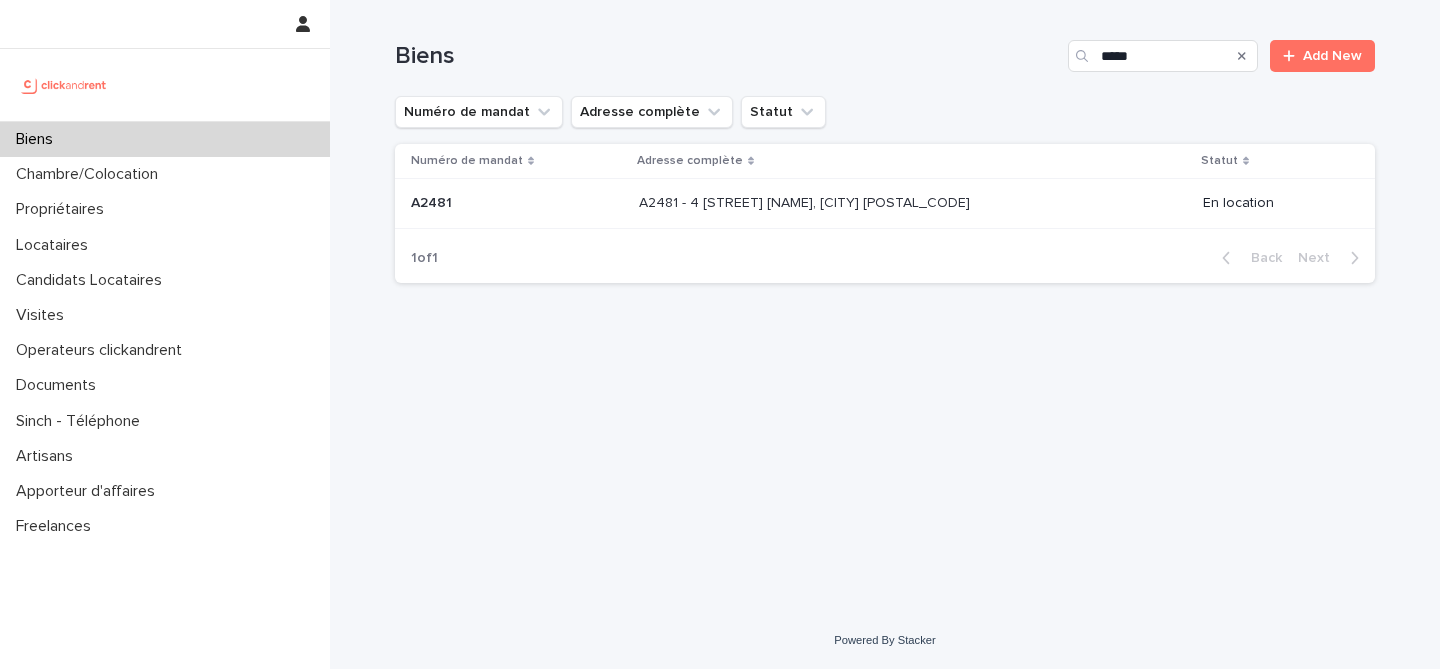 click at bounding box center (517, 203) 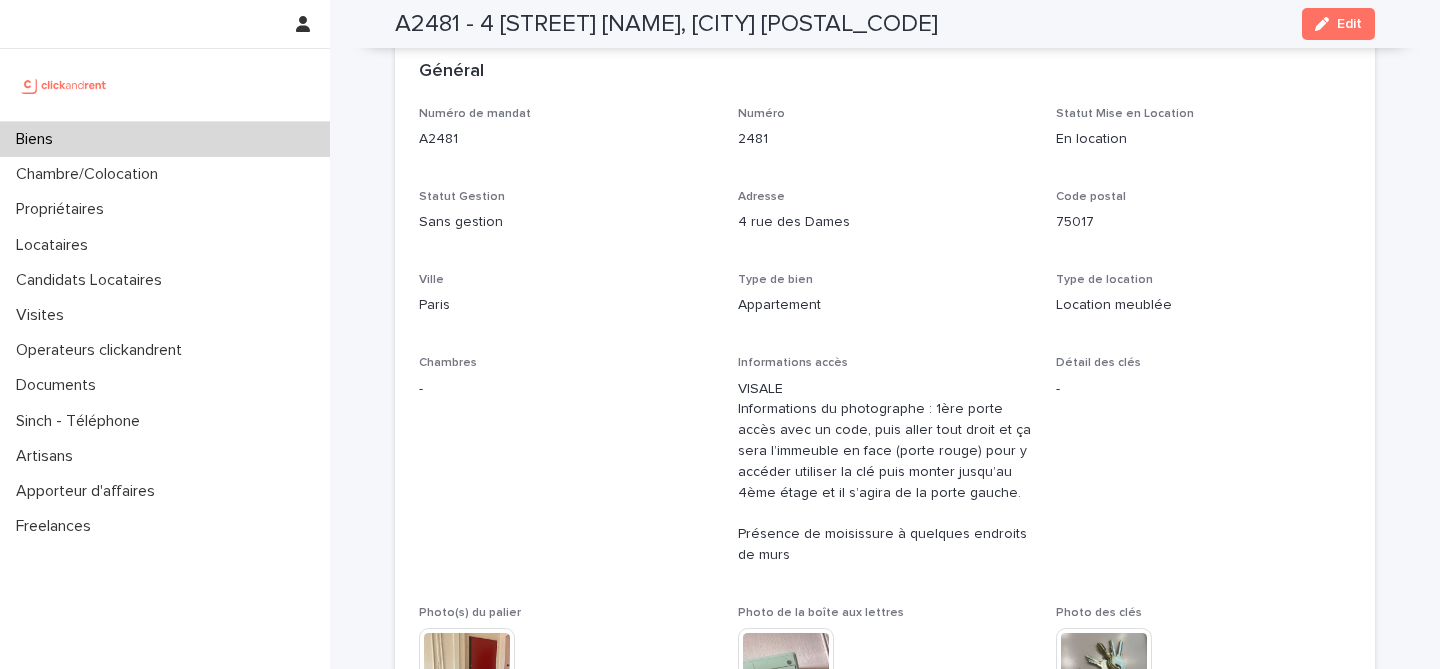 scroll, scrollTop: 0, scrollLeft: 0, axis: both 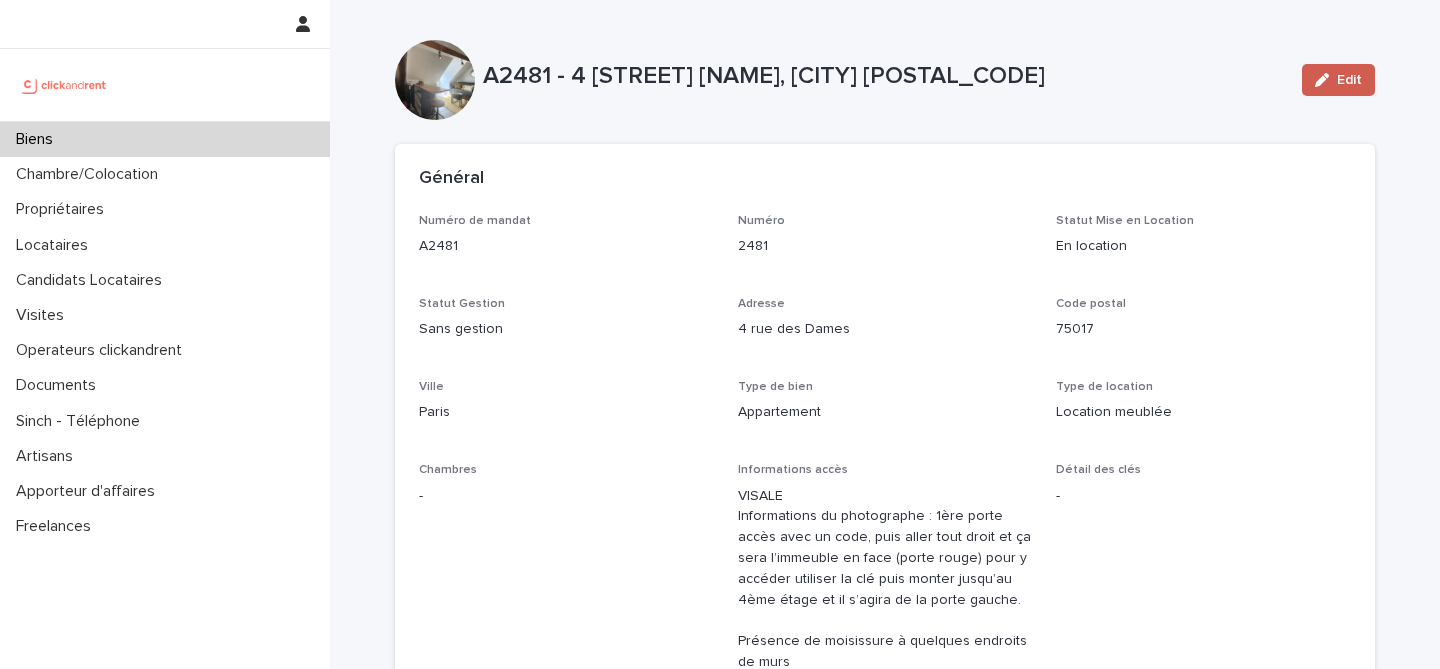 click on "Edit" at bounding box center [1338, 80] 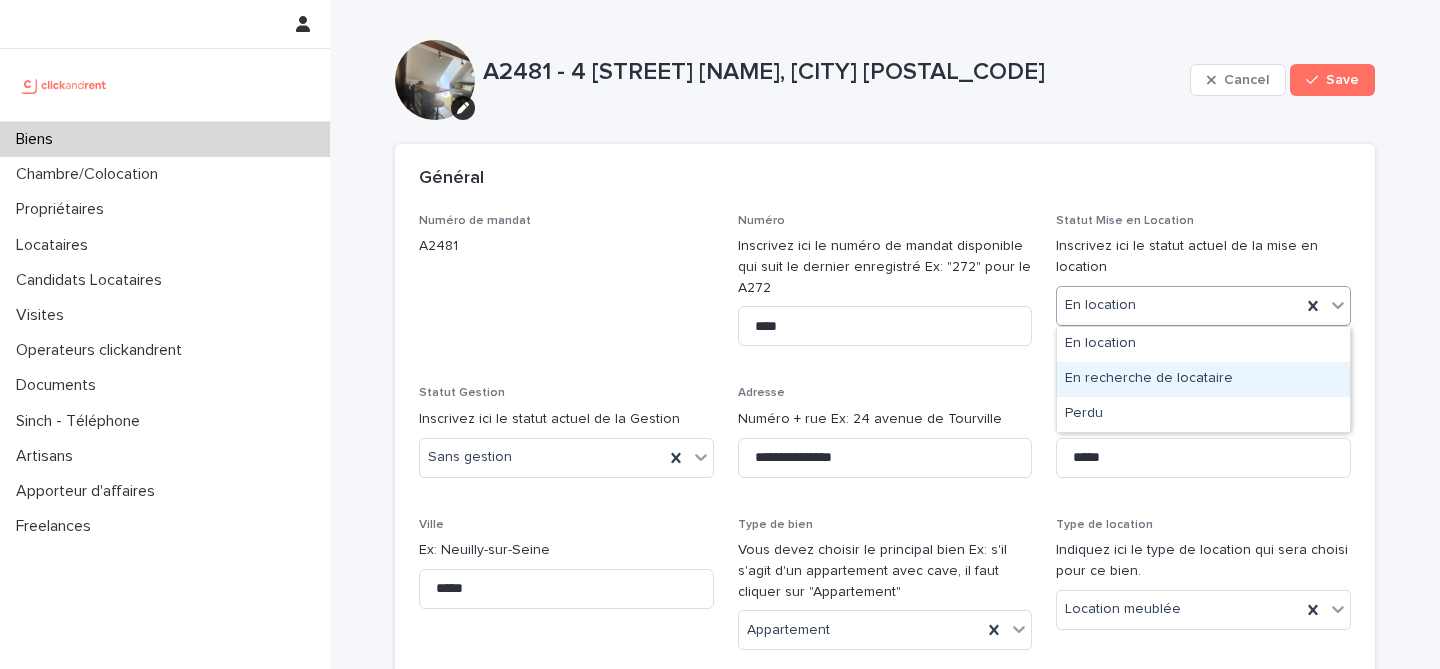 click on "En recherche de locataire" at bounding box center (1203, 379) 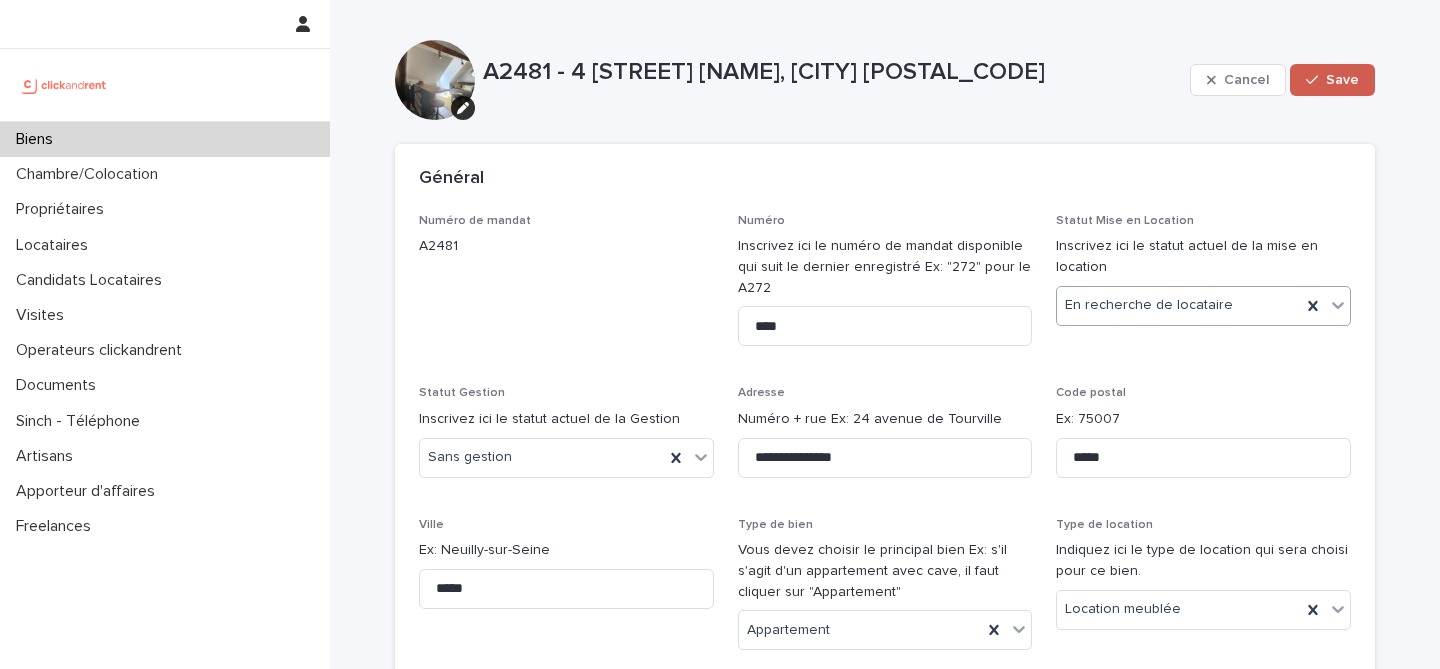 click on "Save" at bounding box center [1332, 80] 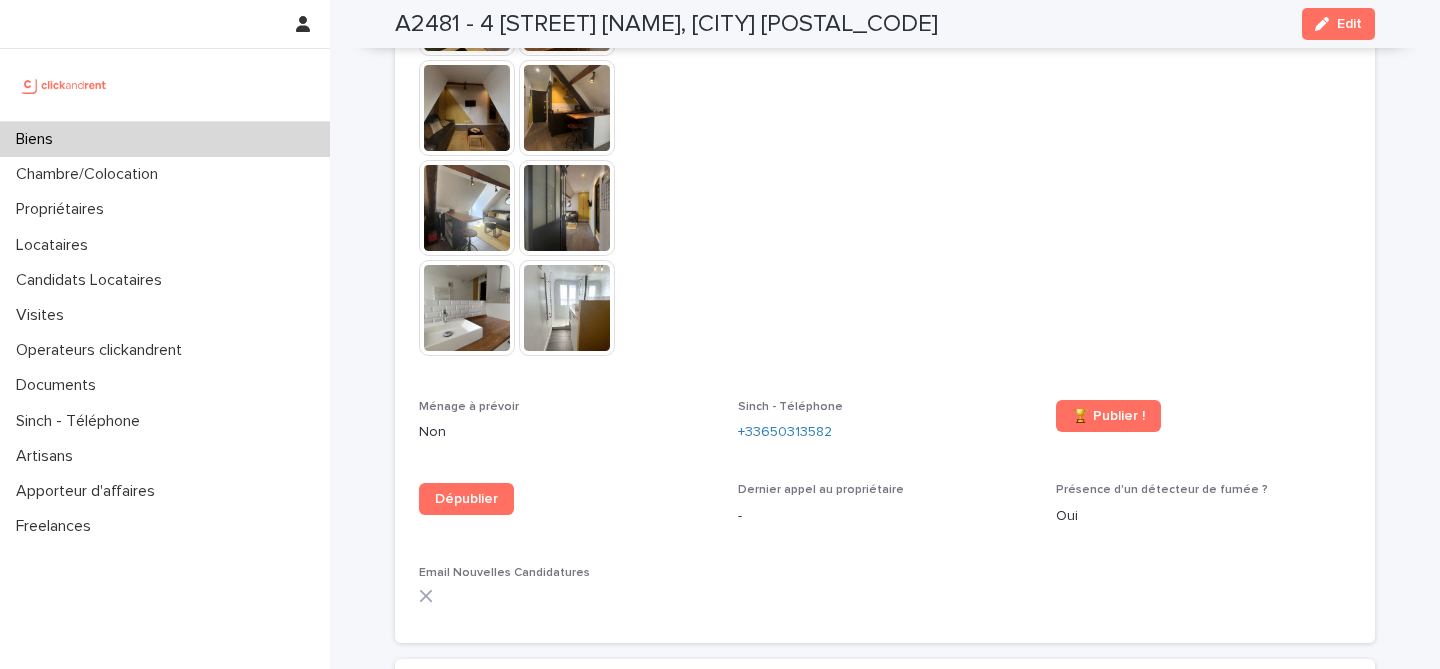 scroll, scrollTop: 5501, scrollLeft: 0, axis: vertical 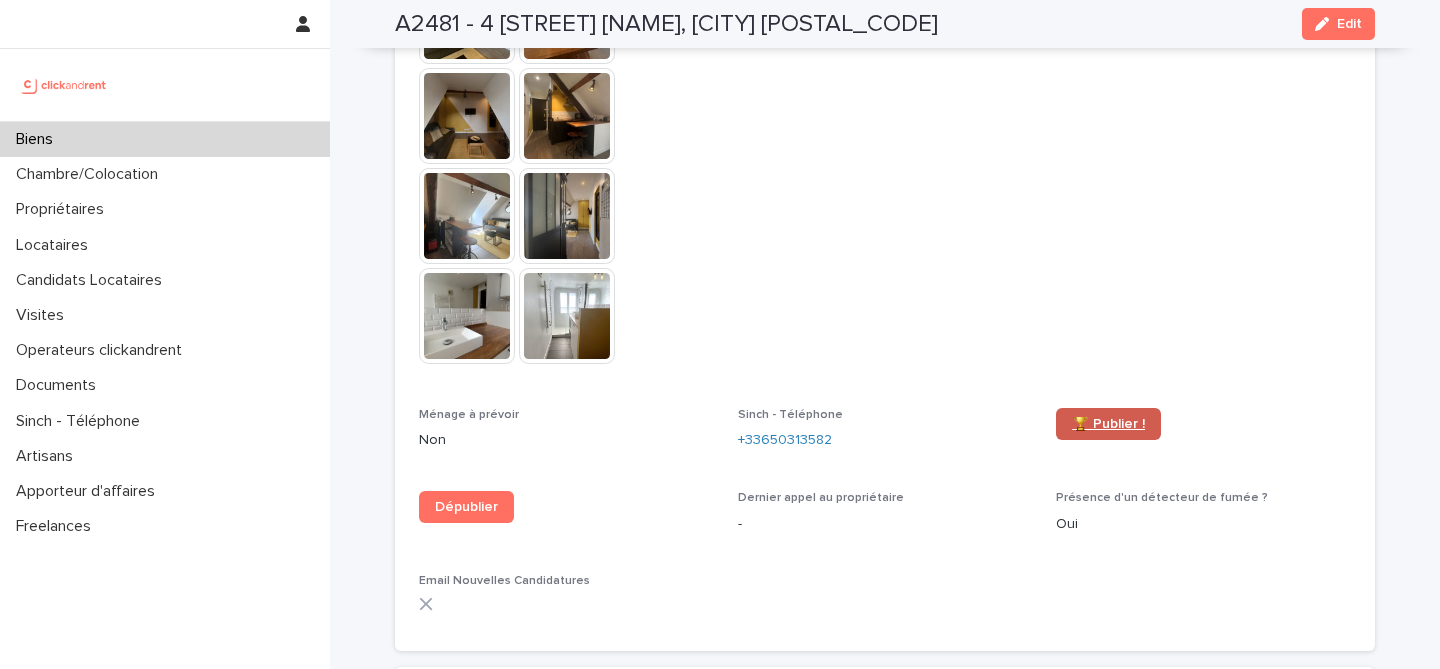 click on "🏆  Publier !" at bounding box center [1108, 424] 